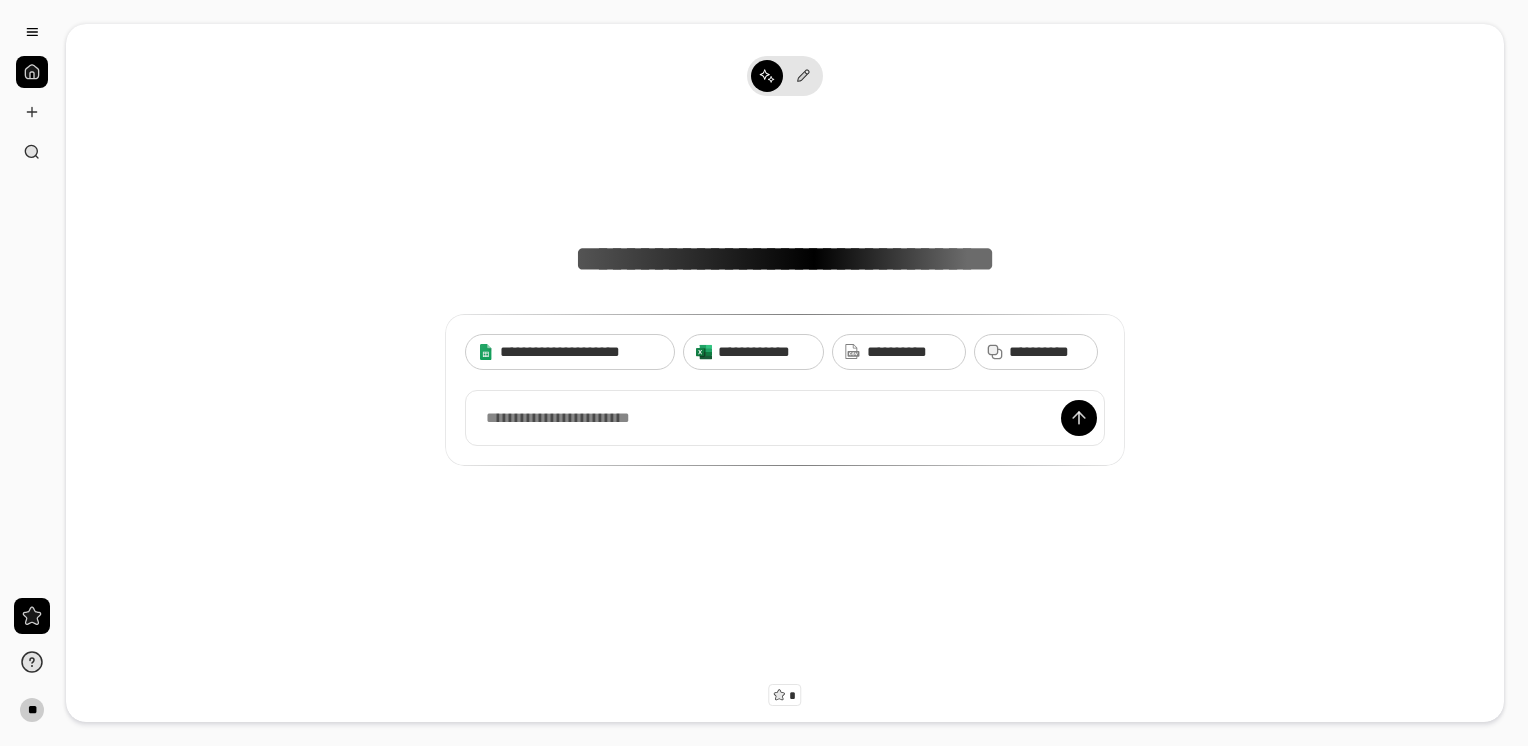 scroll, scrollTop: 0, scrollLeft: 0, axis: both 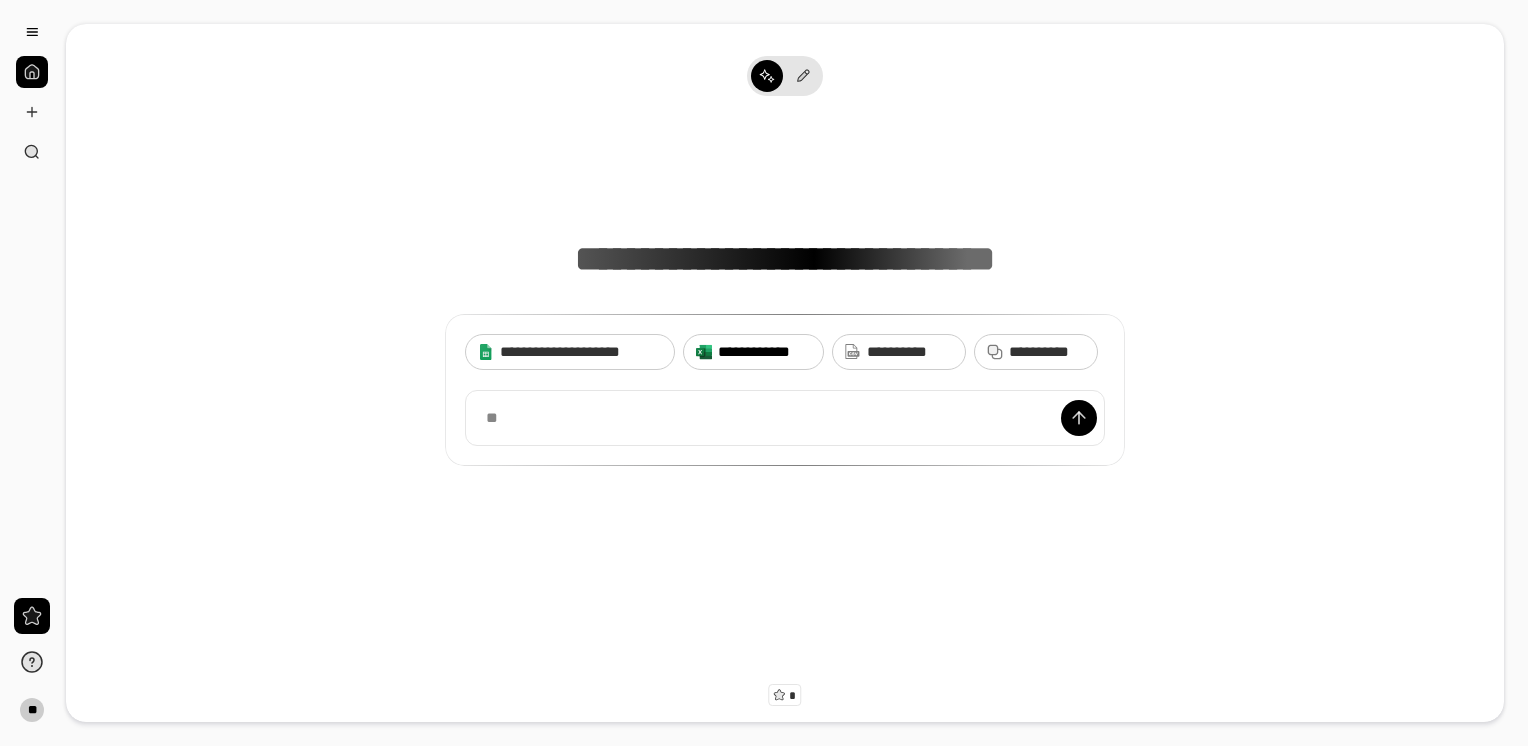 click on "**********" at bounding box center [764, 352] 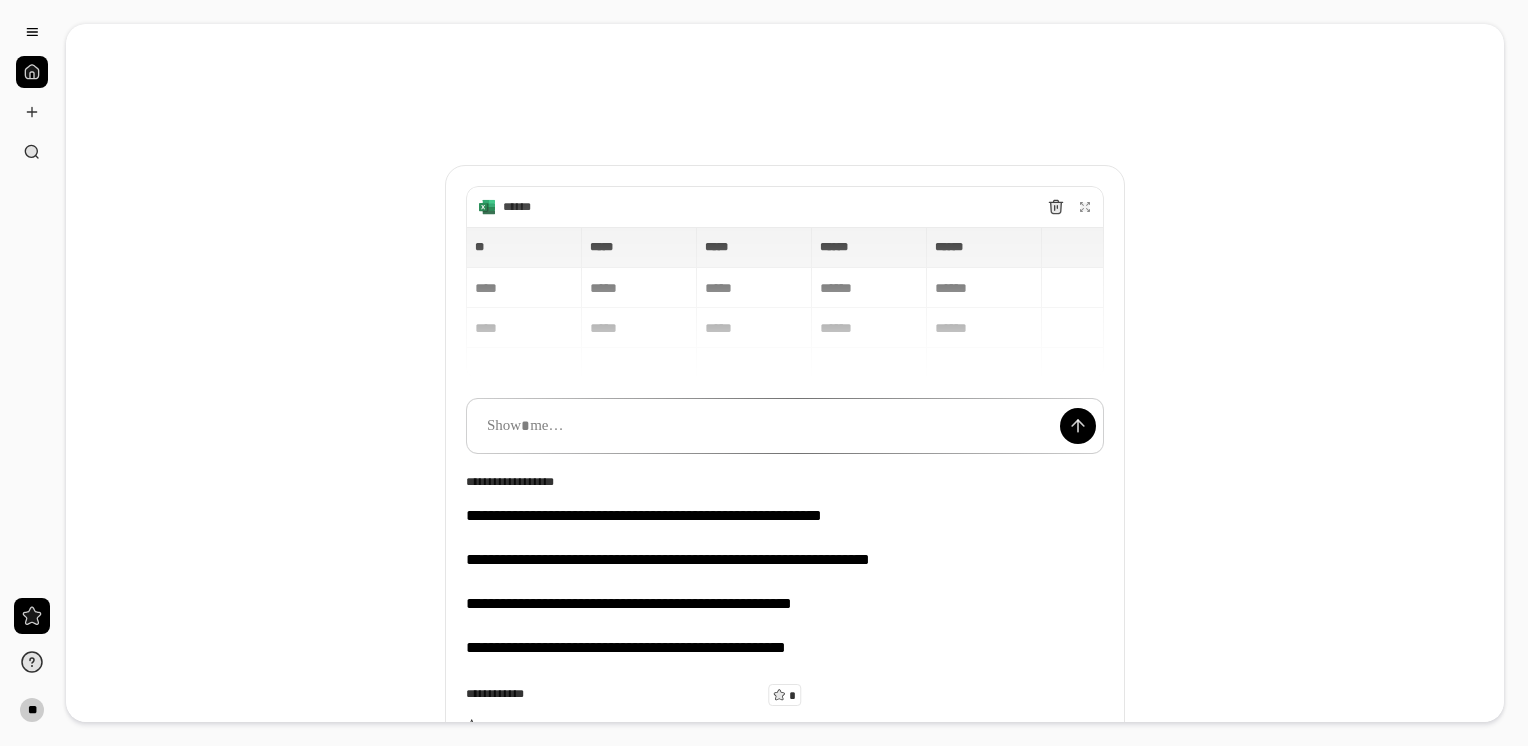 type 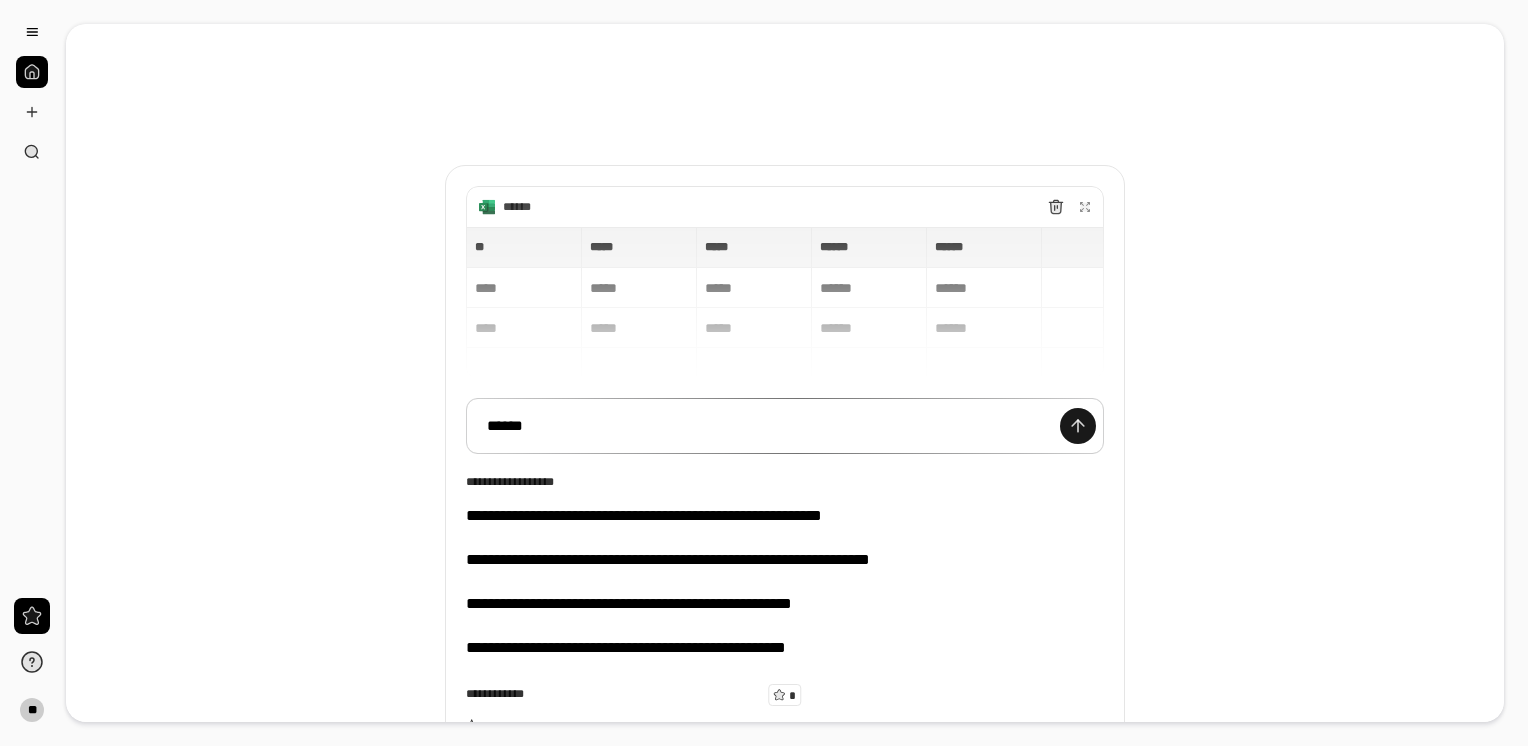 click at bounding box center [1078, 426] 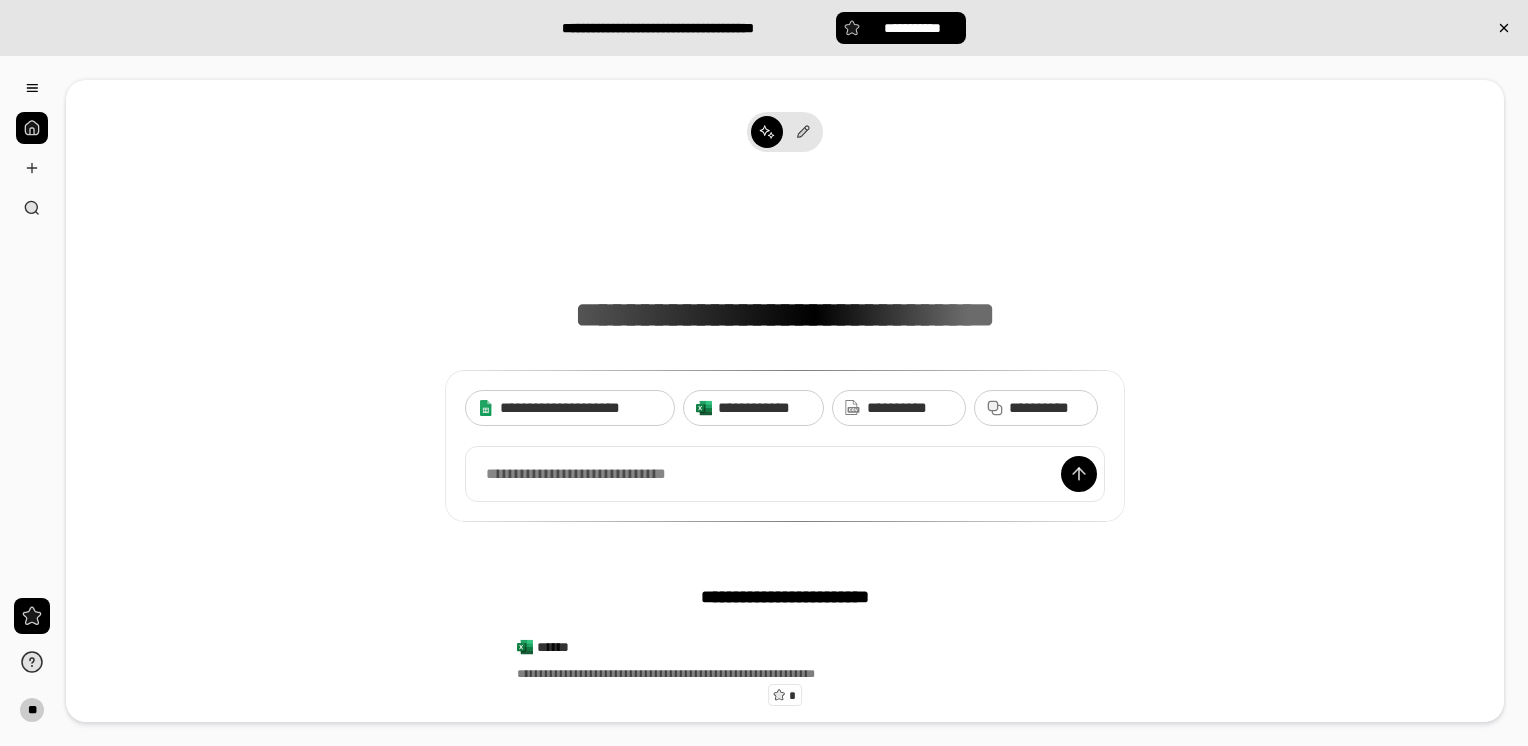 scroll, scrollTop: 0, scrollLeft: 0, axis: both 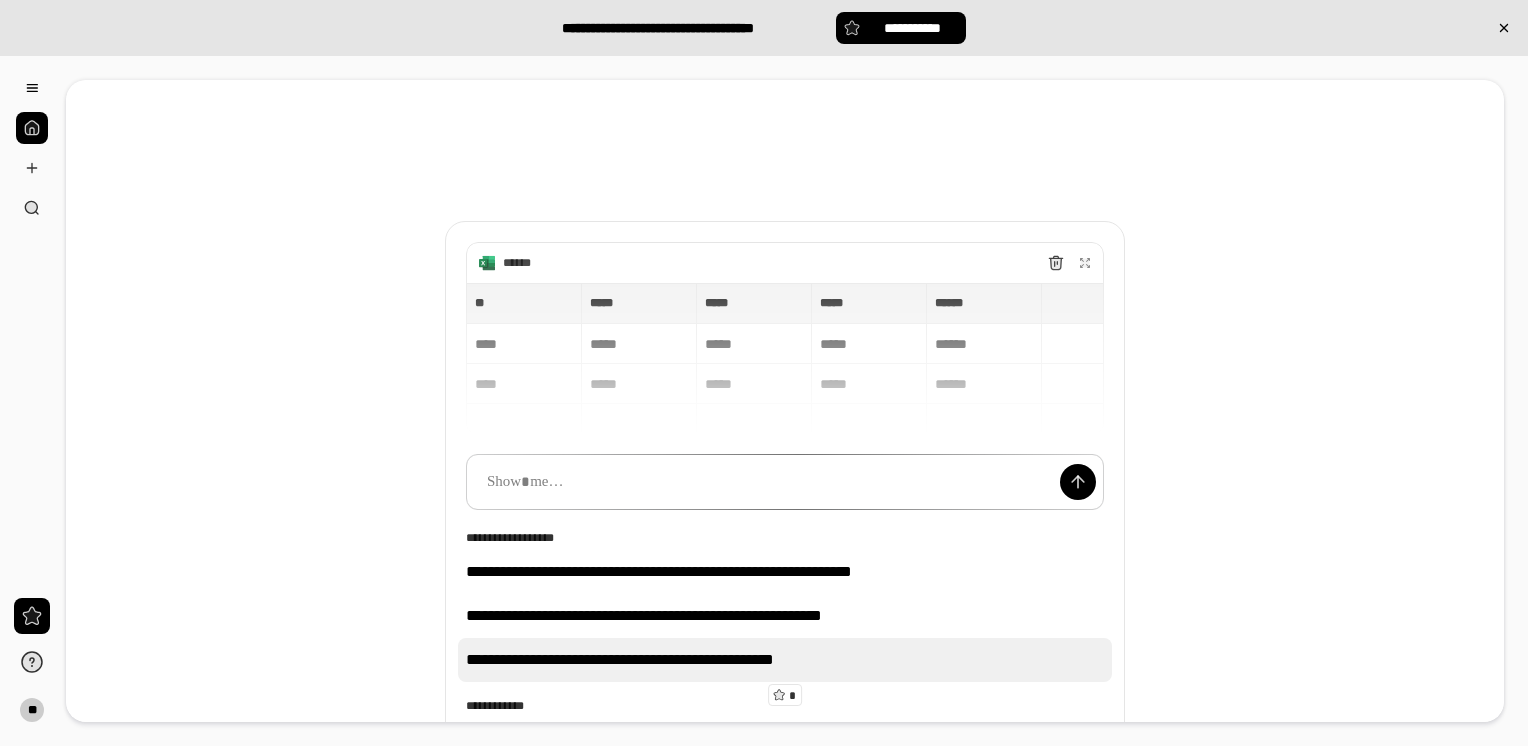 click on "**********" at bounding box center (785, 660) 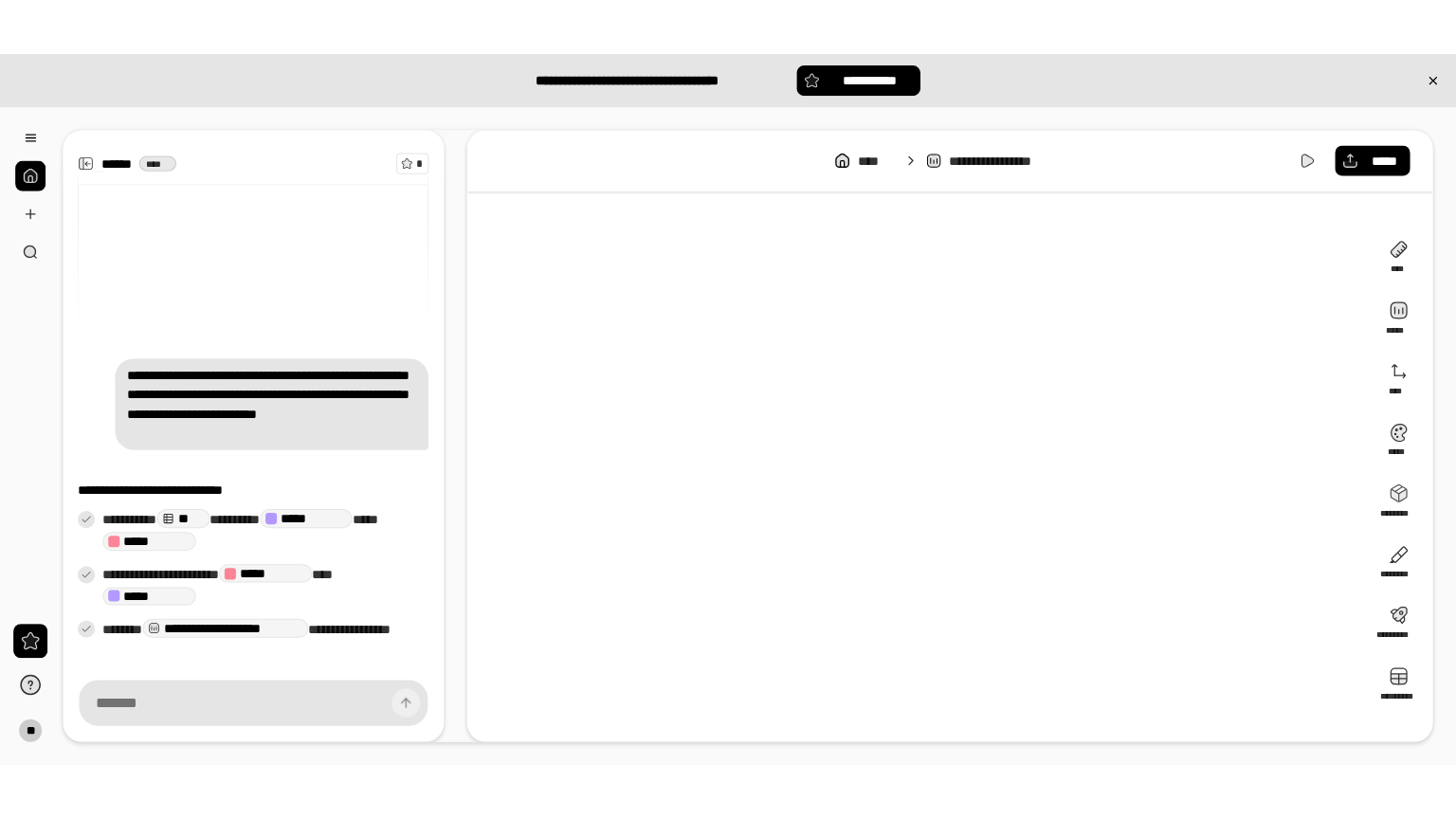 scroll, scrollTop: 73, scrollLeft: 0, axis: vertical 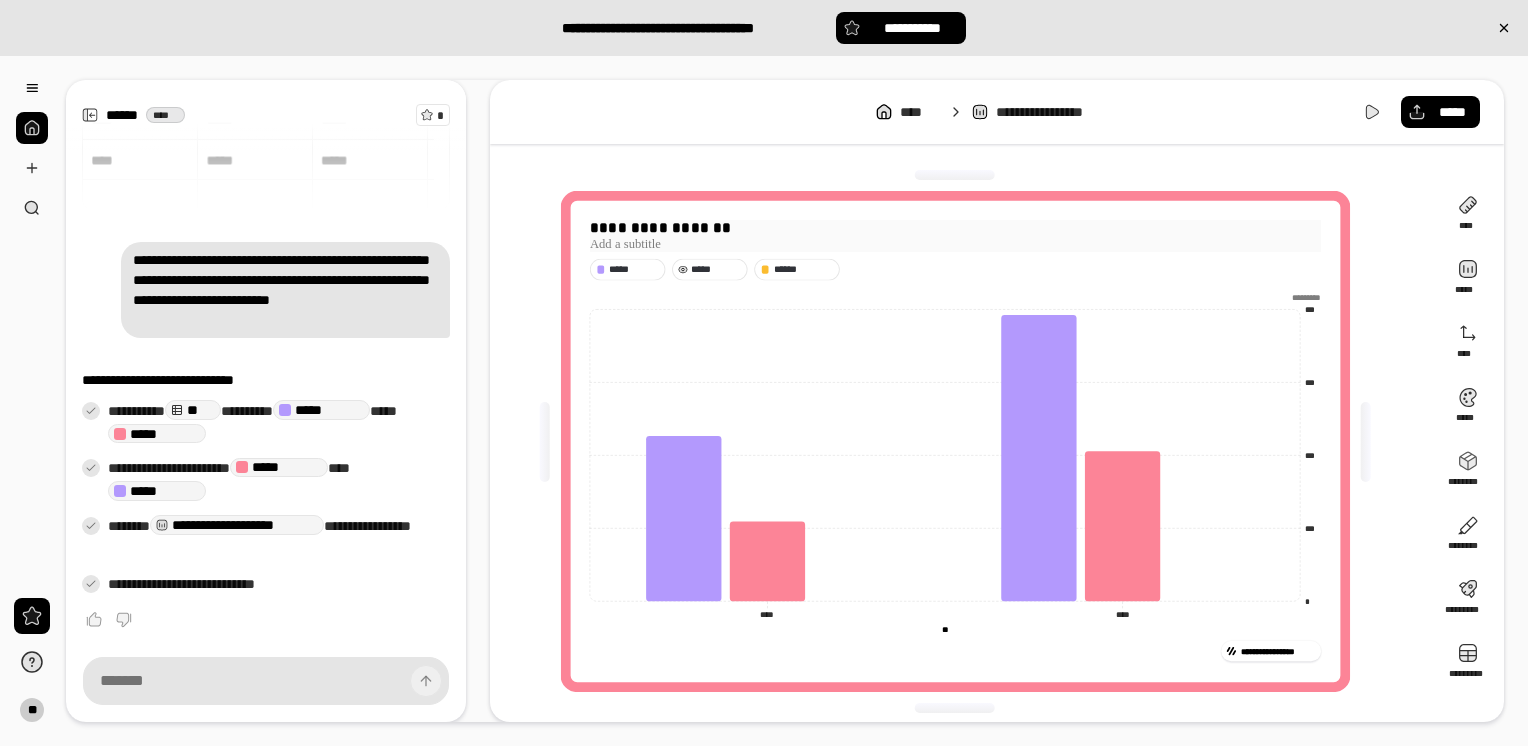 click on "**********" at bounding box center (954, 228) 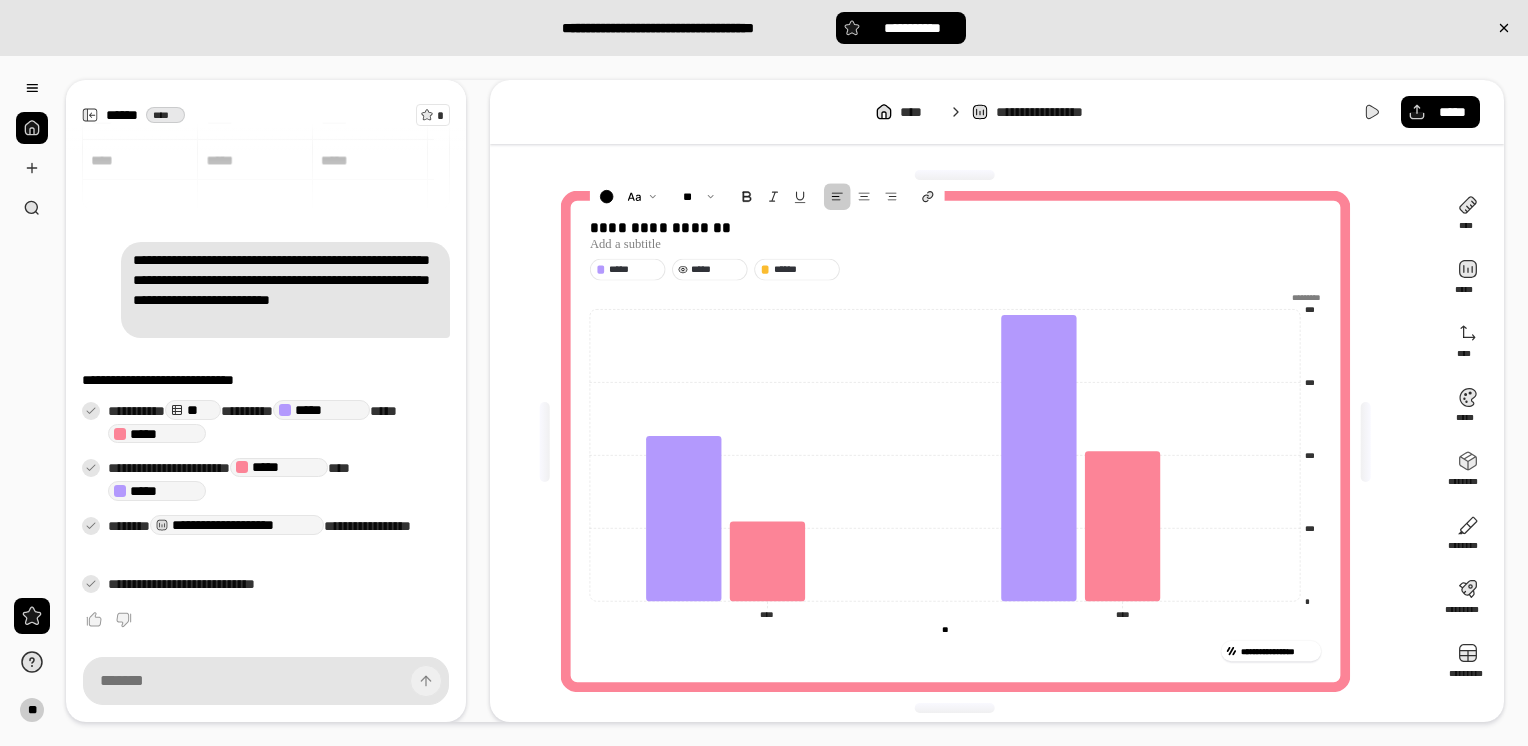 click on "**********" at bounding box center [997, 112] 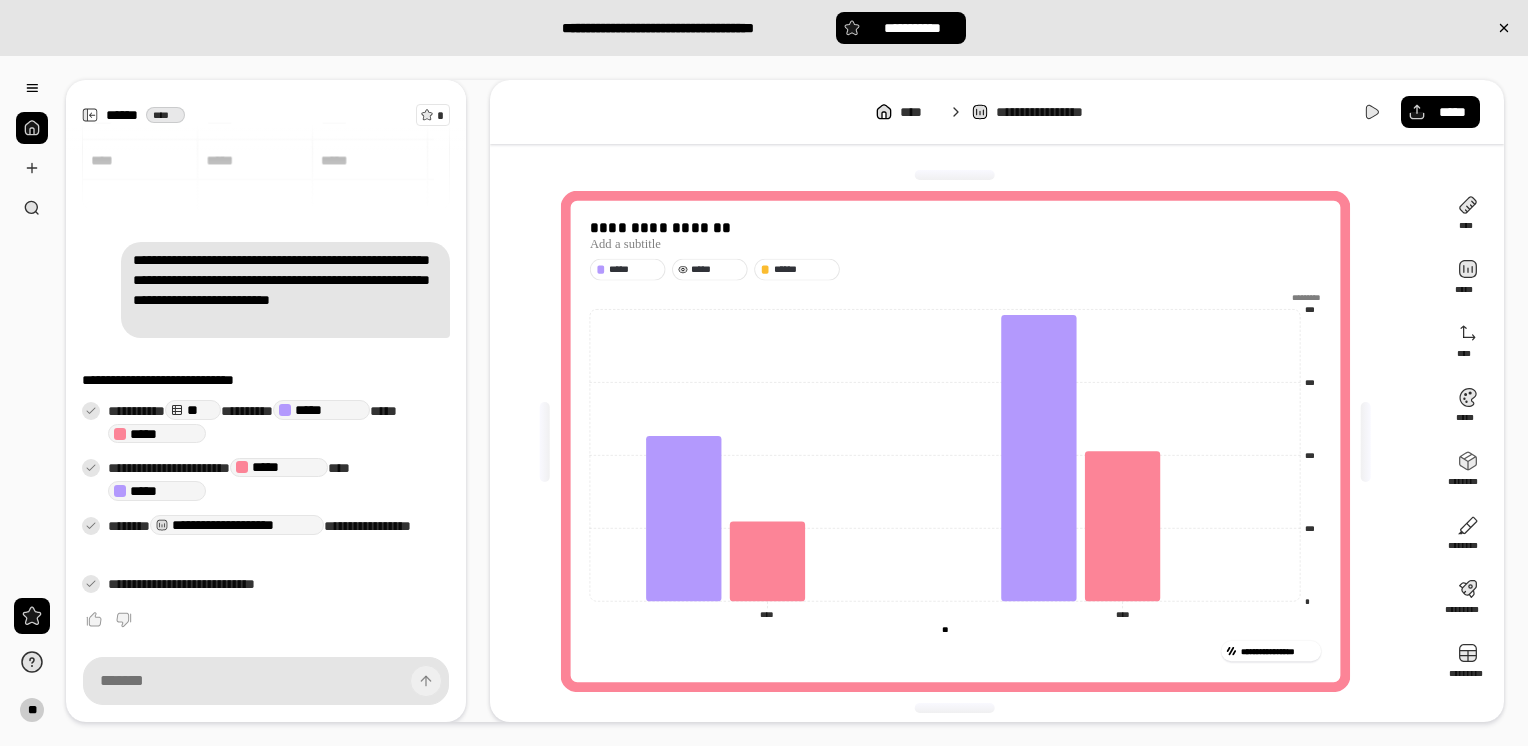 click on "**********" at bounding box center (963, 441) 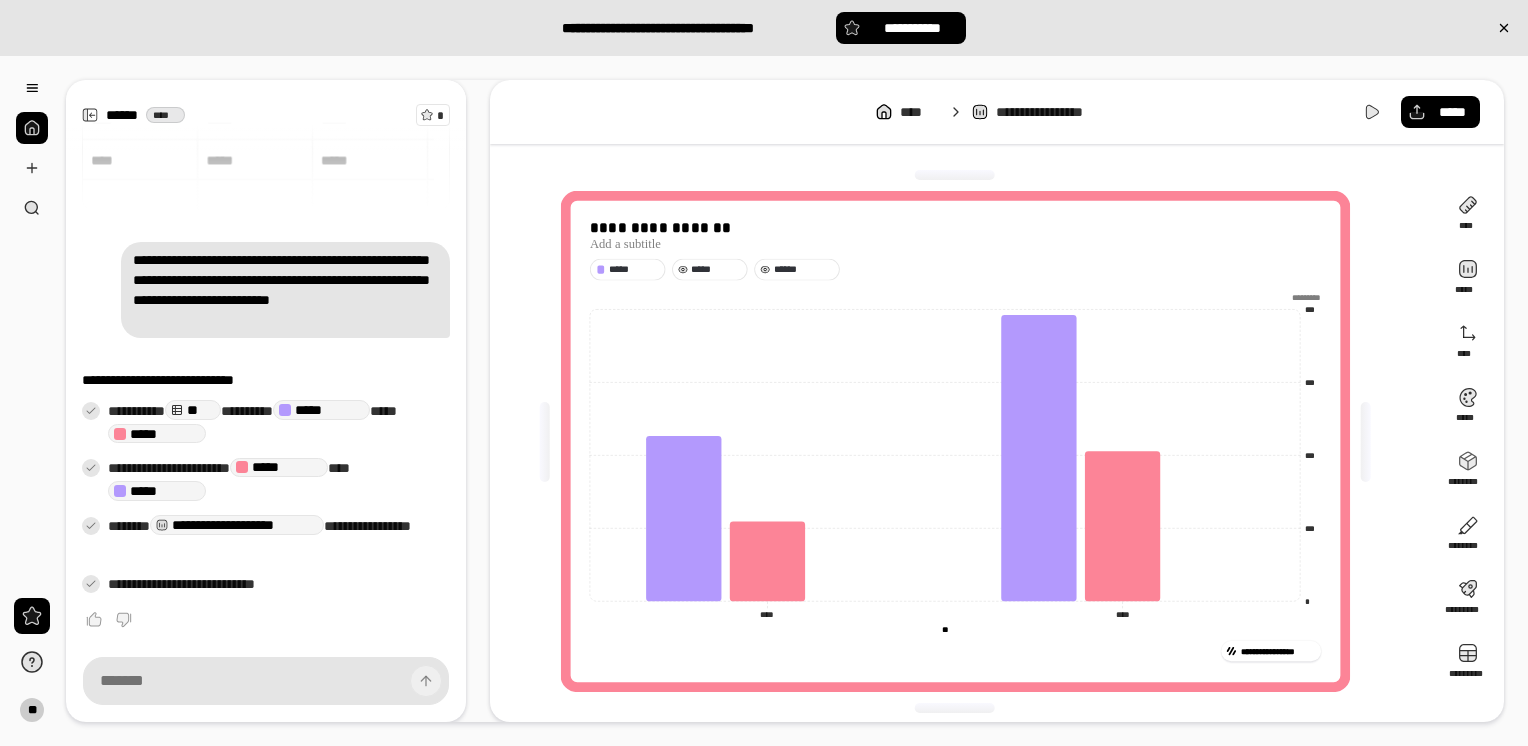 click on "******" at bounding box center (803, 269) 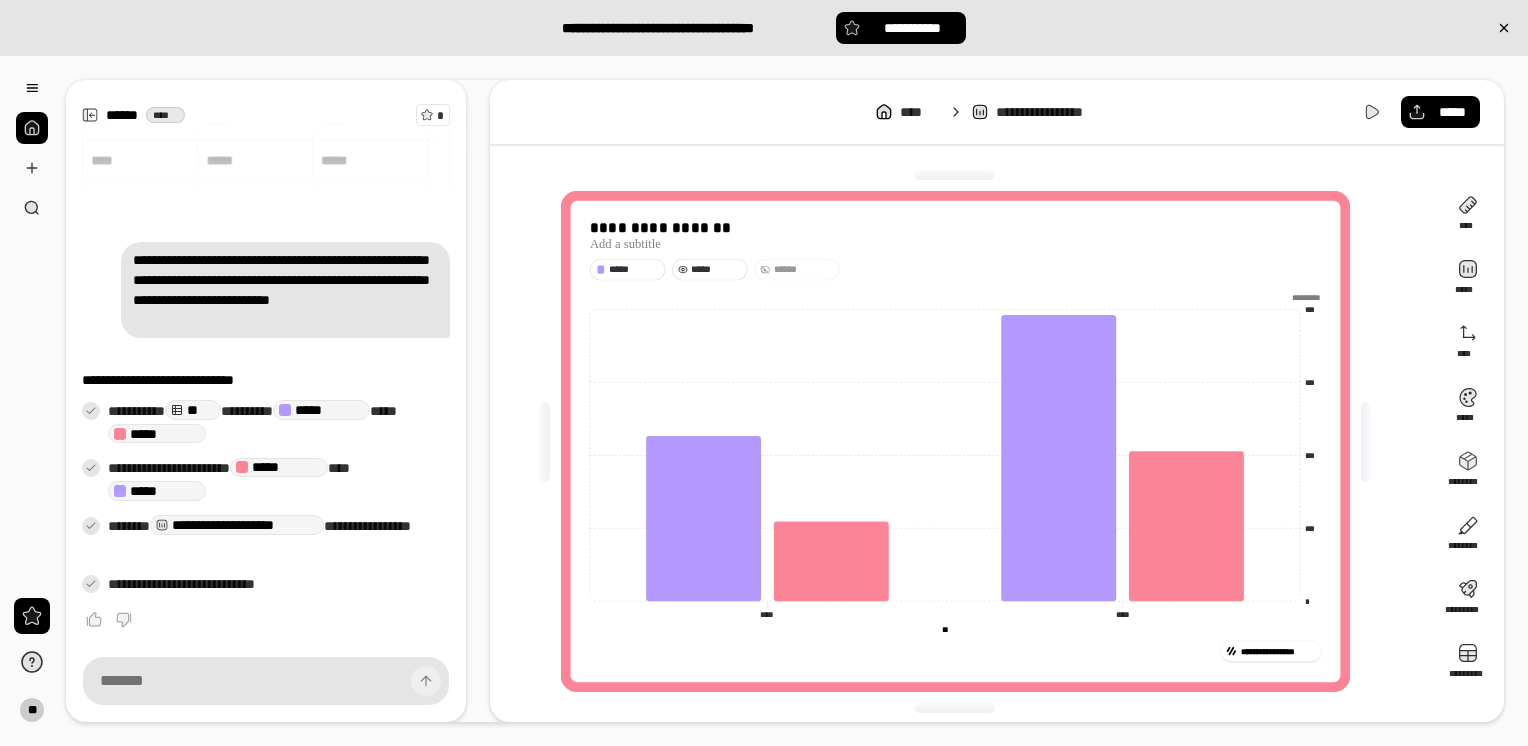 click on "******" at bounding box center [803, 269] 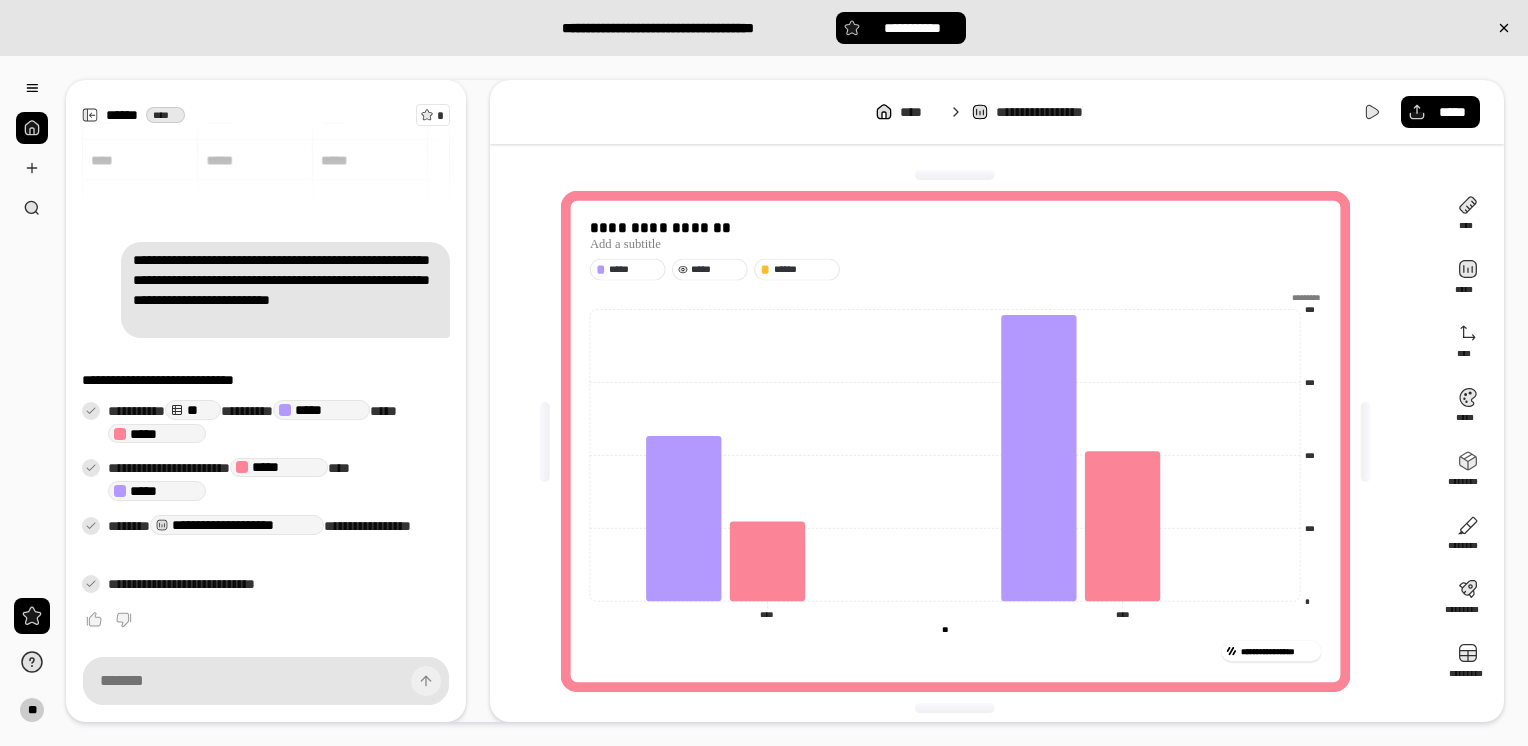 click on "**********" at bounding box center (954, 441) 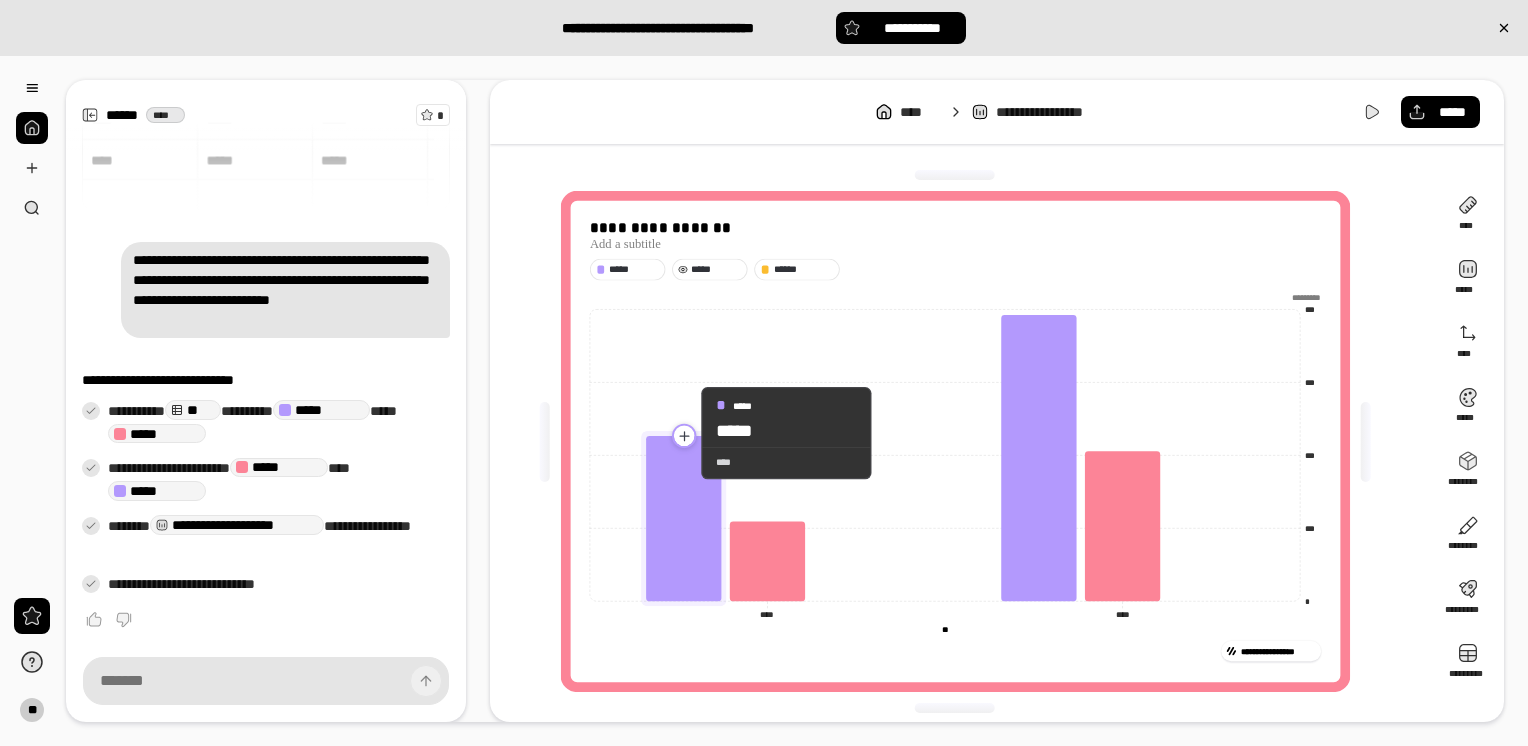 click 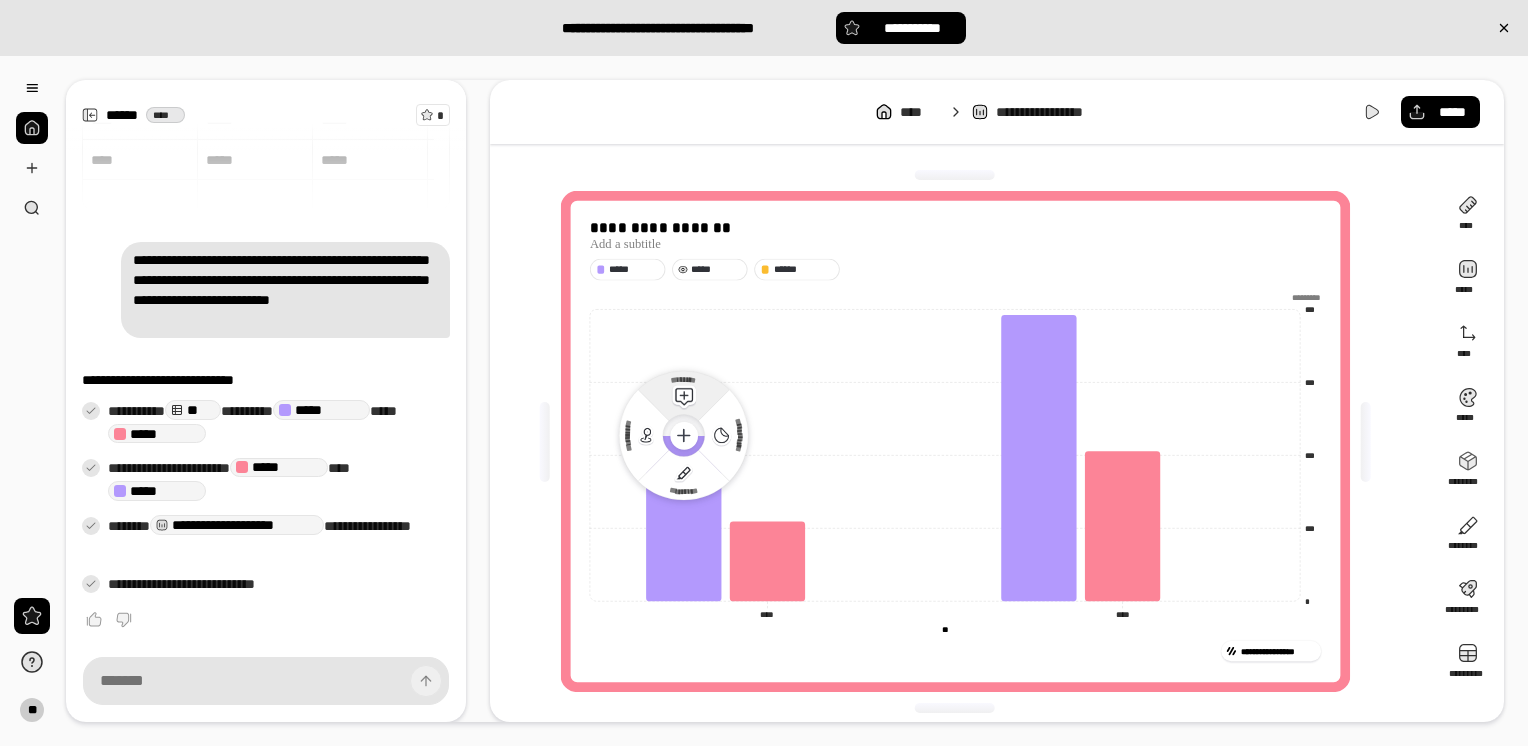 click 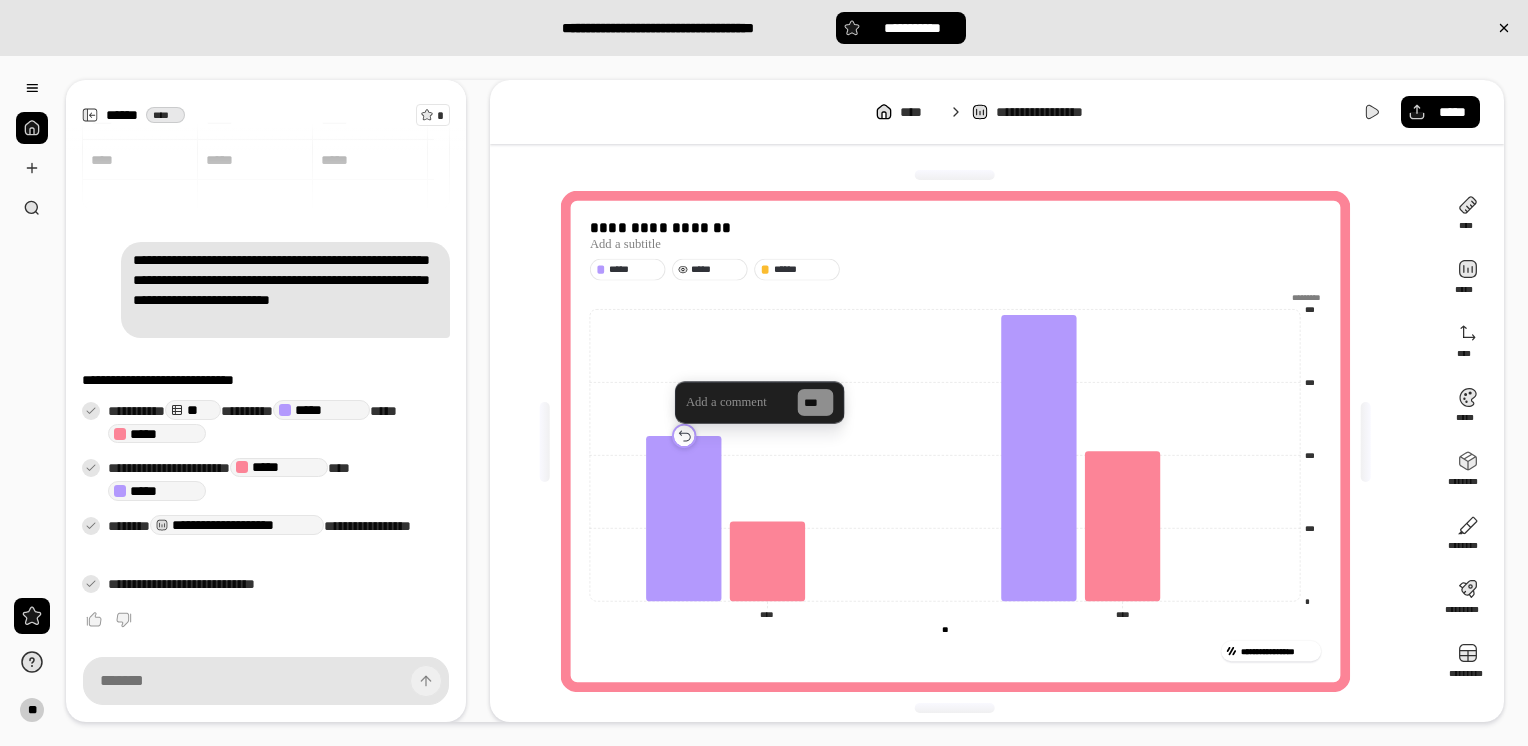 click 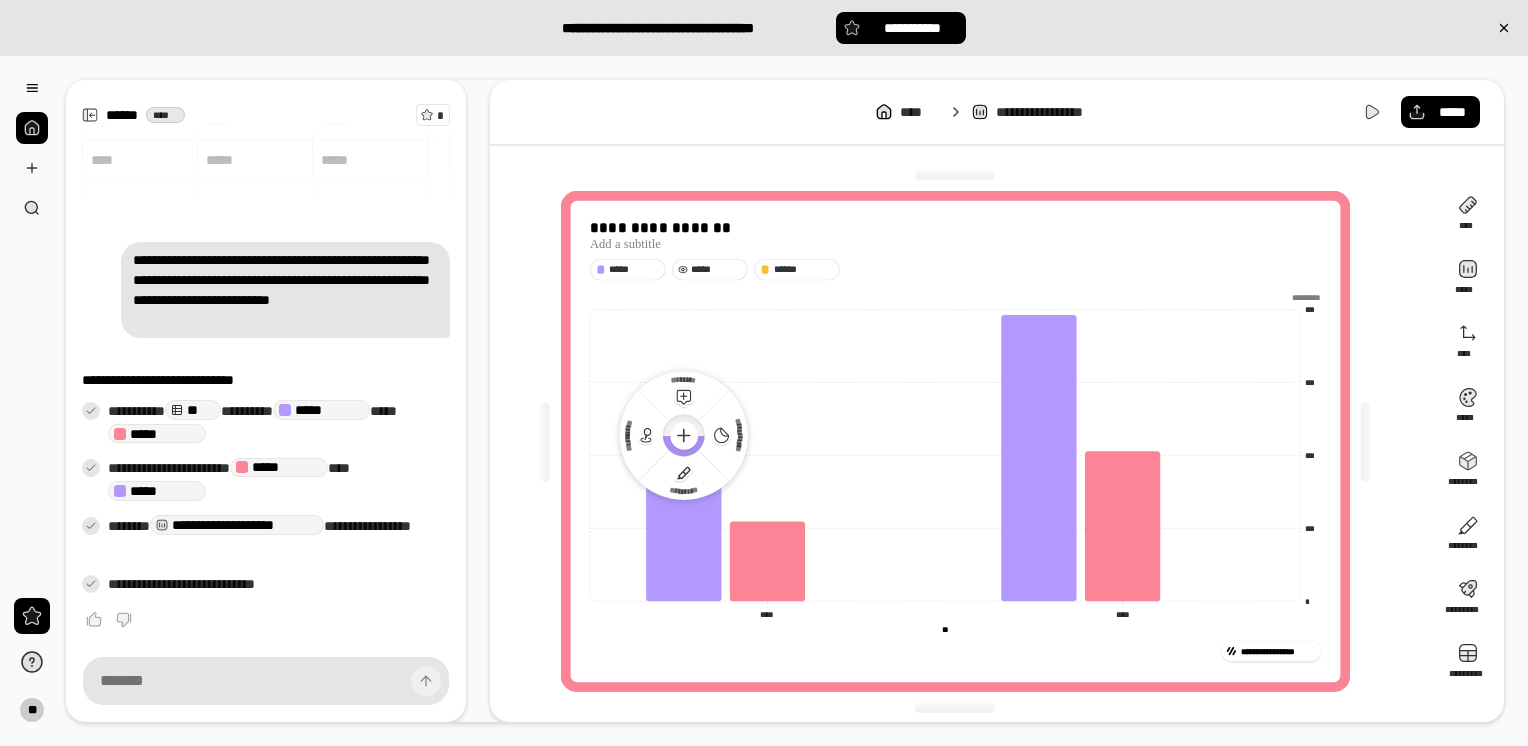 click 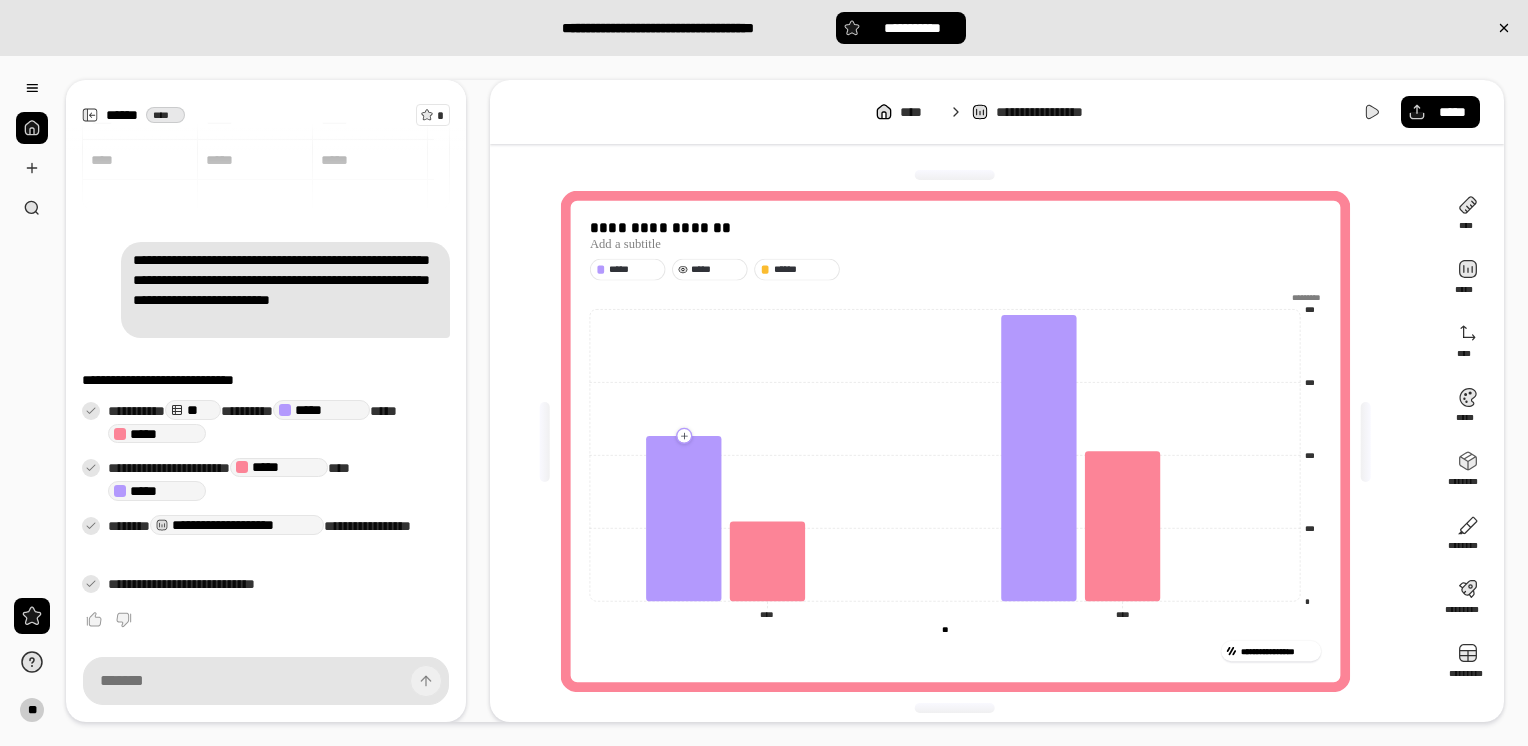 click 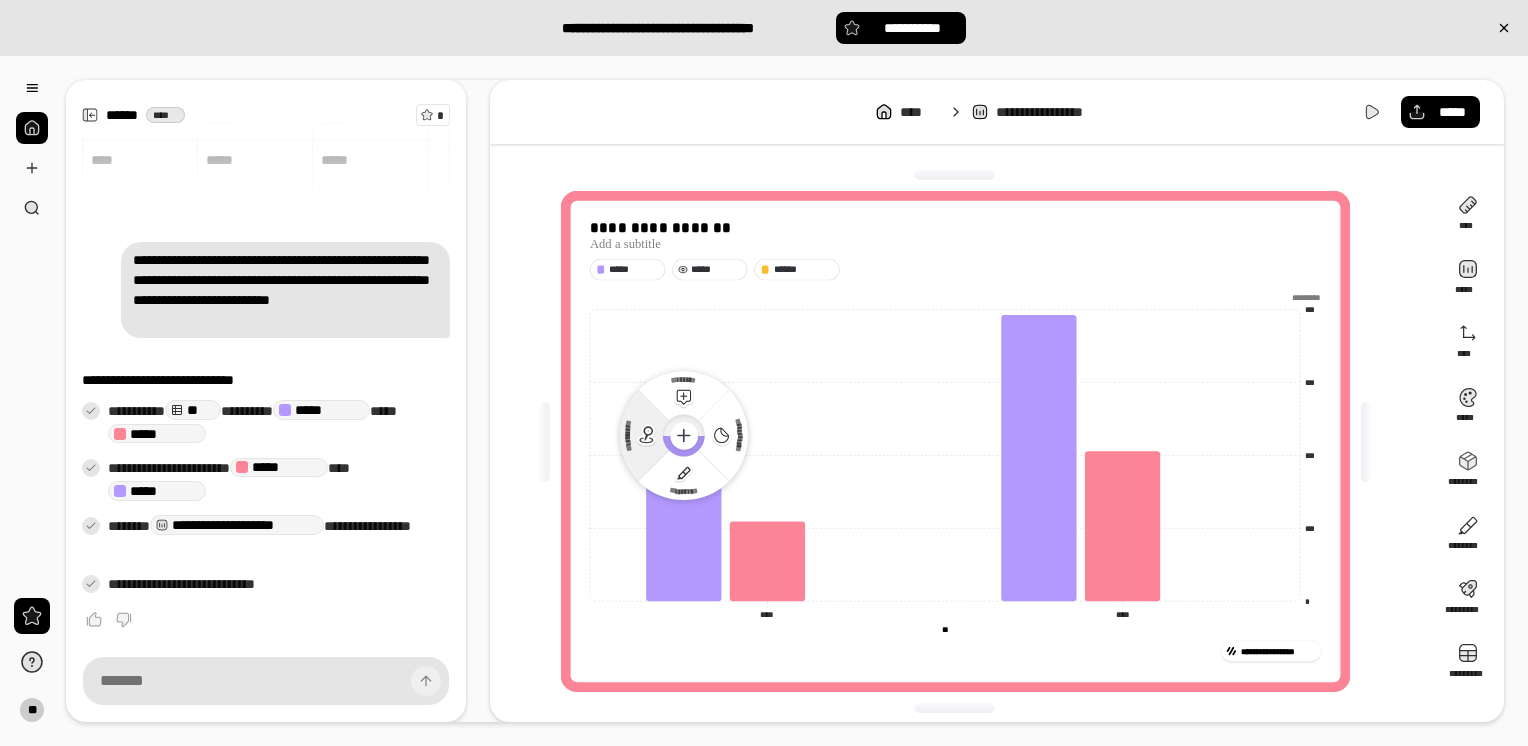 click 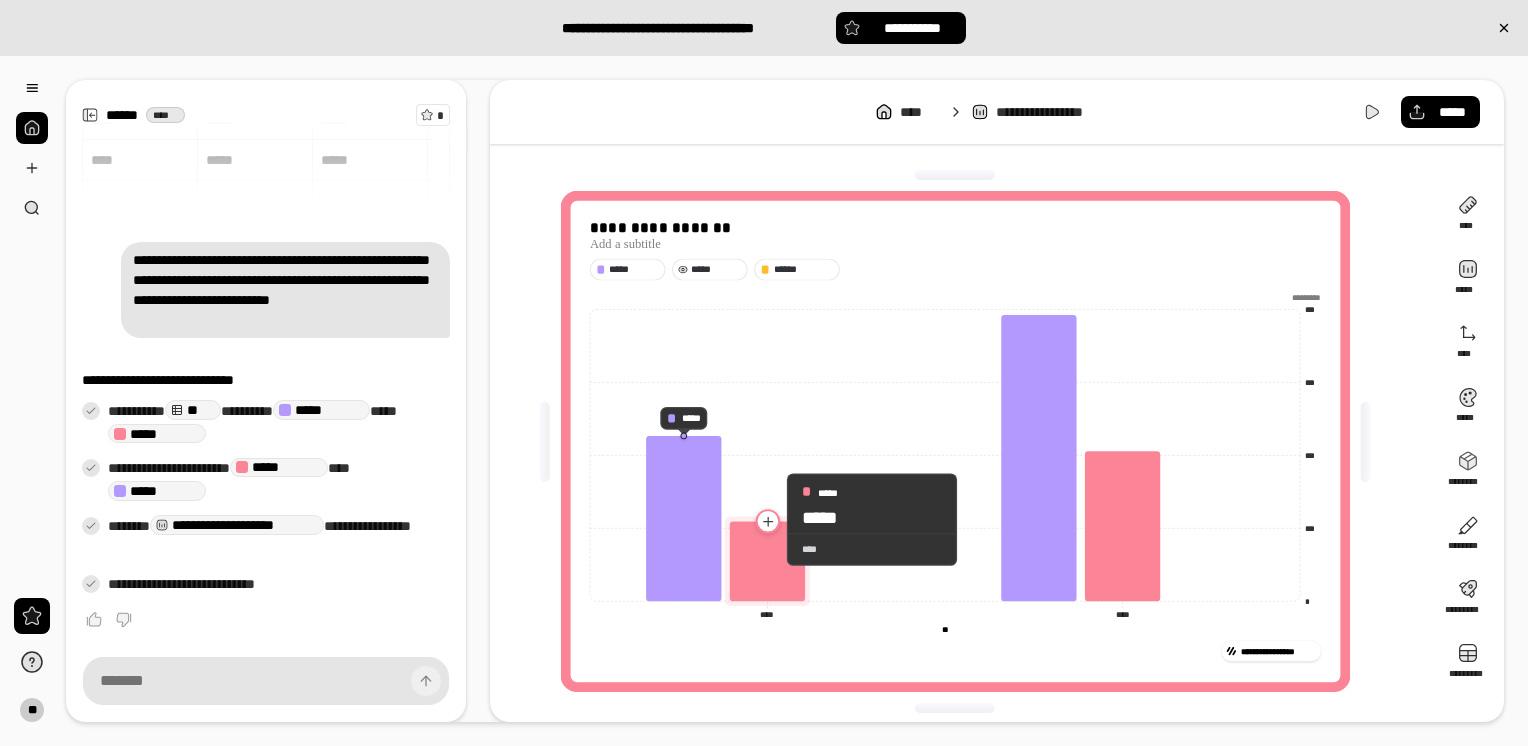 click 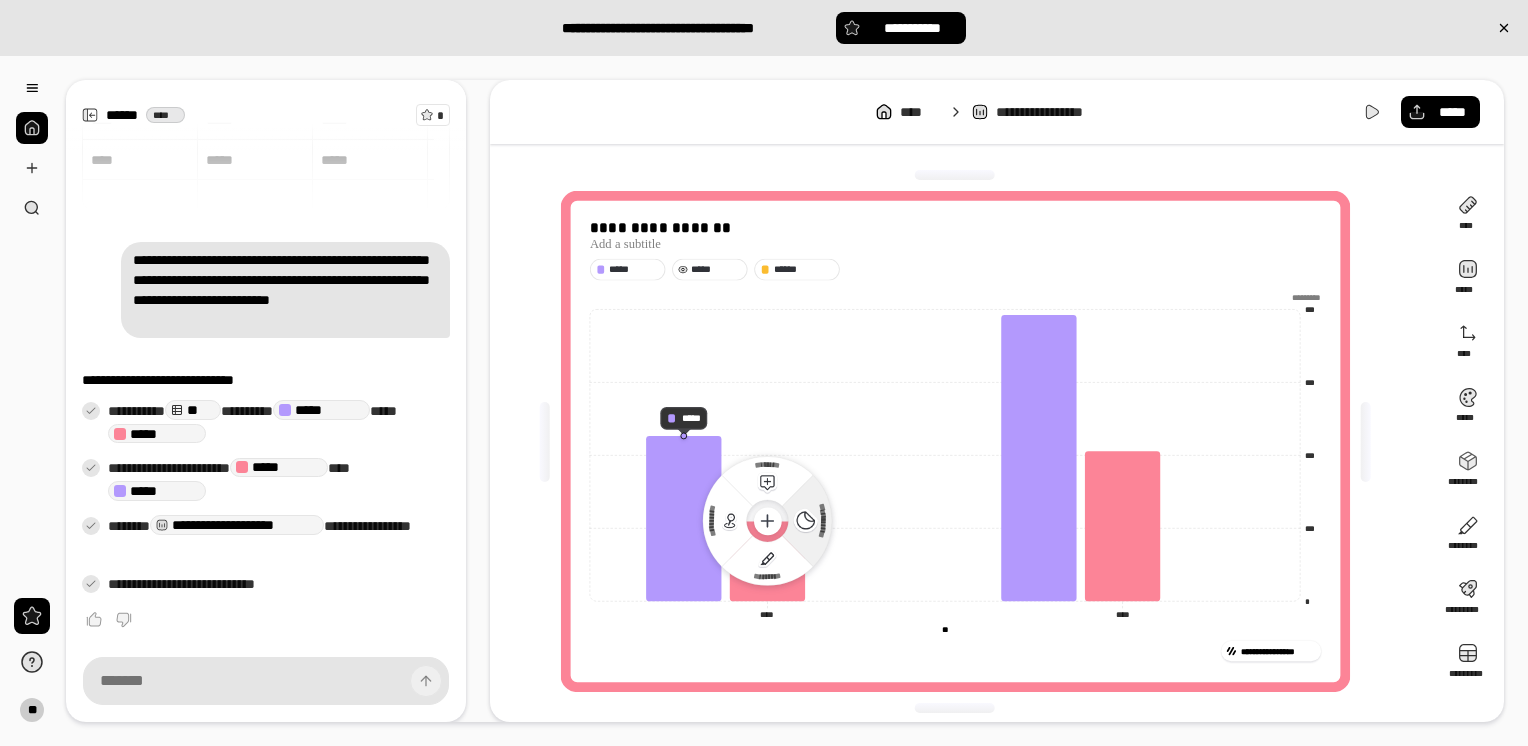 click 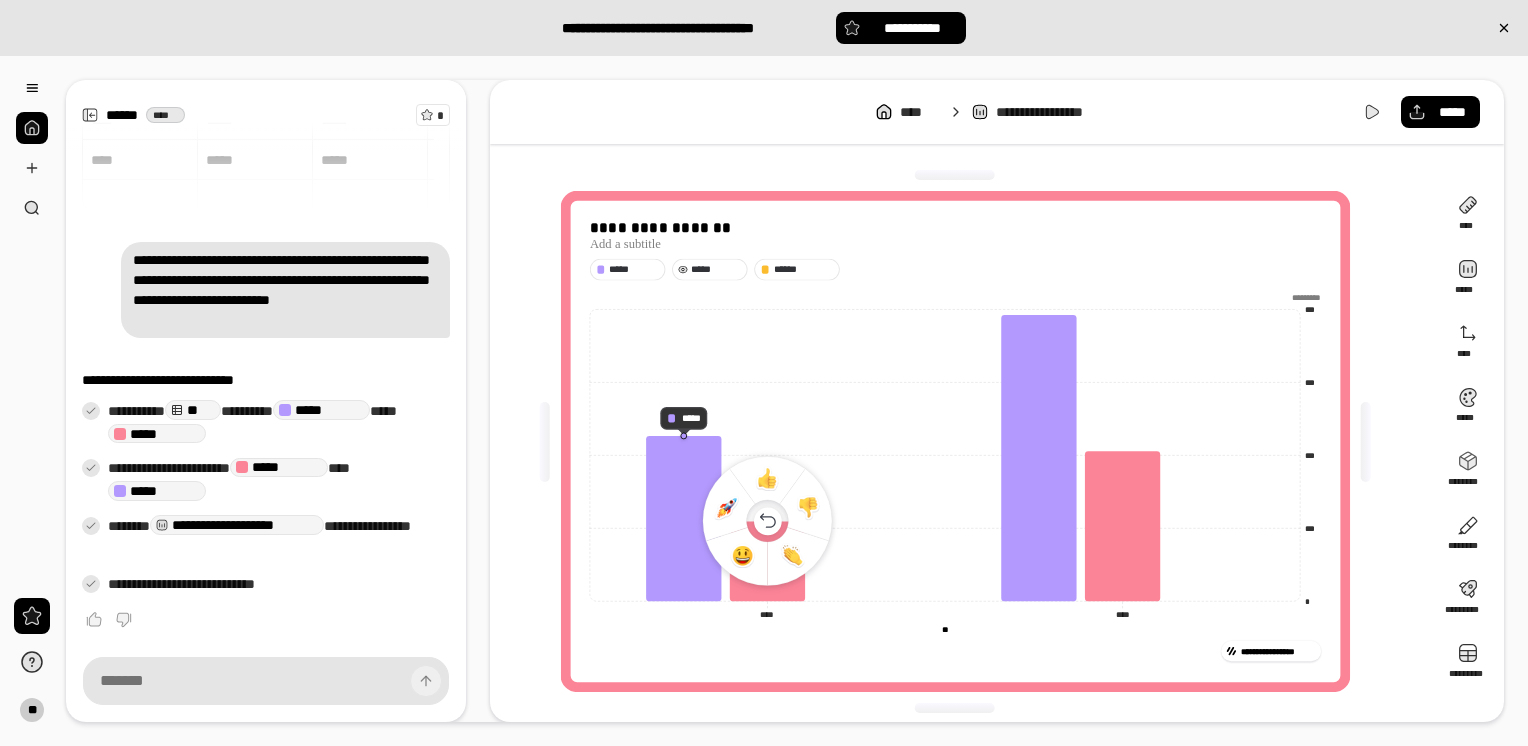 click 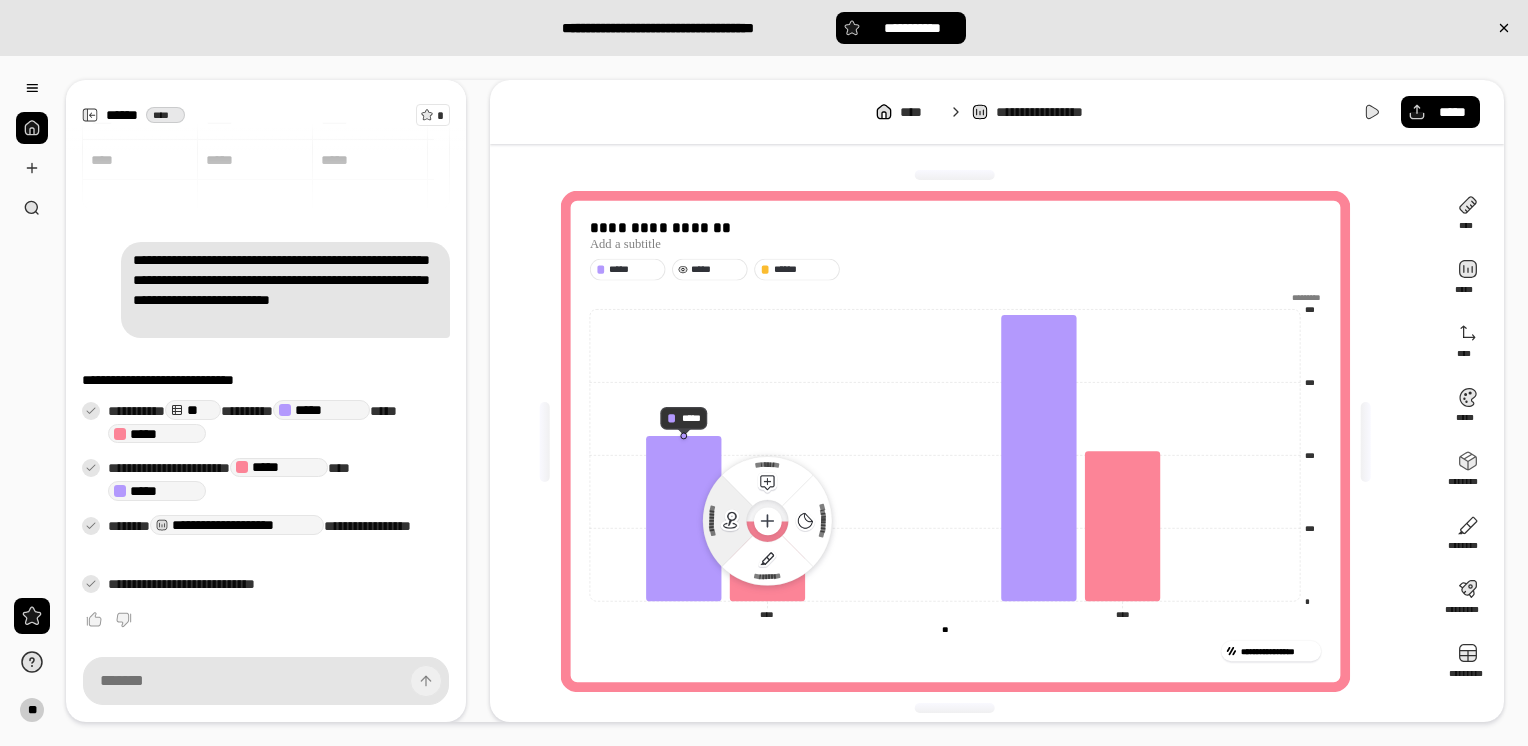 click 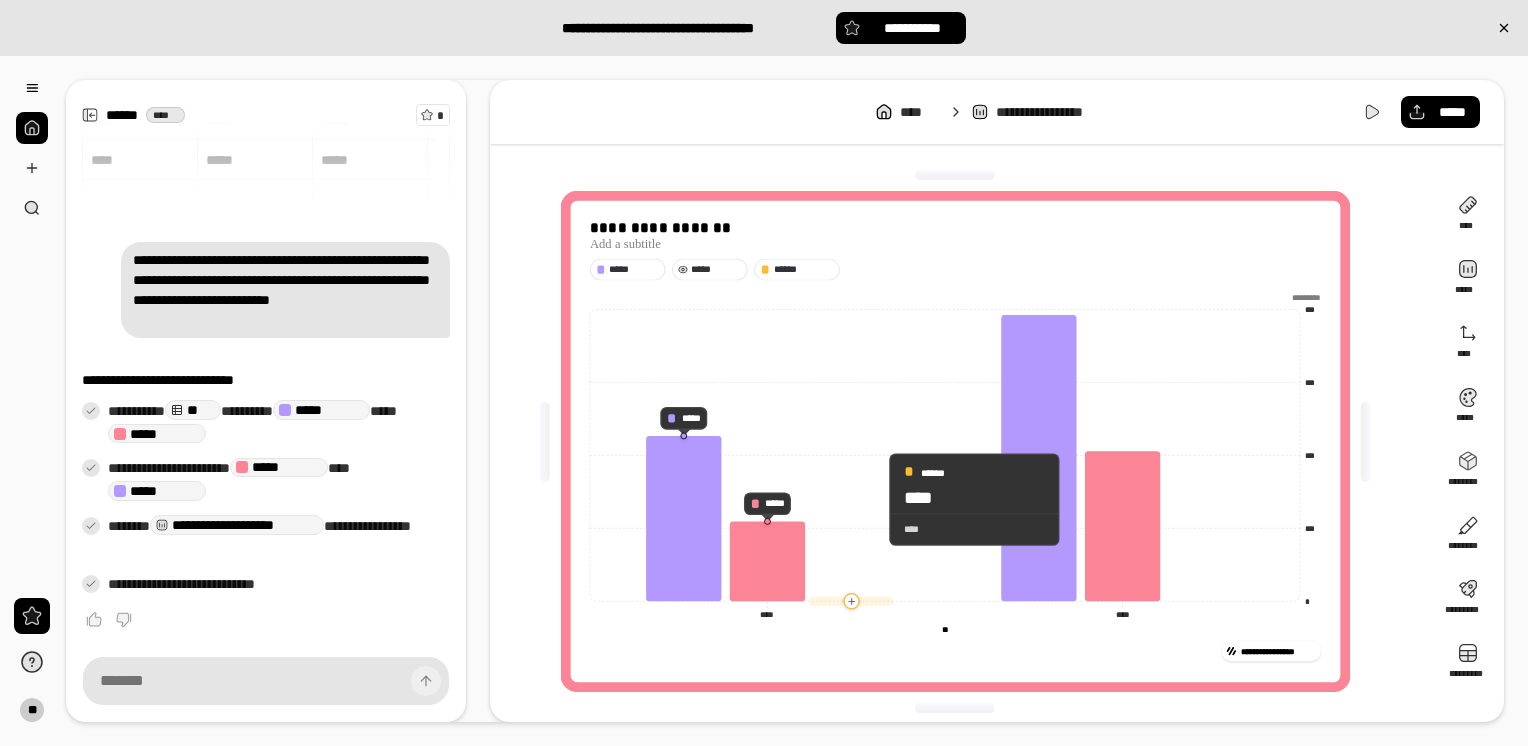 click 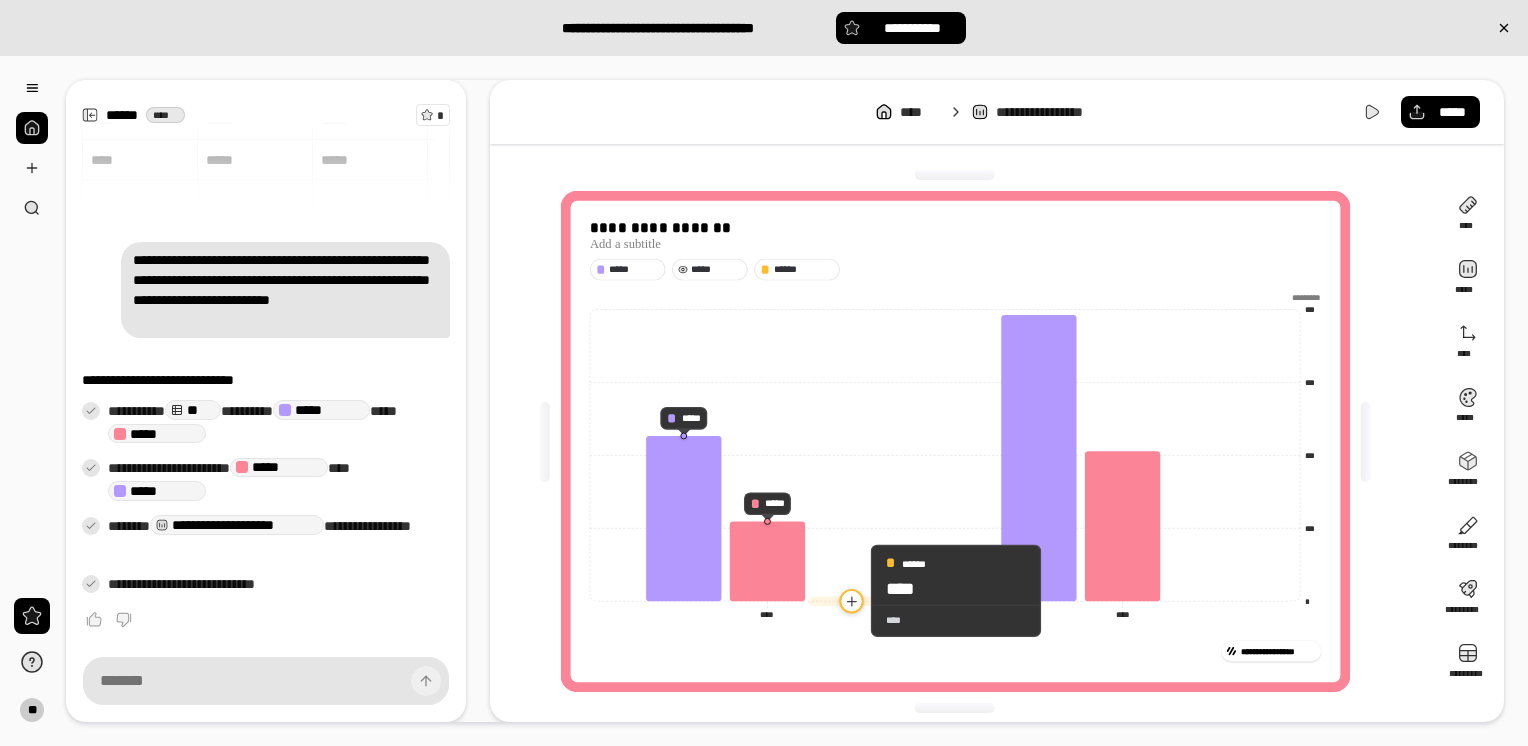 click 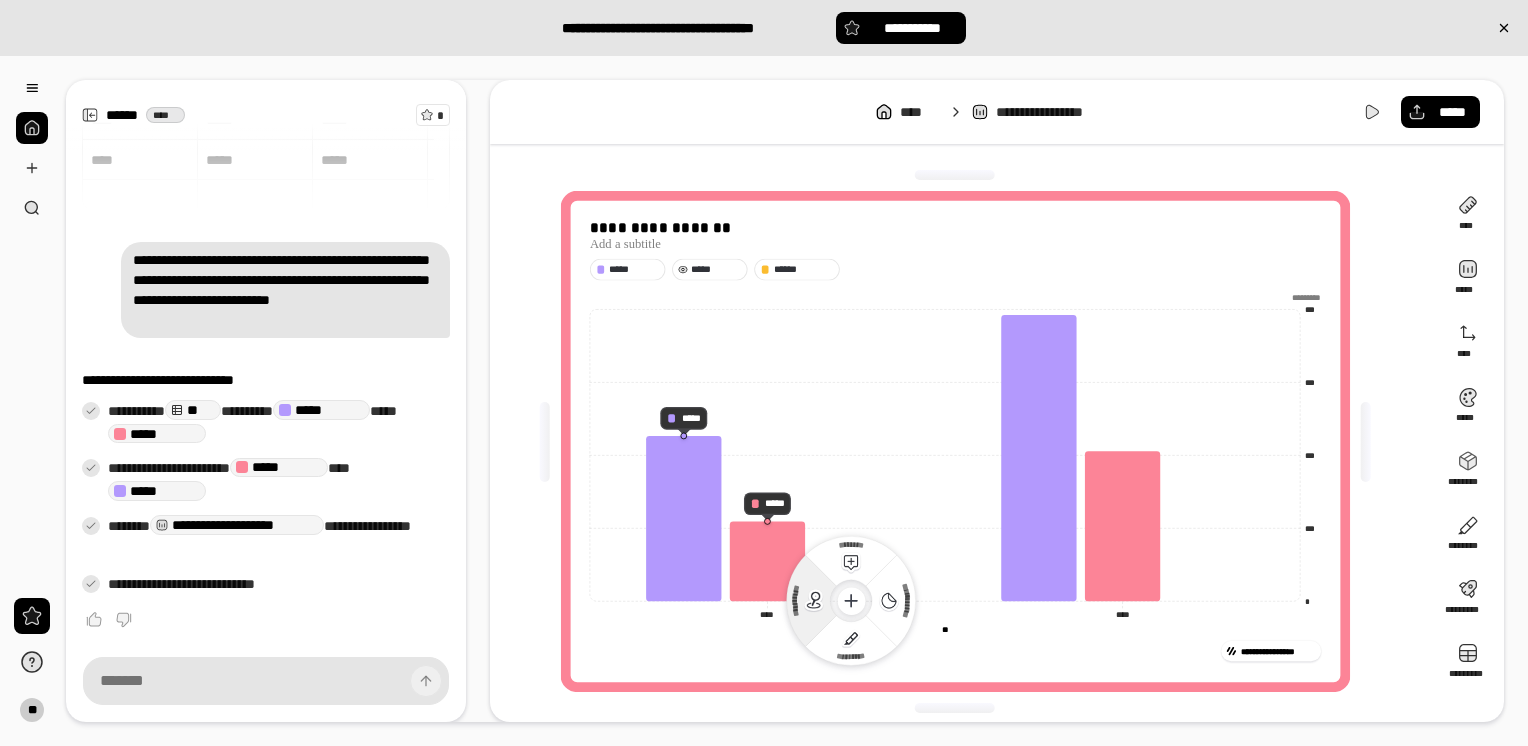 click 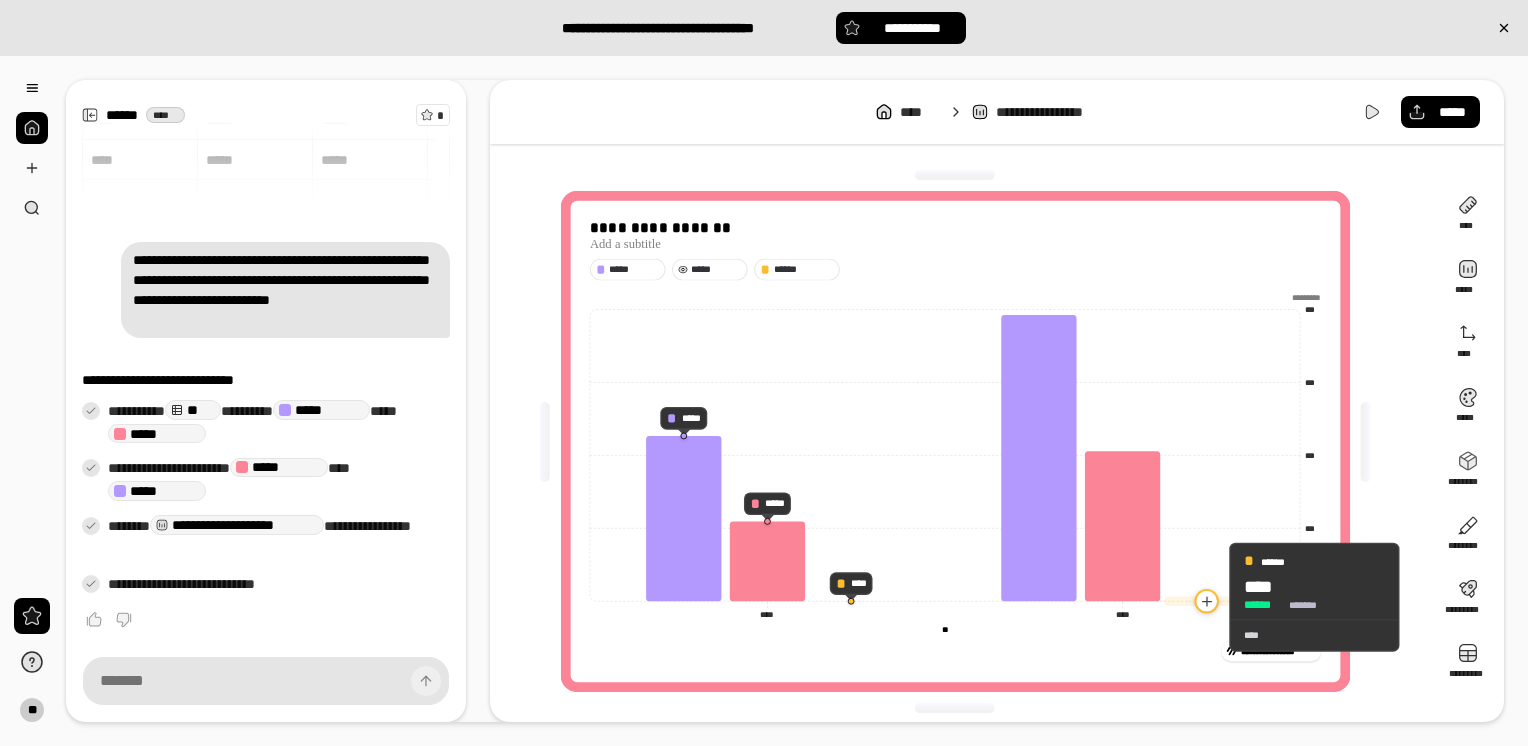 click 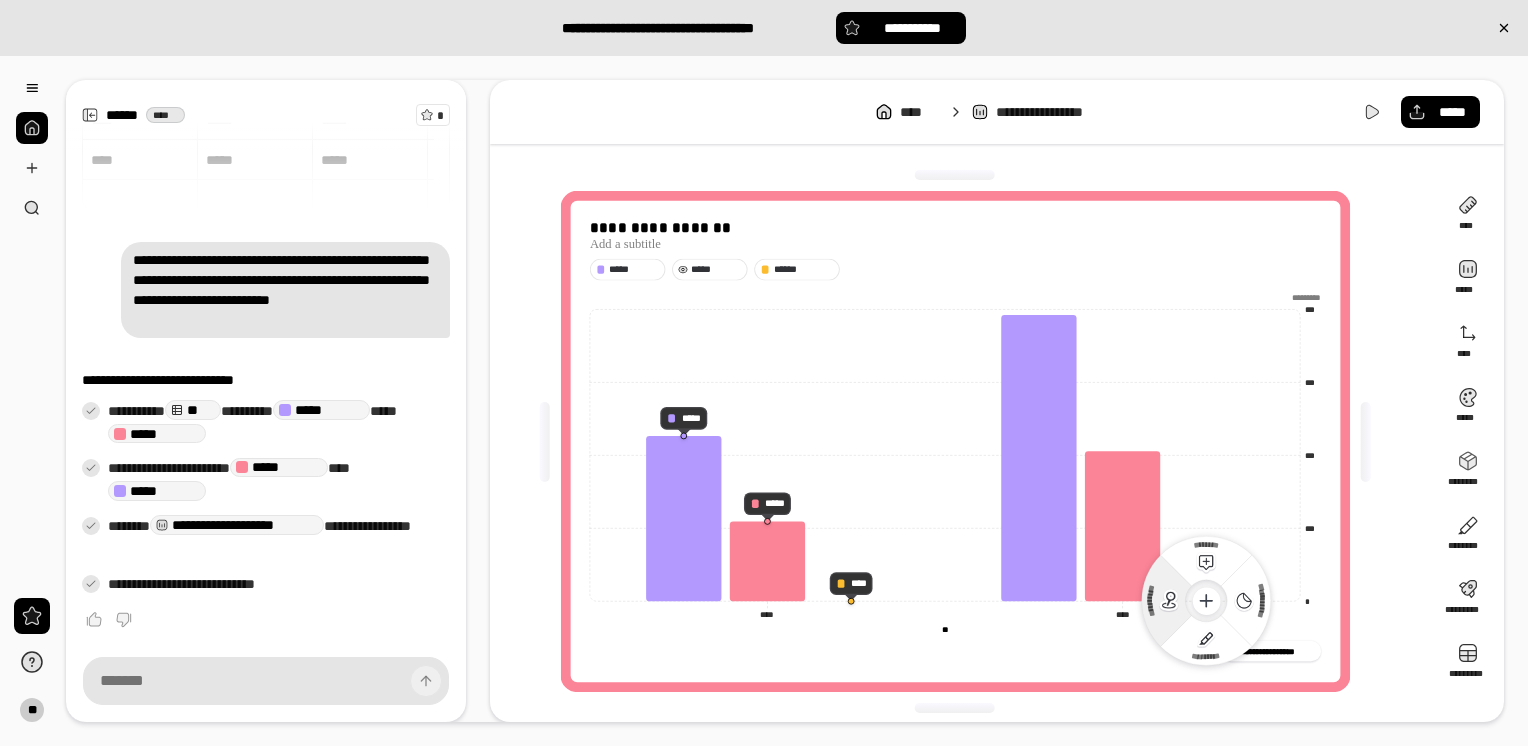 click 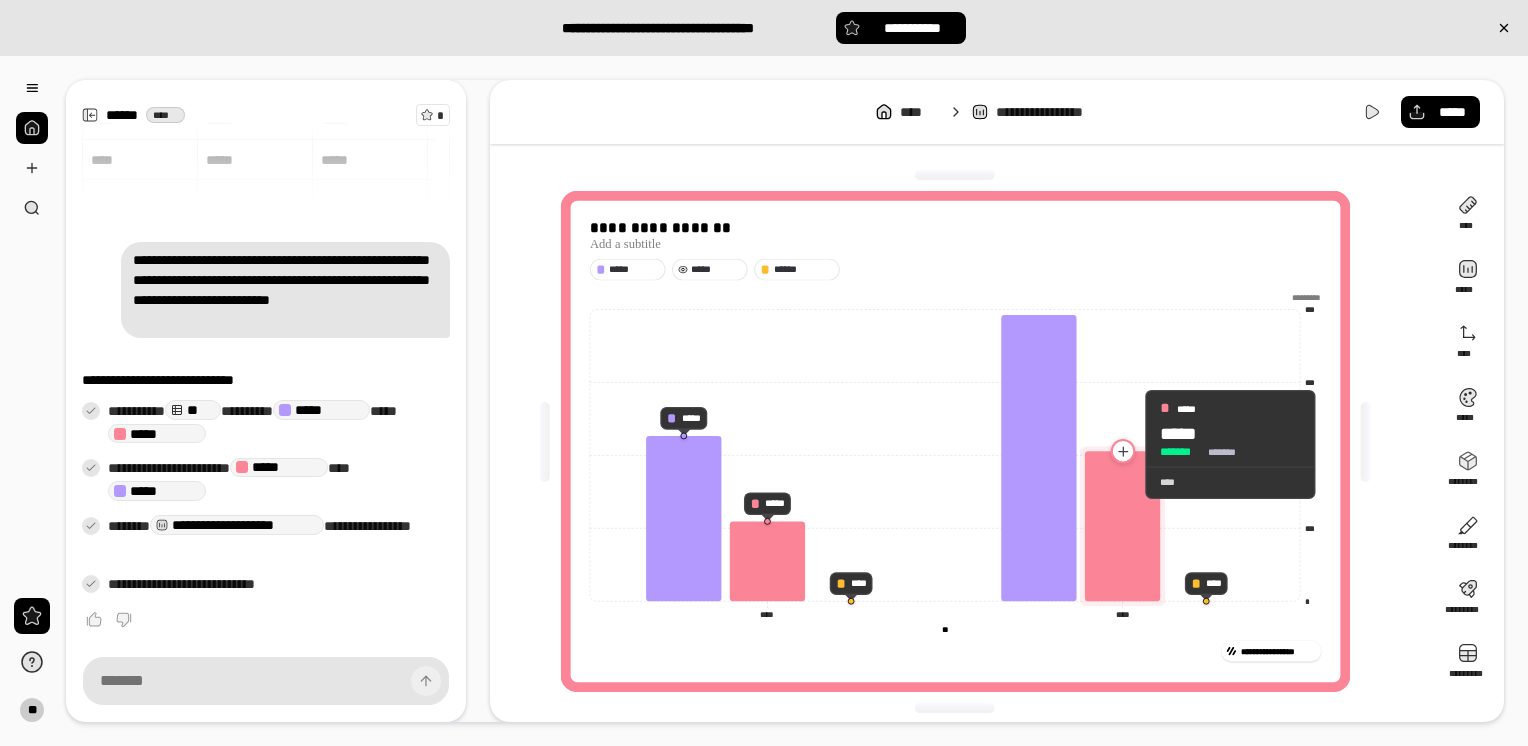 click 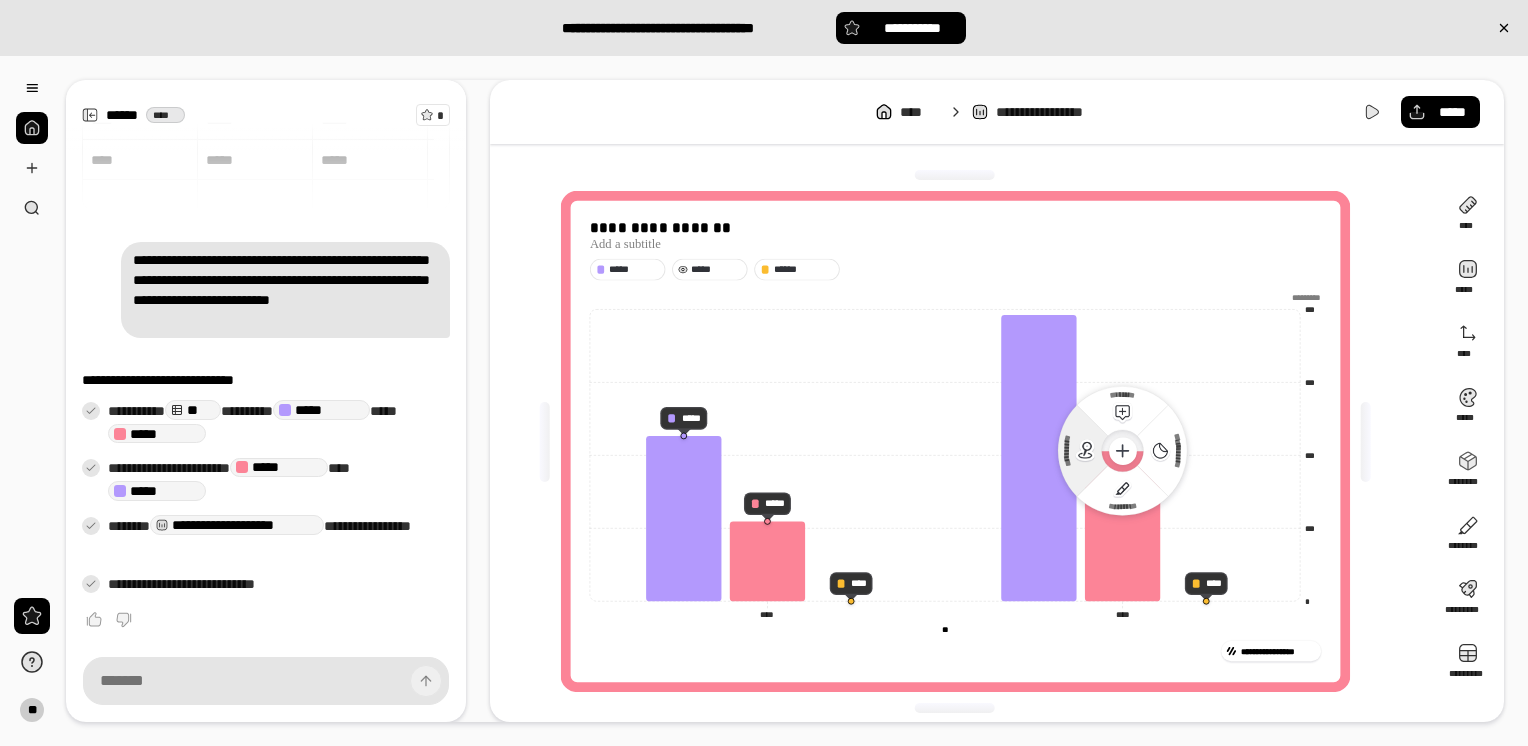 click 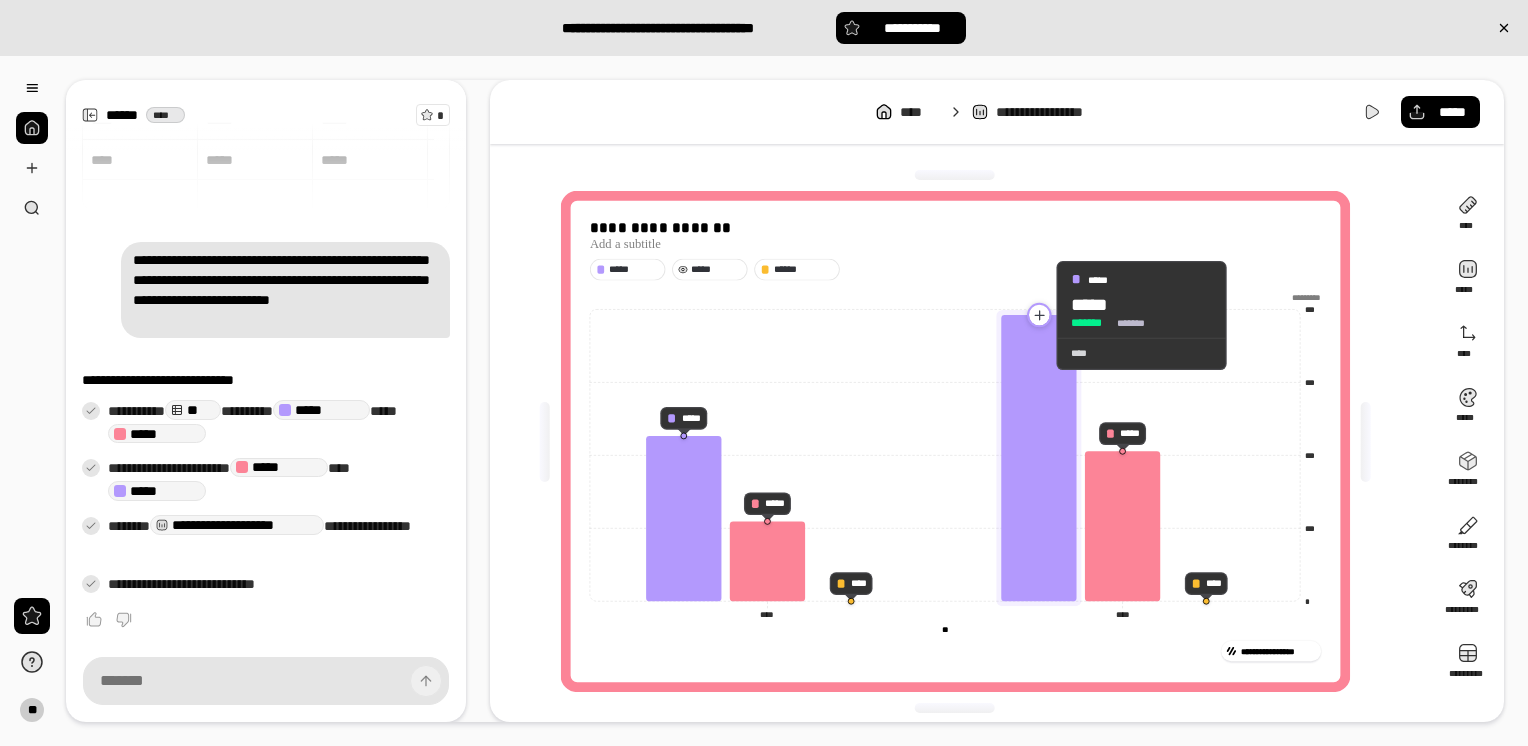 click 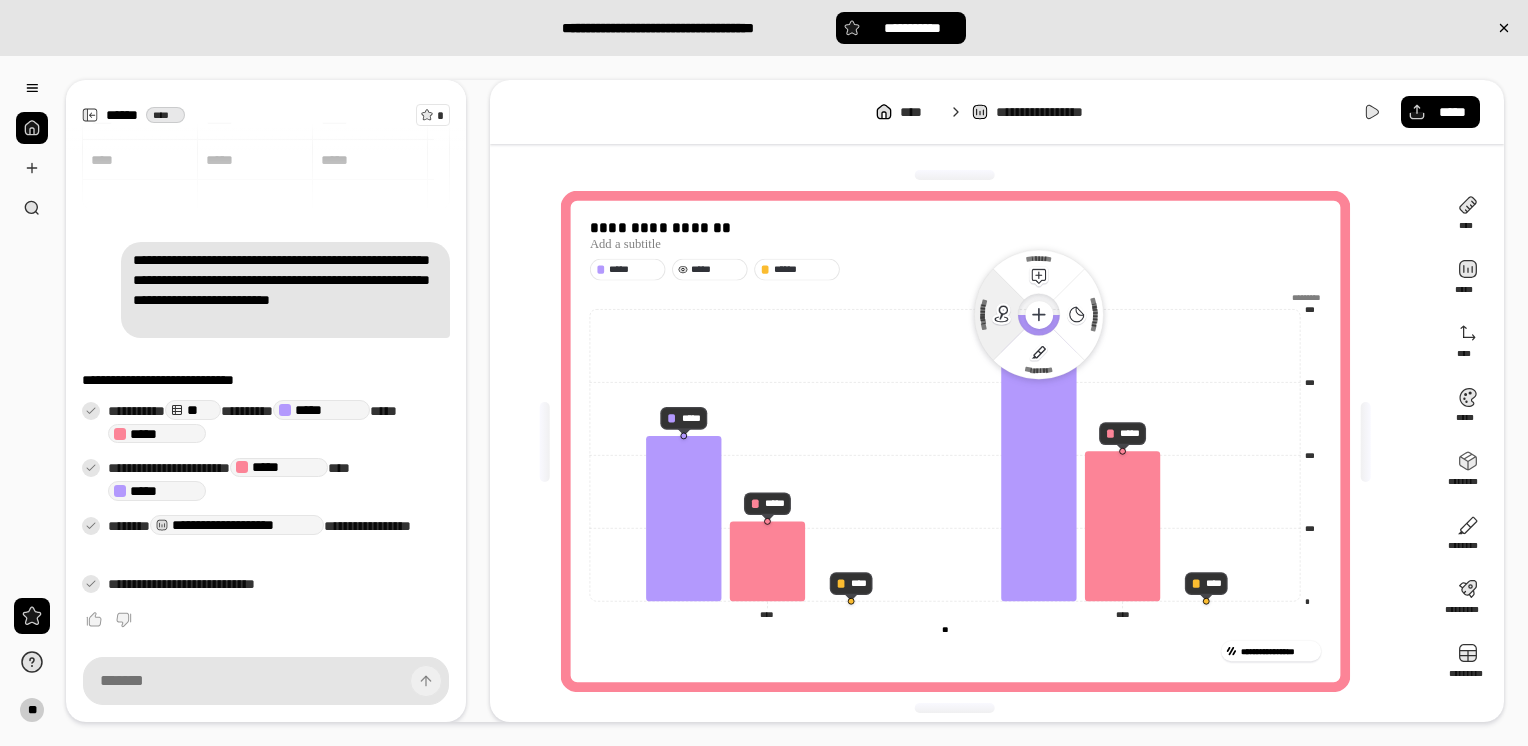 click 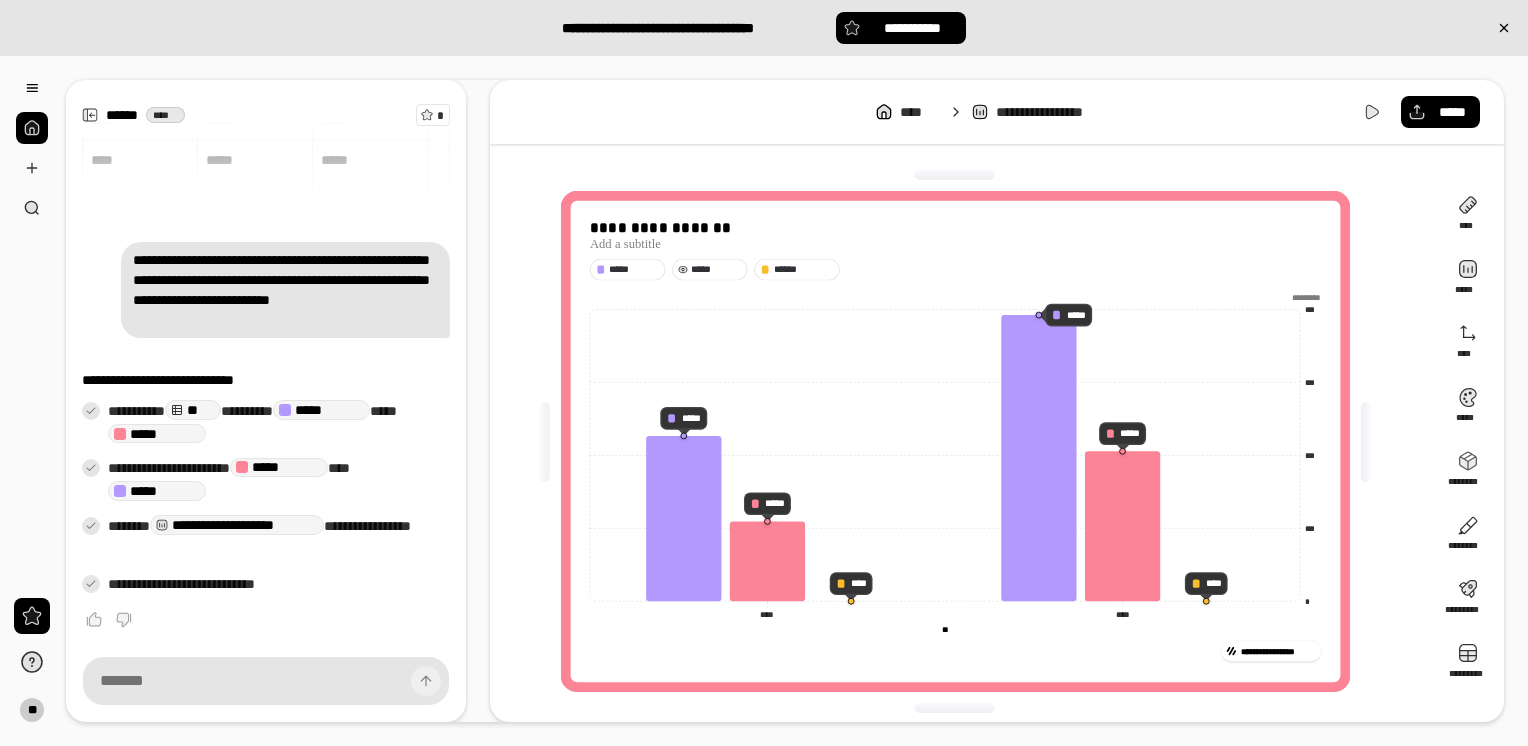click on "***** ***** ******" at bounding box center [954, 270] 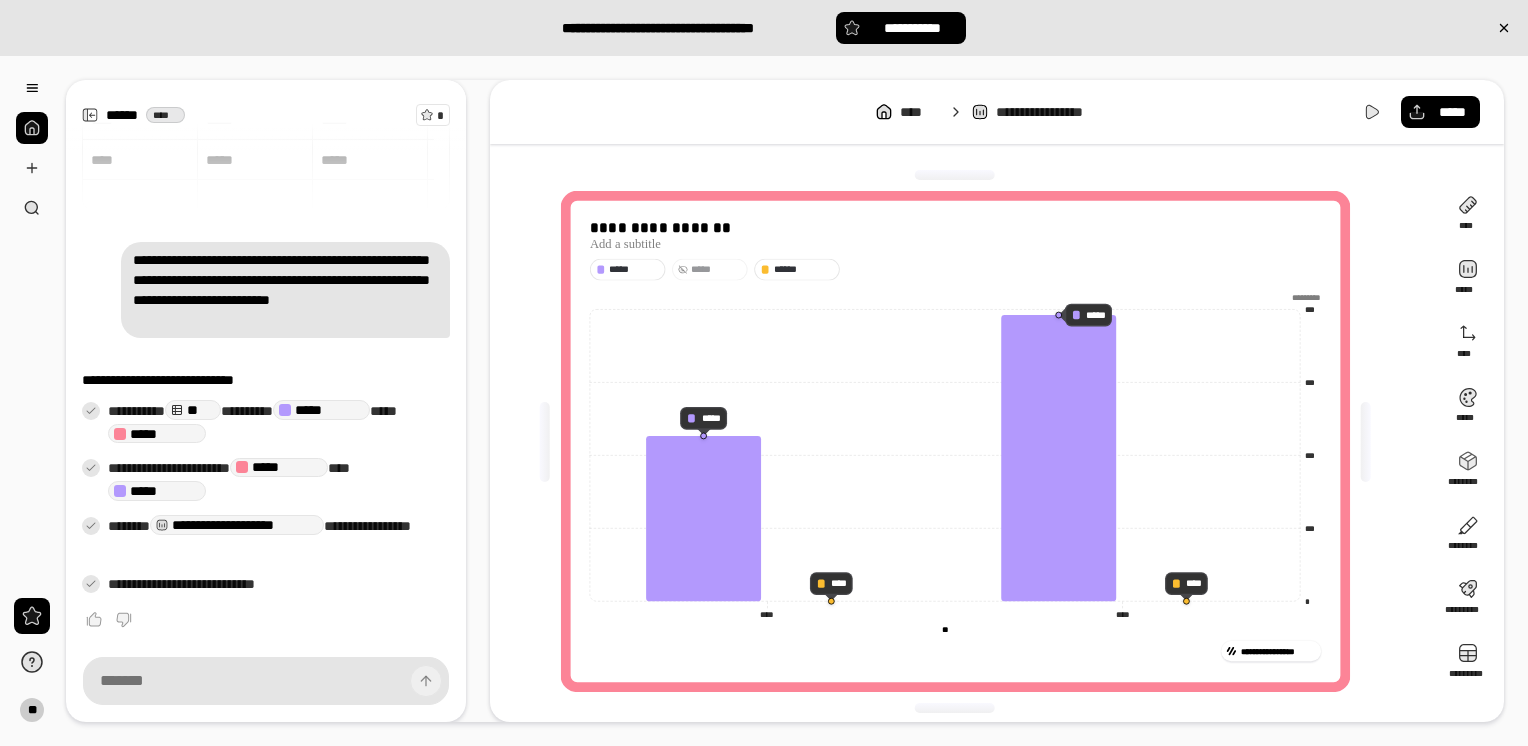 click on "*****" at bounding box center [716, 269] 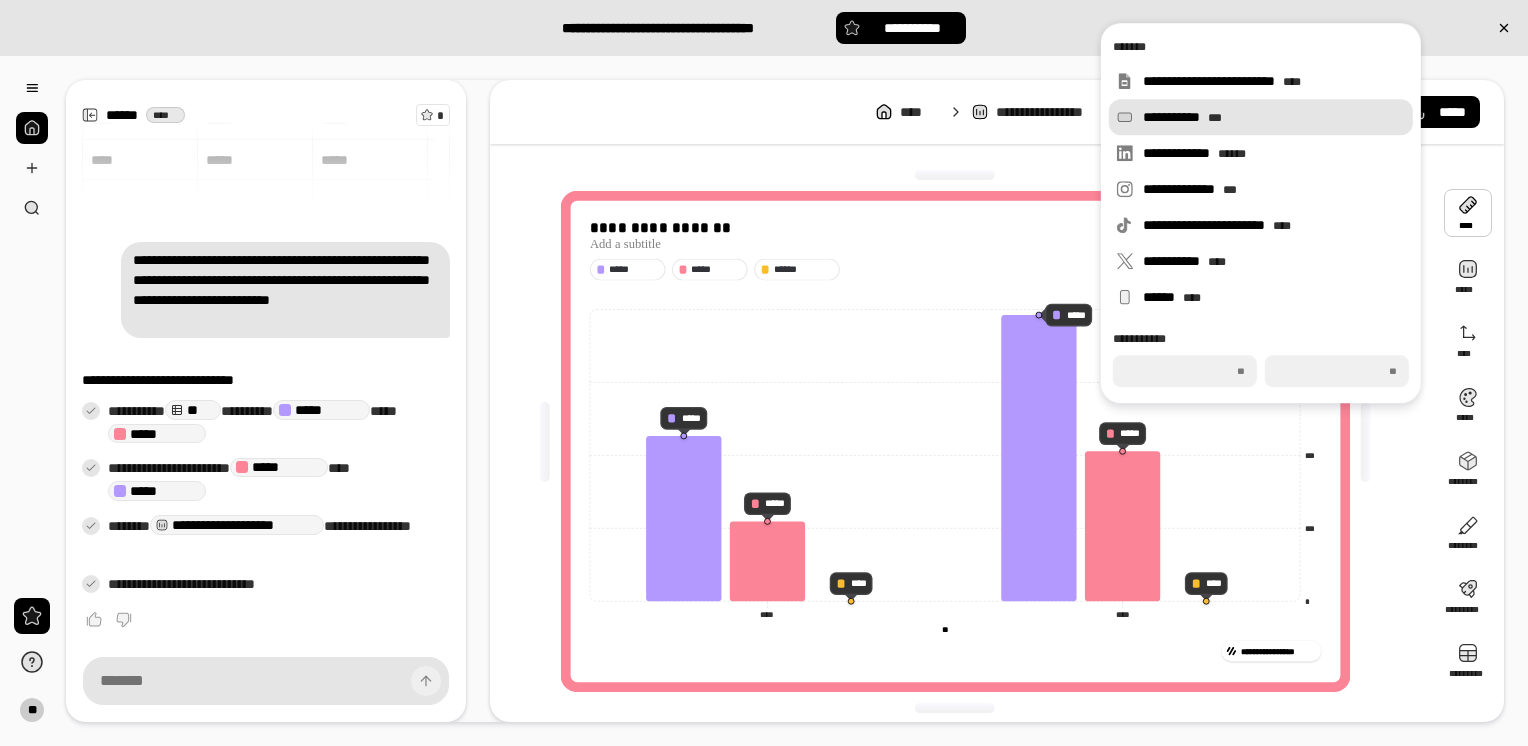 click on "**********" at bounding box center [1261, 117] 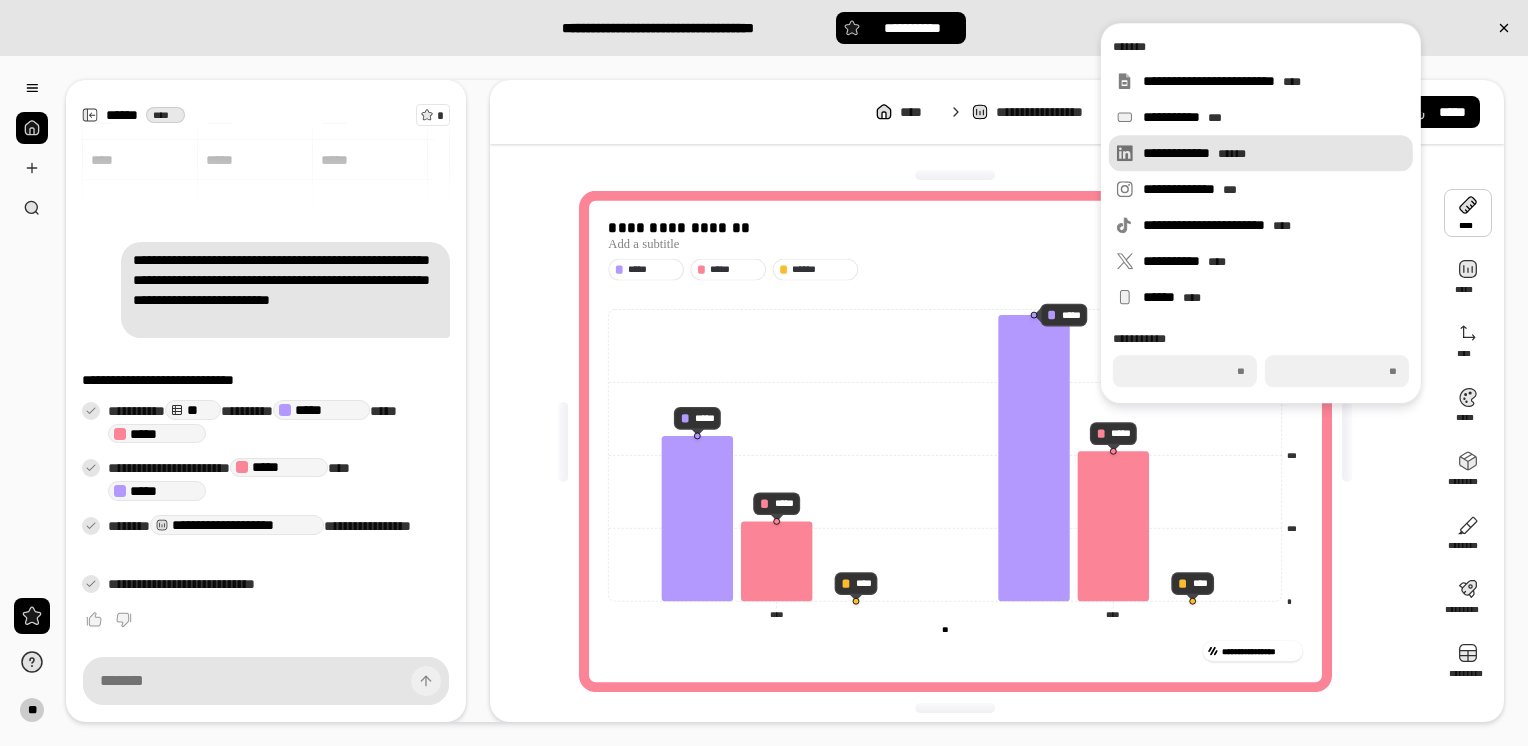 click on "**********" at bounding box center (1274, 153) 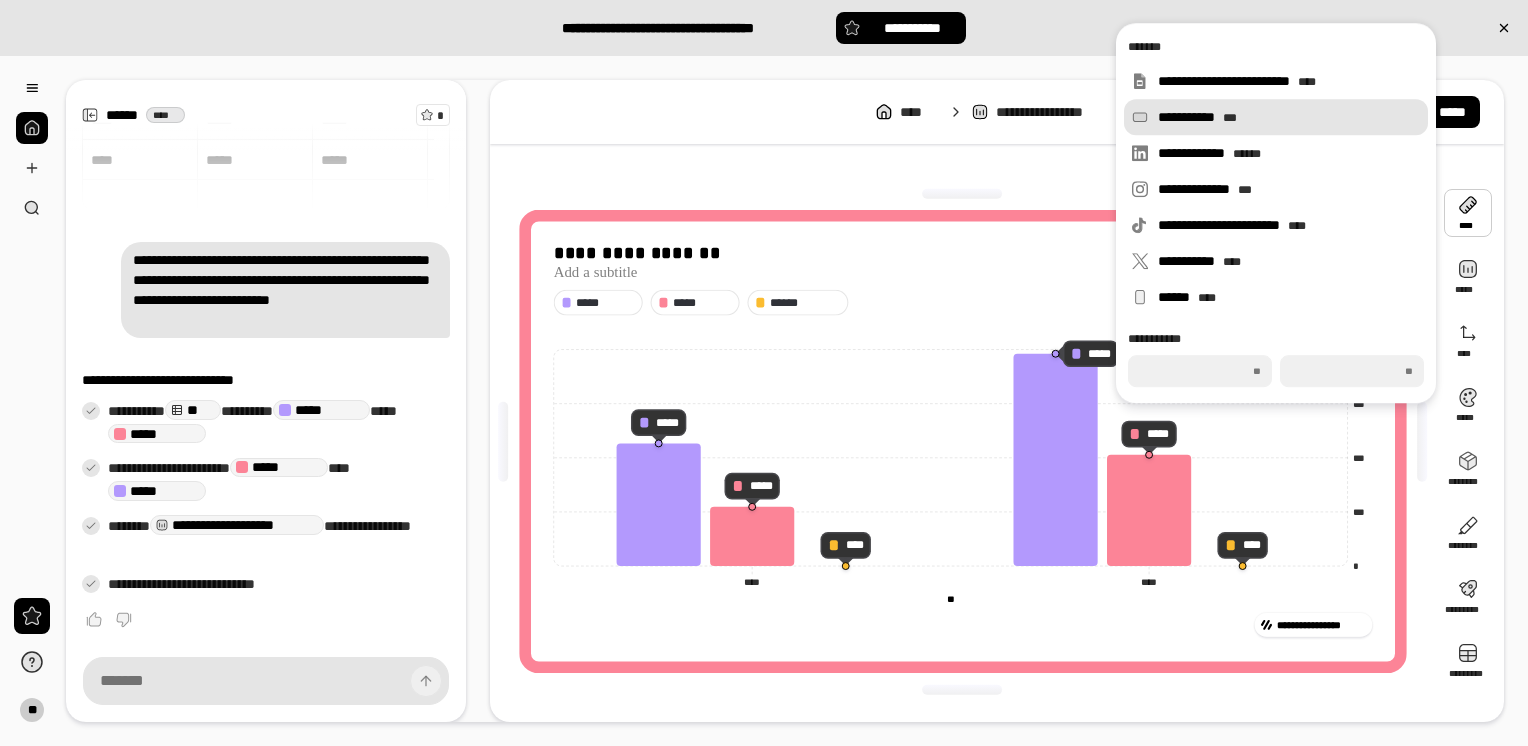 click on "**********" at bounding box center [1276, 117] 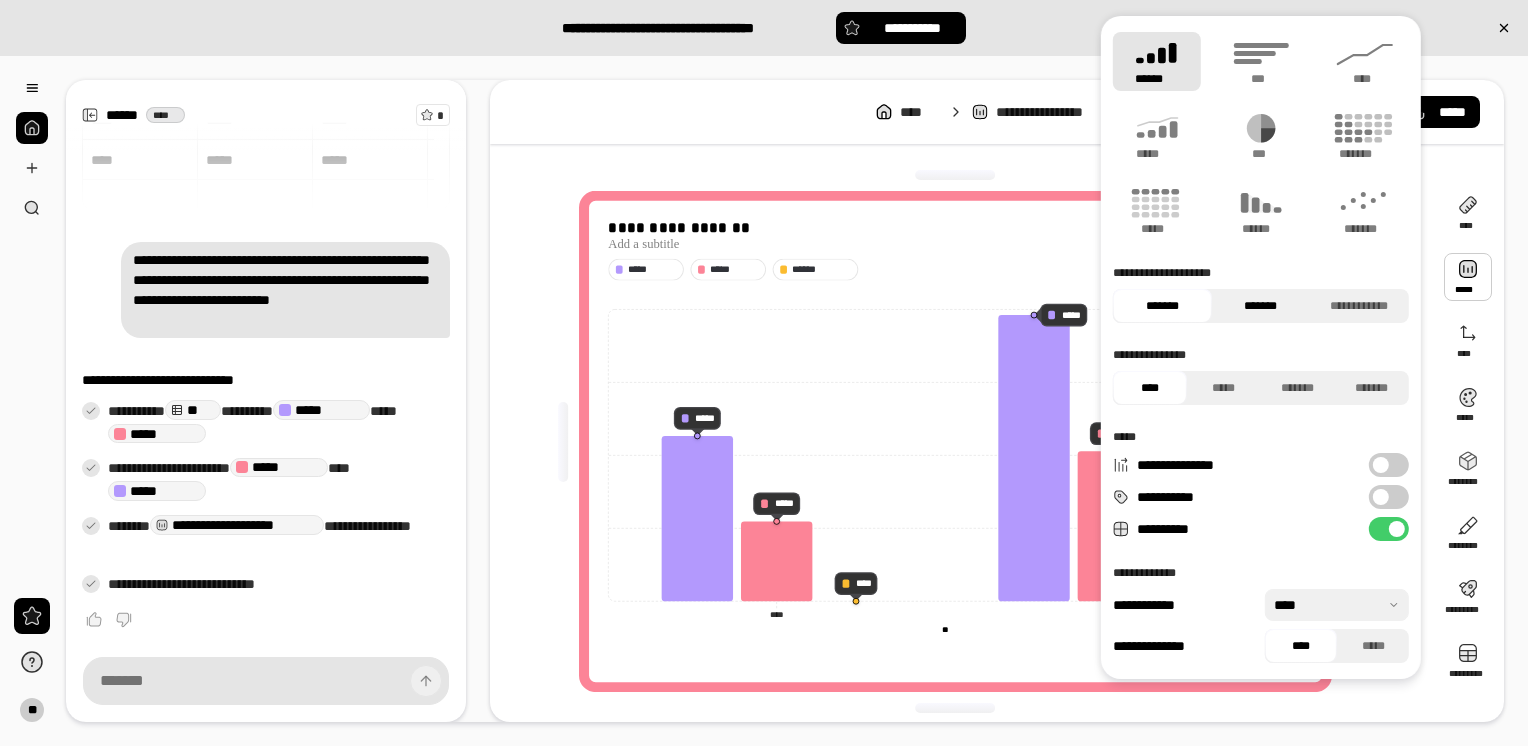 click on "*******" at bounding box center (1260, 306) 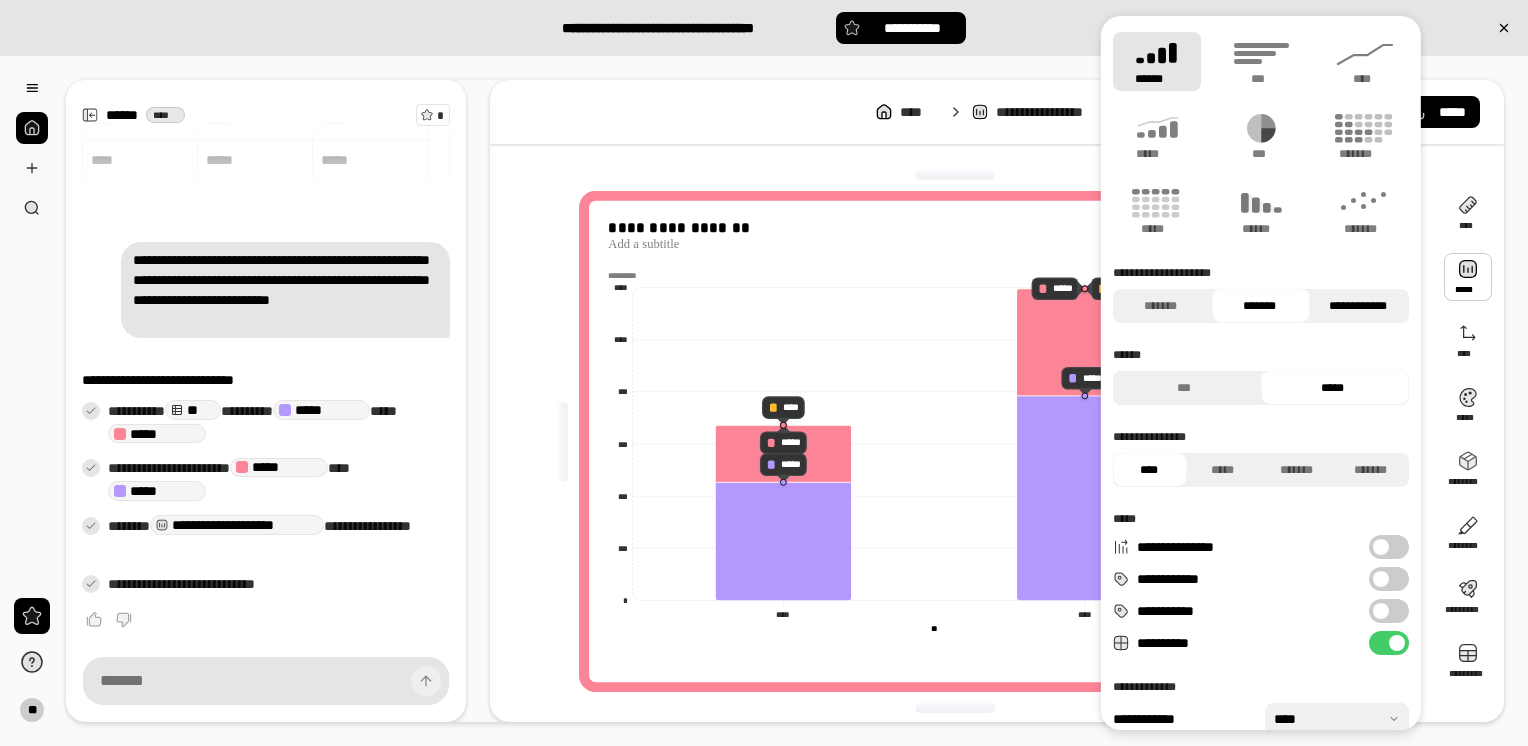 click on "**********" at bounding box center (1357, 306) 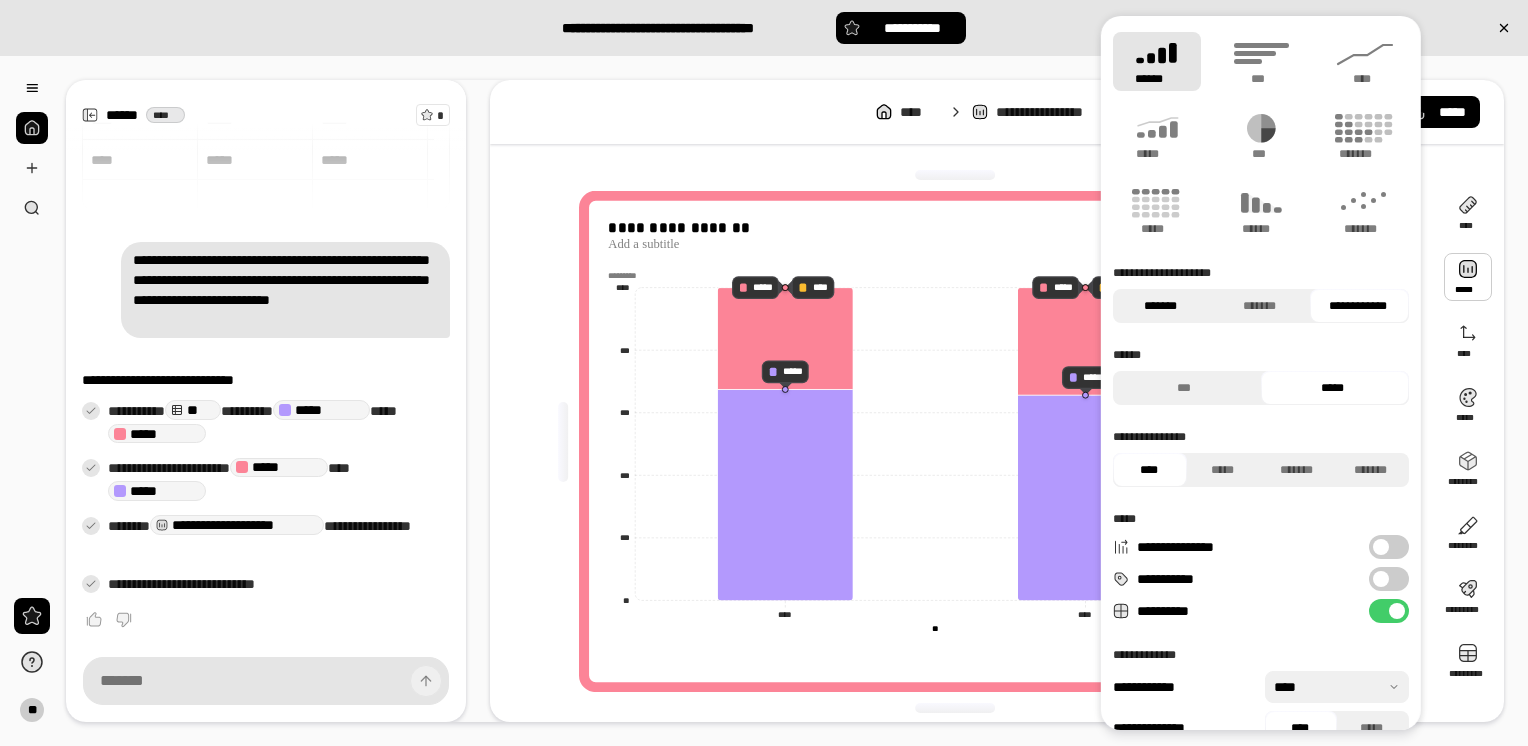 click on "*******" at bounding box center (1160, 306) 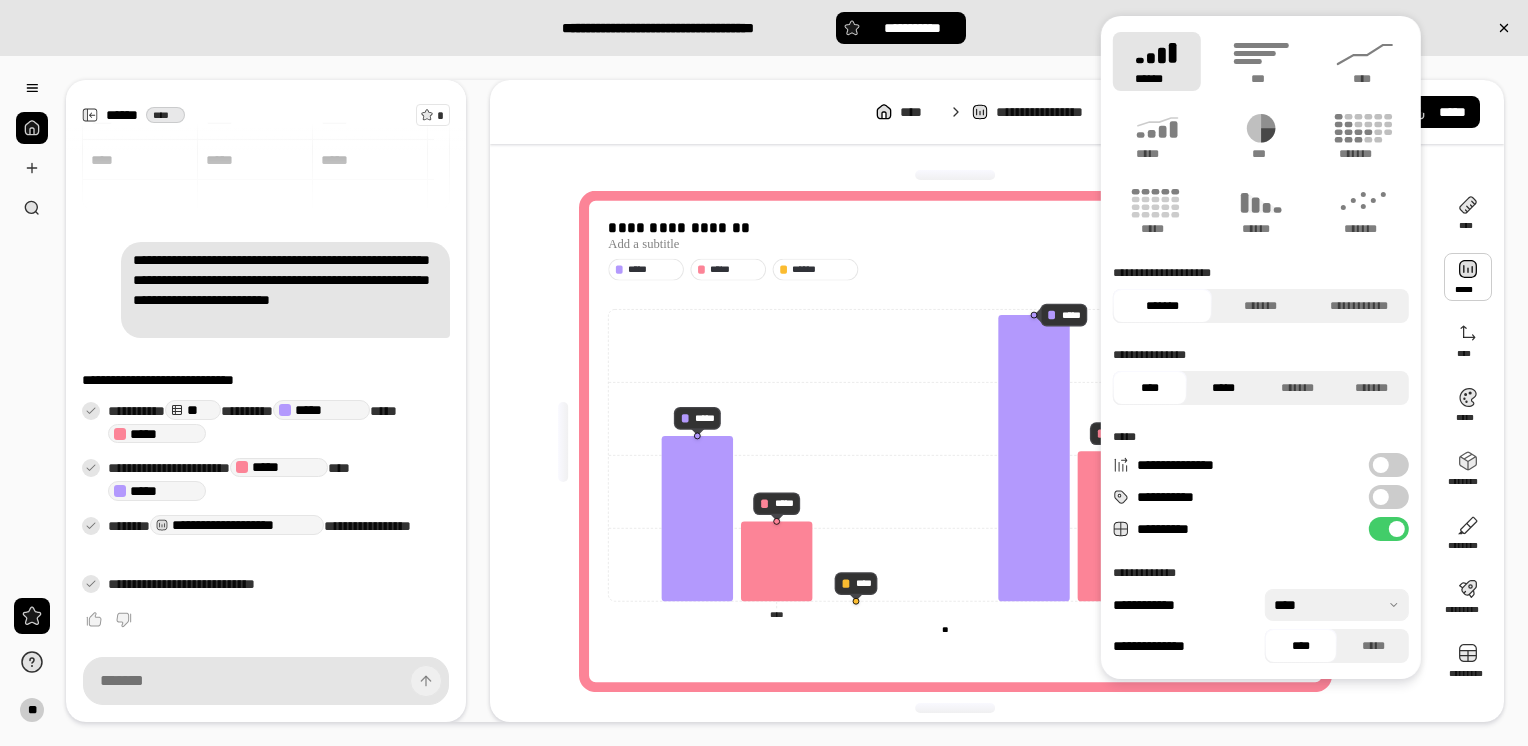 click on "*****" at bounding box center [1224, 388] 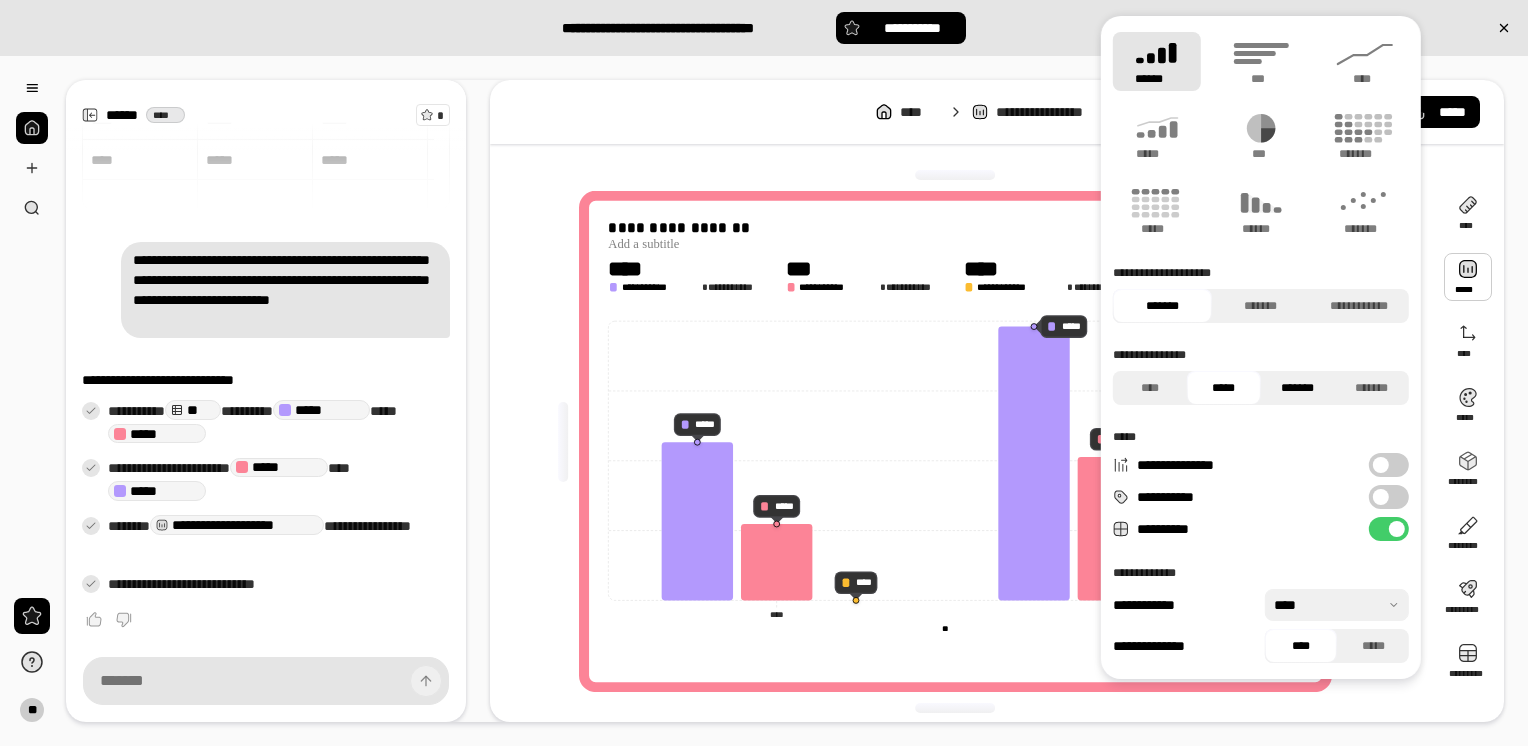 click on "*******" at bounding box center (1298, 388) 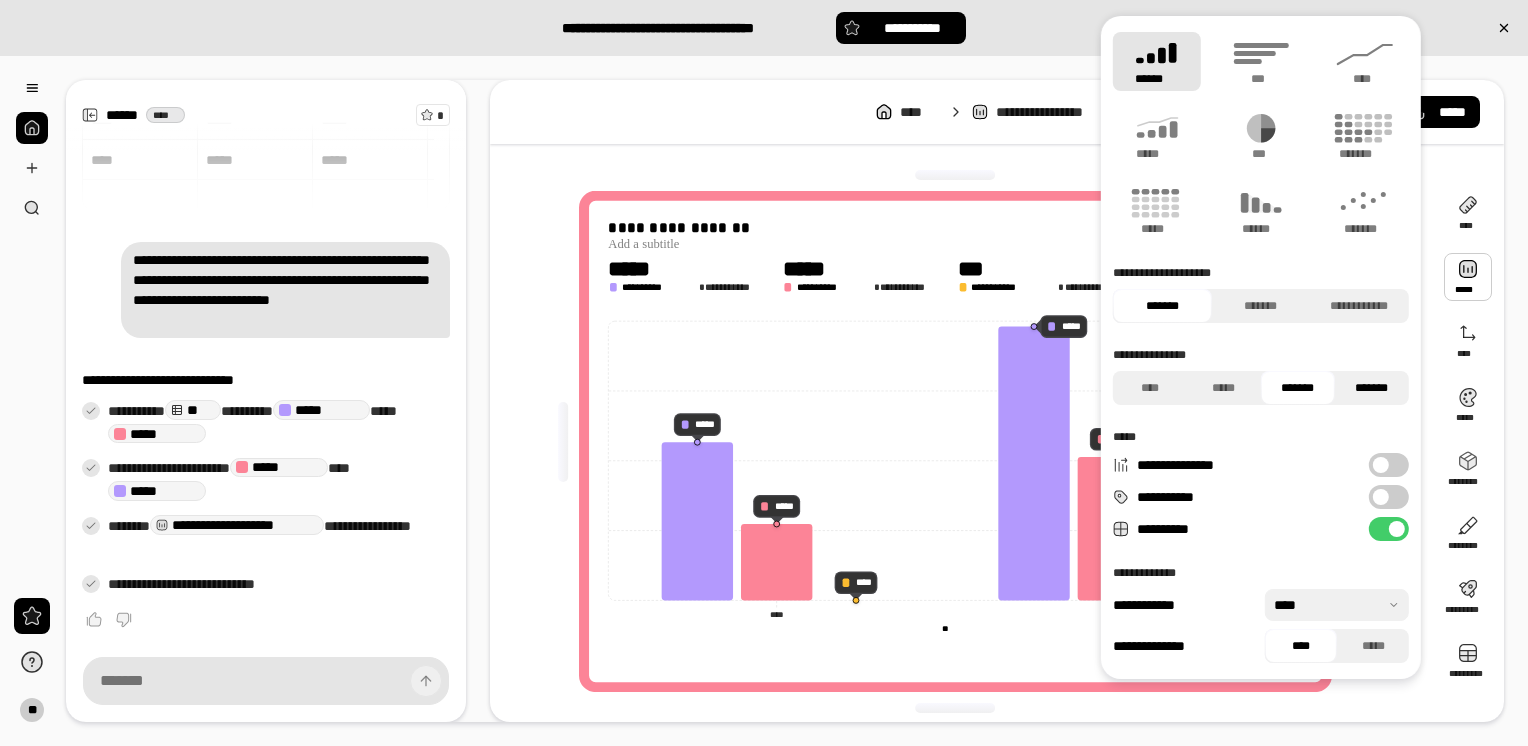 click on "*******" at bounding box center (1372, 388) 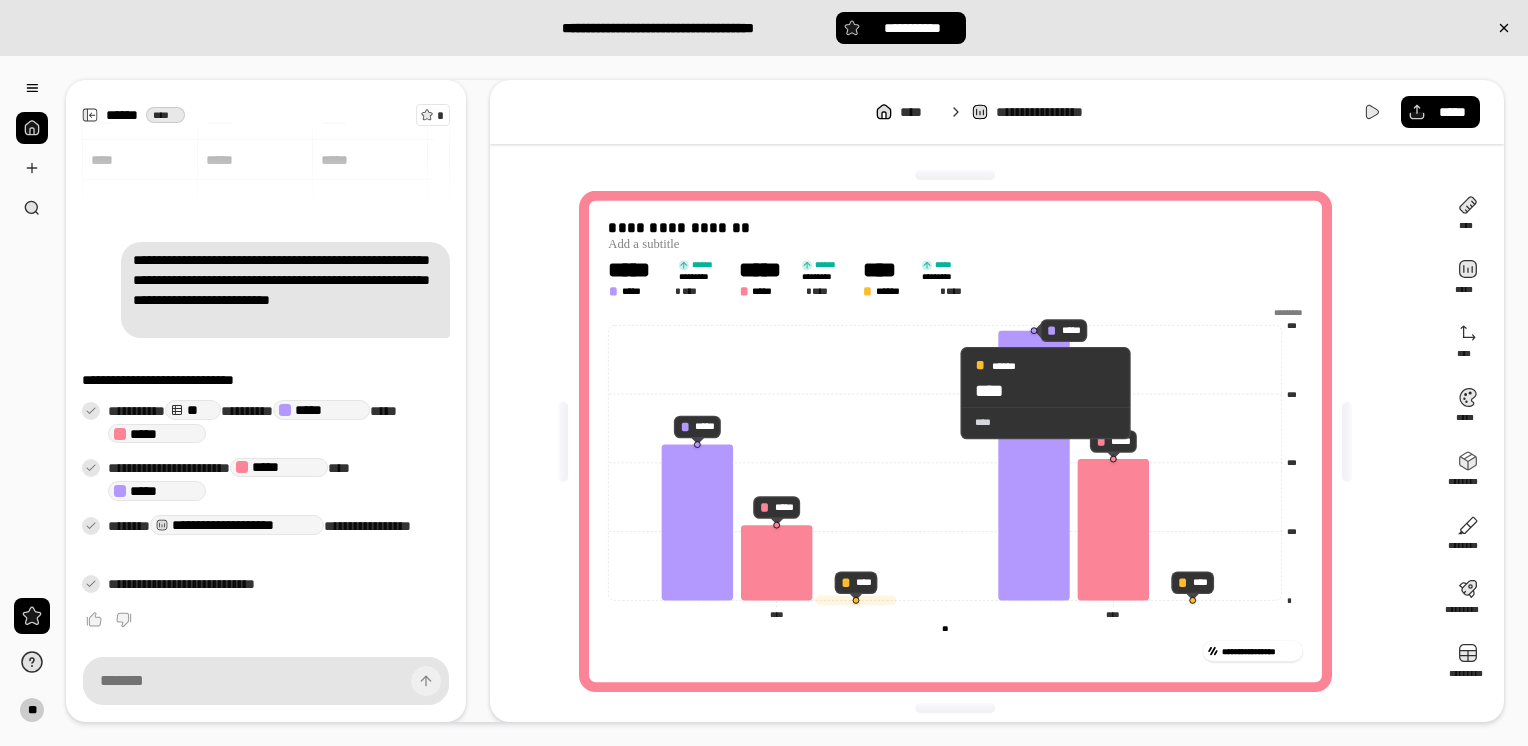 click 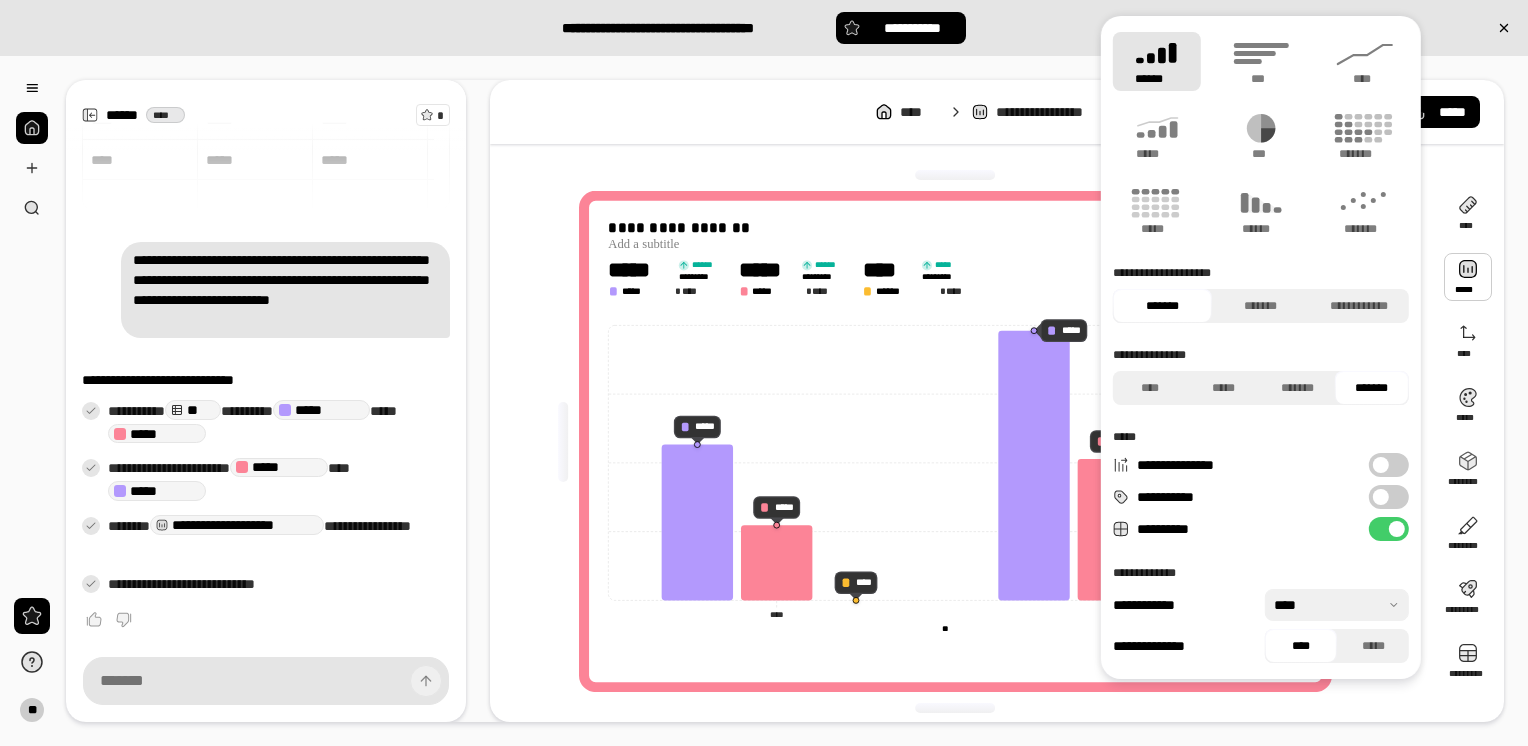 click at bounding box center (1381, 465) 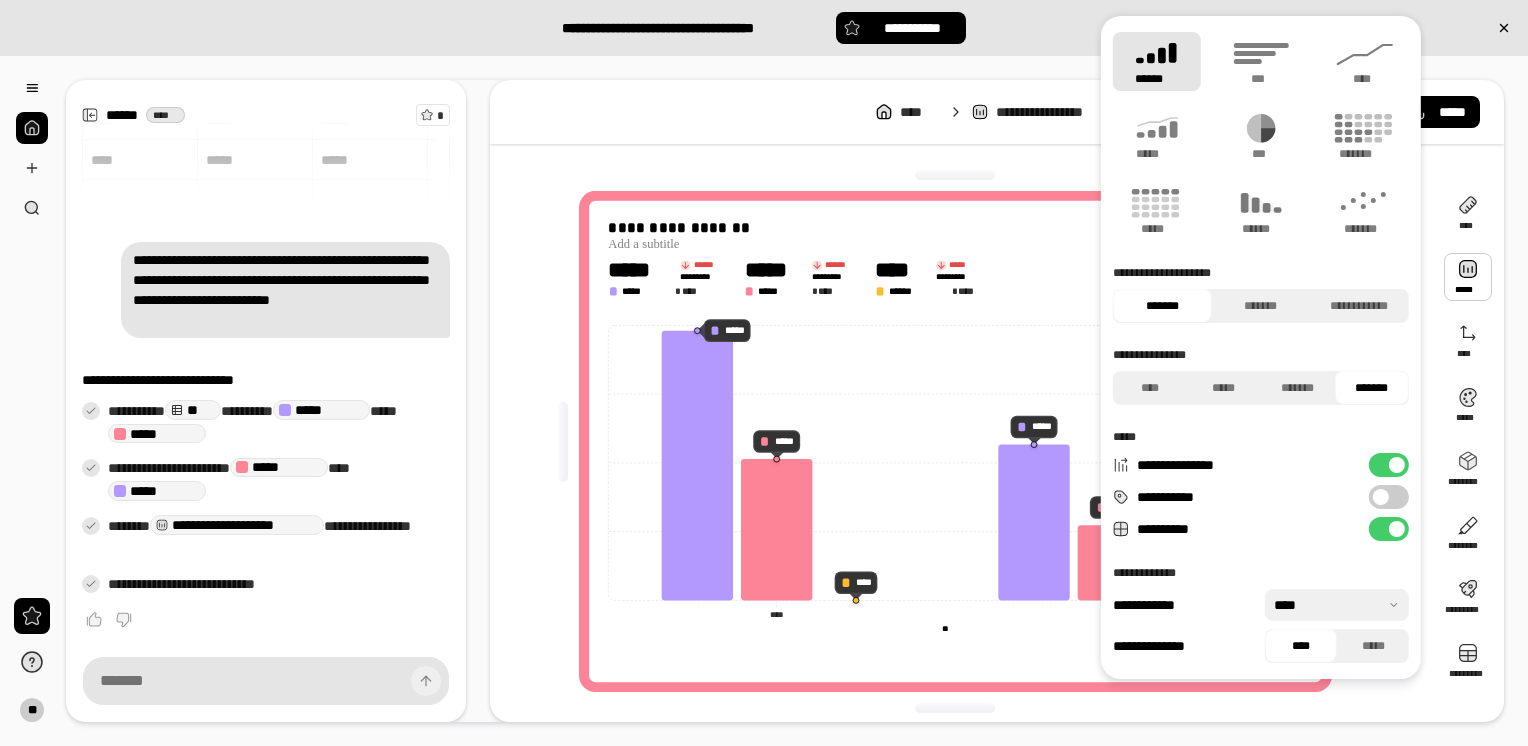 click on "**********" at bounding box center (1389, 465) 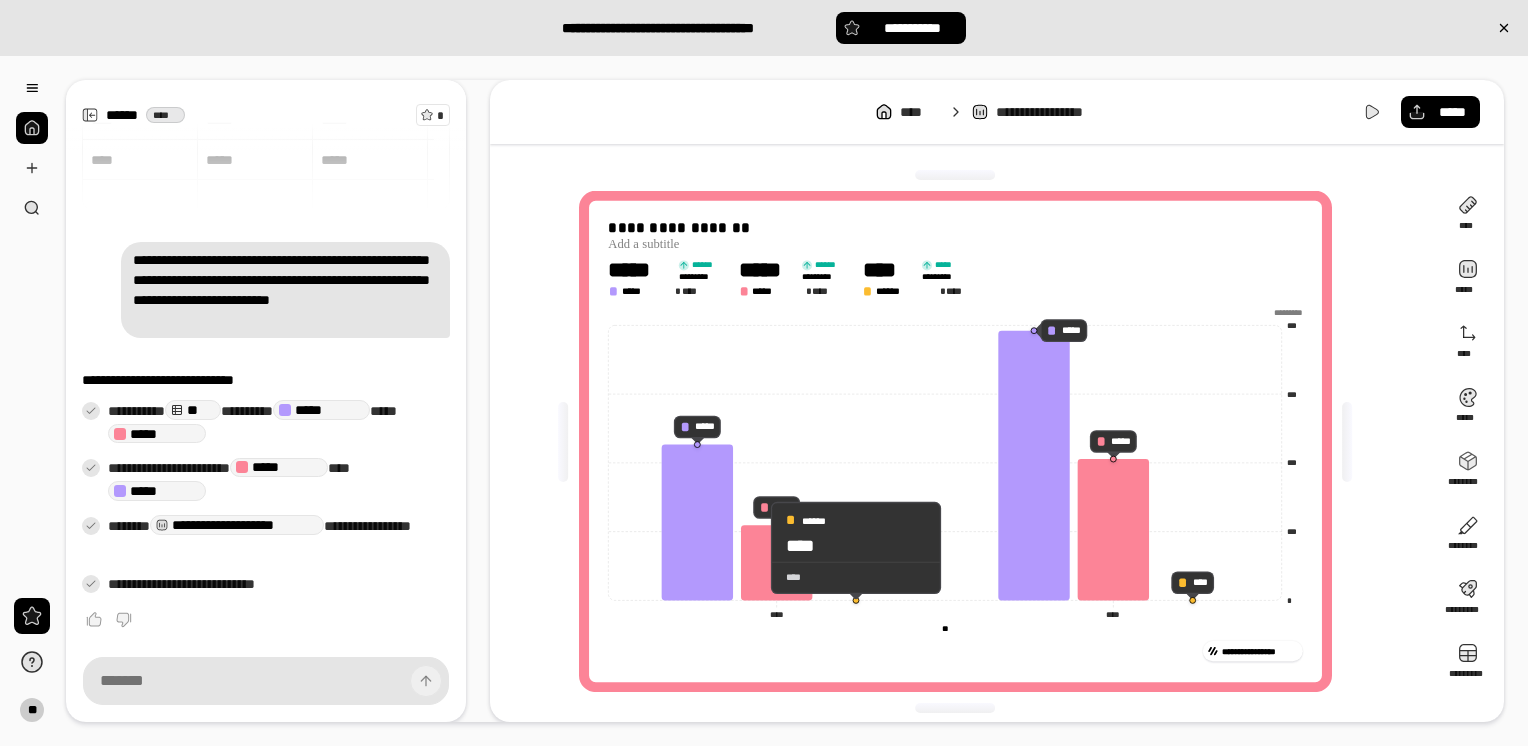 click on "****" at bounding box center [855, 546] 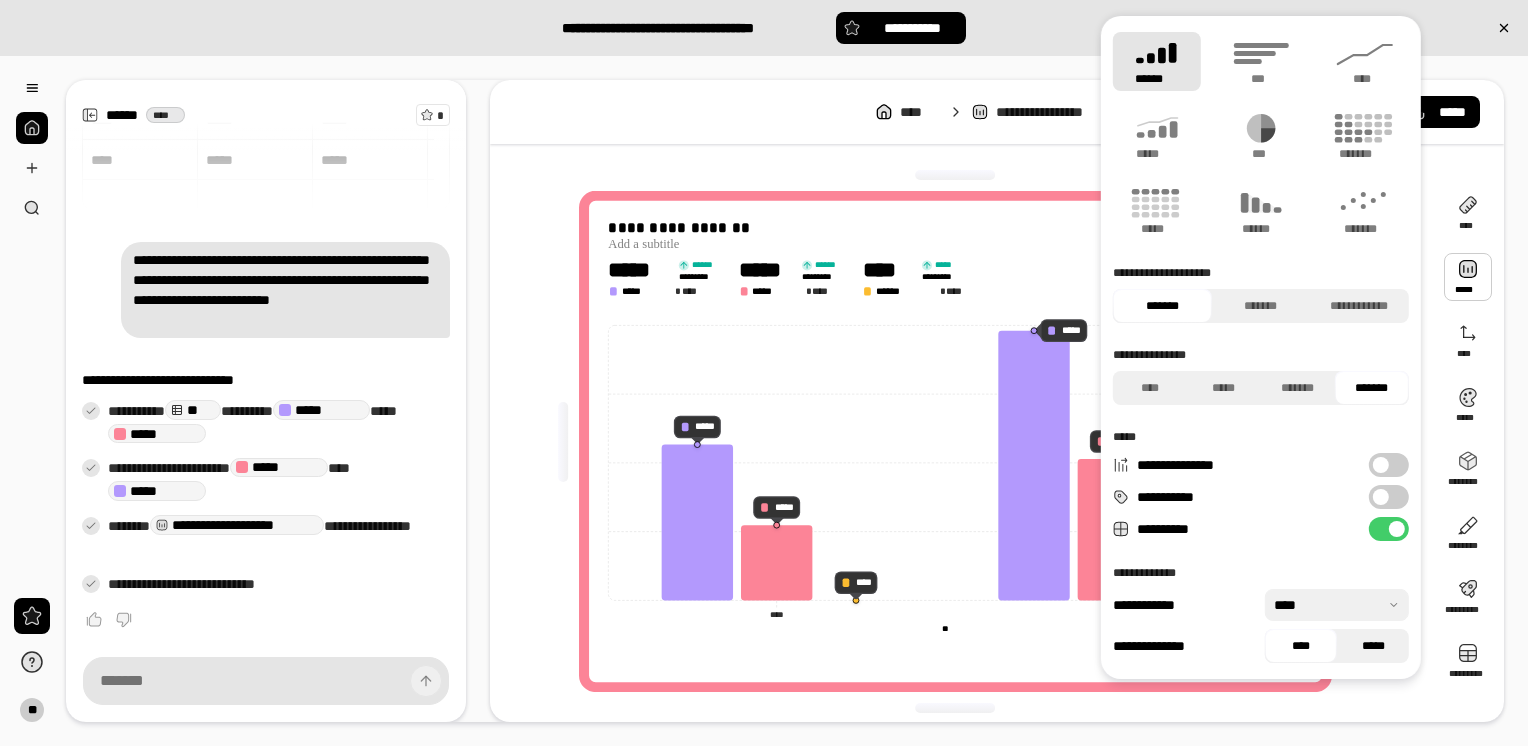 click on "*****" at bounding box center (1373, 646) 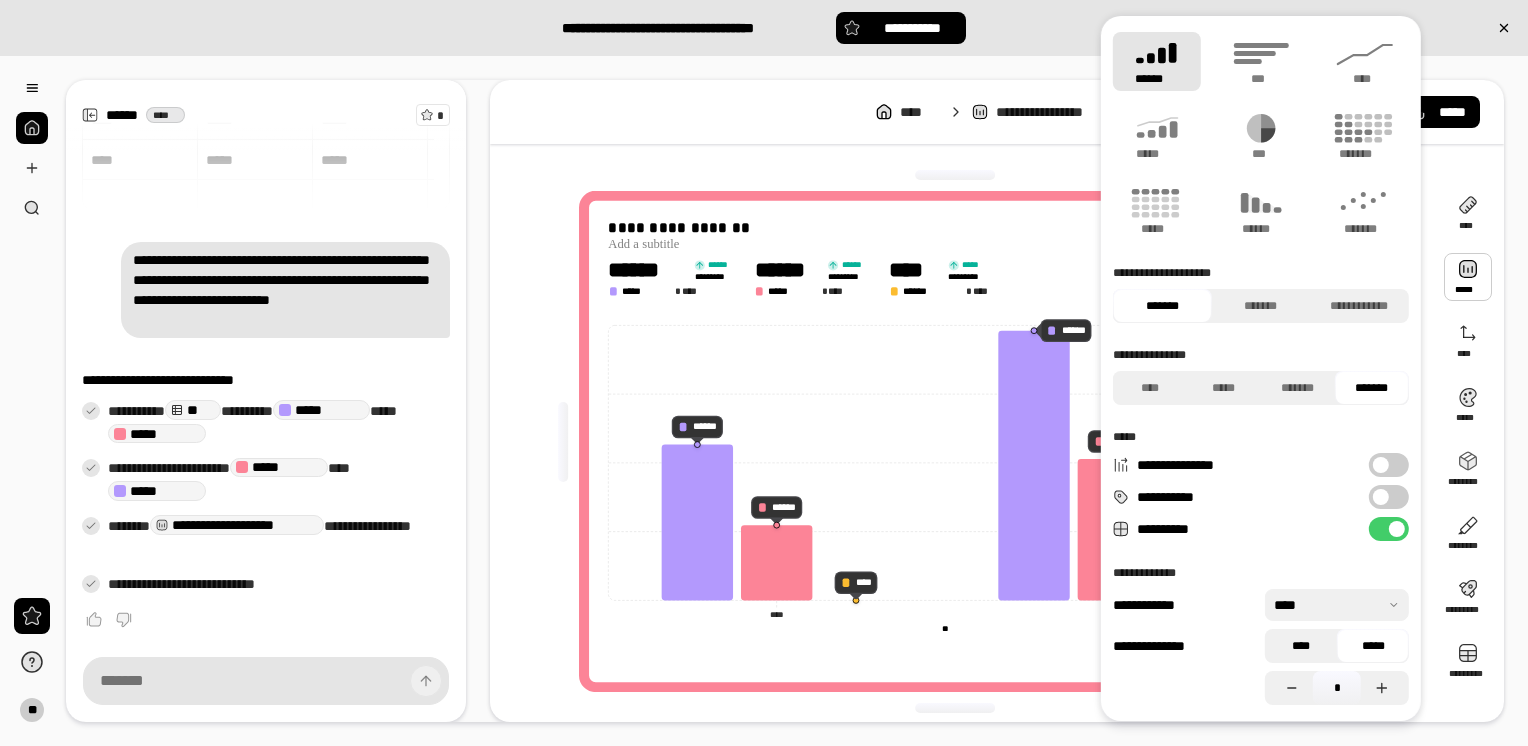 click on "****" at bounding box center [1301, 646] 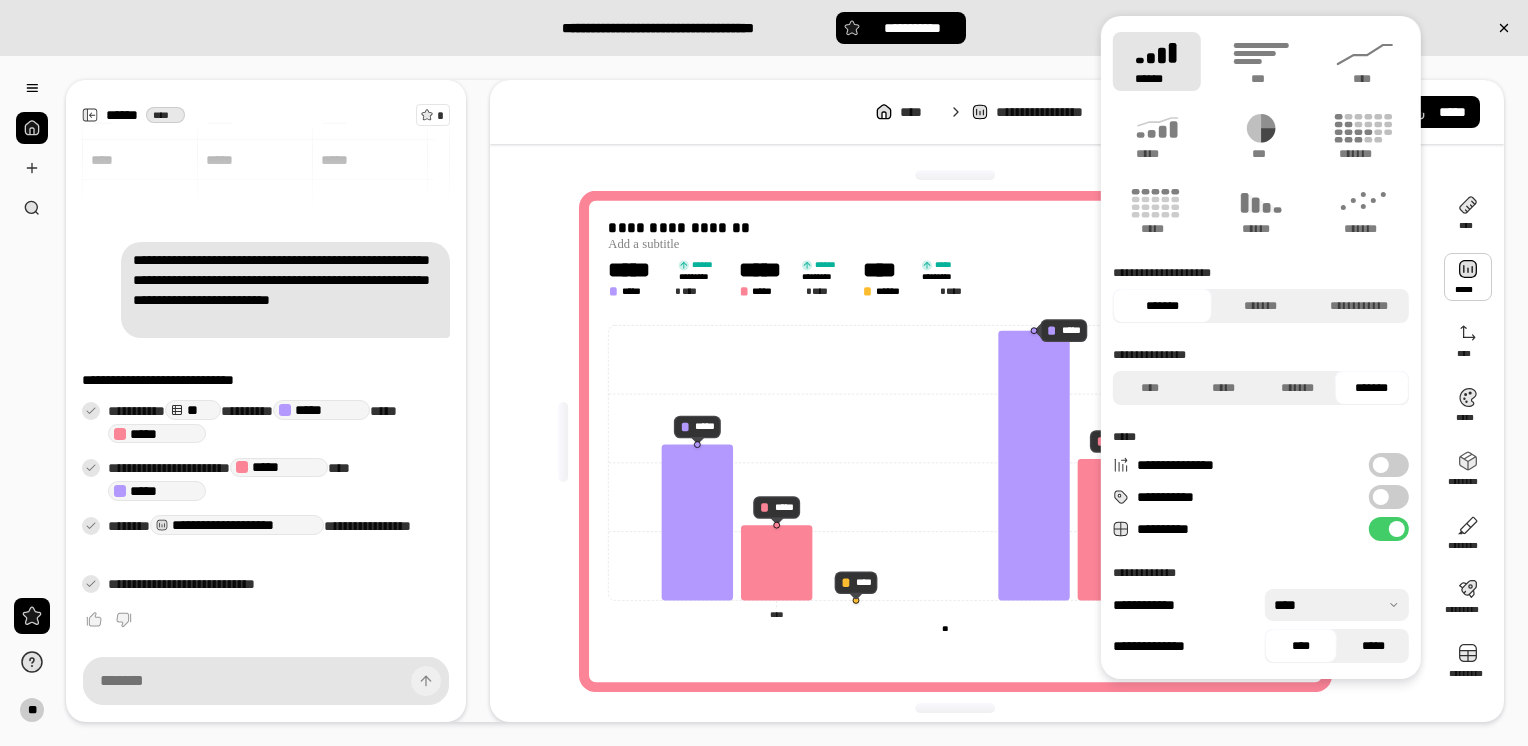 click on "*****" at bounding box center (1373, 646) 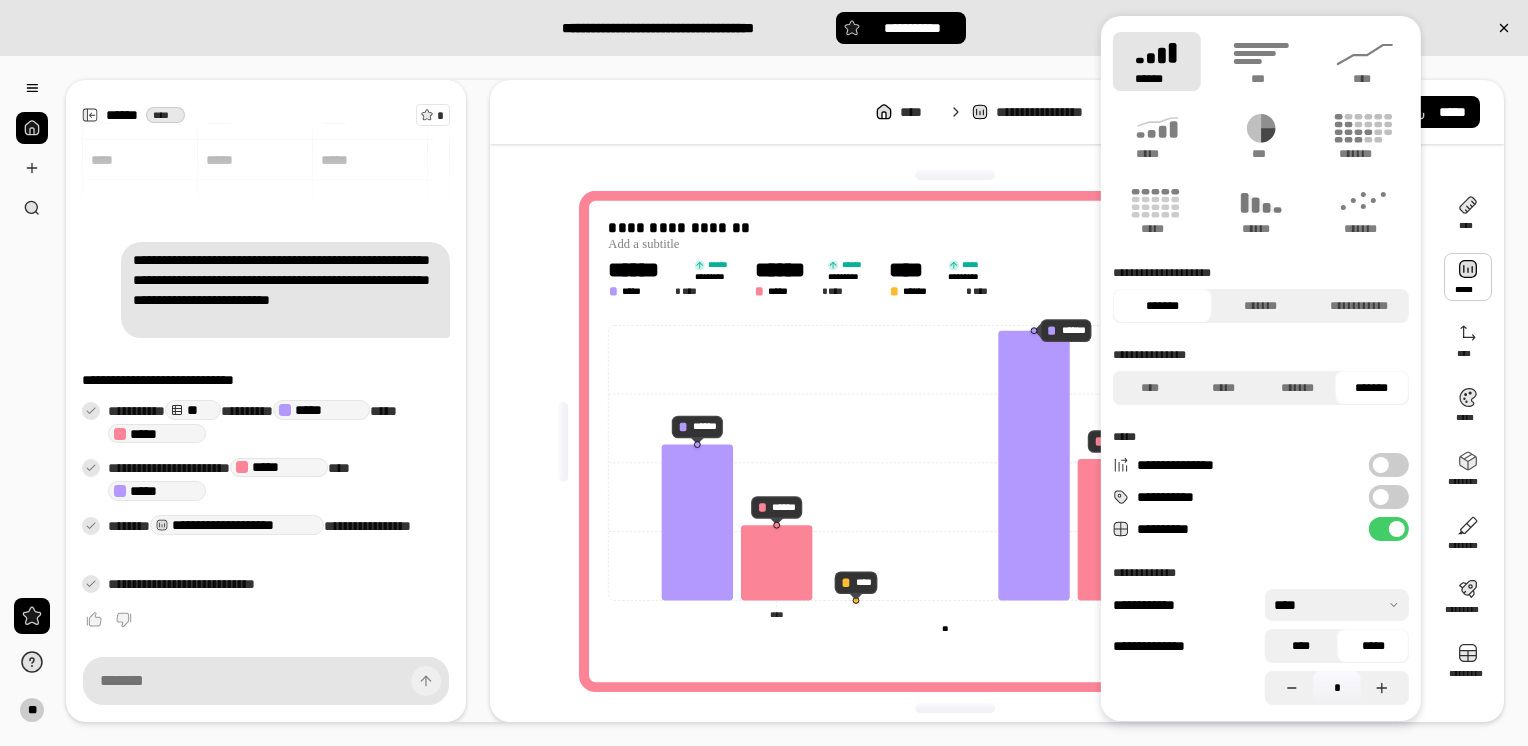 click on "****" at bounding box center (1301, 646) 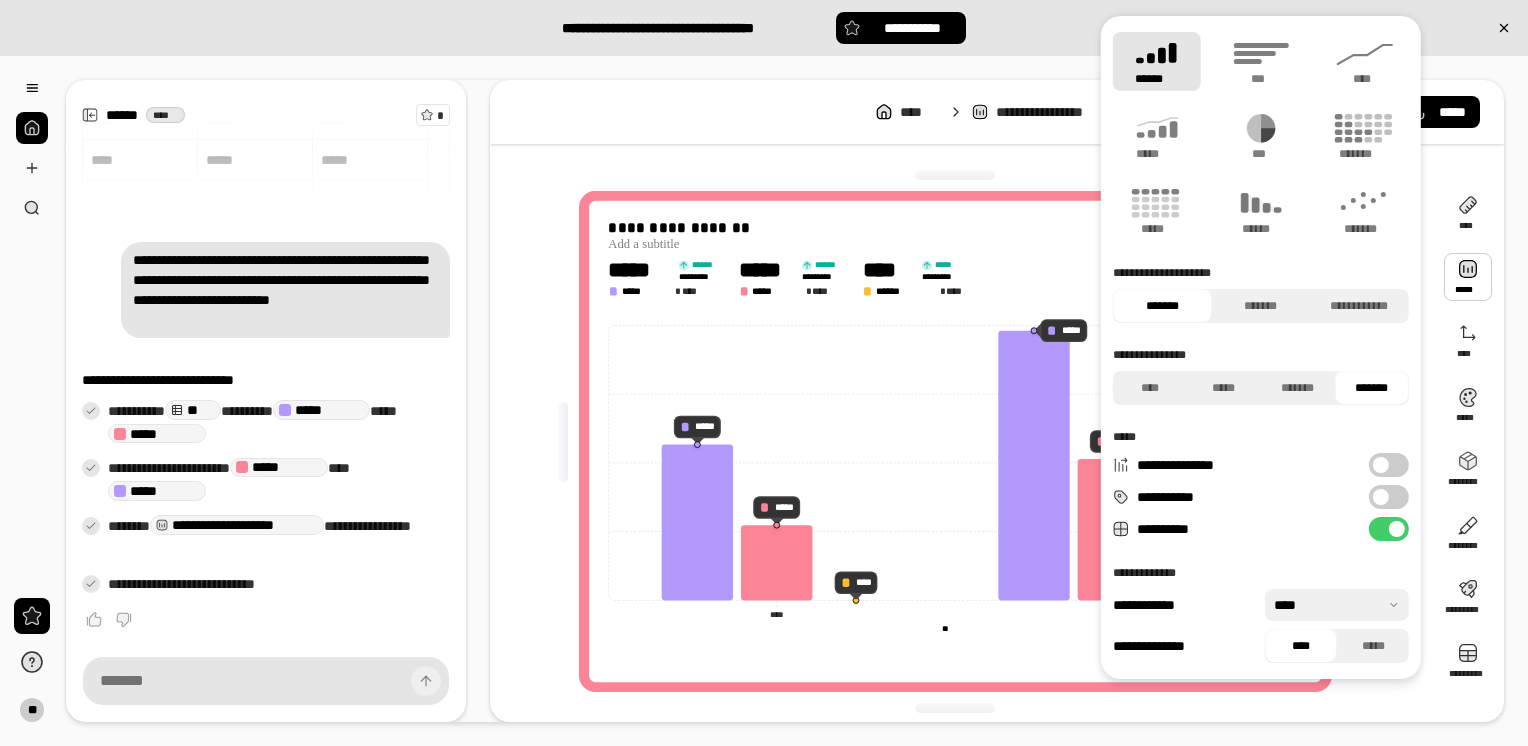 click on "**********" at bounding box center [1389, 497] 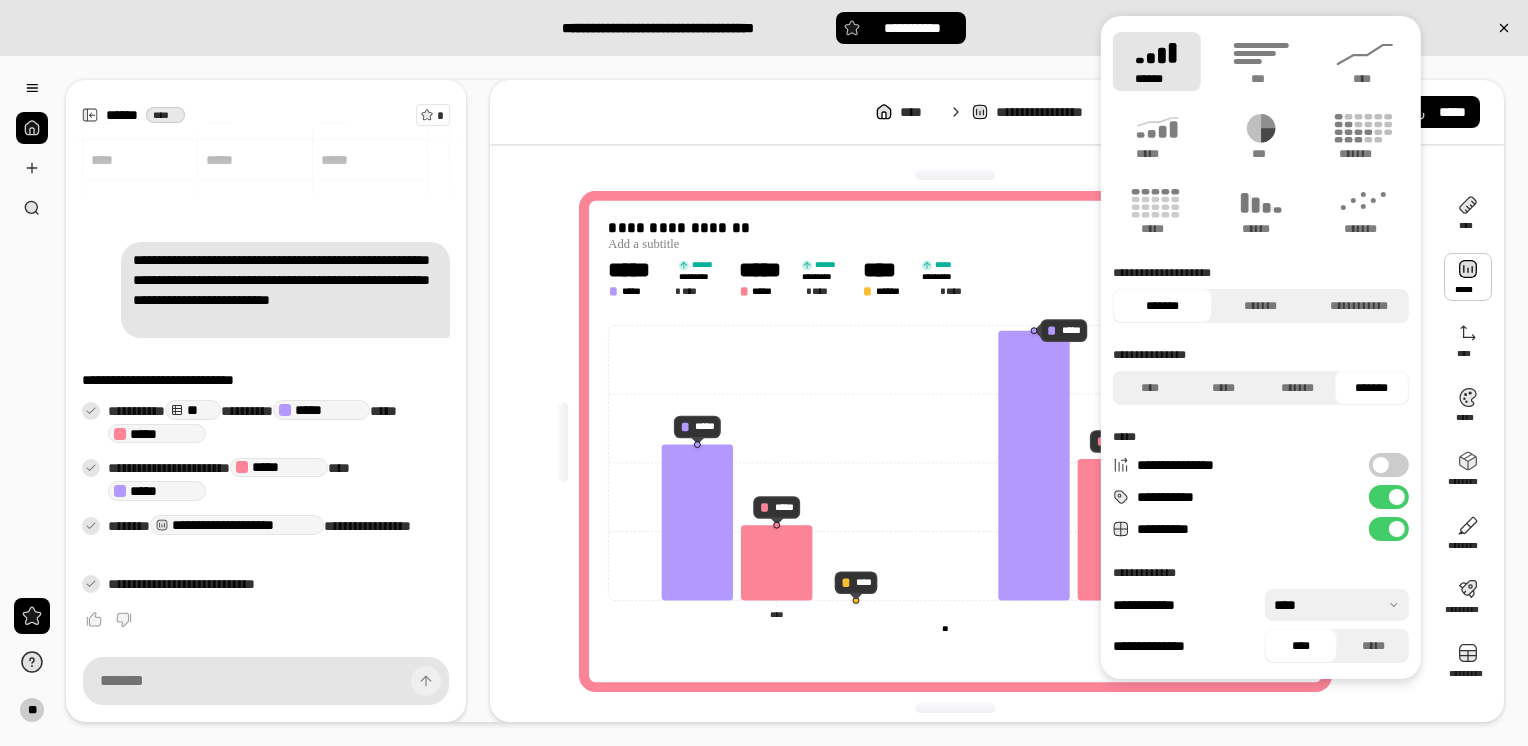 click on "**********" at bounding box center (1389, 497) 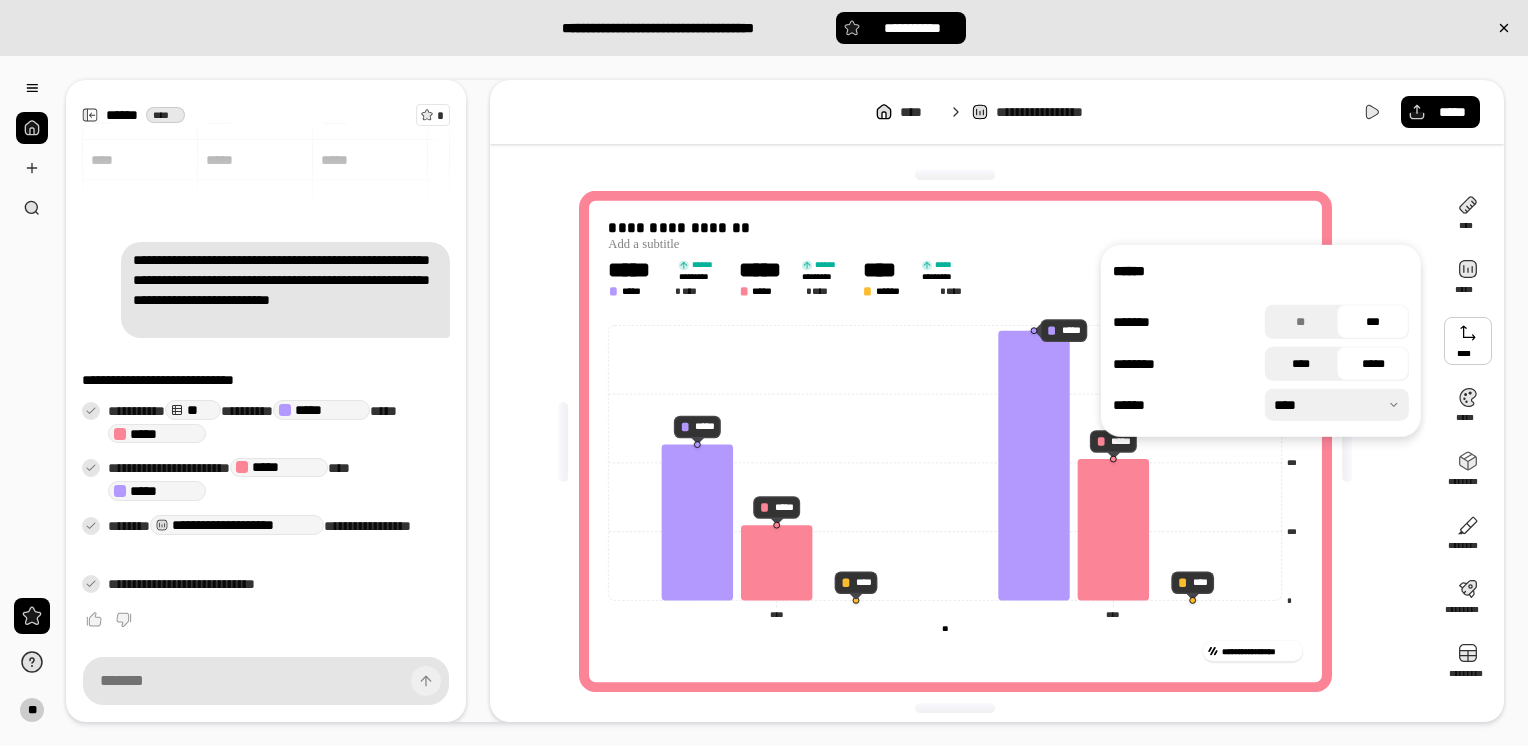 click on "****" at bounding box center (1301, 364) 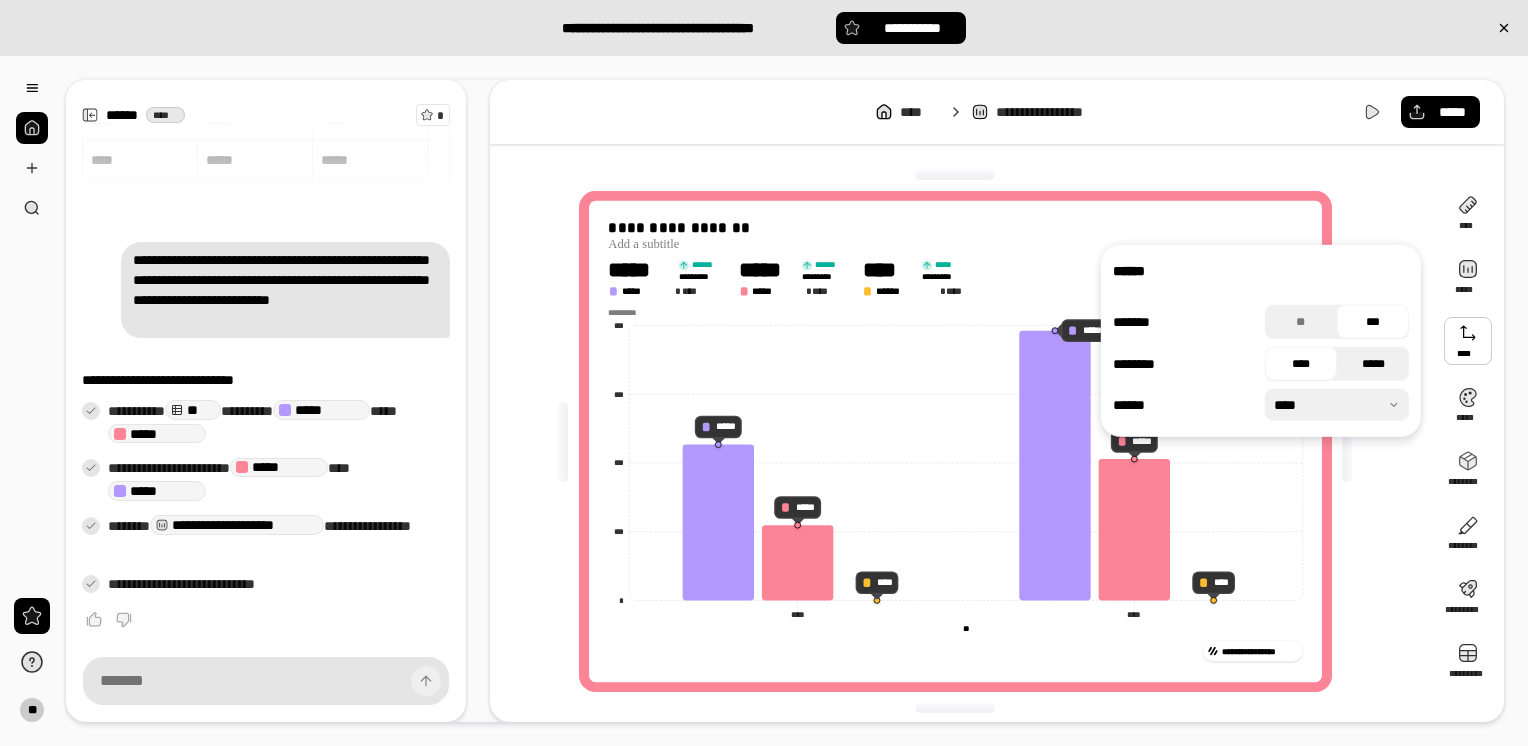 click on "*****" at bounding box center [1373, 364] 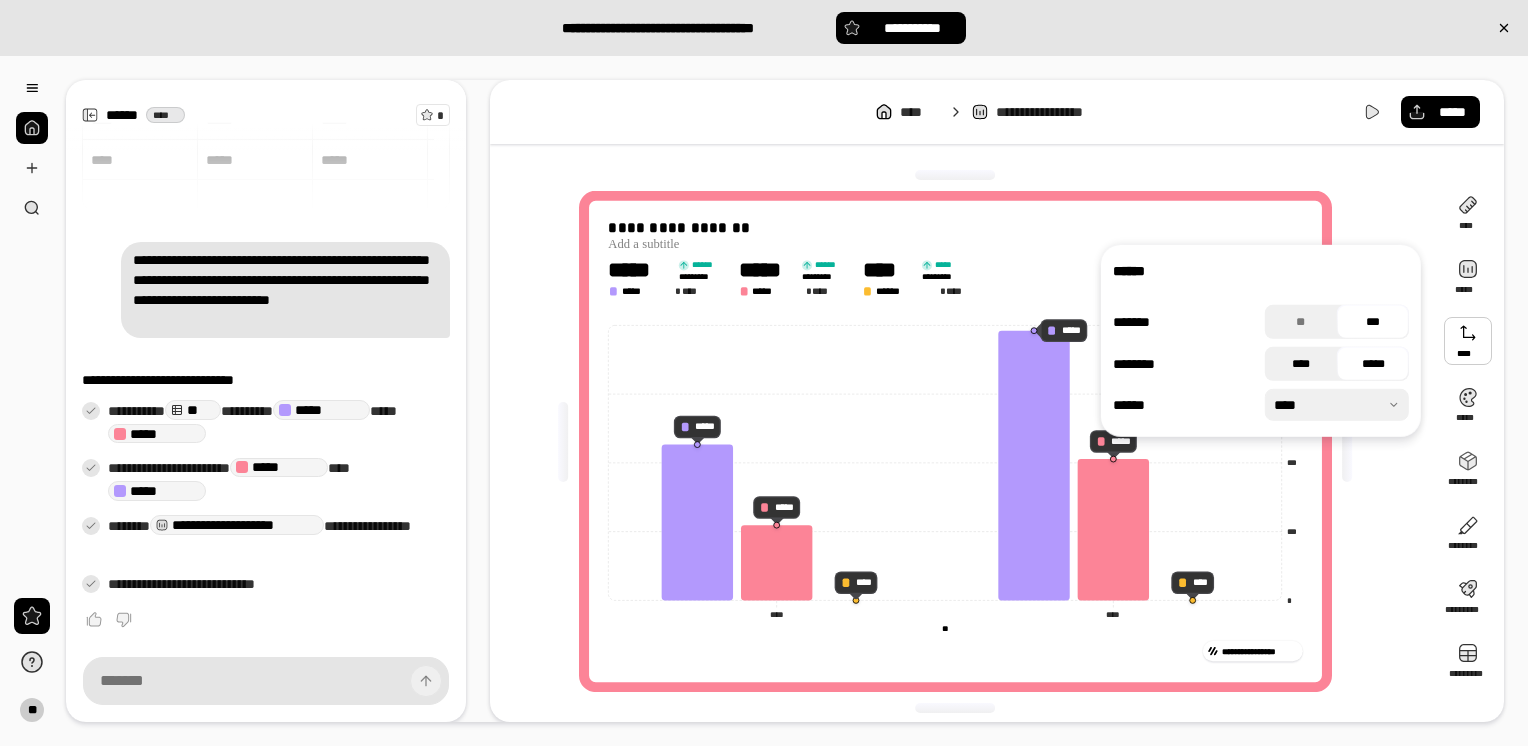 click on "****" at bounding box center (1301, 364) 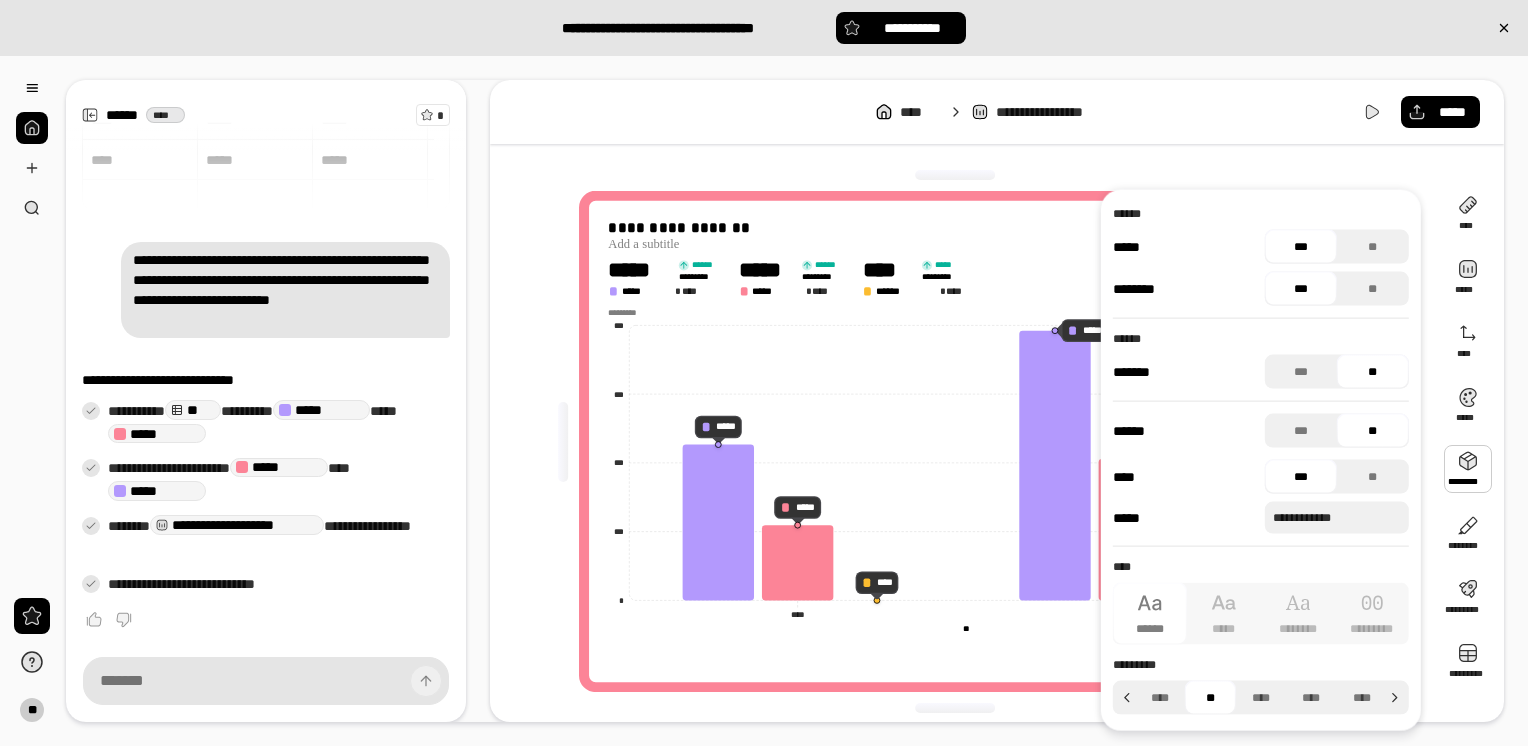 click at bounding box center (1468, 469) 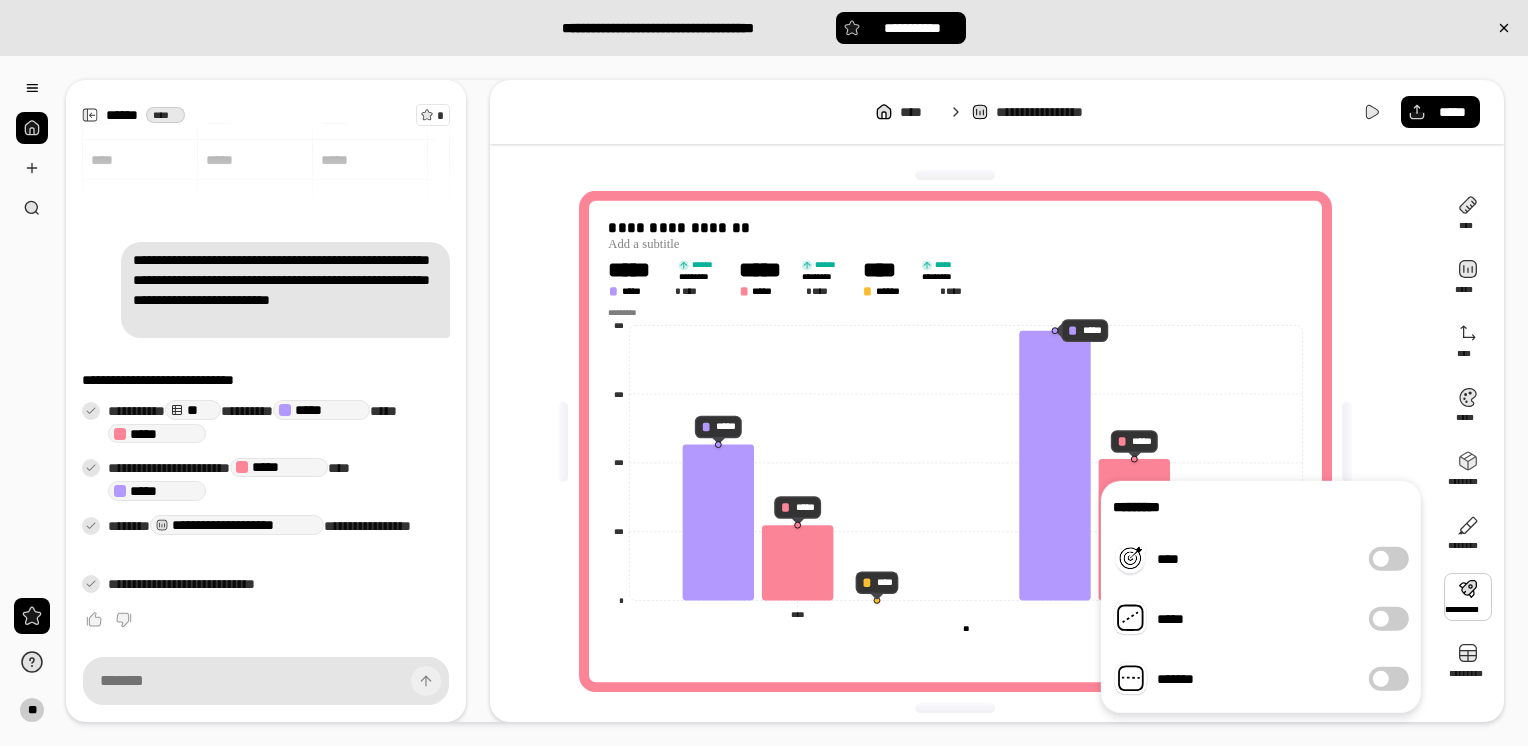 click on "****" at bounding box center [1389, 559] 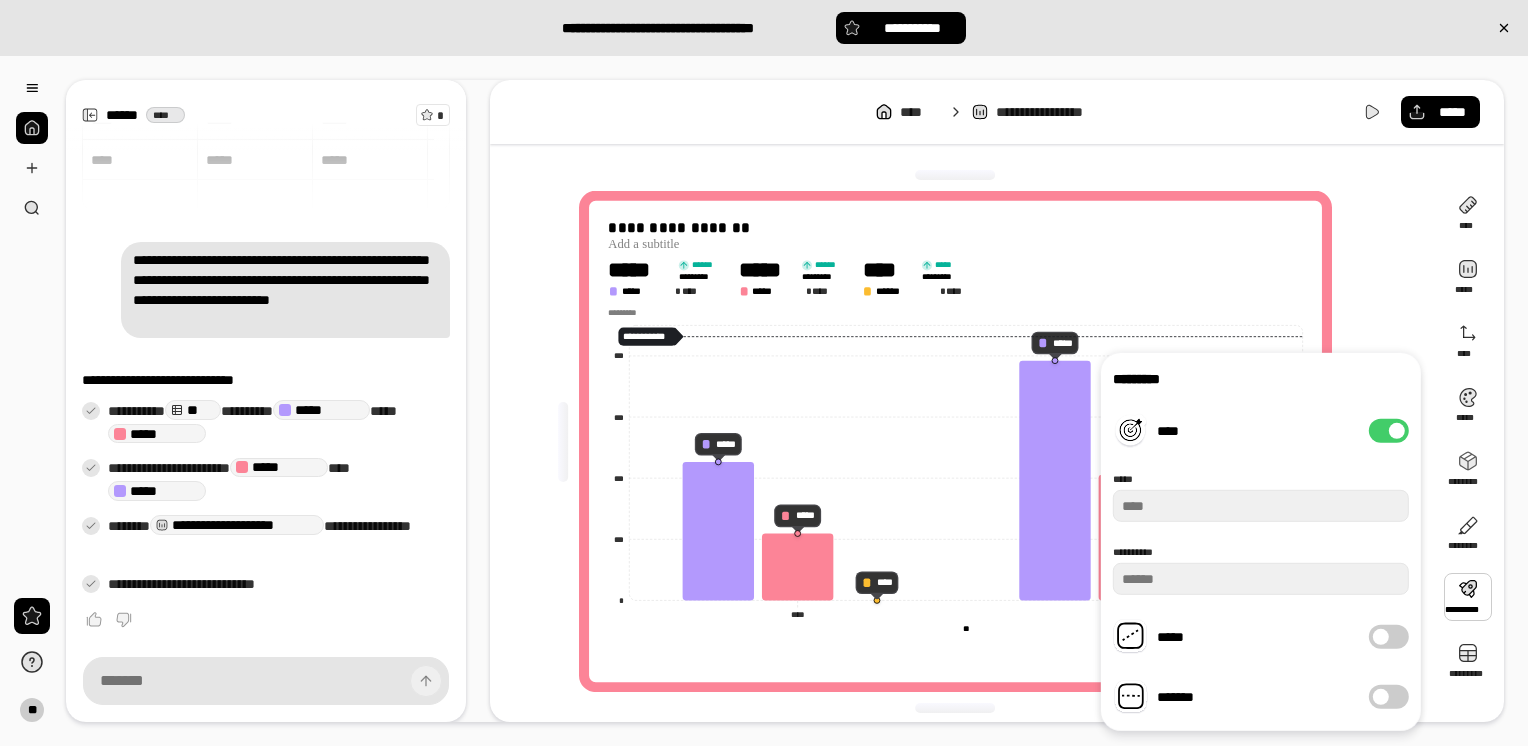 click on "****" at bounding box center [1389, 431] 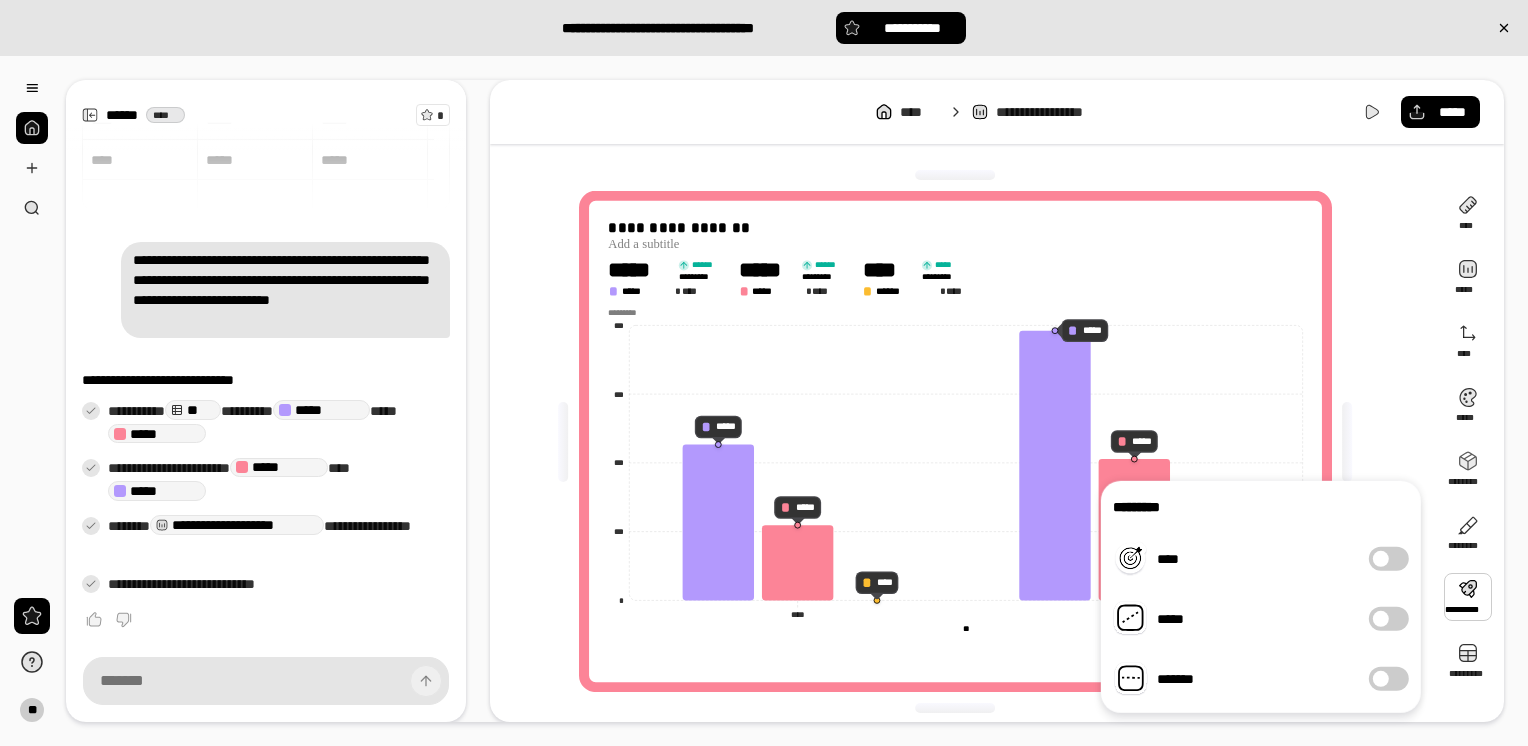click at bounding box center [1381, 619] 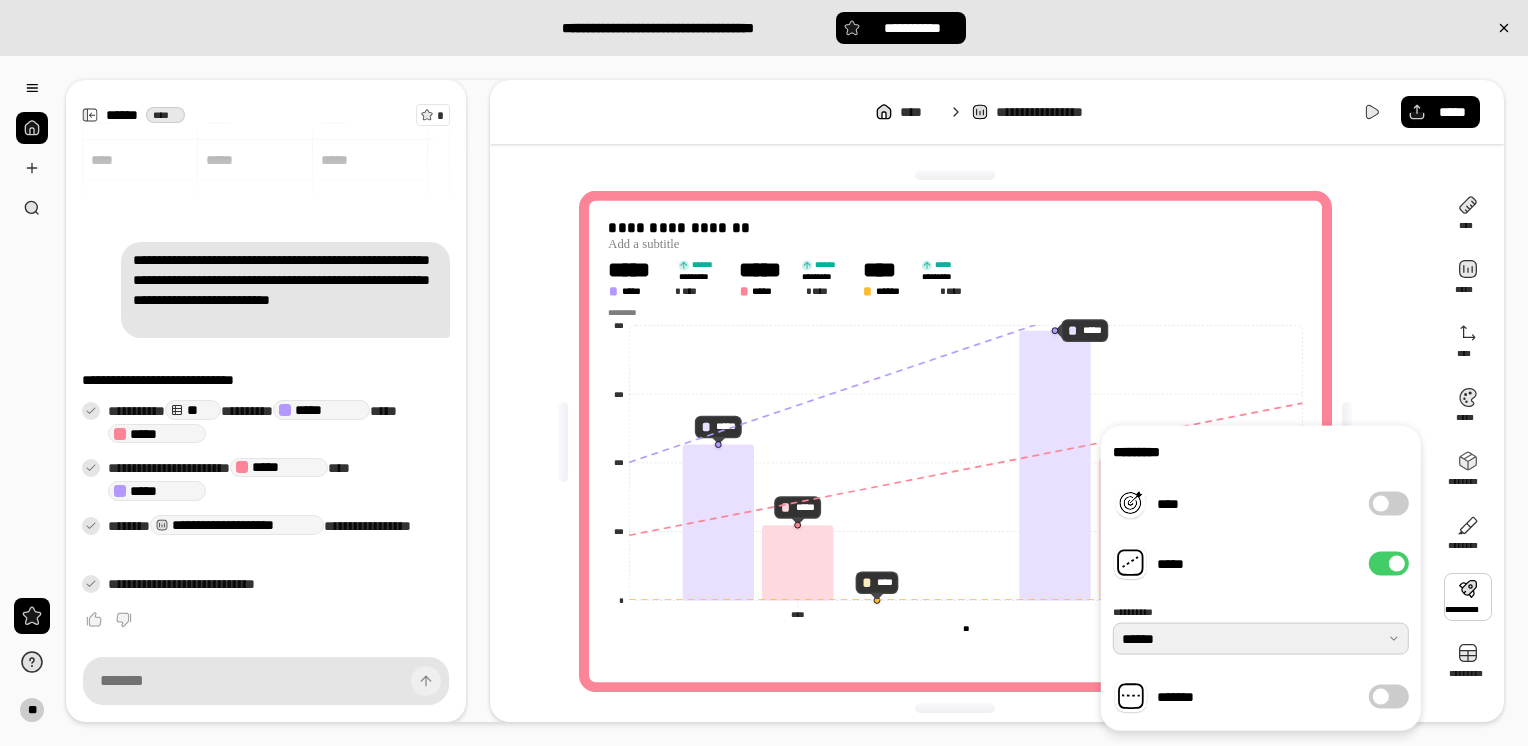 click at bounding box center [1261, 639] 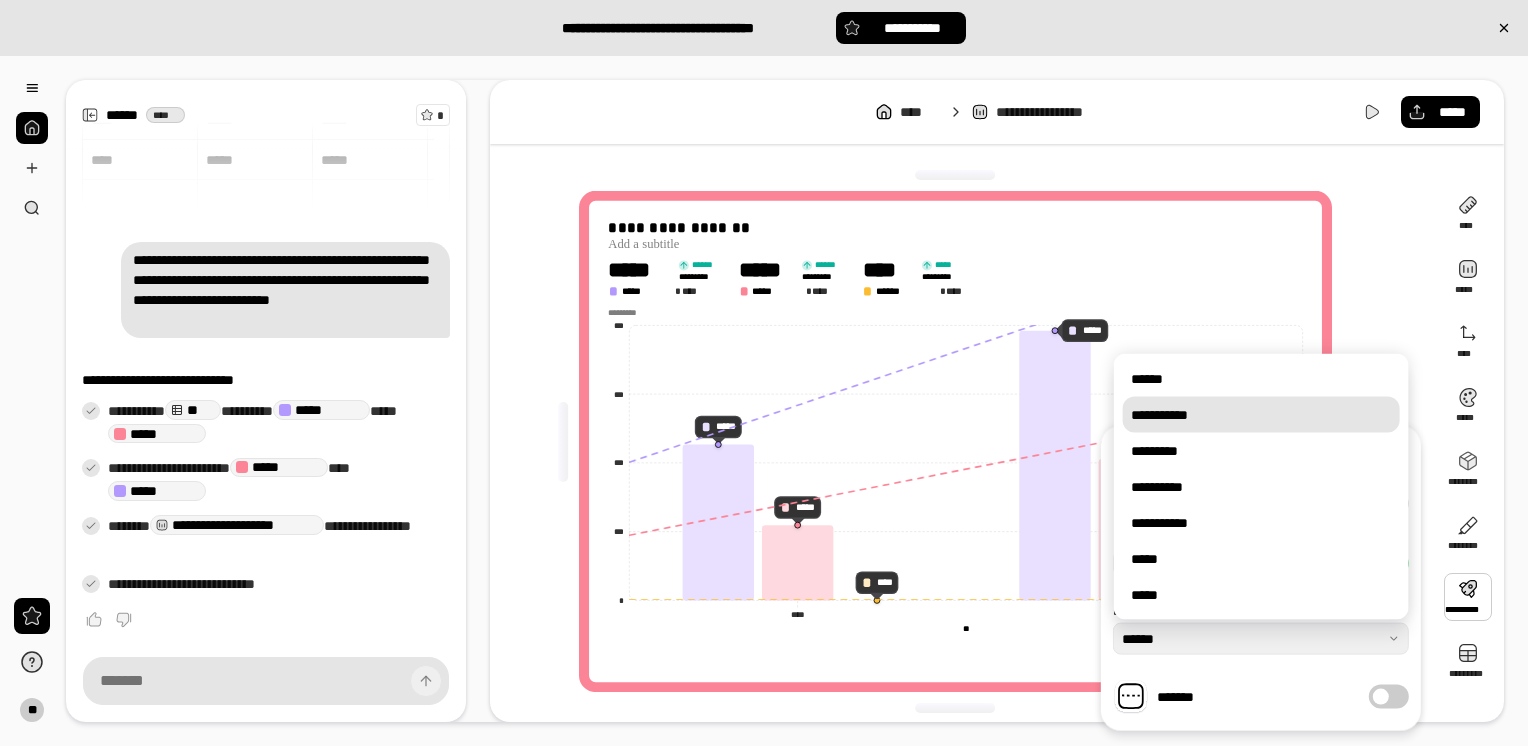 click on "**********" at bounding box center [1261, 415] 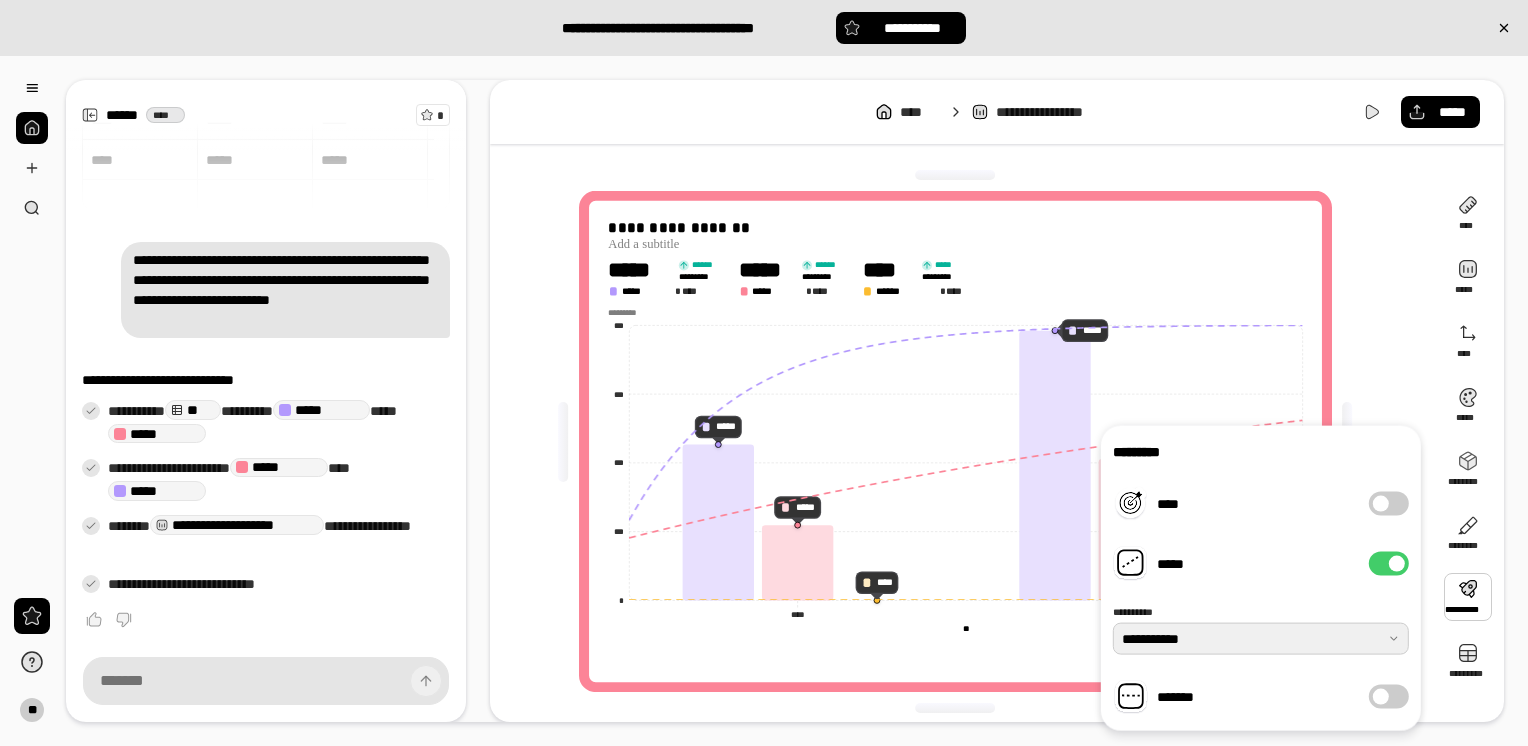 click at bounding box center (1261, 639) 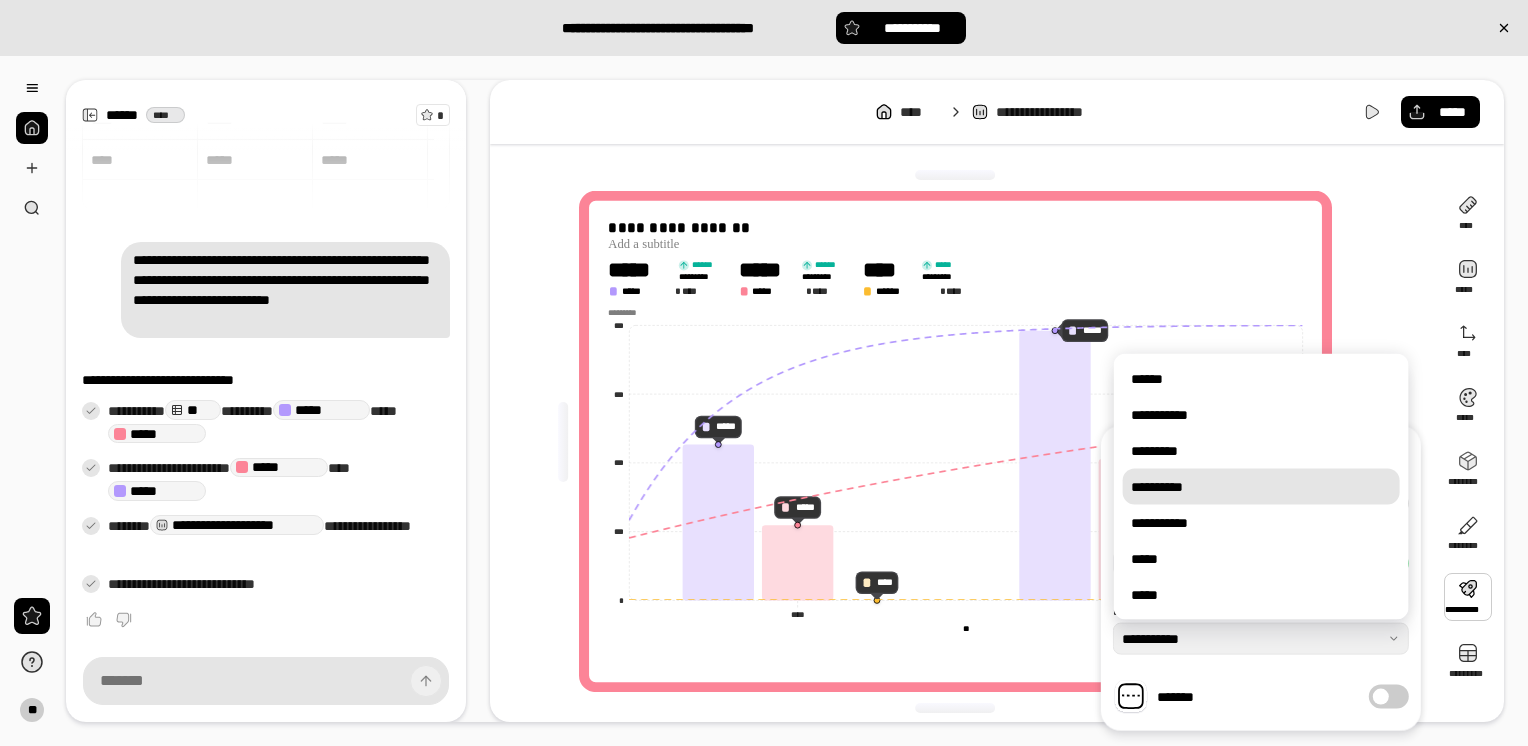 click on "**********" at bounding box center (1261, 487) 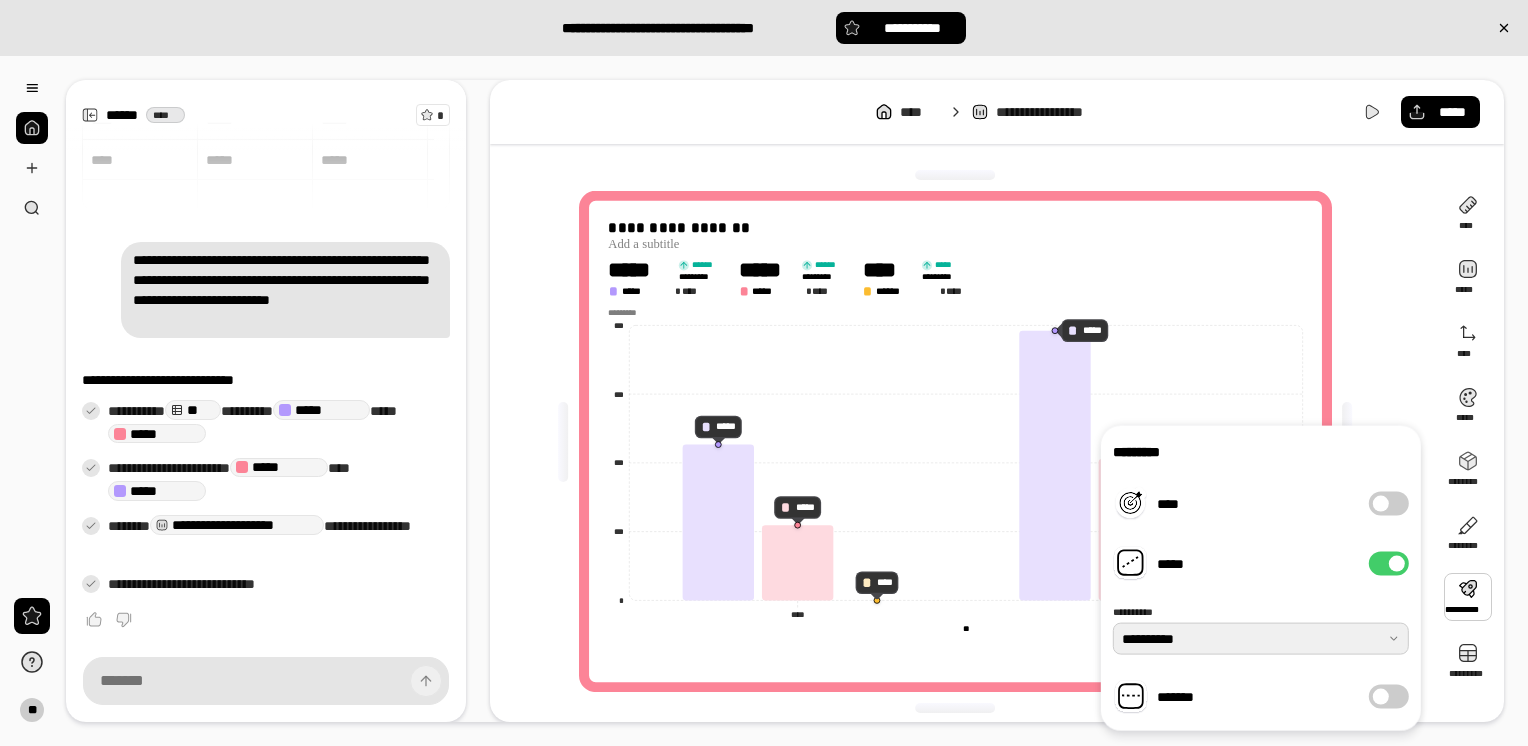 click at bounding box center (1261, 639) 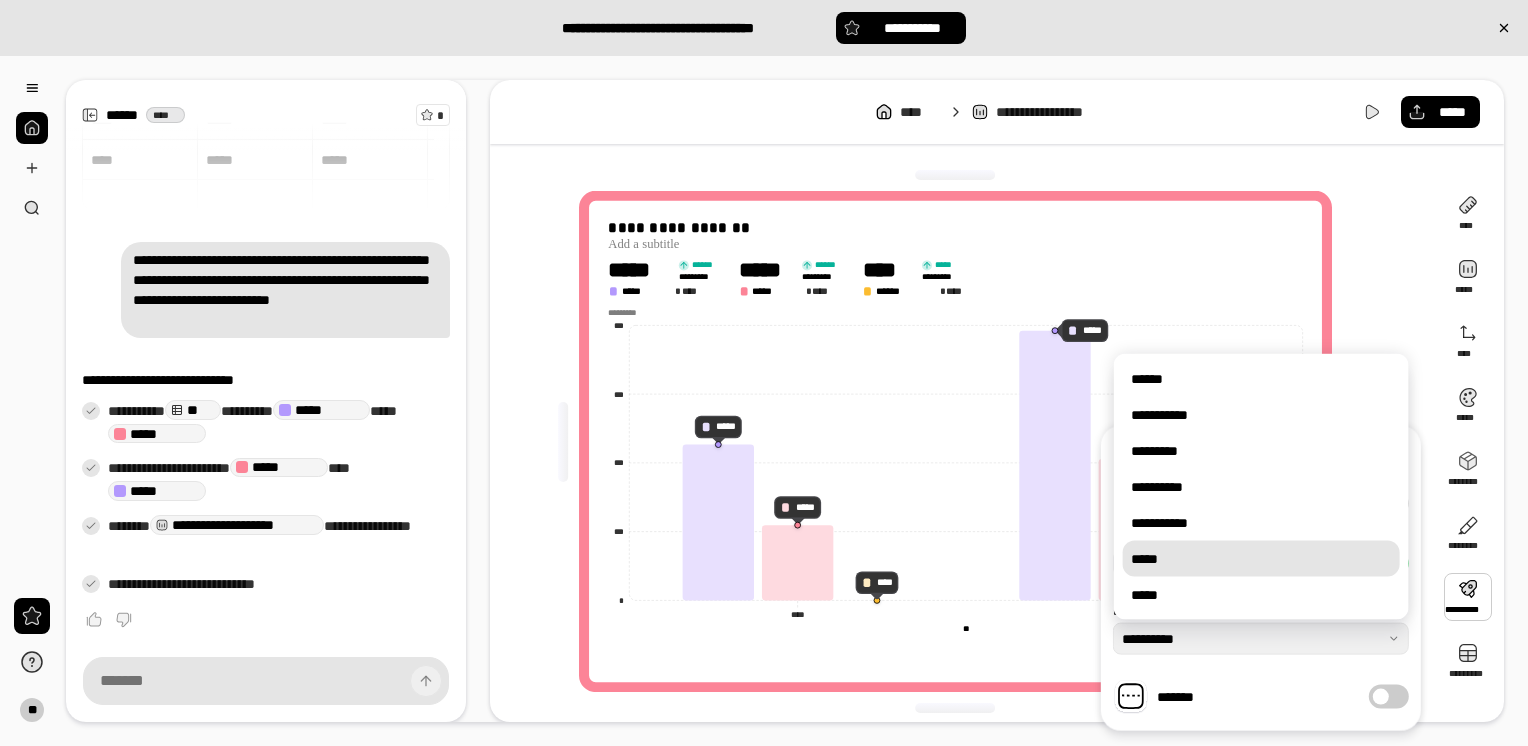 click on "*****" at bounding box center [1261, 559] 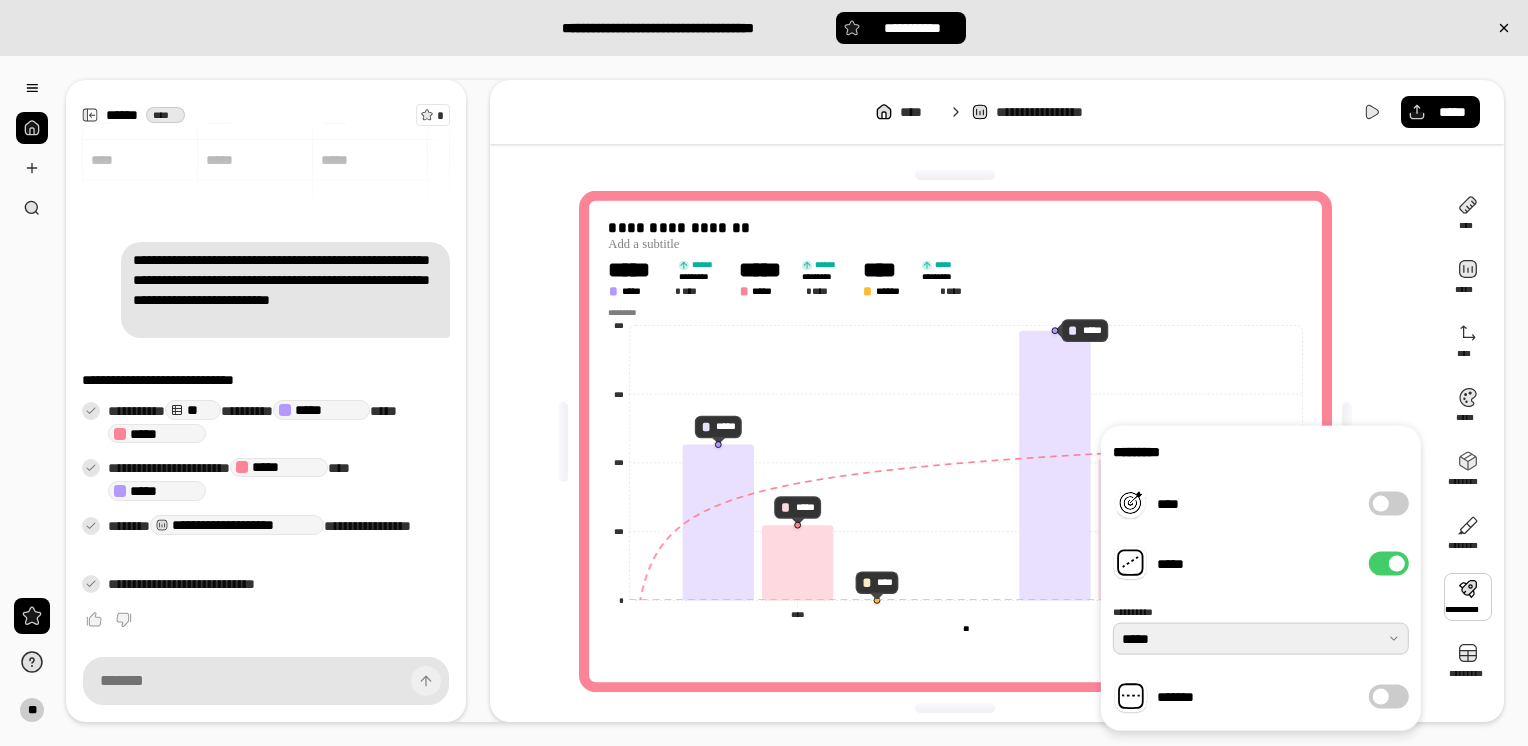 click at bounding box center (1261, 639) 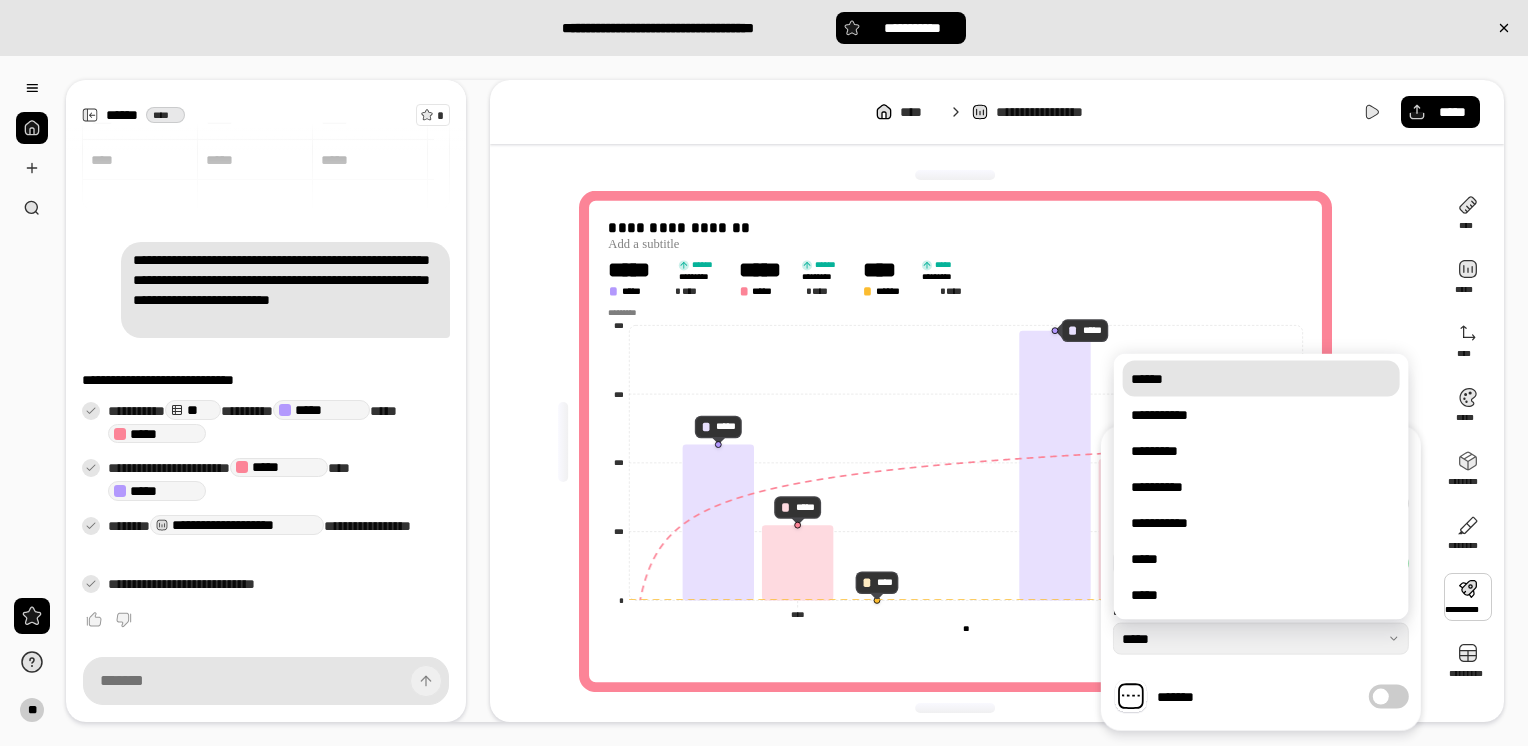 click on "******" at bounding box center (1261, 379) 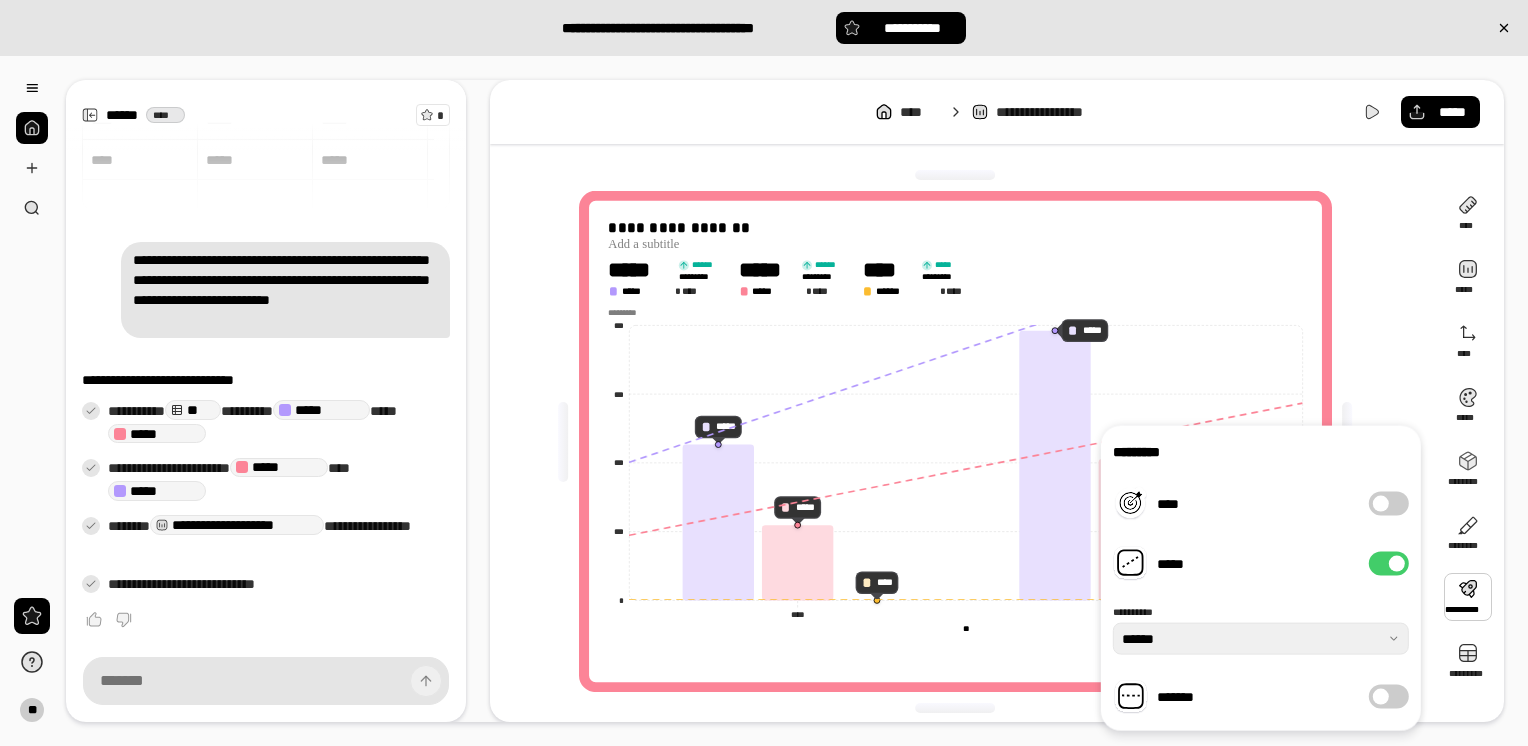 click at bounding box center [1381, 697] 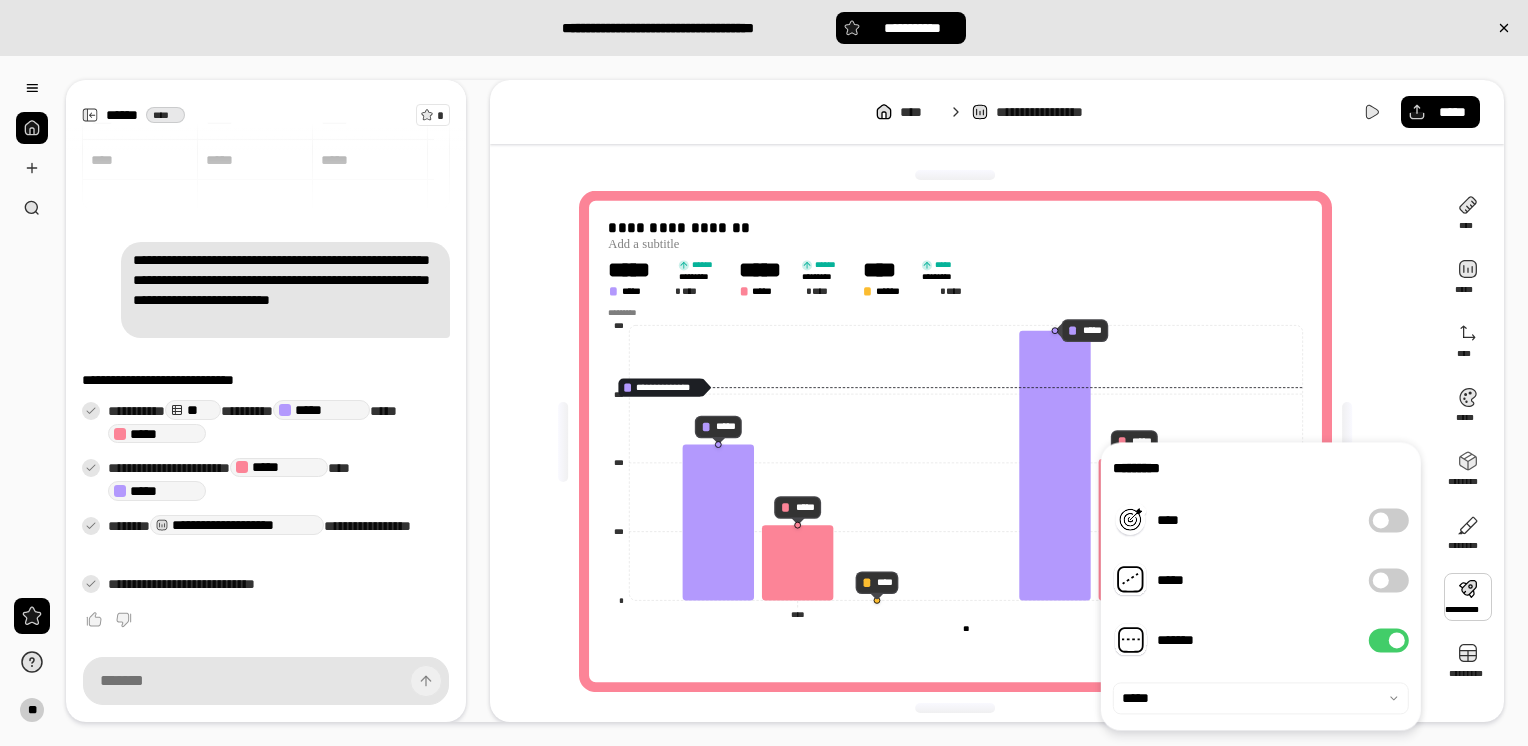 click at bounding box center [1397, 640] 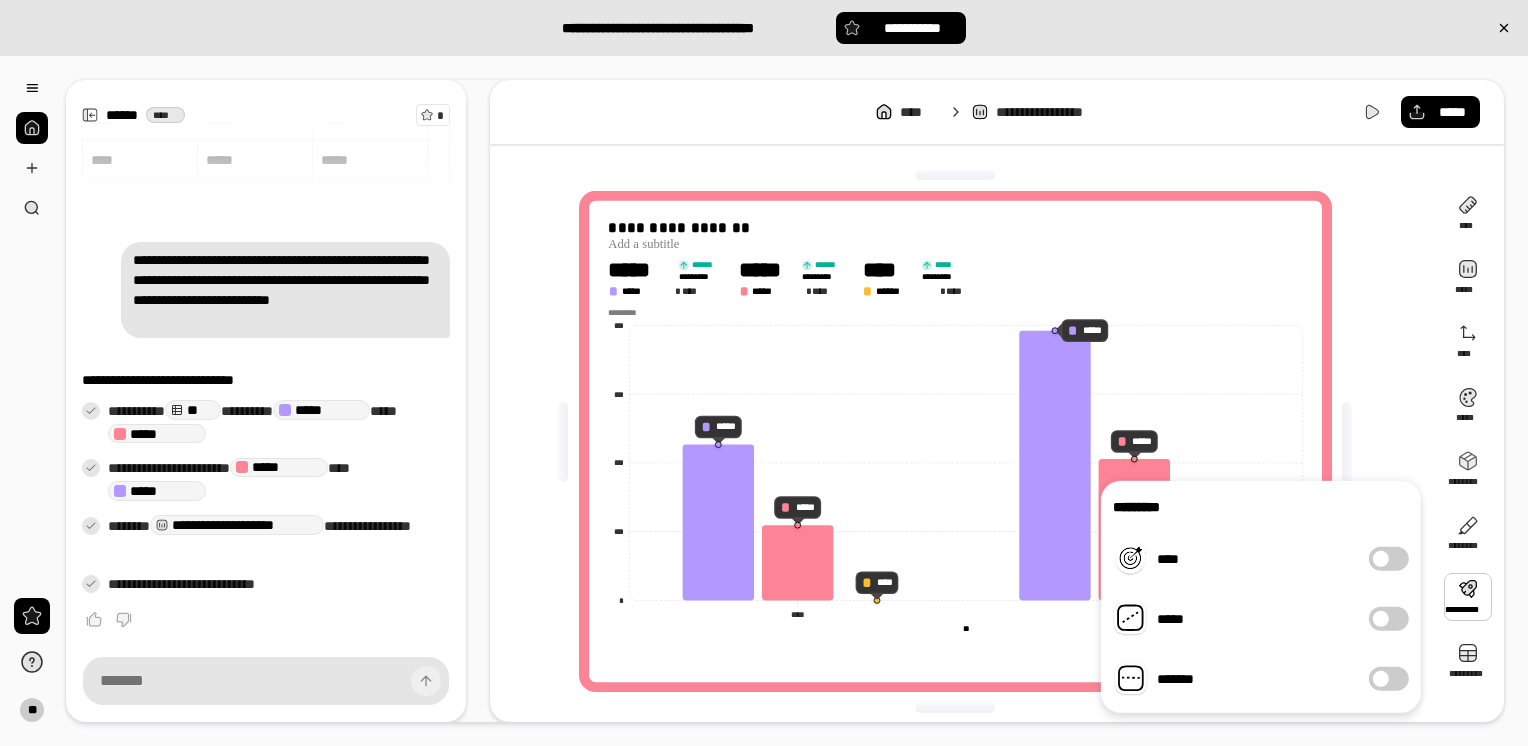 click at bounding box center [1381, 619] 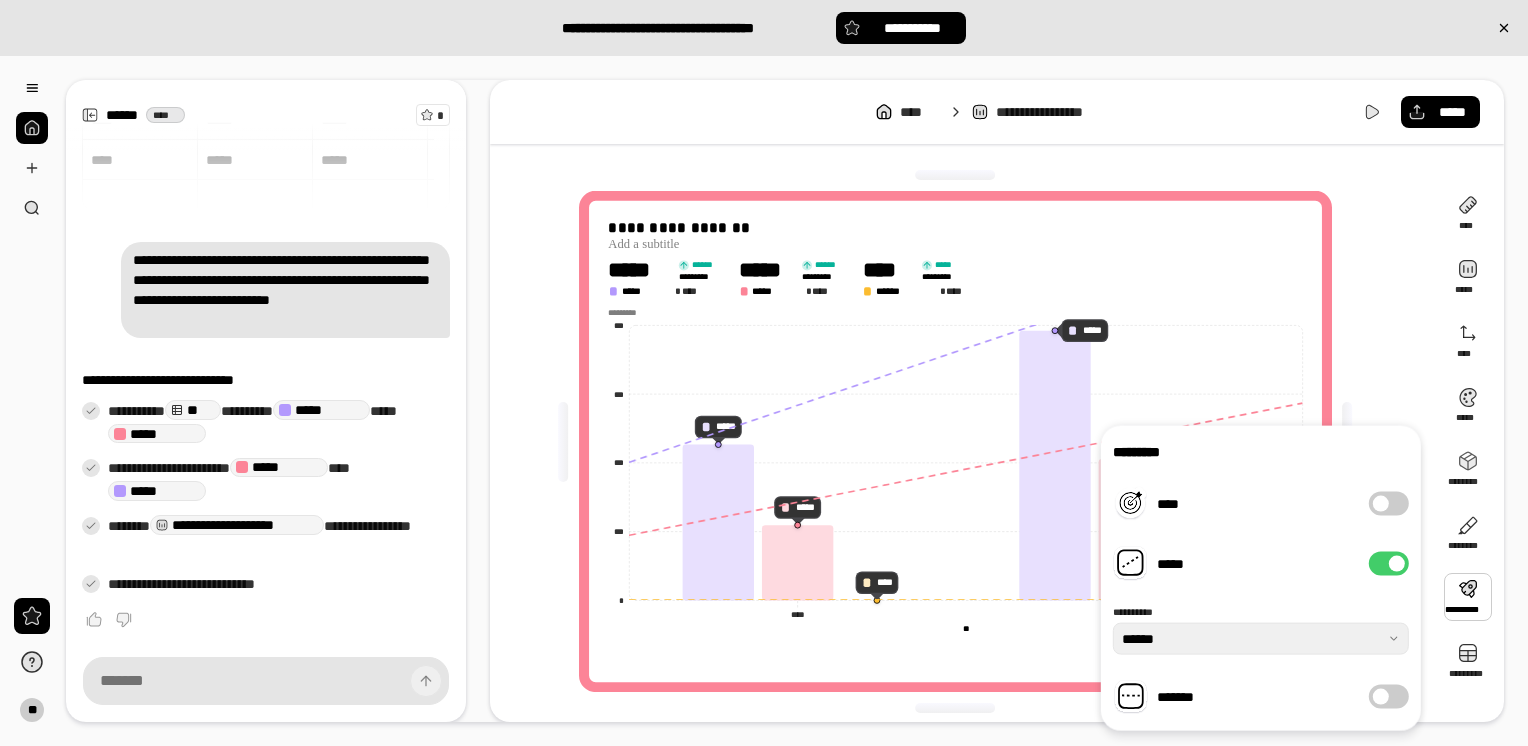 click on "**********" at bounding box center (963, 441) 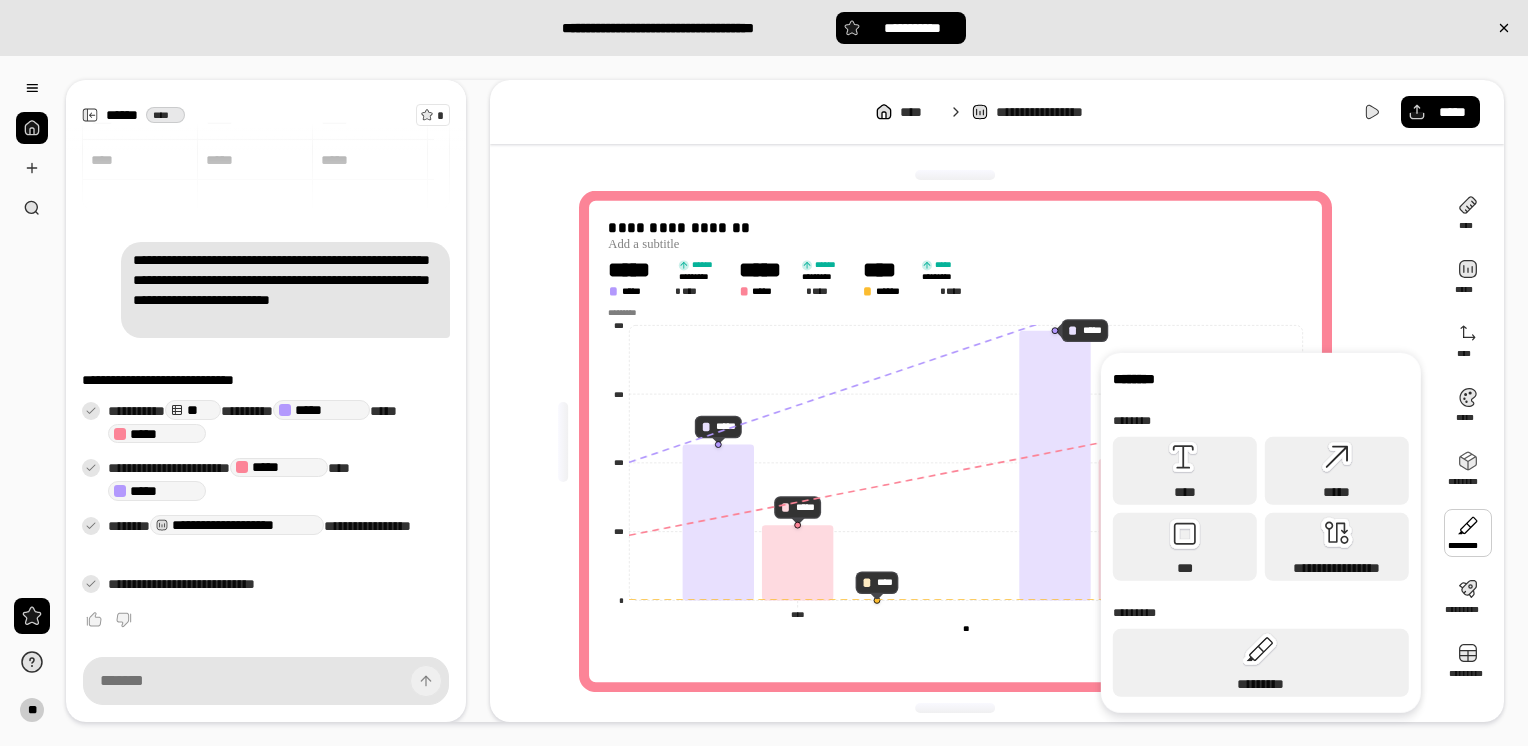 click at bounding box center [1468, 533] 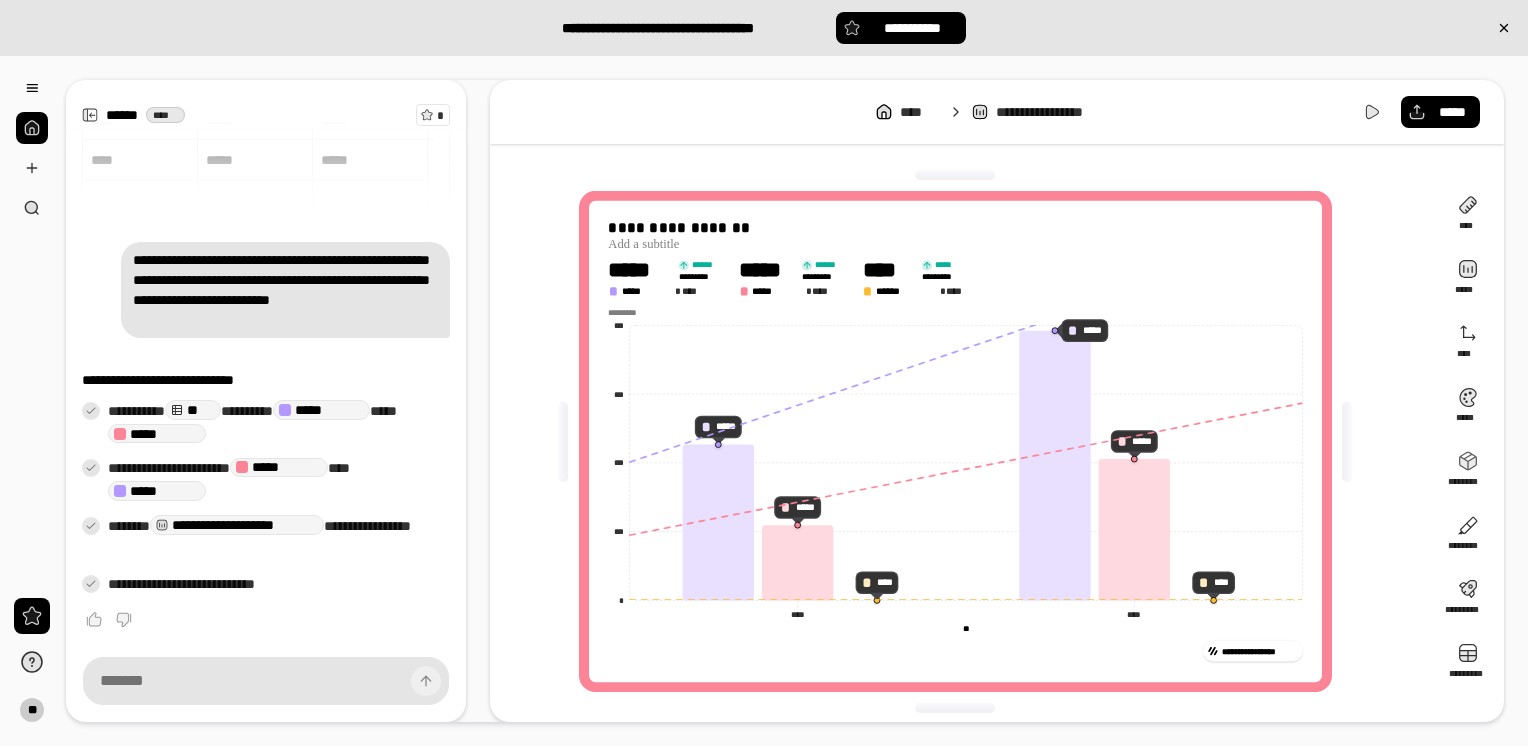 click on "**********" at bounding box center [963, 441] 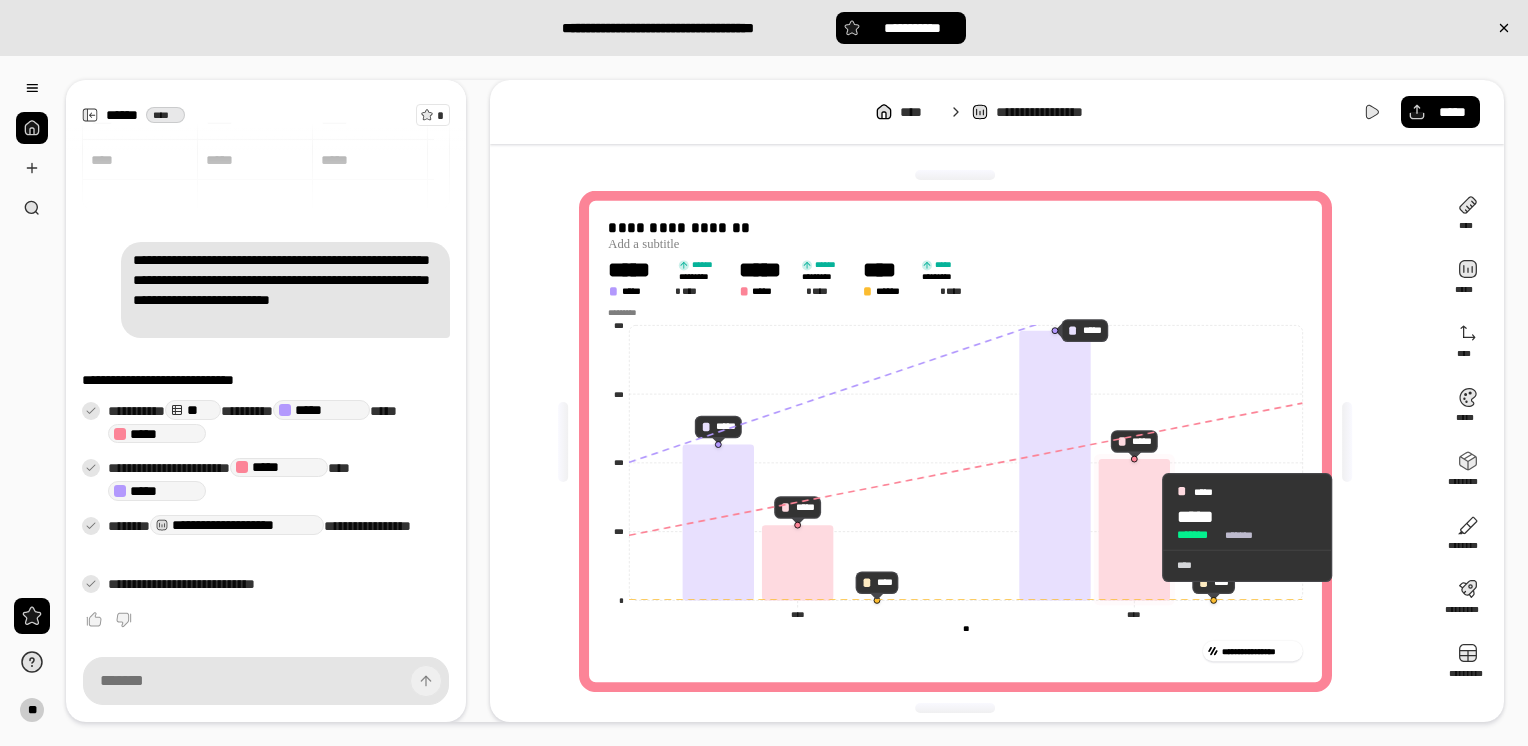 click 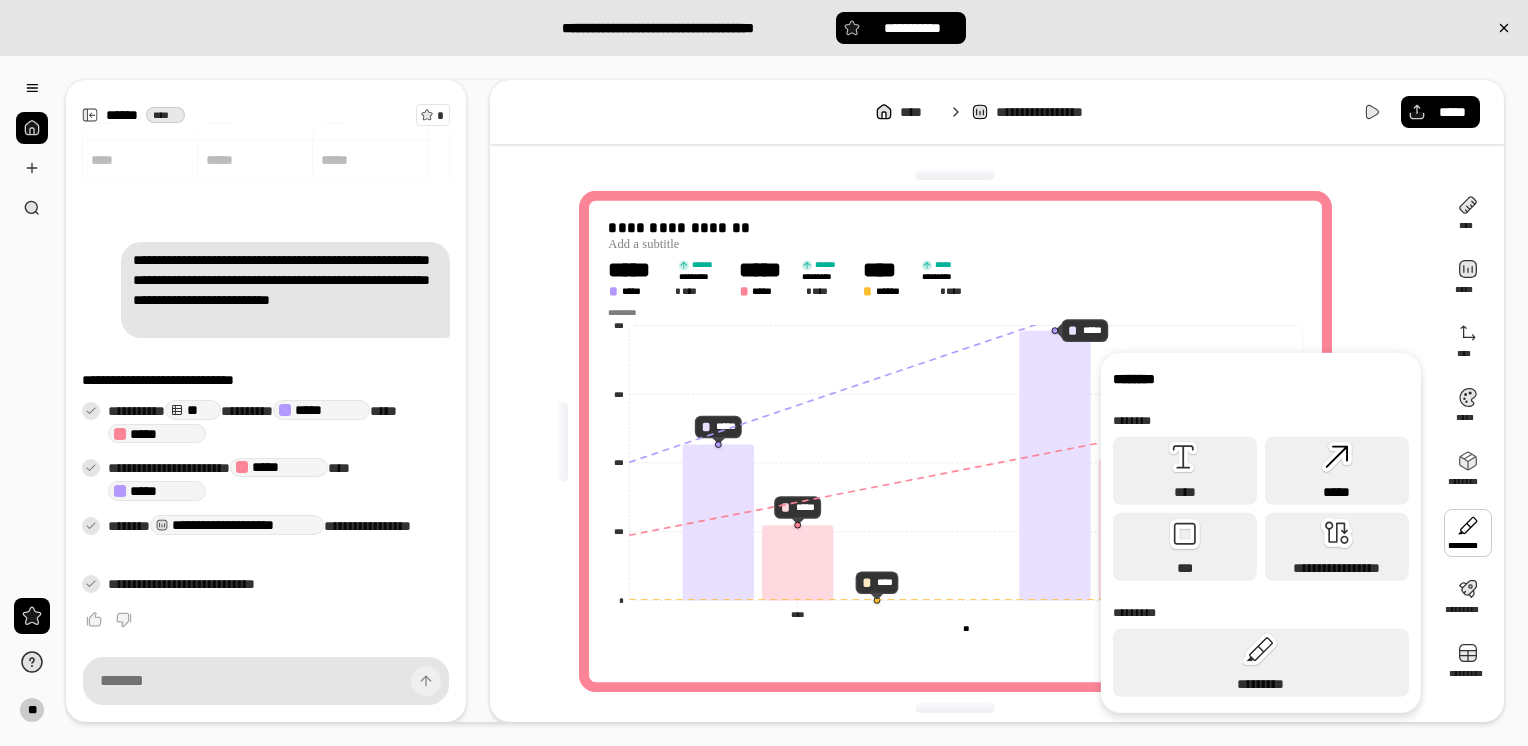 click on "*****" at bounding box center [1337, 492] 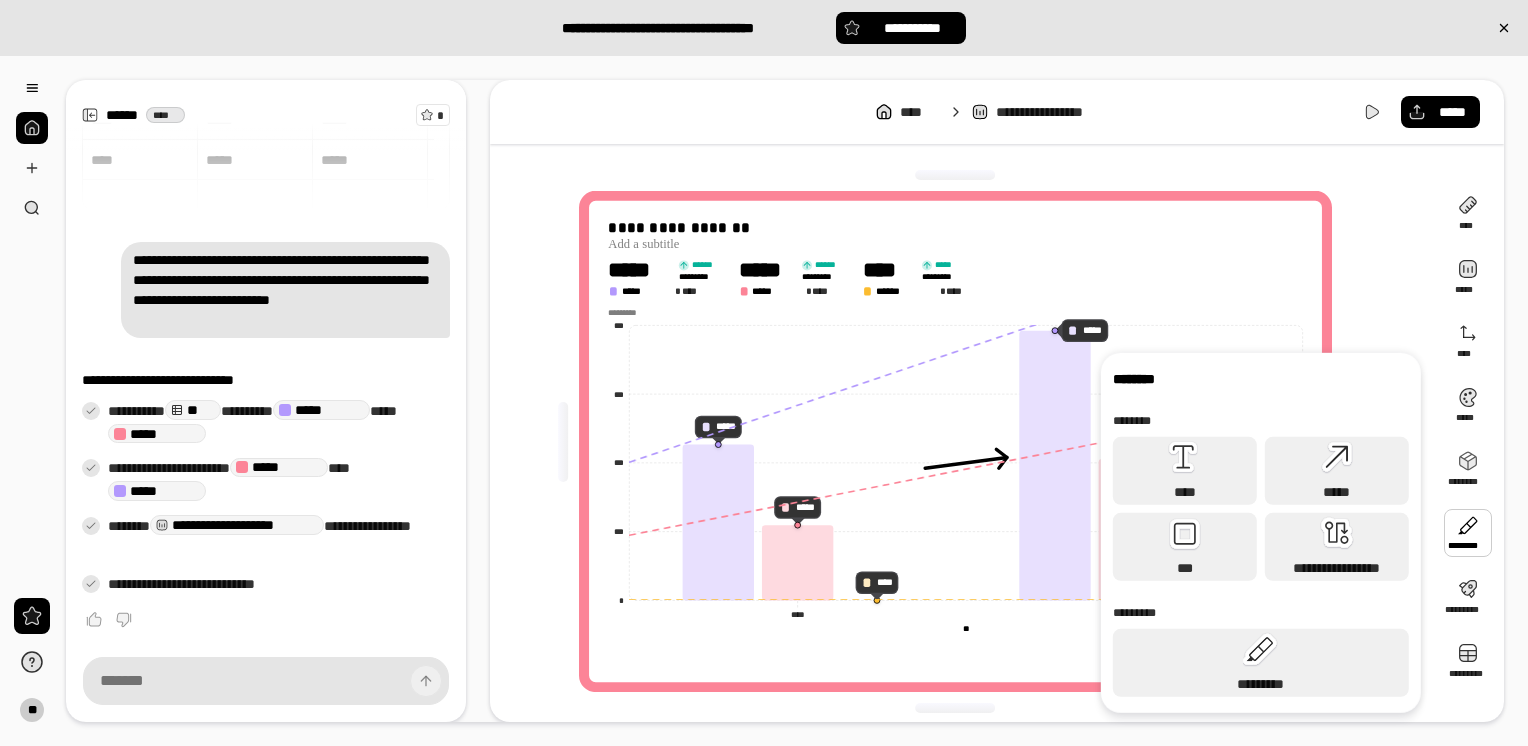 click at bounding box center (1468, 533) 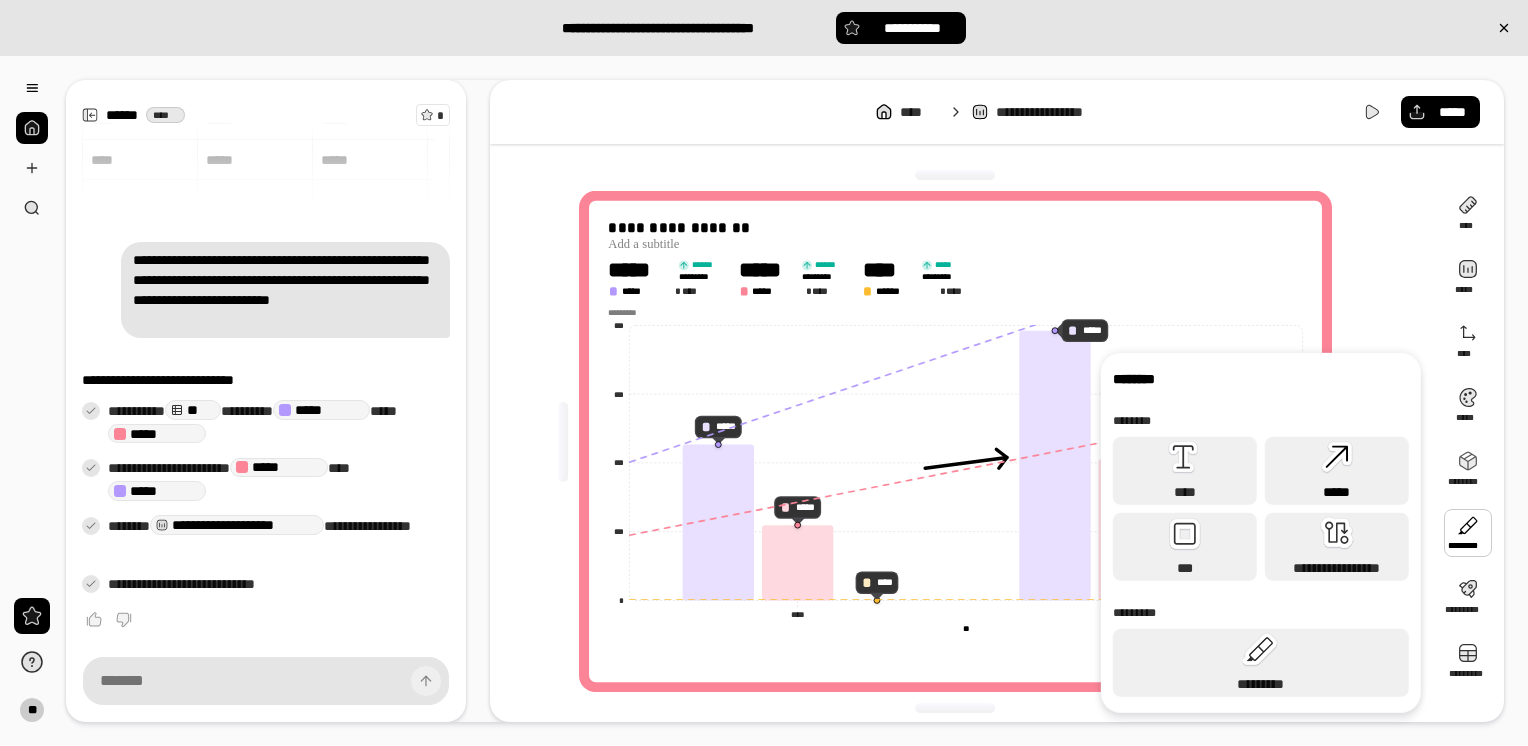 click 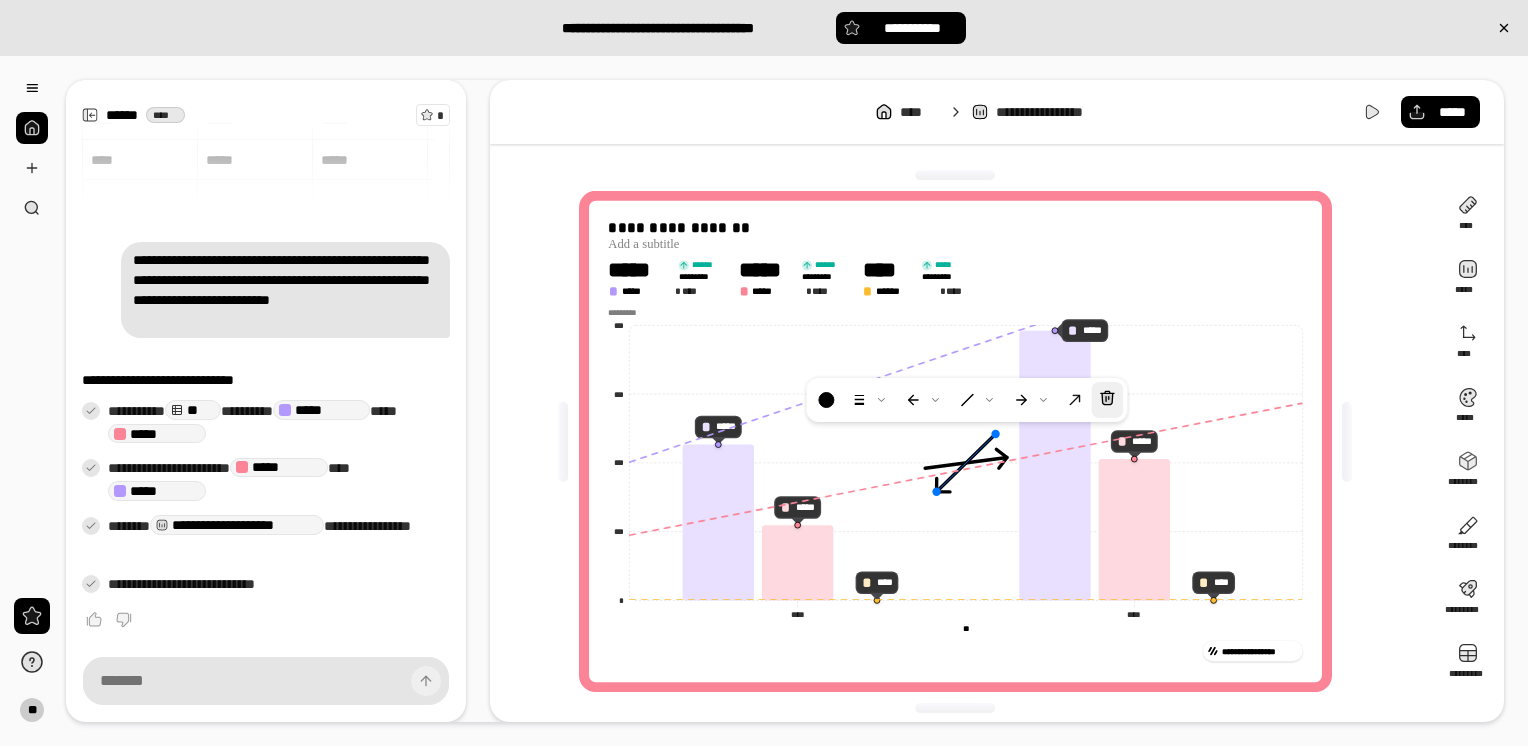 click 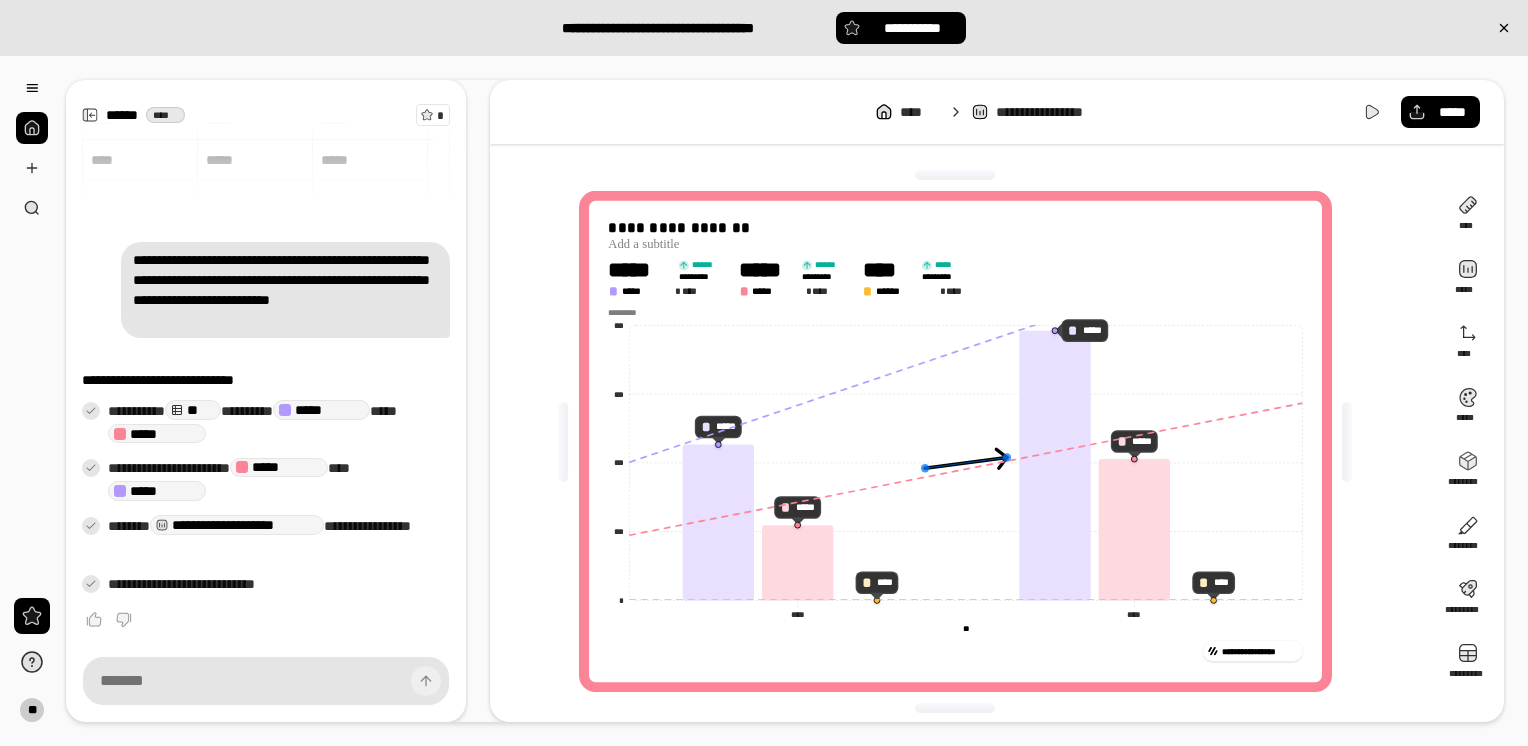 click 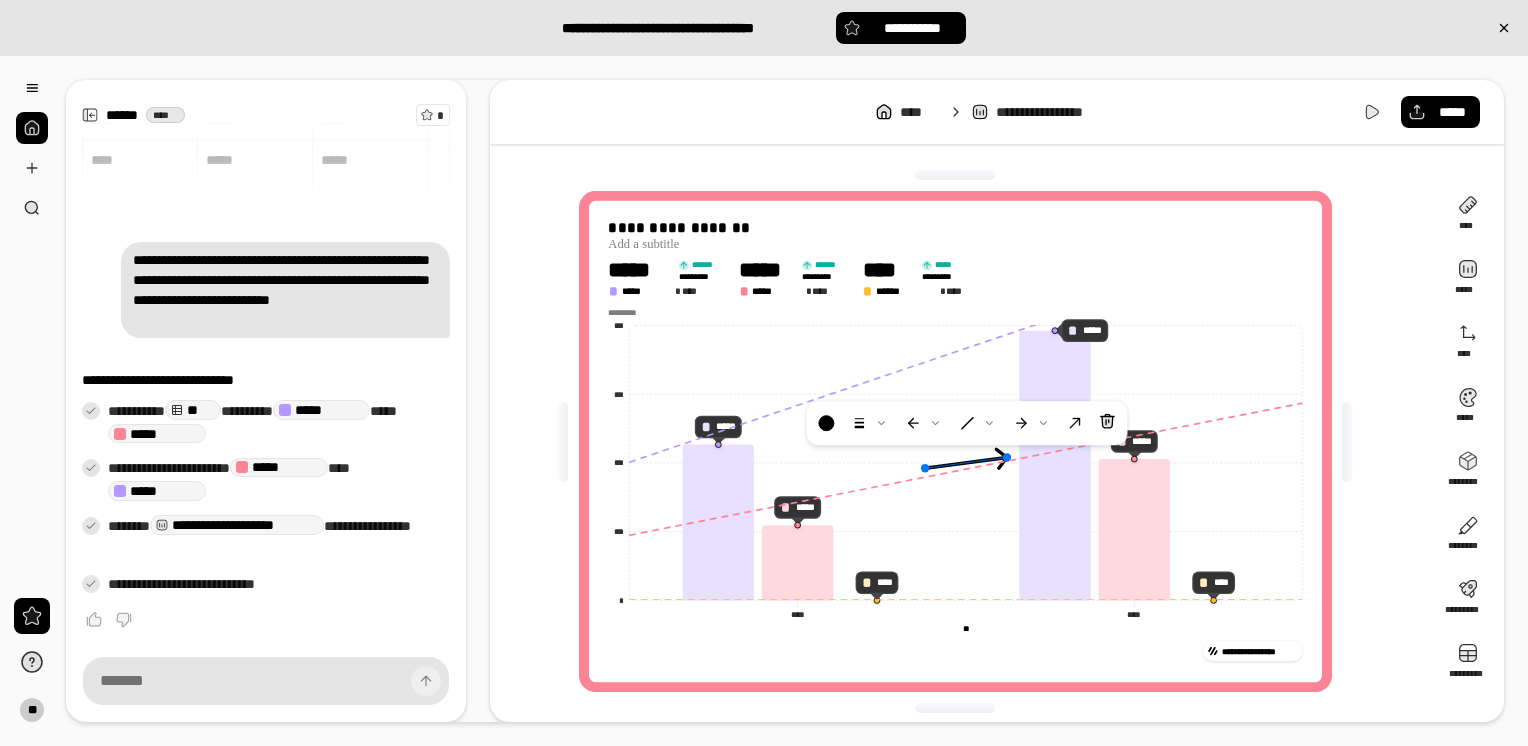 click 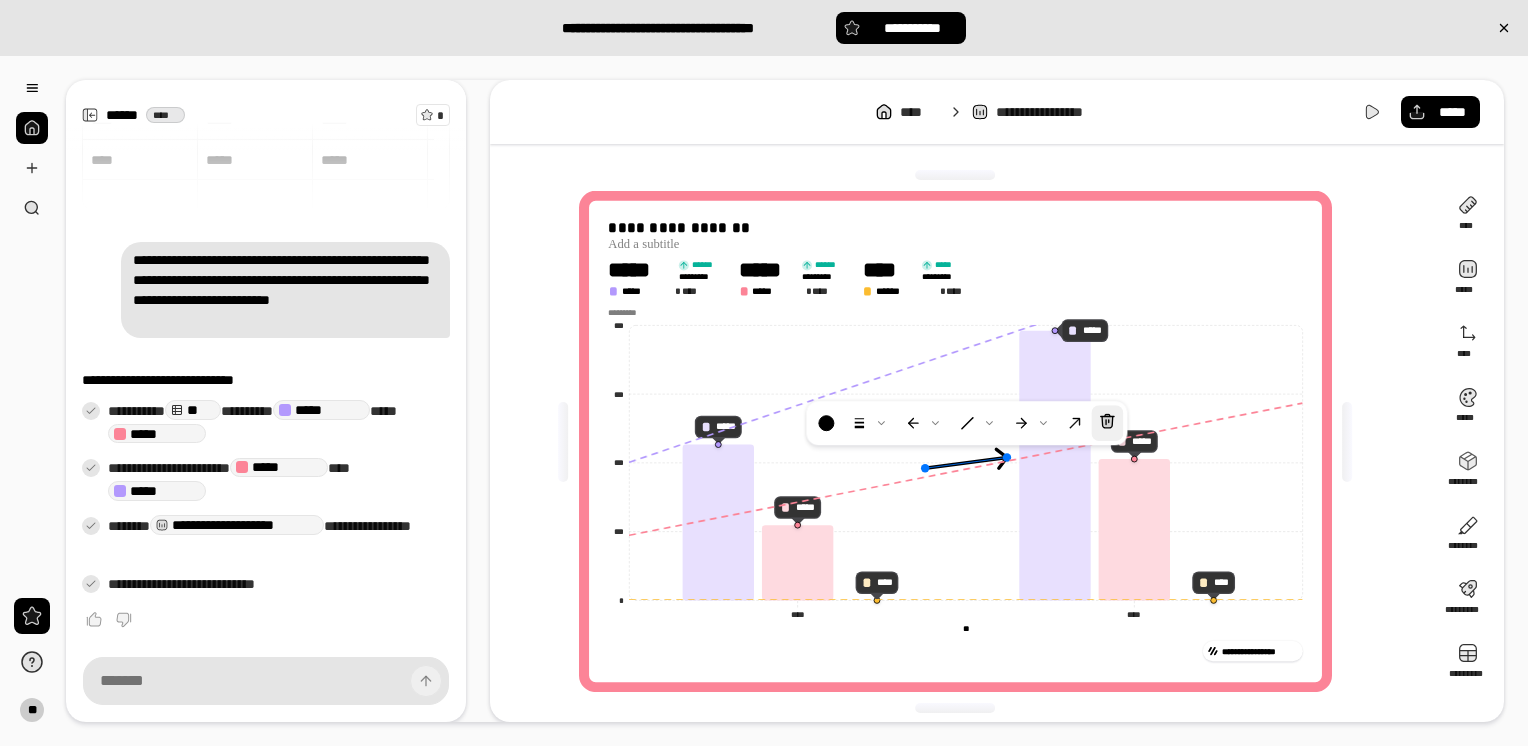 click 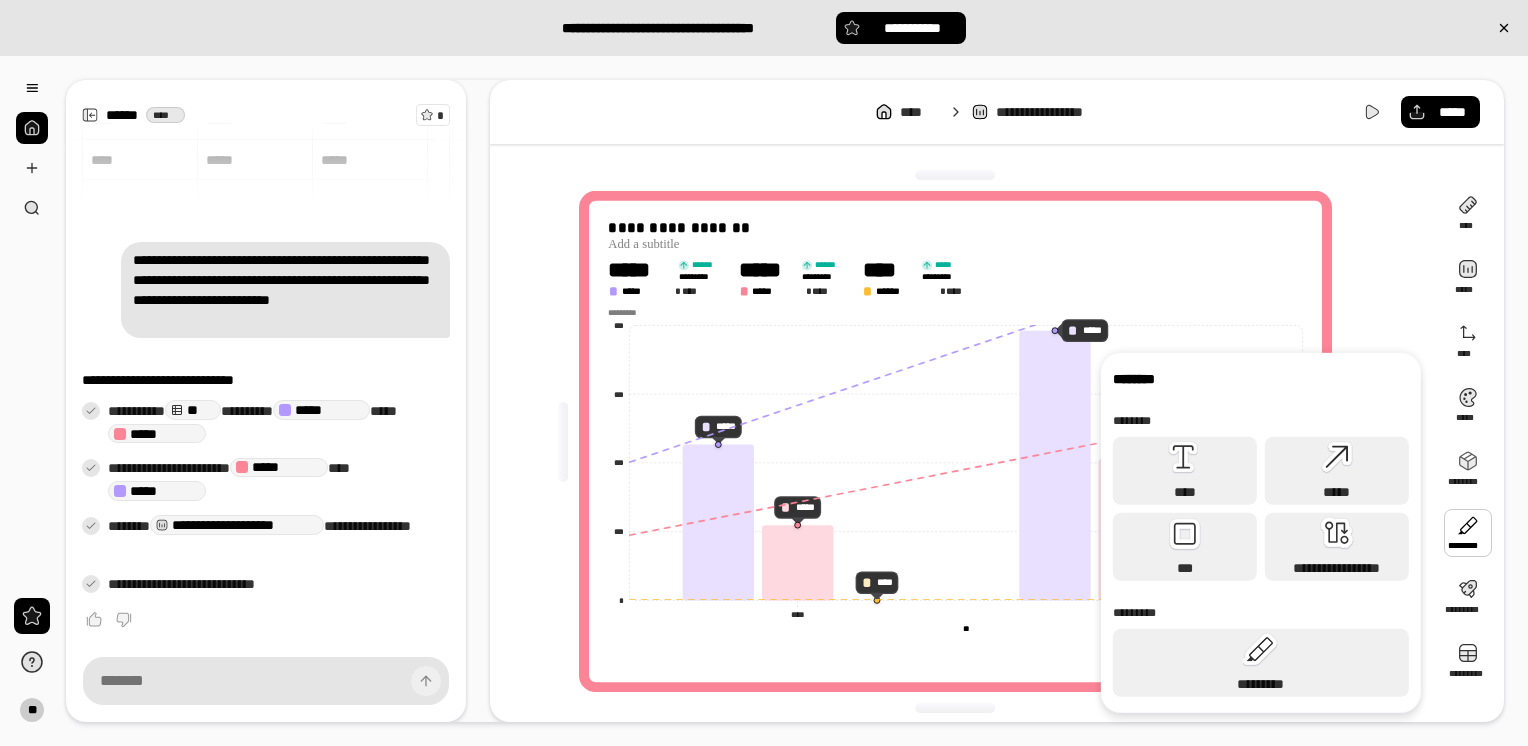 click at bounding box center [1468, 533] 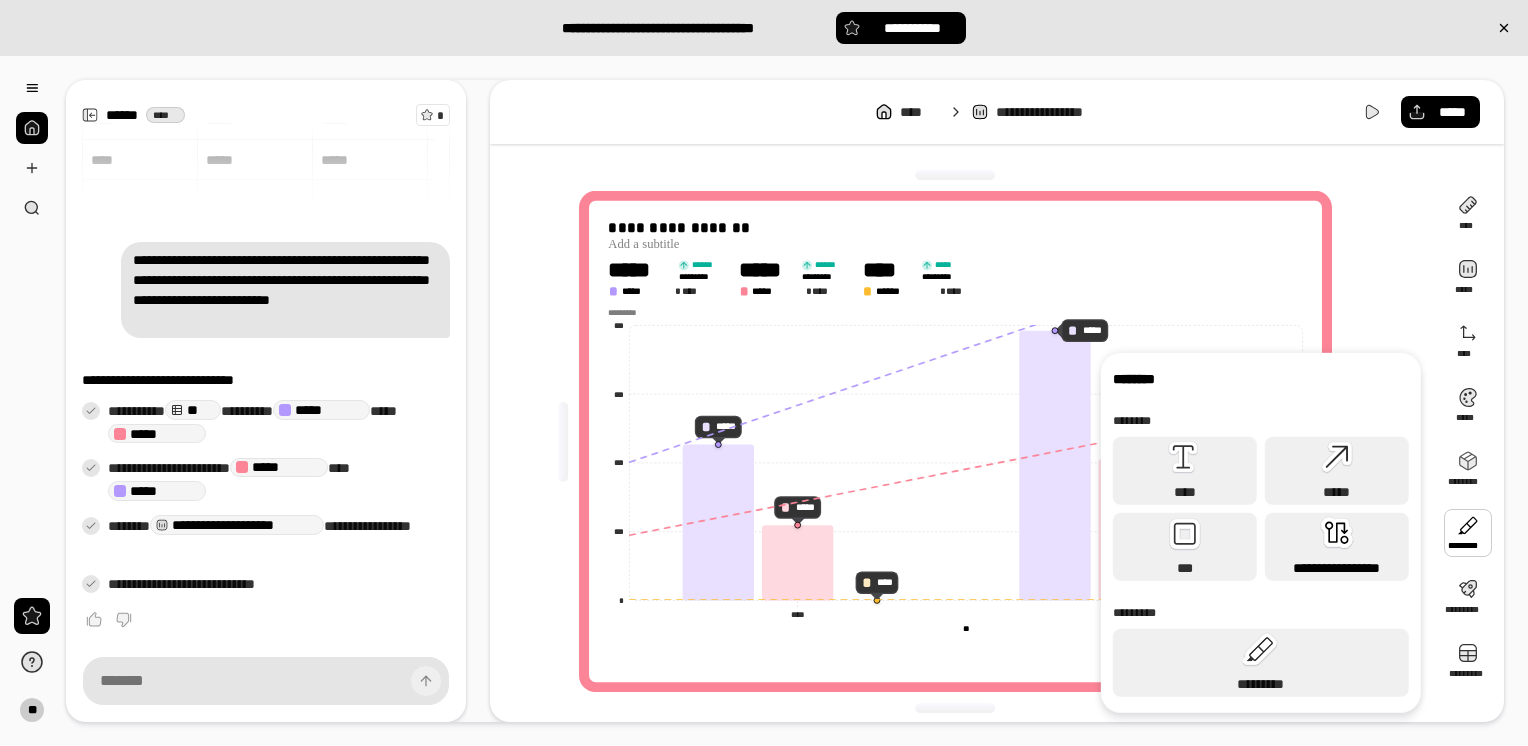 click on "**********" at bounding box center (1337, 547) 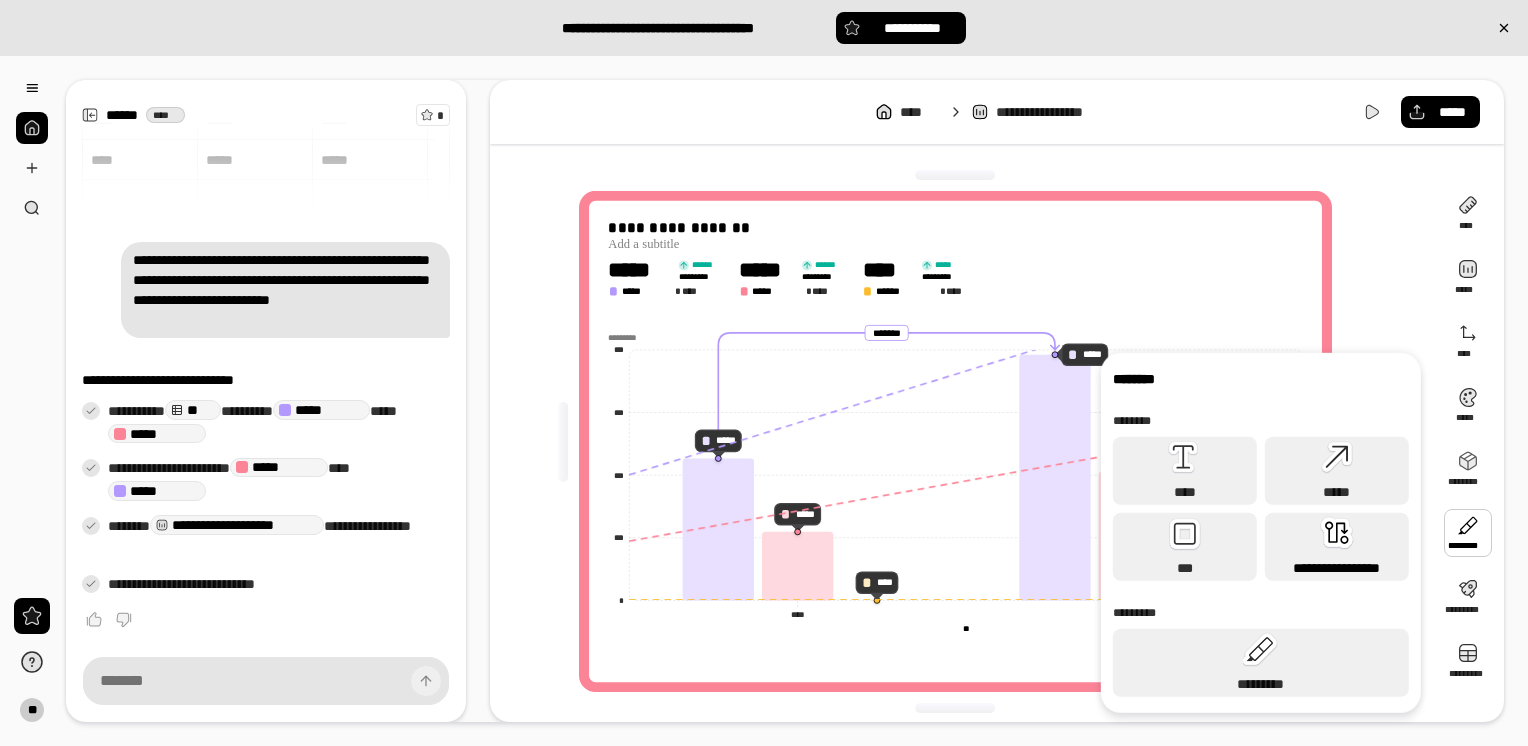click on "**********" at bounding box center [1337, 547] 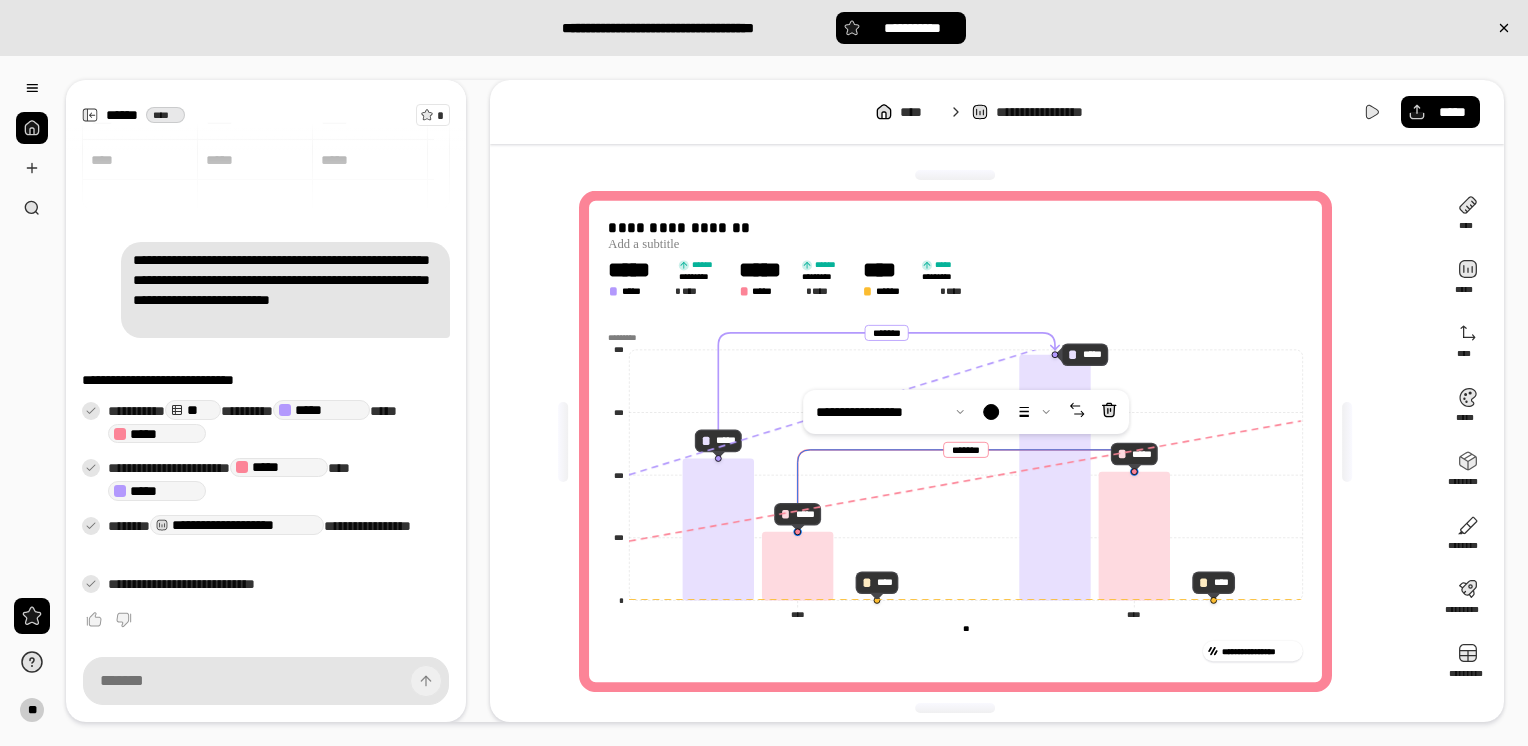 click 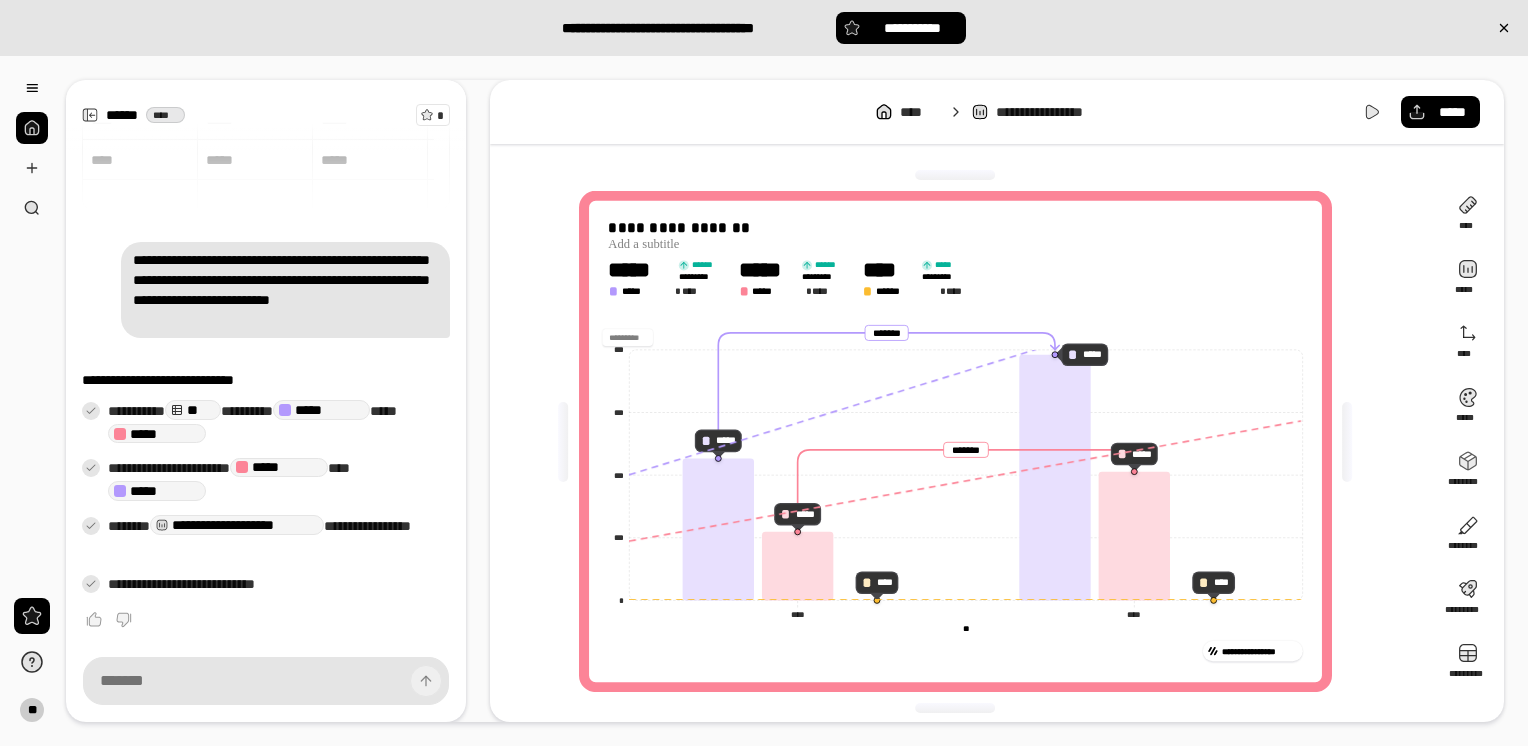 click on "*********" at bounding box center [956, 337] 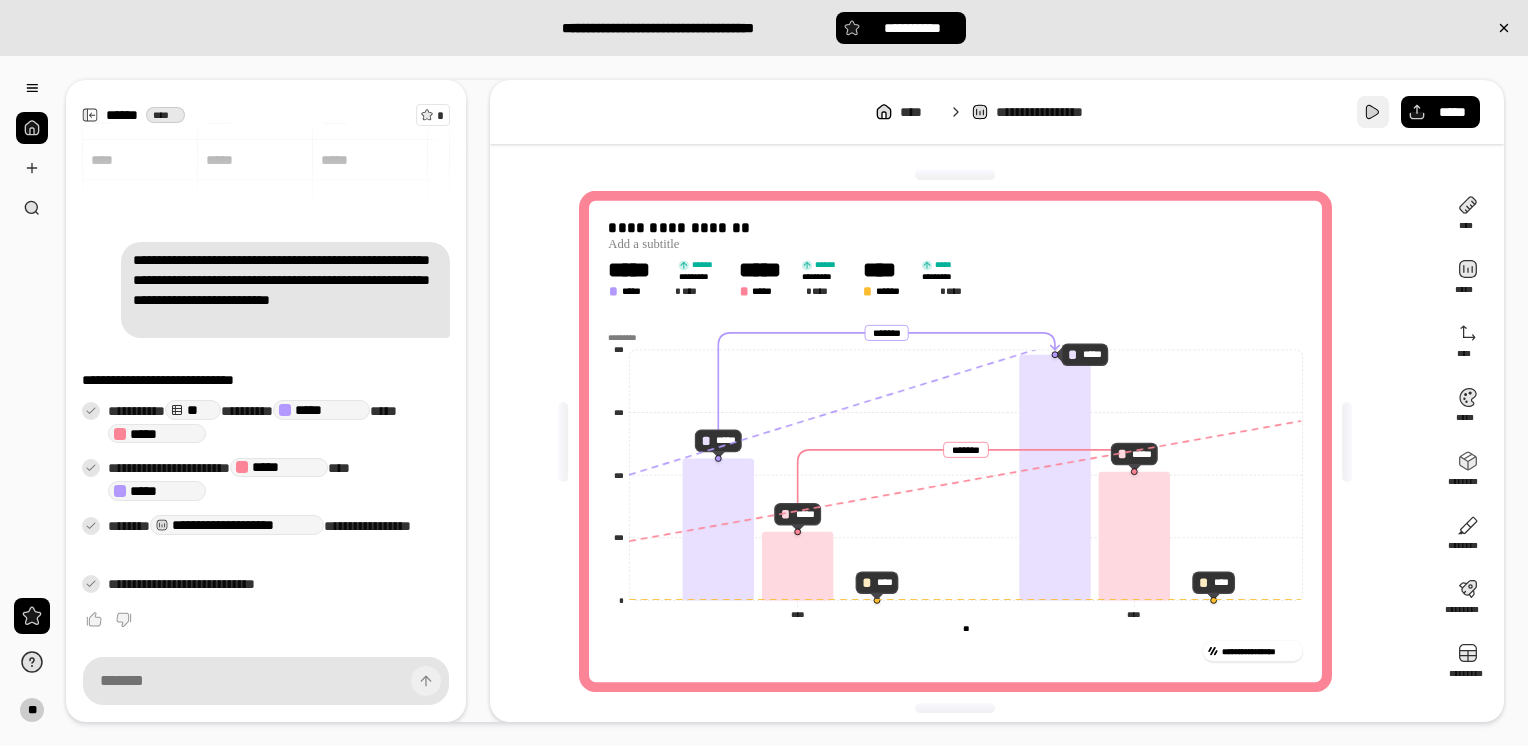click at bounding box center [1373, 112] 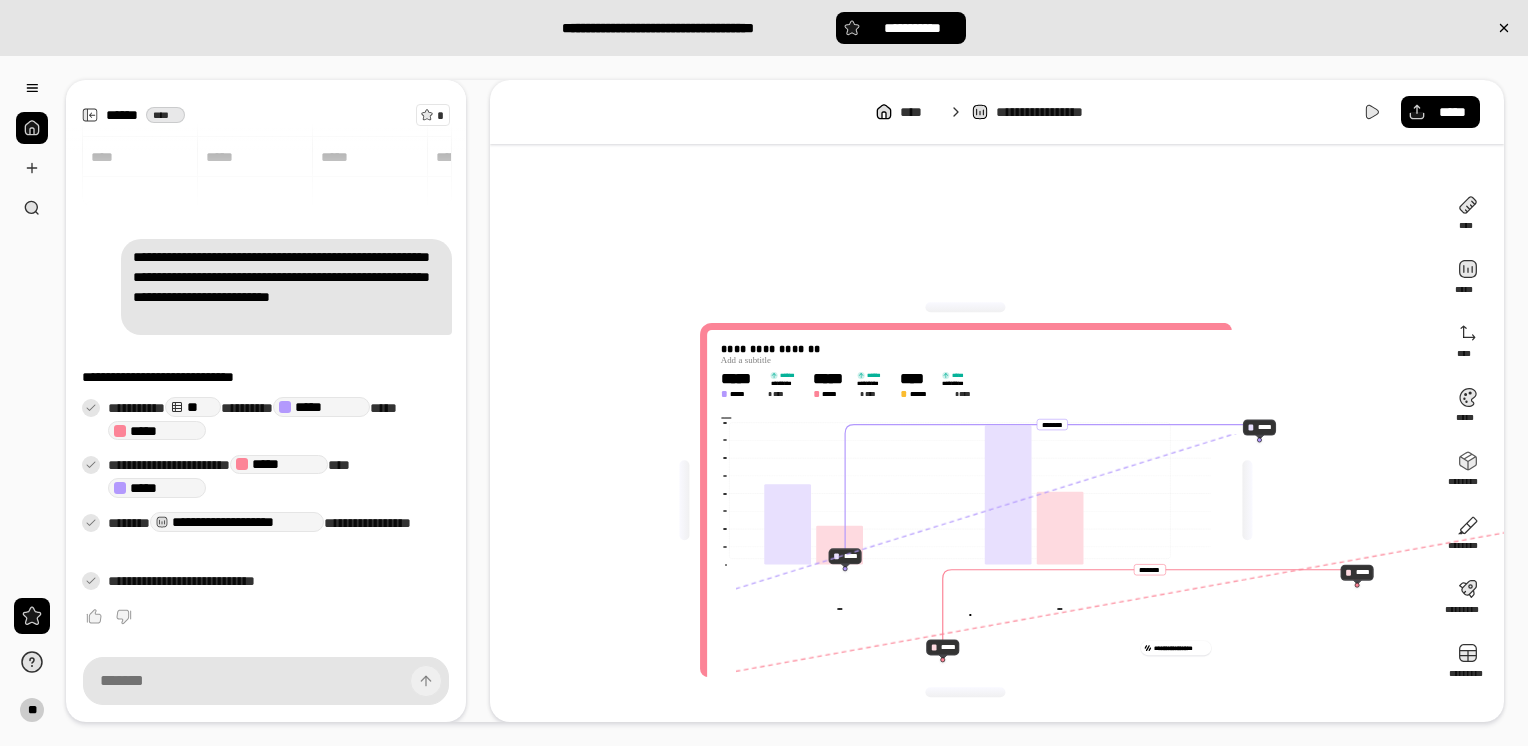scroll, scrollTop: 0, scrollLeft: 0, axis: both 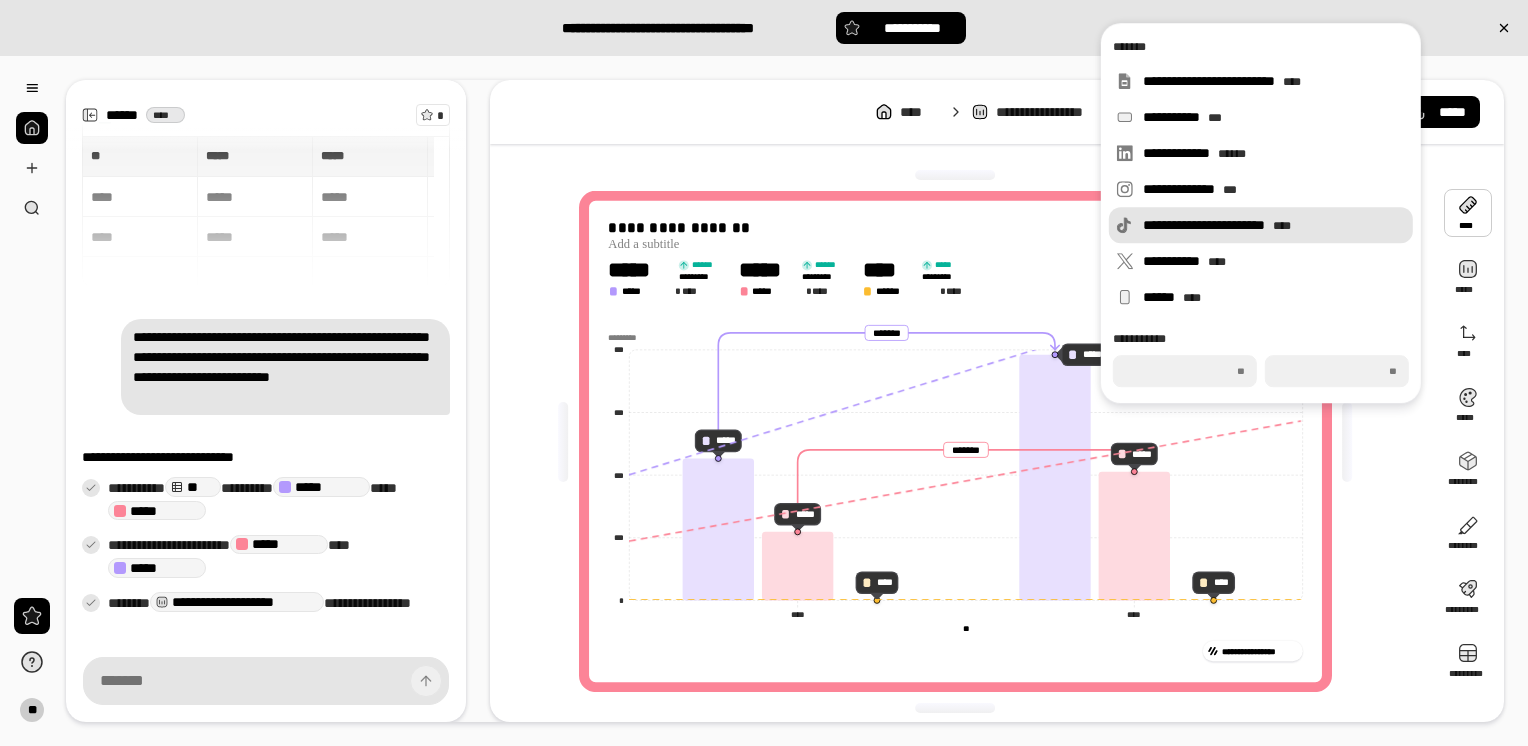 click on "**********" at bounding box center [1274, 225] 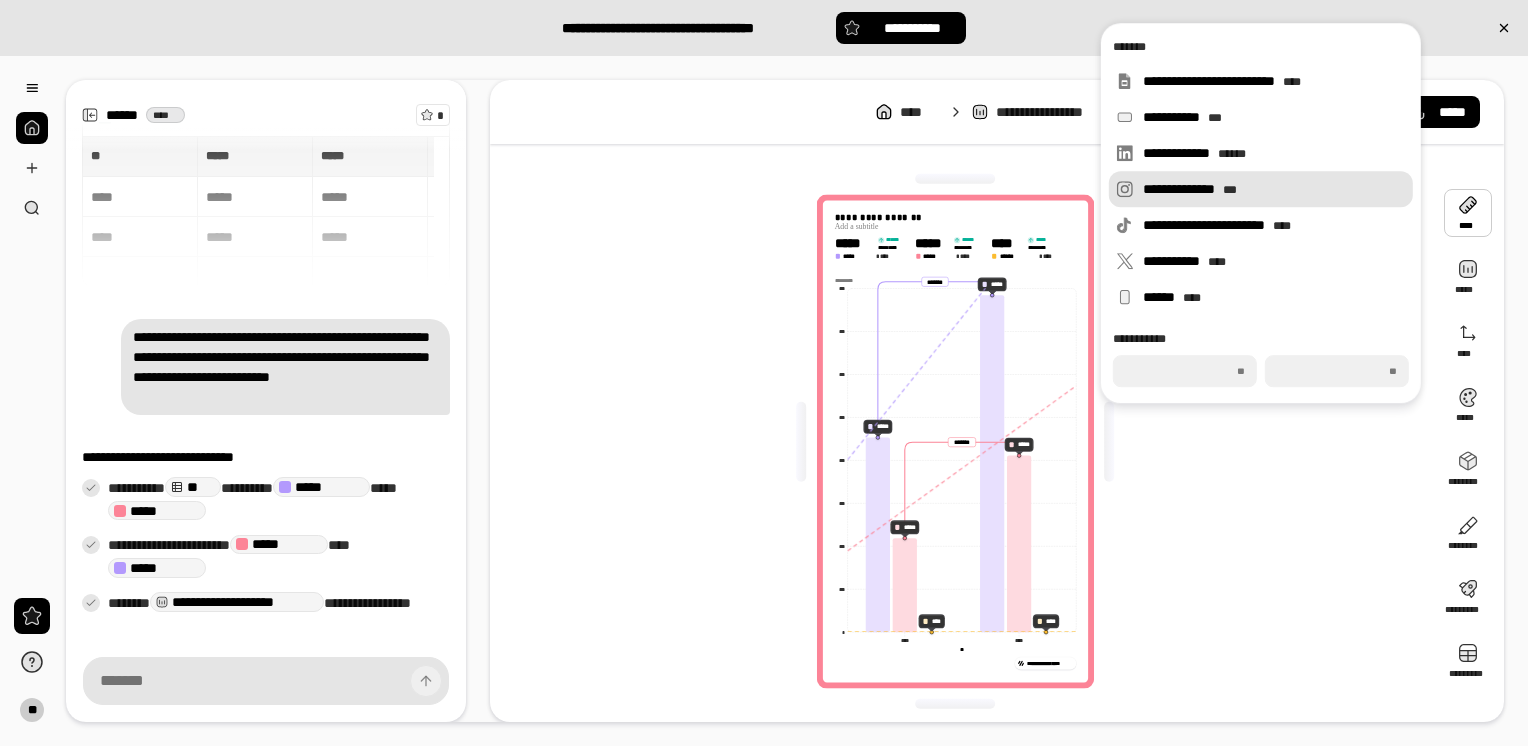 click on "**********" at bounding box center [1274, 189] 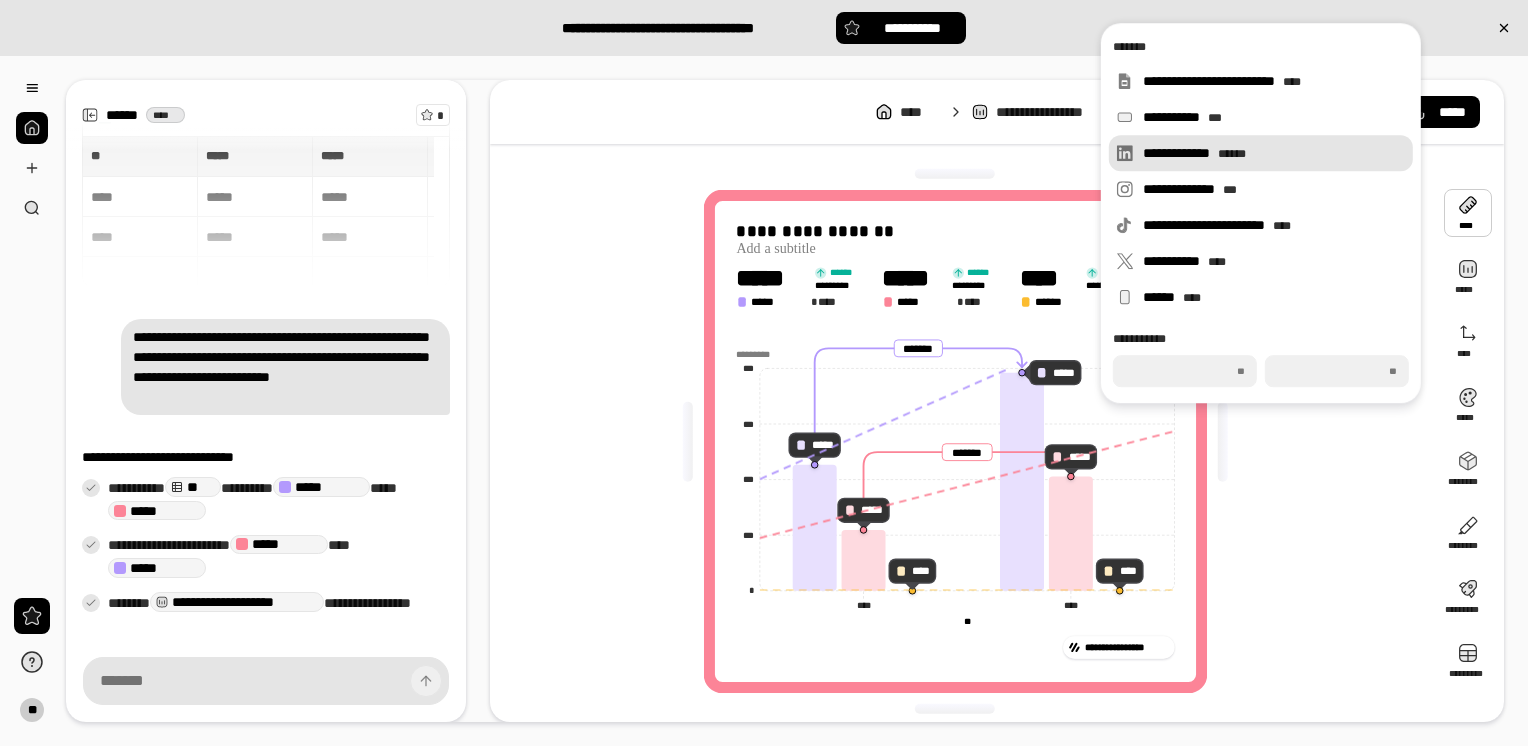 click on "**********" at bounding box center [1274, 153] 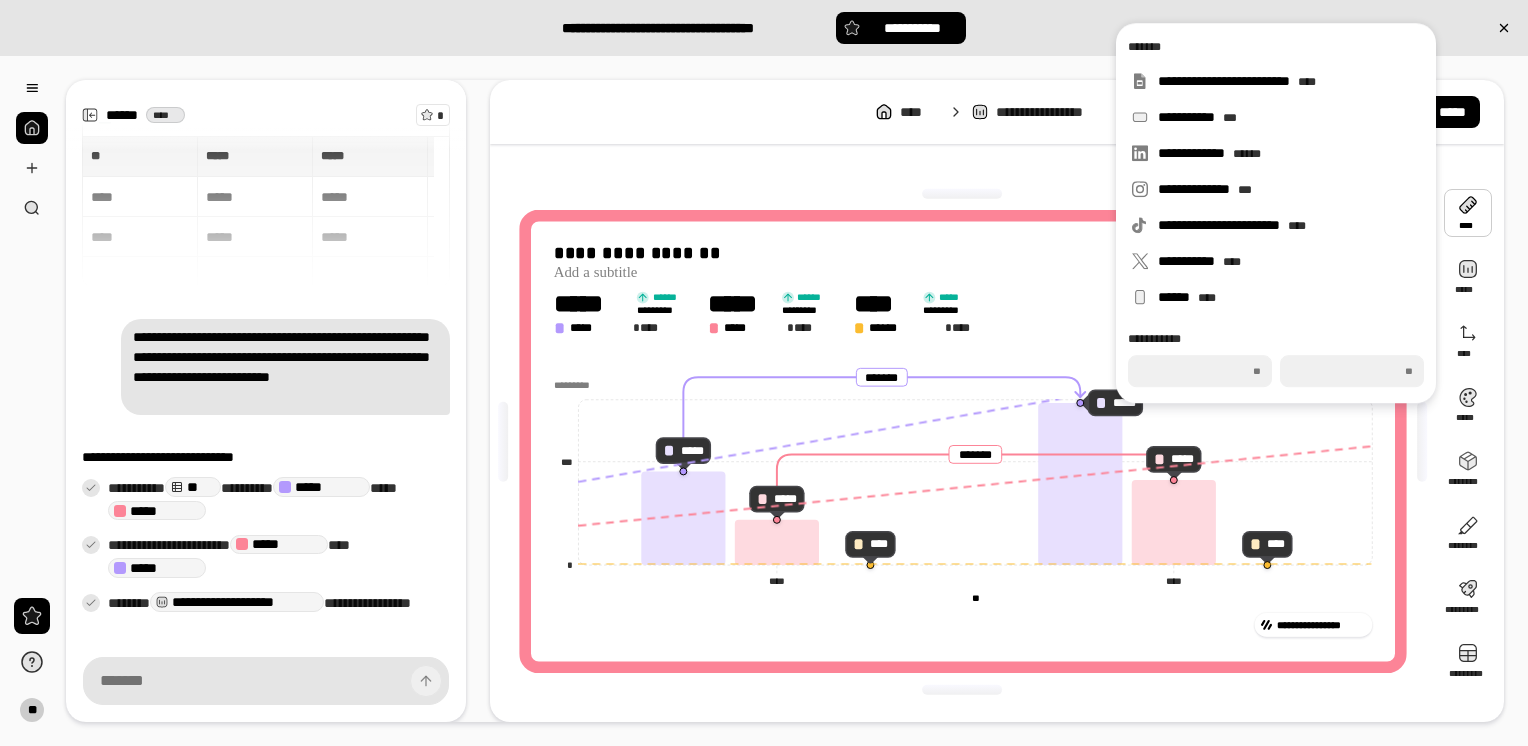 click on "**********" at bounding box center (963, 441) 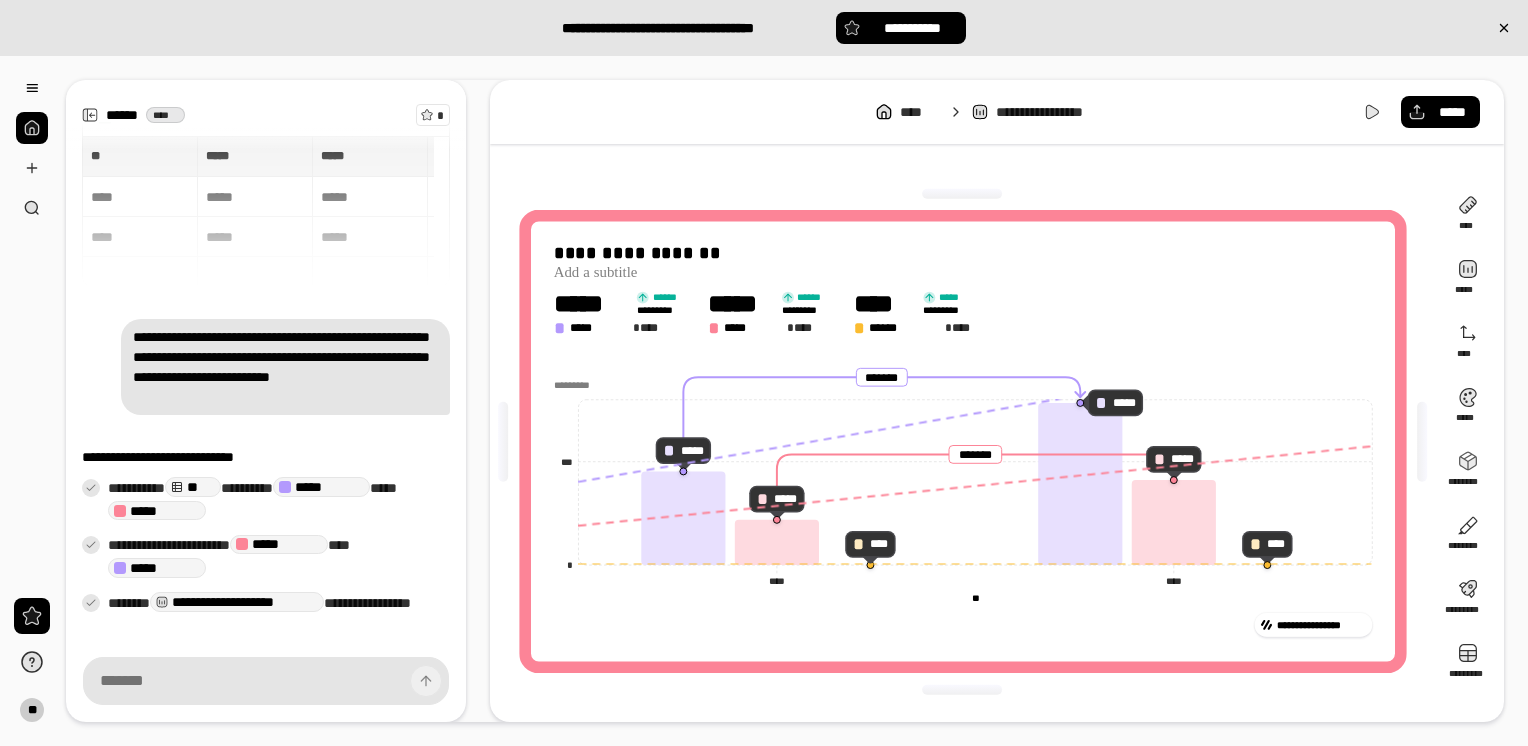 click on "**********" at bounding box center [963, 441] 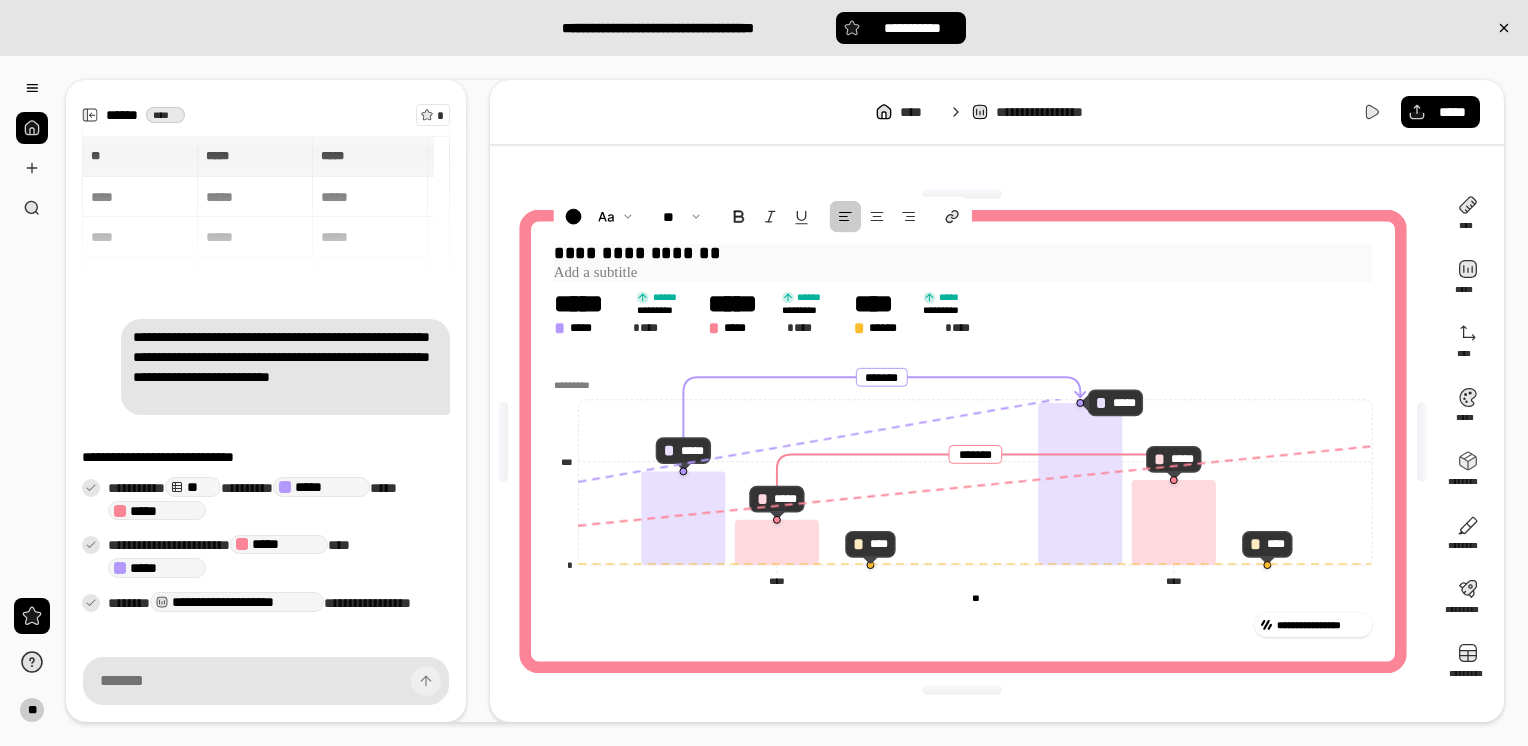 click on "**********" at bounding box center [962, 254] 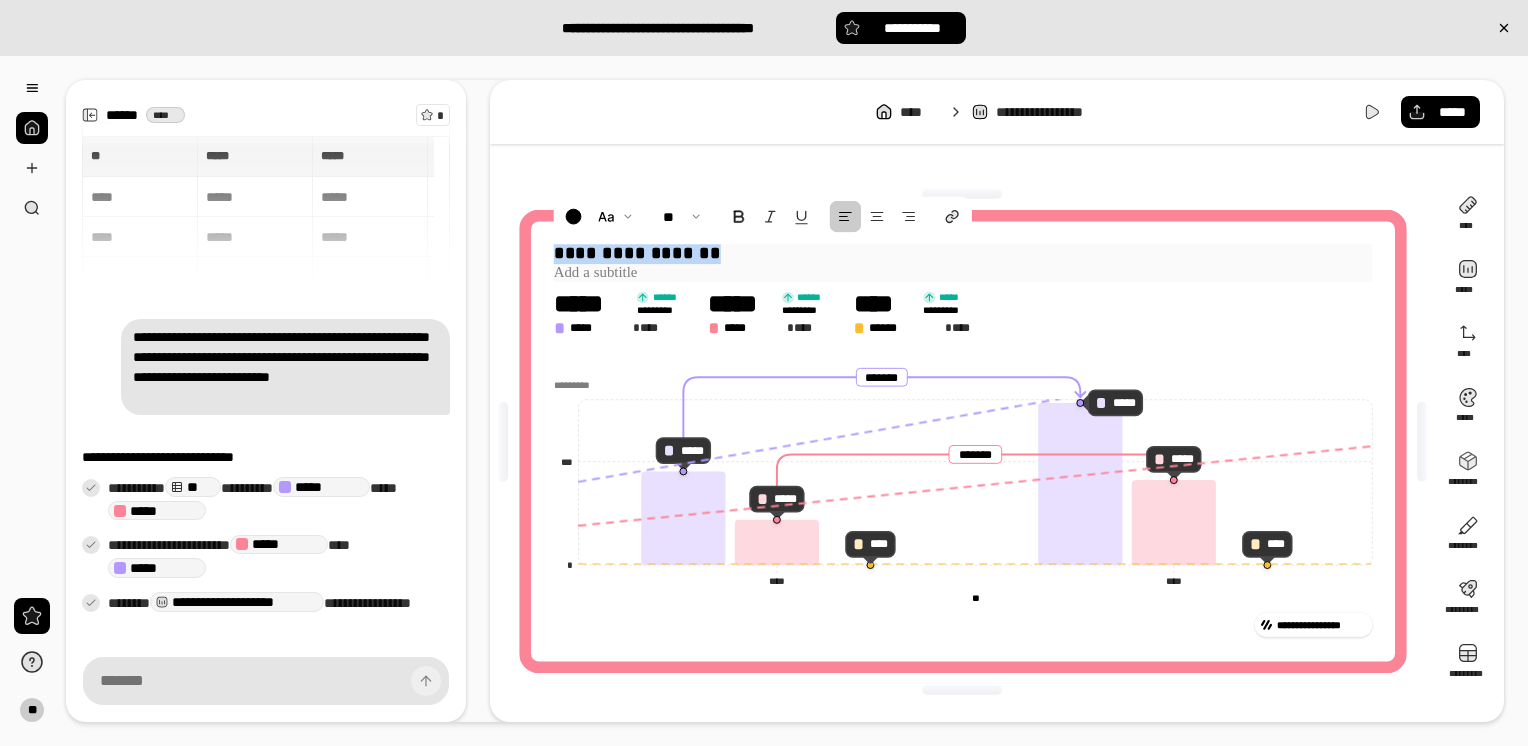 drag, startPoint x: 712, startPoint y: 255, endPoint x: 548, endPoint y: 246, distance: 164.24677 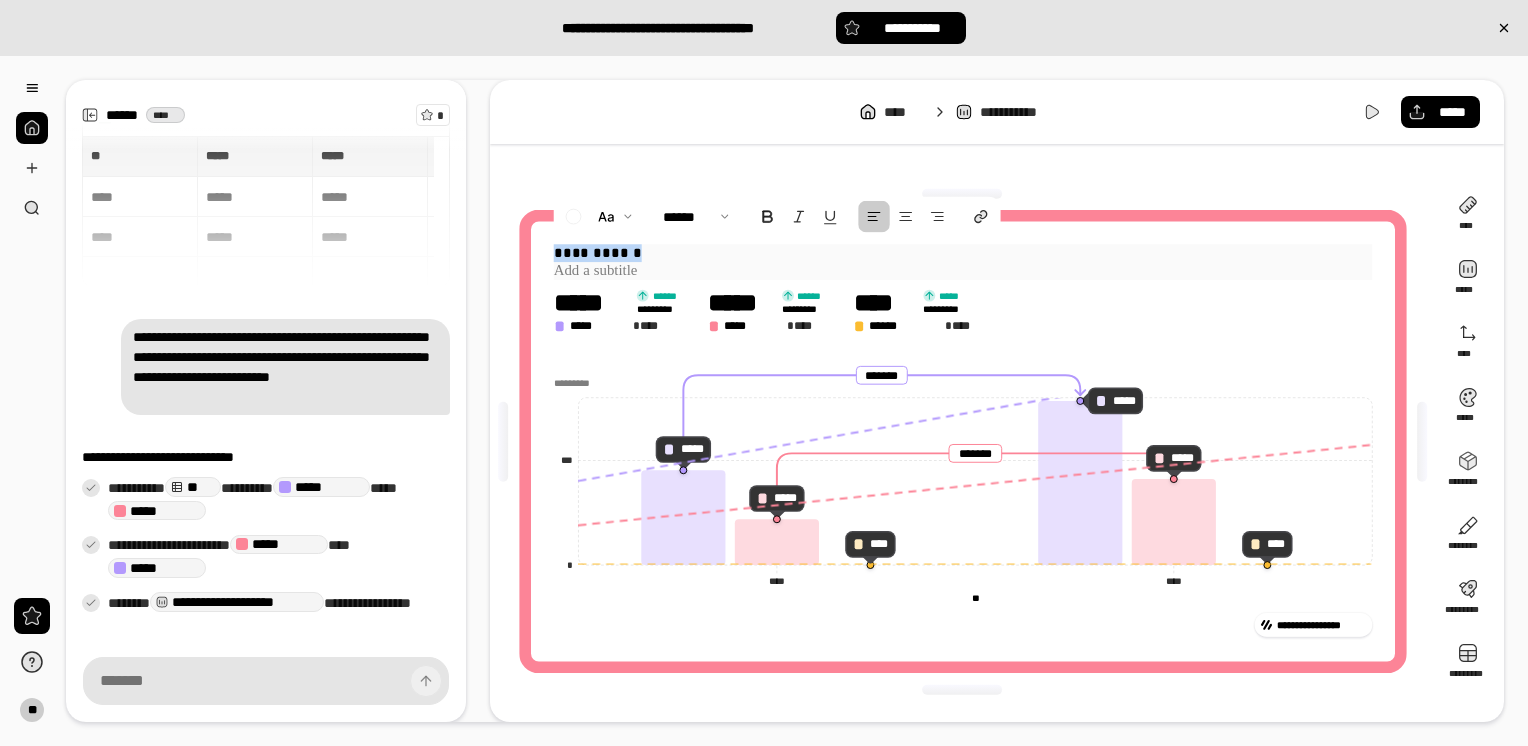 drag, startPoint x: 720, startPoint y: 248, endPoint x: 558, endPoint y: 248, distance: 162 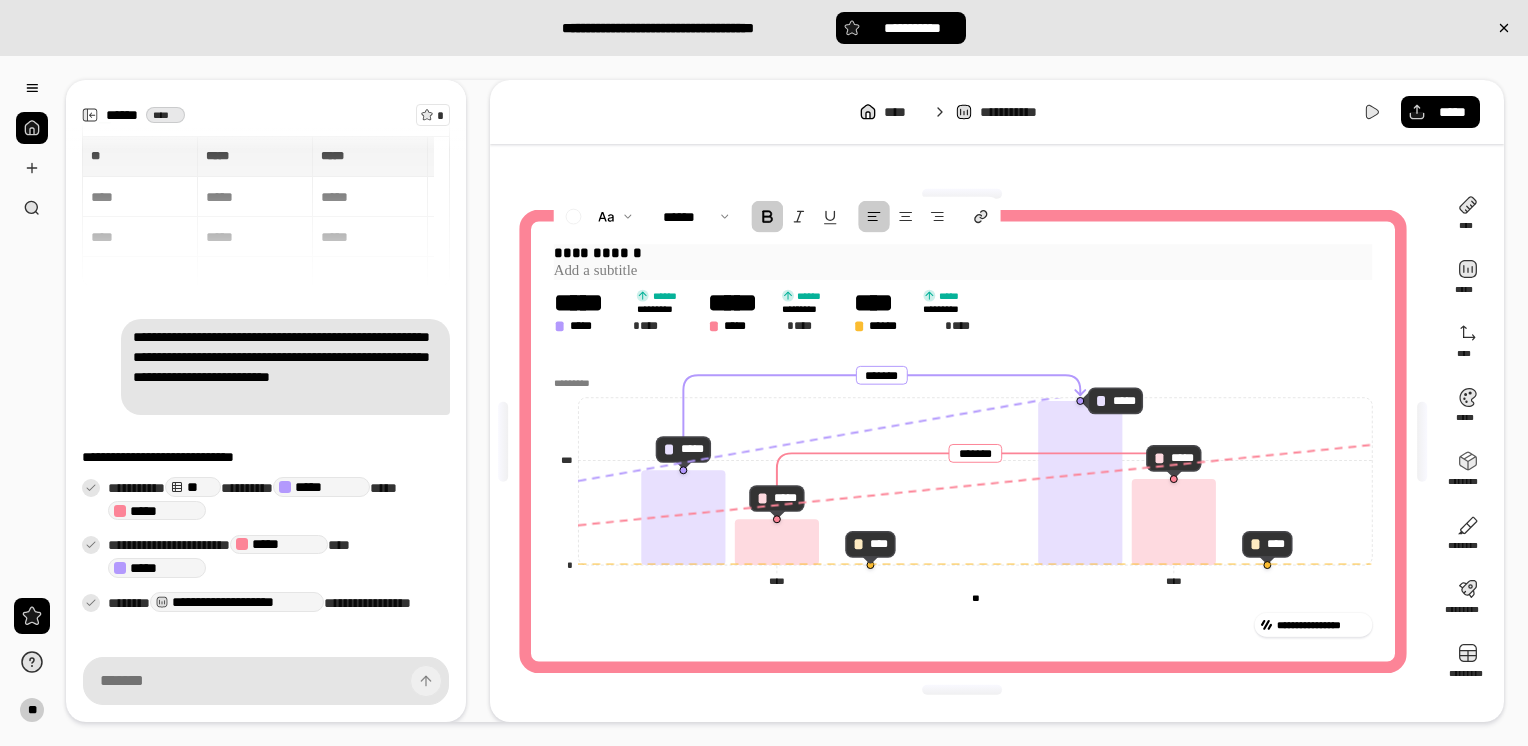click at bounding box center (767, 217) 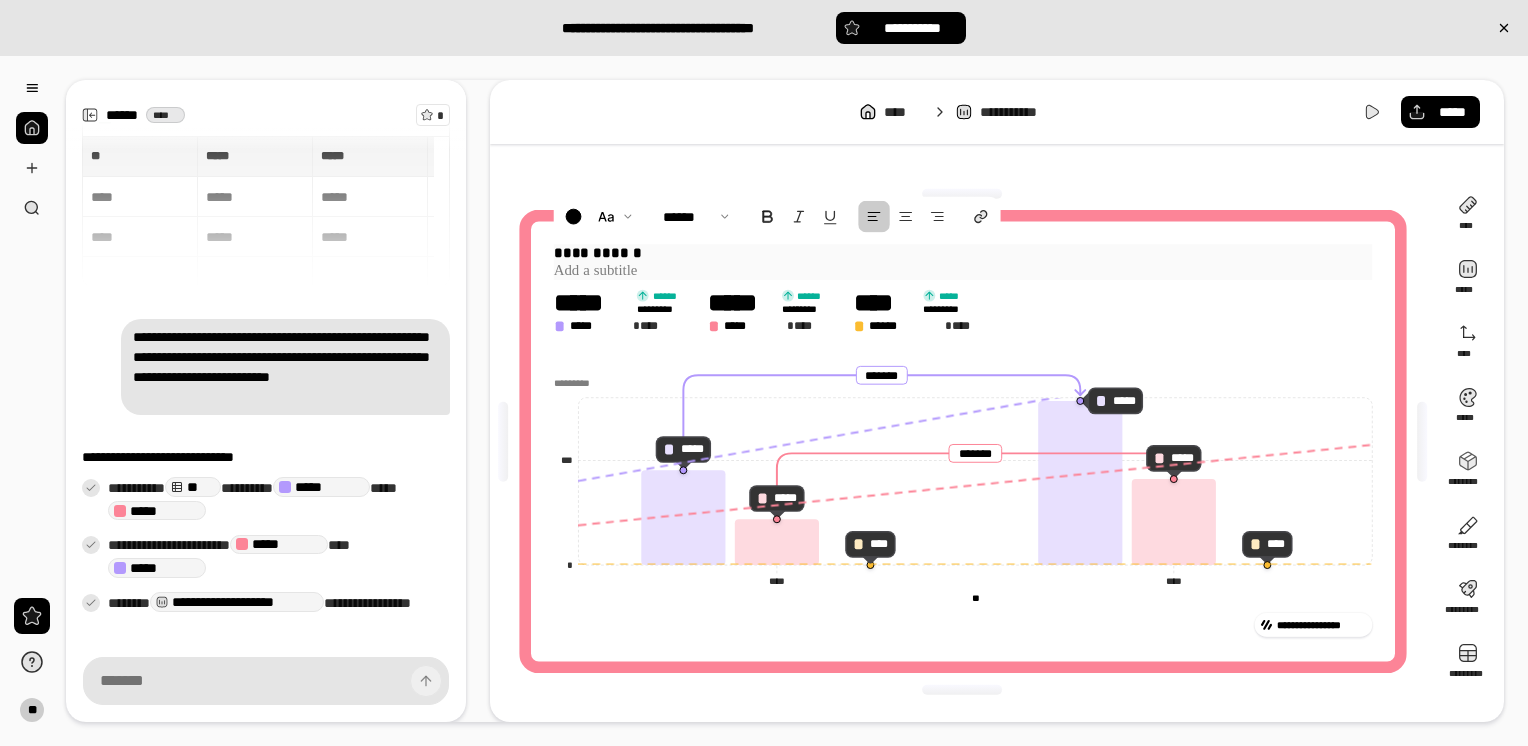 click at bounding box center (962, 271) 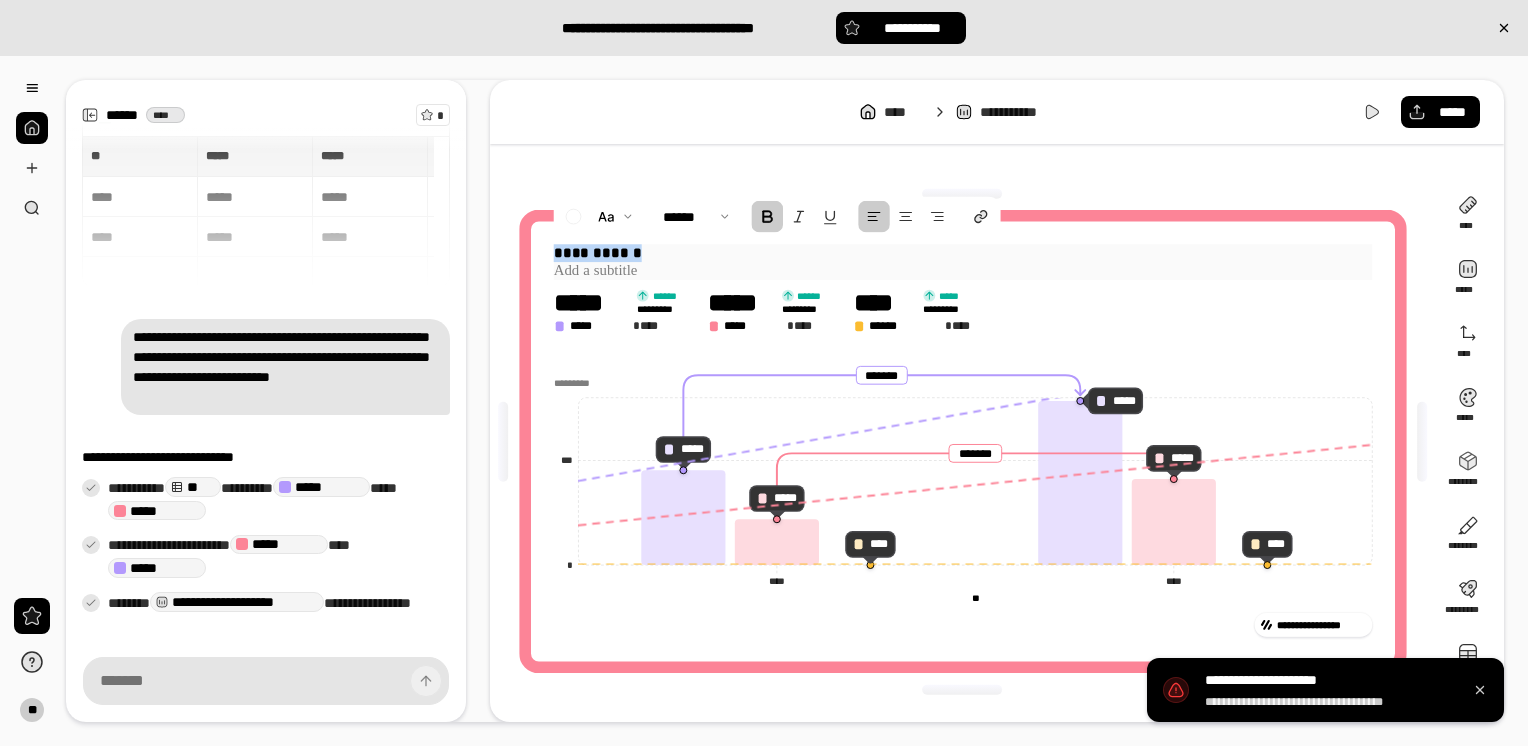 drag, startPoint x: 715, startPoint y: 258, endPoint x: 550, endPoint y: 256, distance: 165.01212 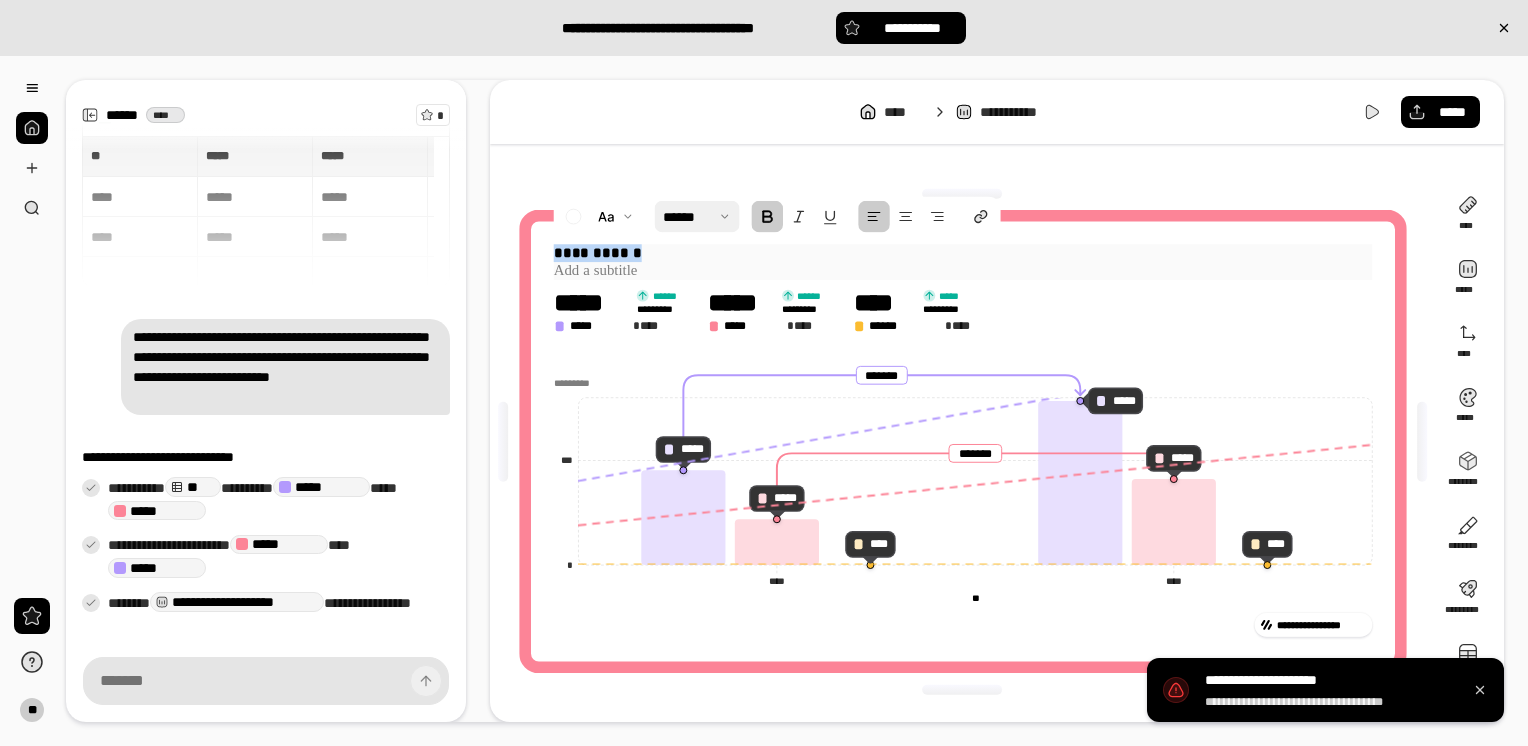 click at bounding box center (696, 217) 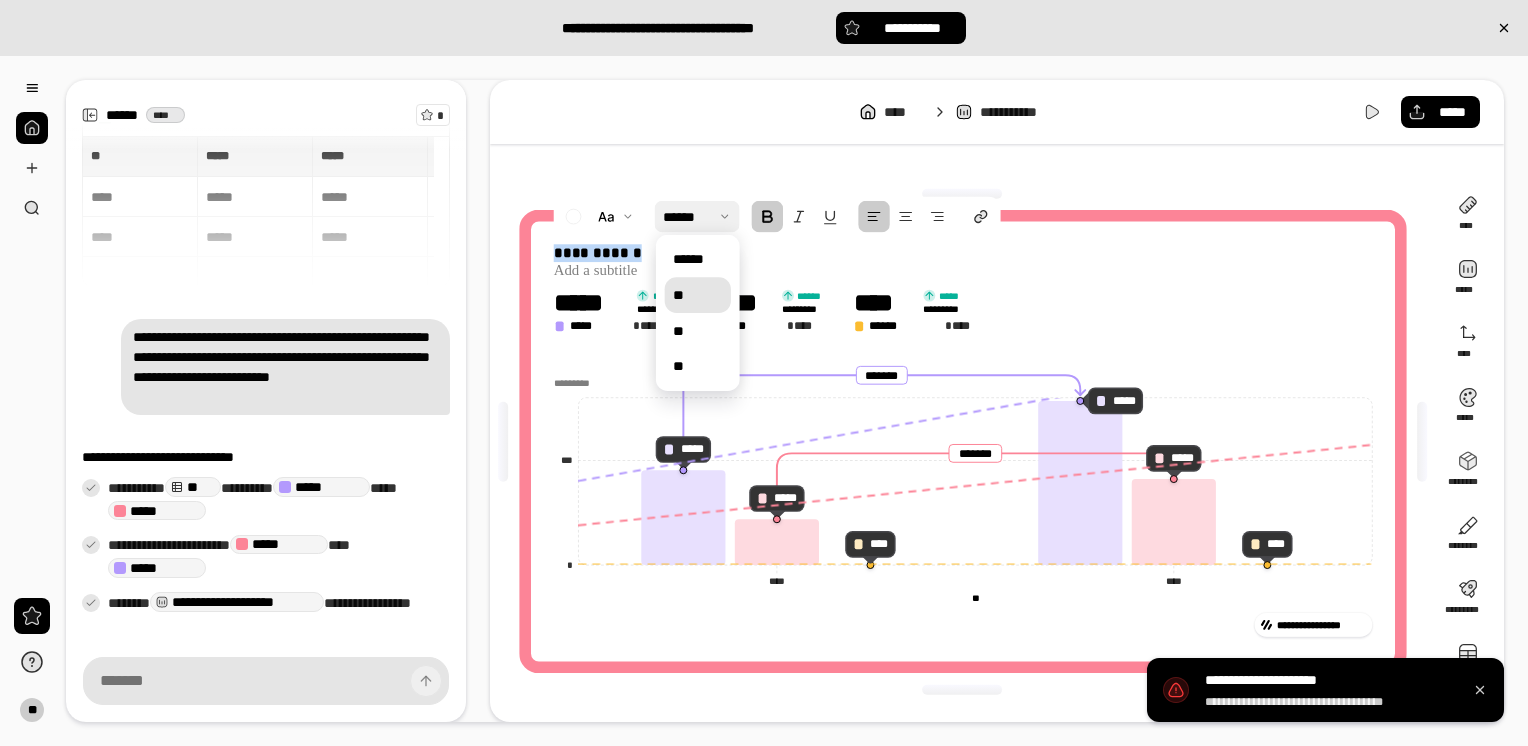 click on "**" at bounding box center (697, 295) 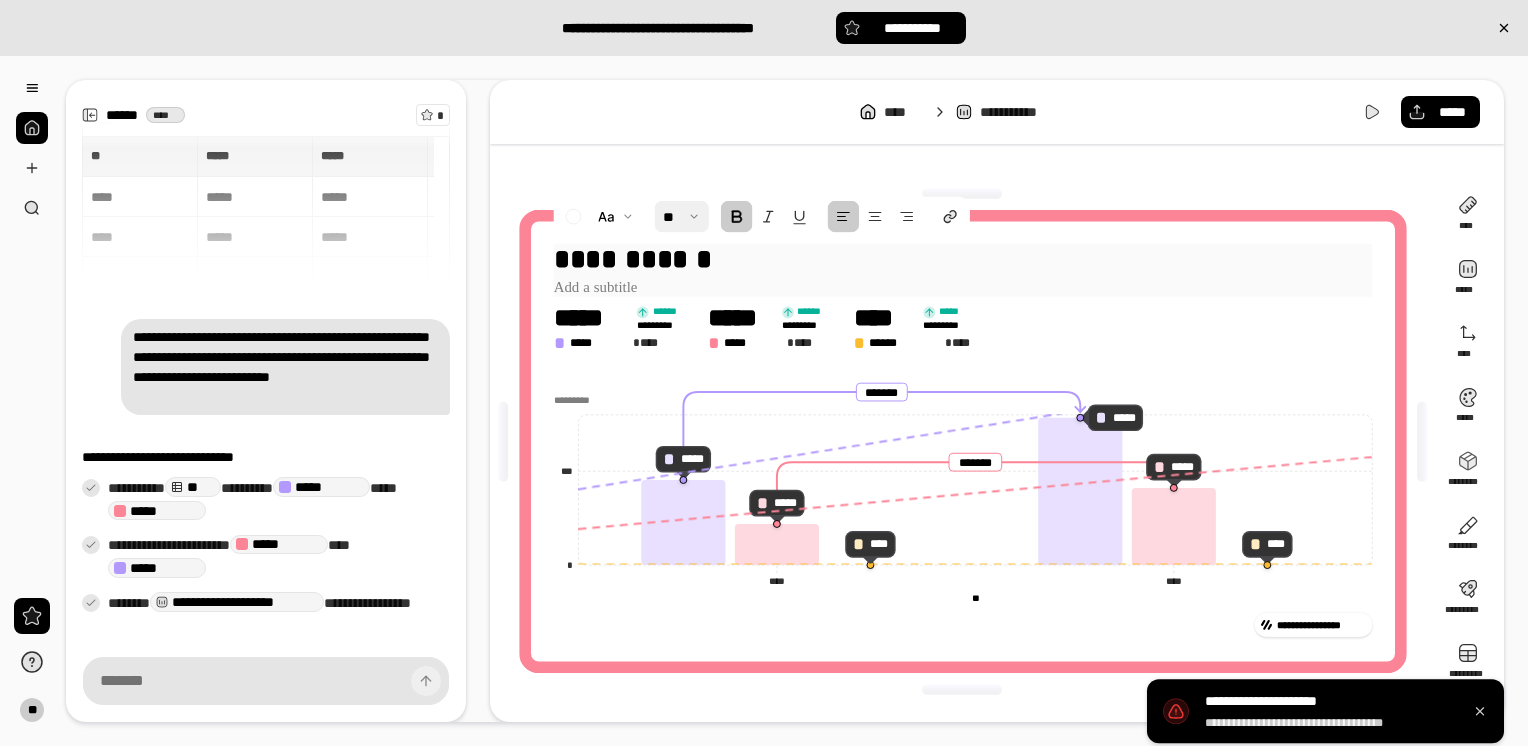 click at bounding box center (681, 217) 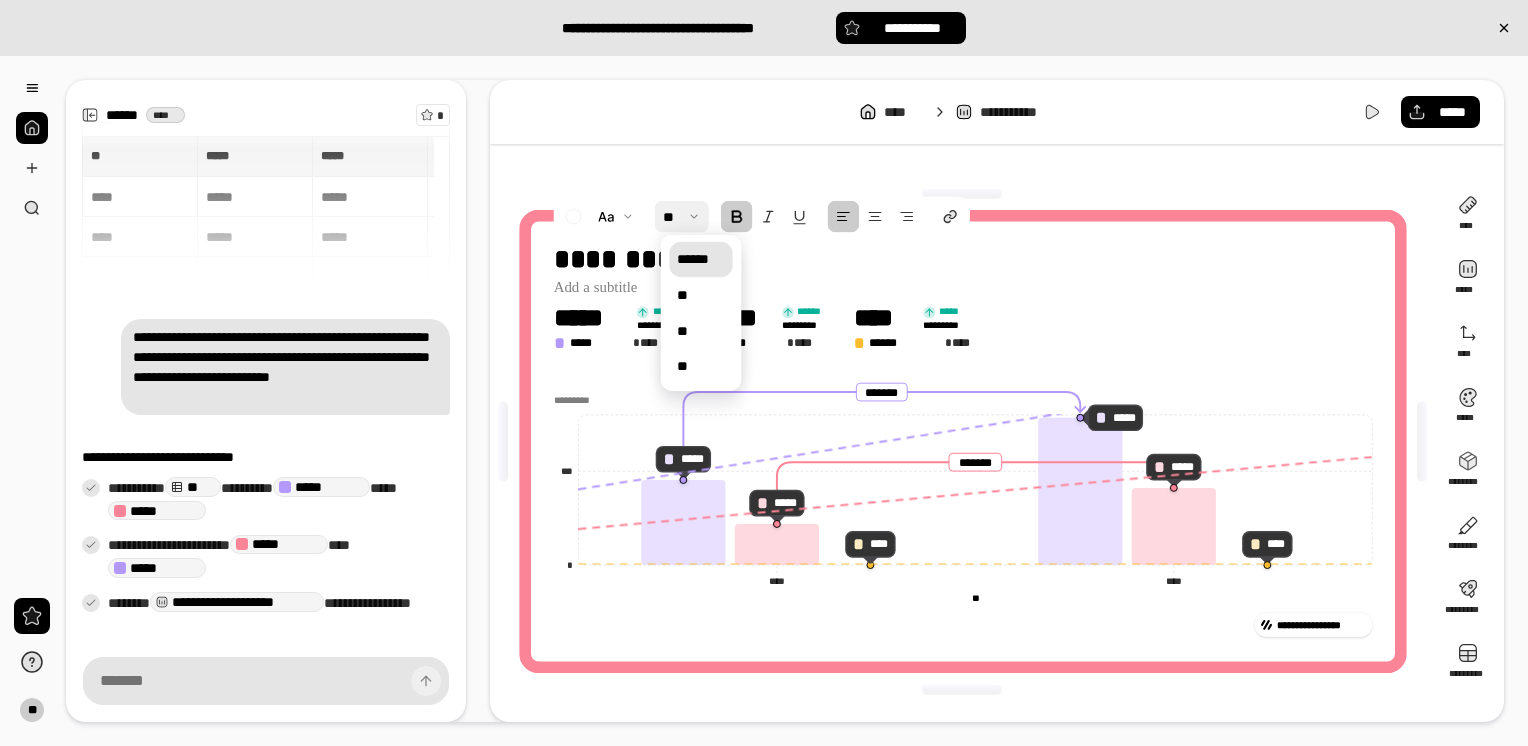 click on "******" at bounding box center (701, 260) 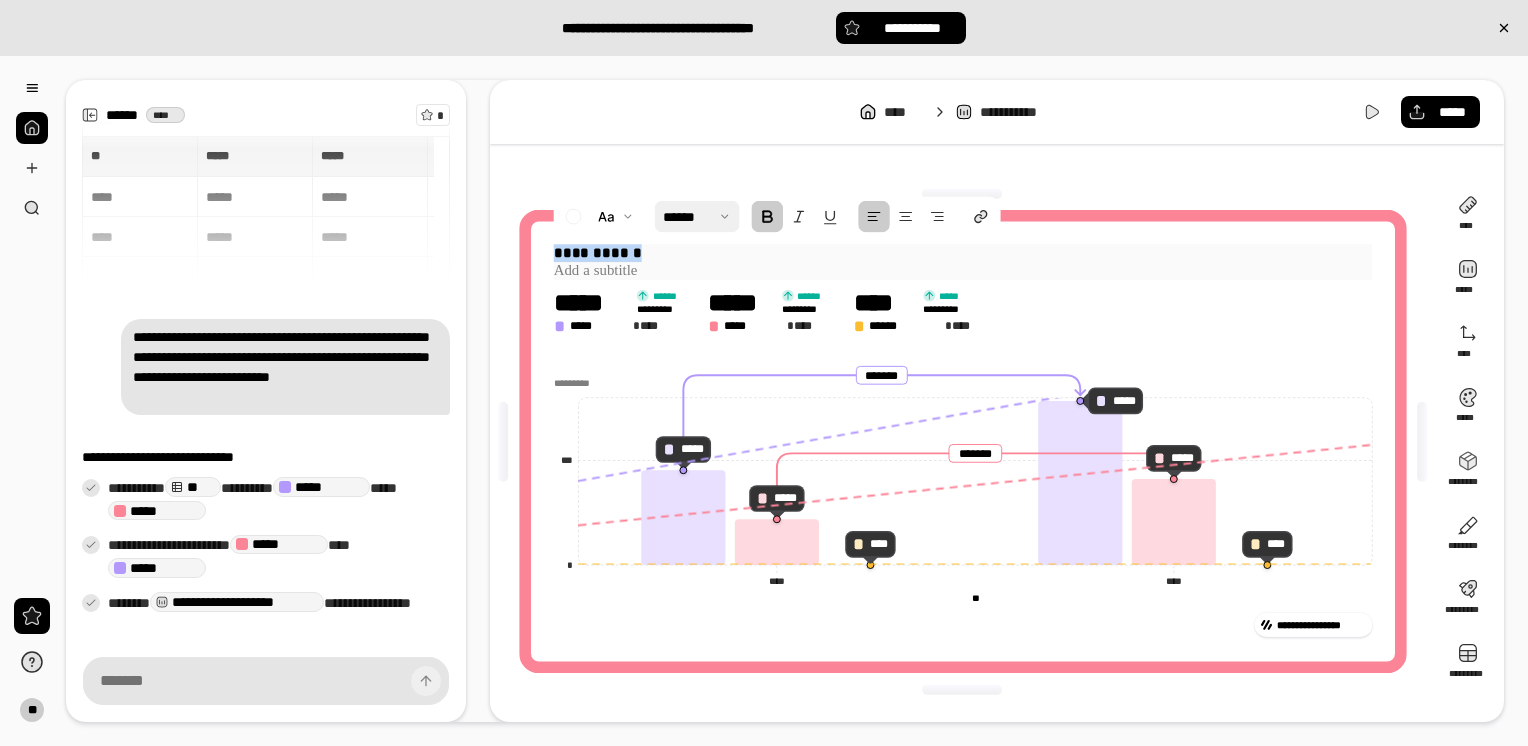 click at bounding box center (962, 271) 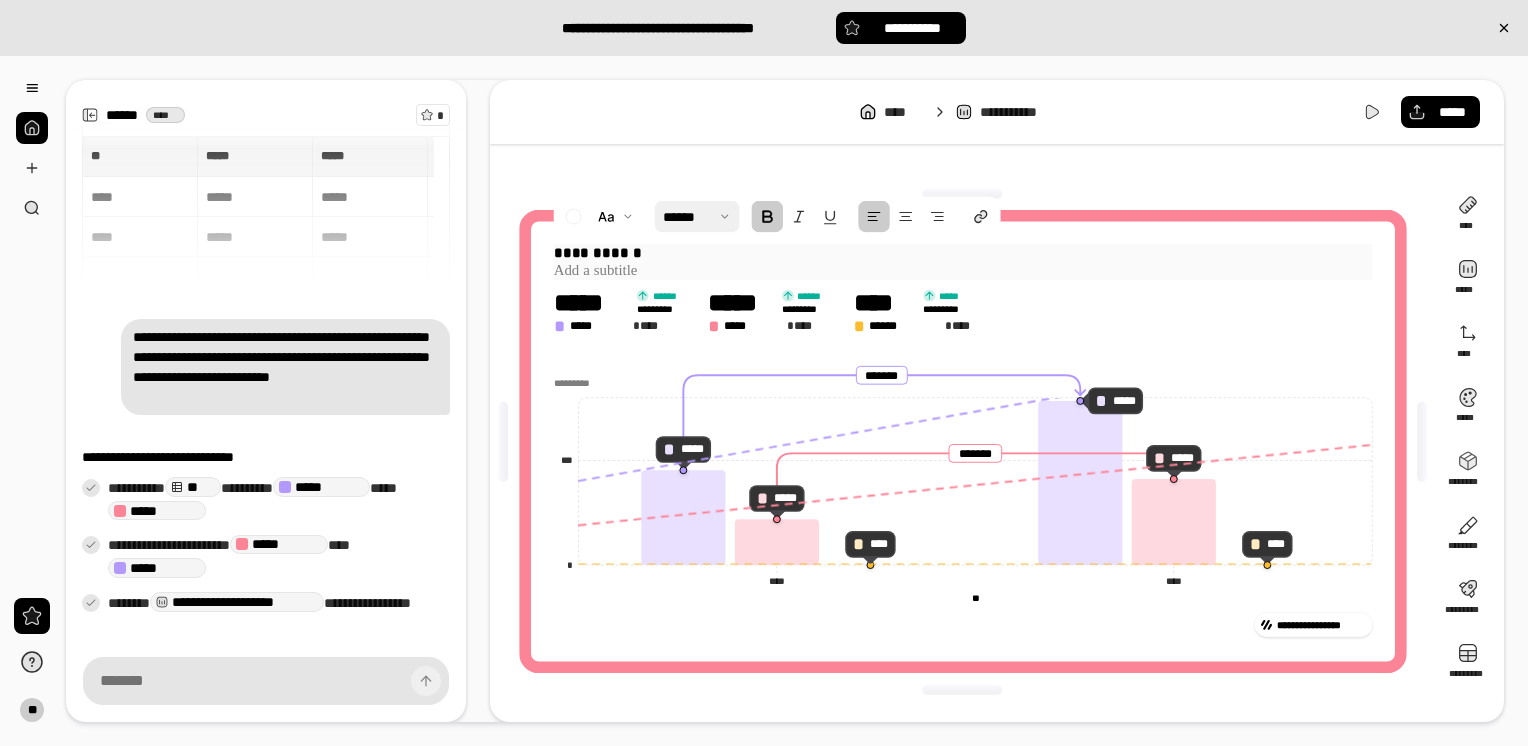click at bounding box center [962, 271] 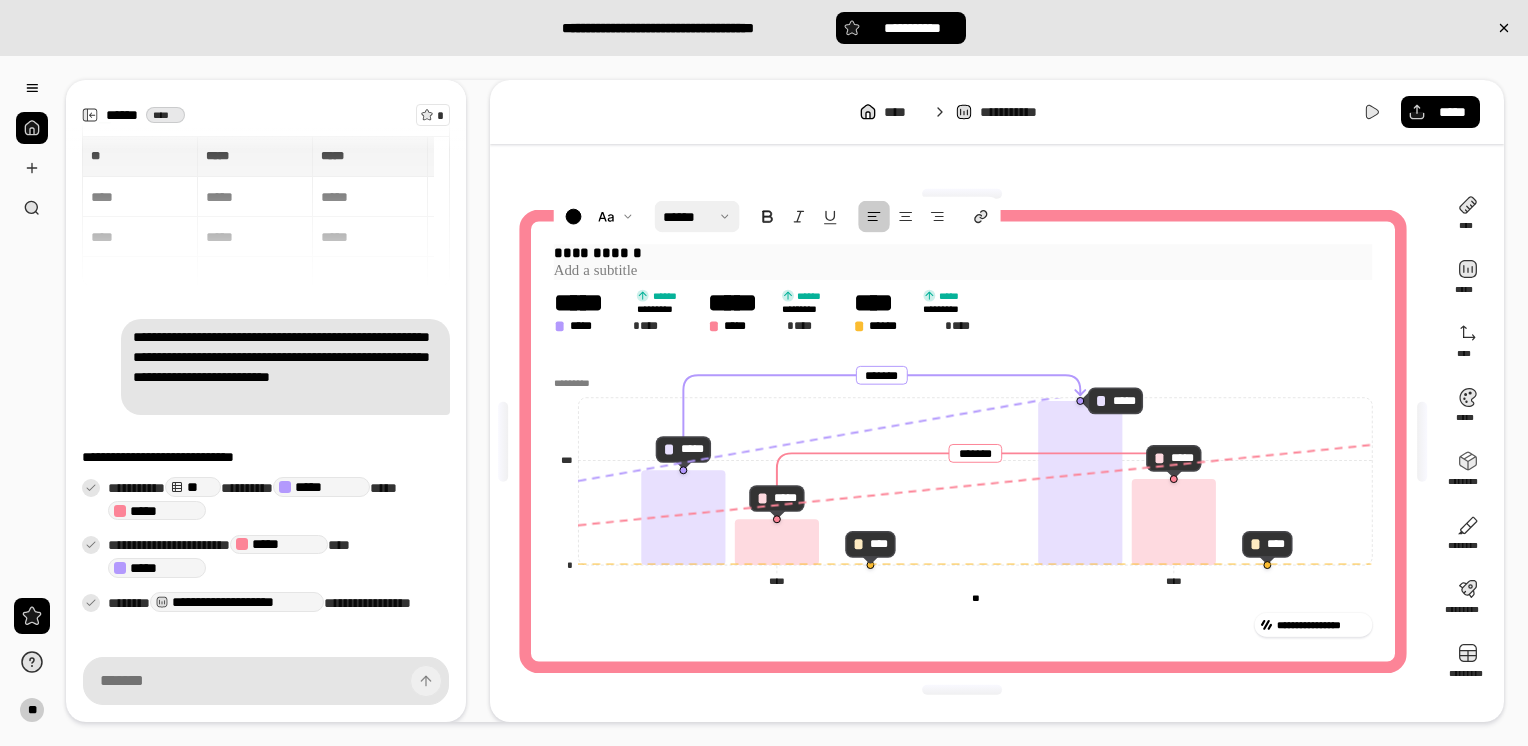 type 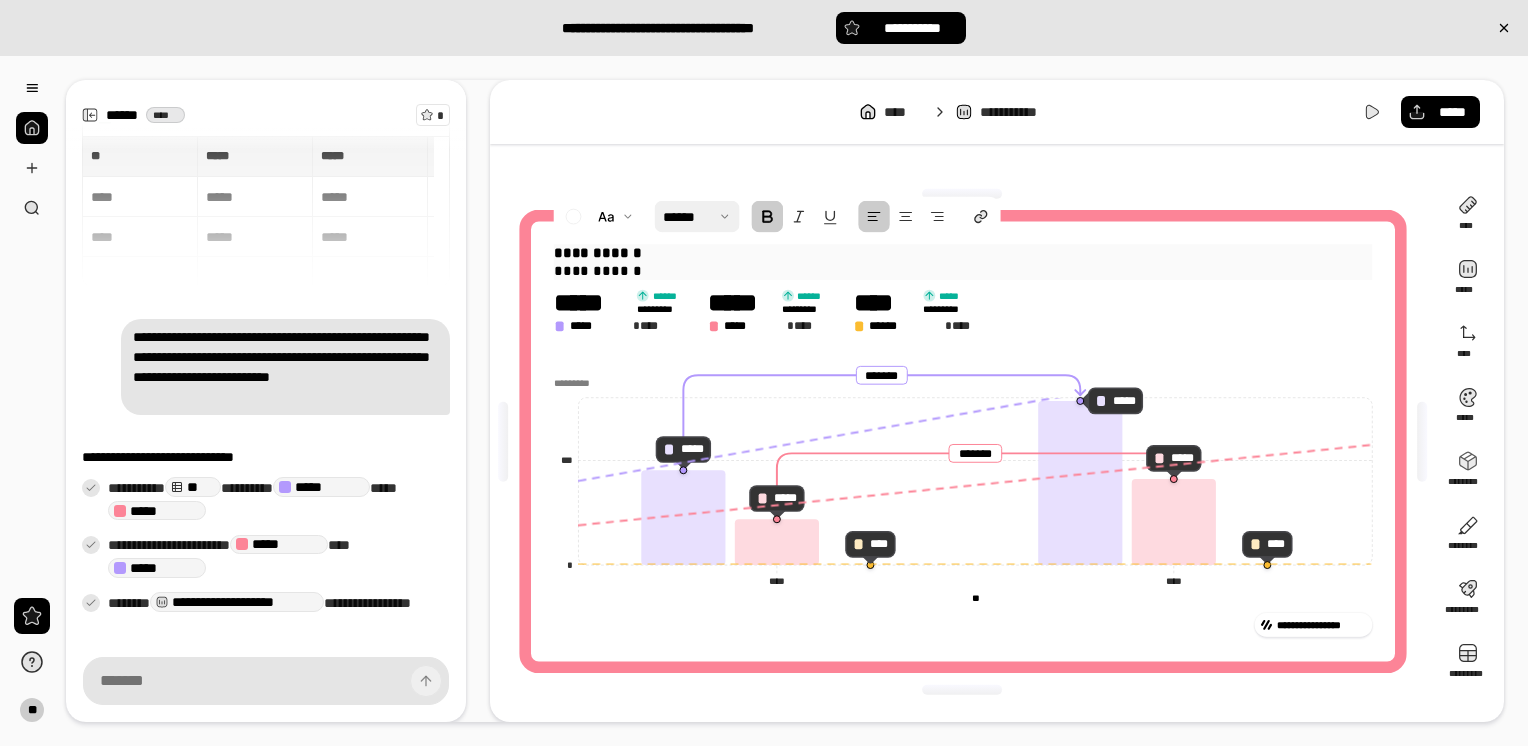 click on "**********" at bounding box center (962, 253) 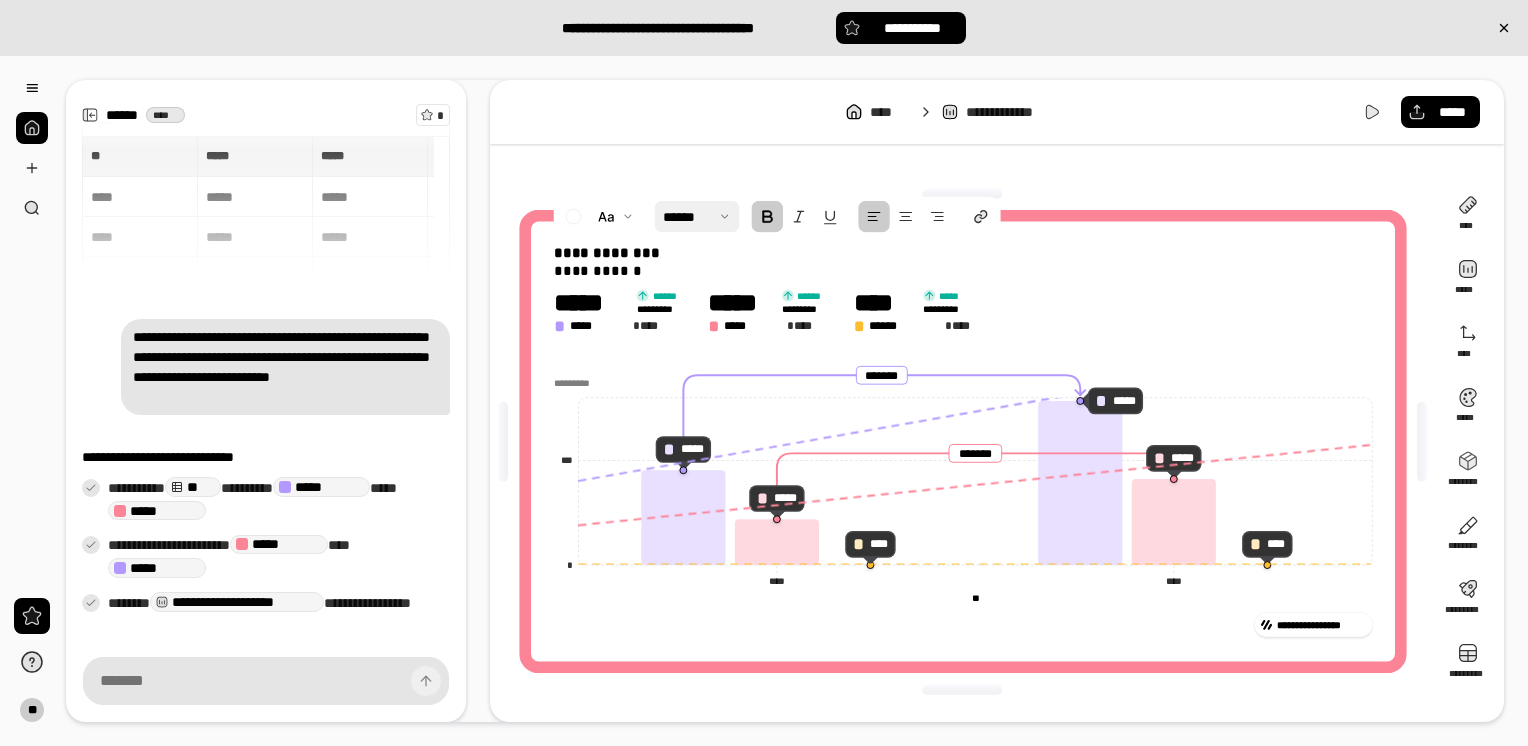 click on "**********" at bounding box center (963, 441) 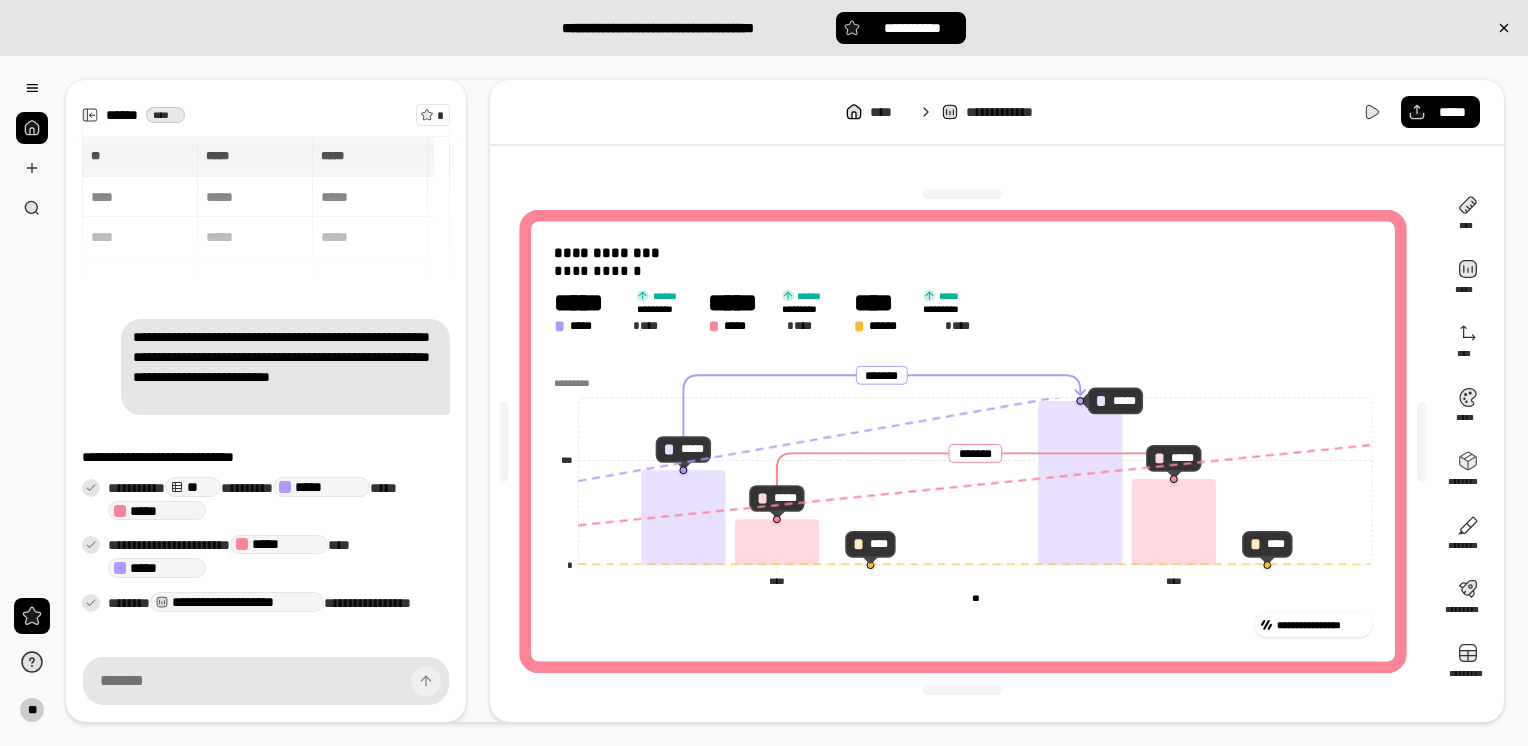 click on "**" at bounding box center (974, 599) 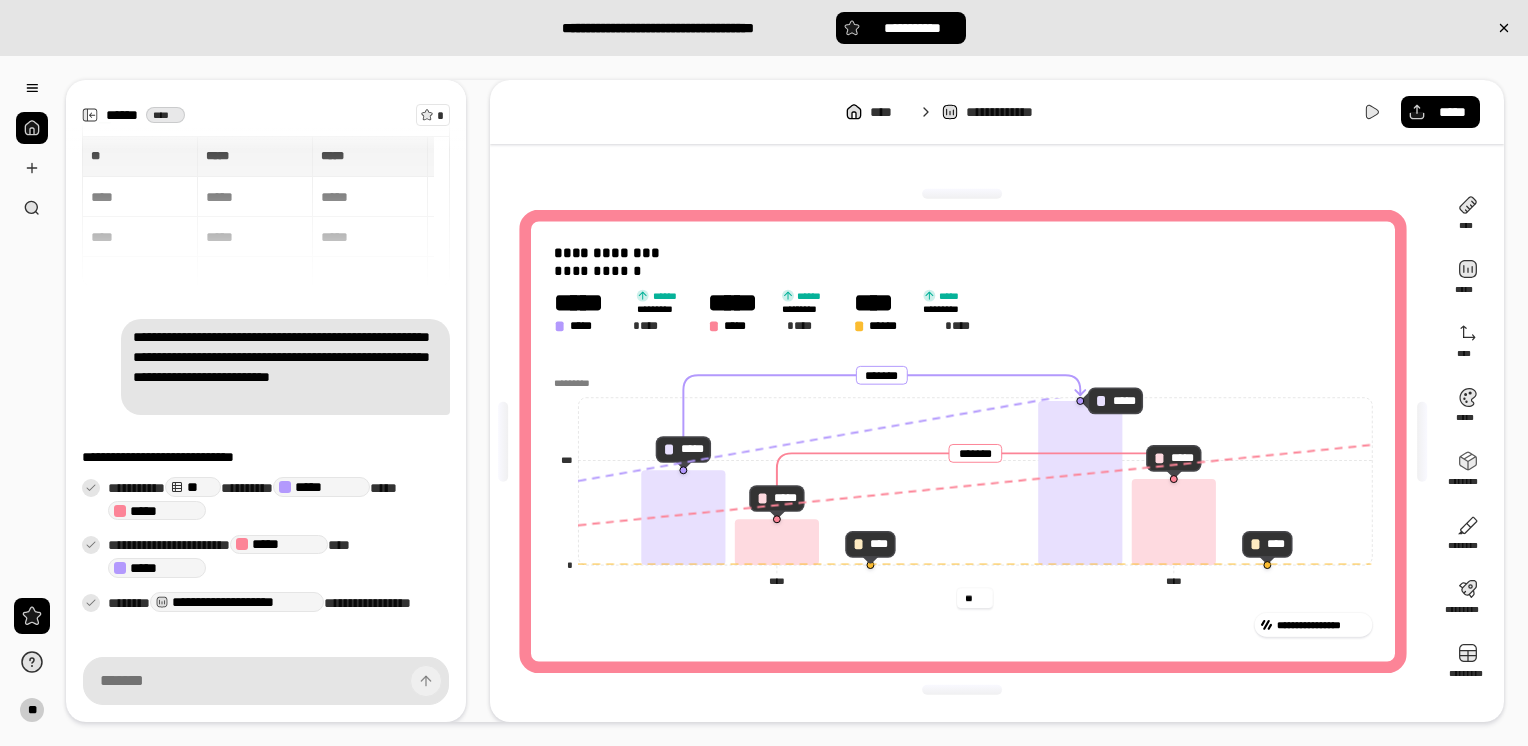 type on "*" 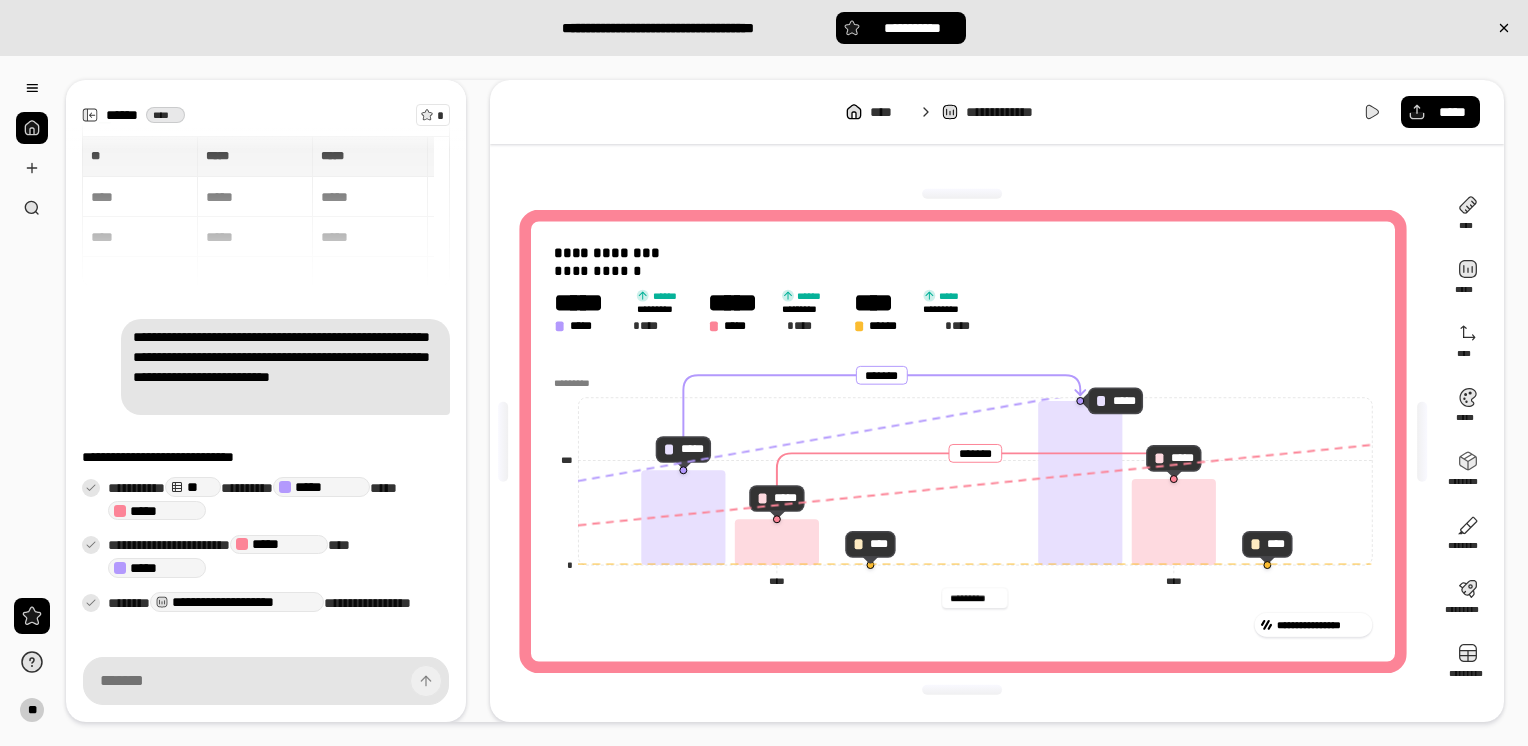 type on "*********" 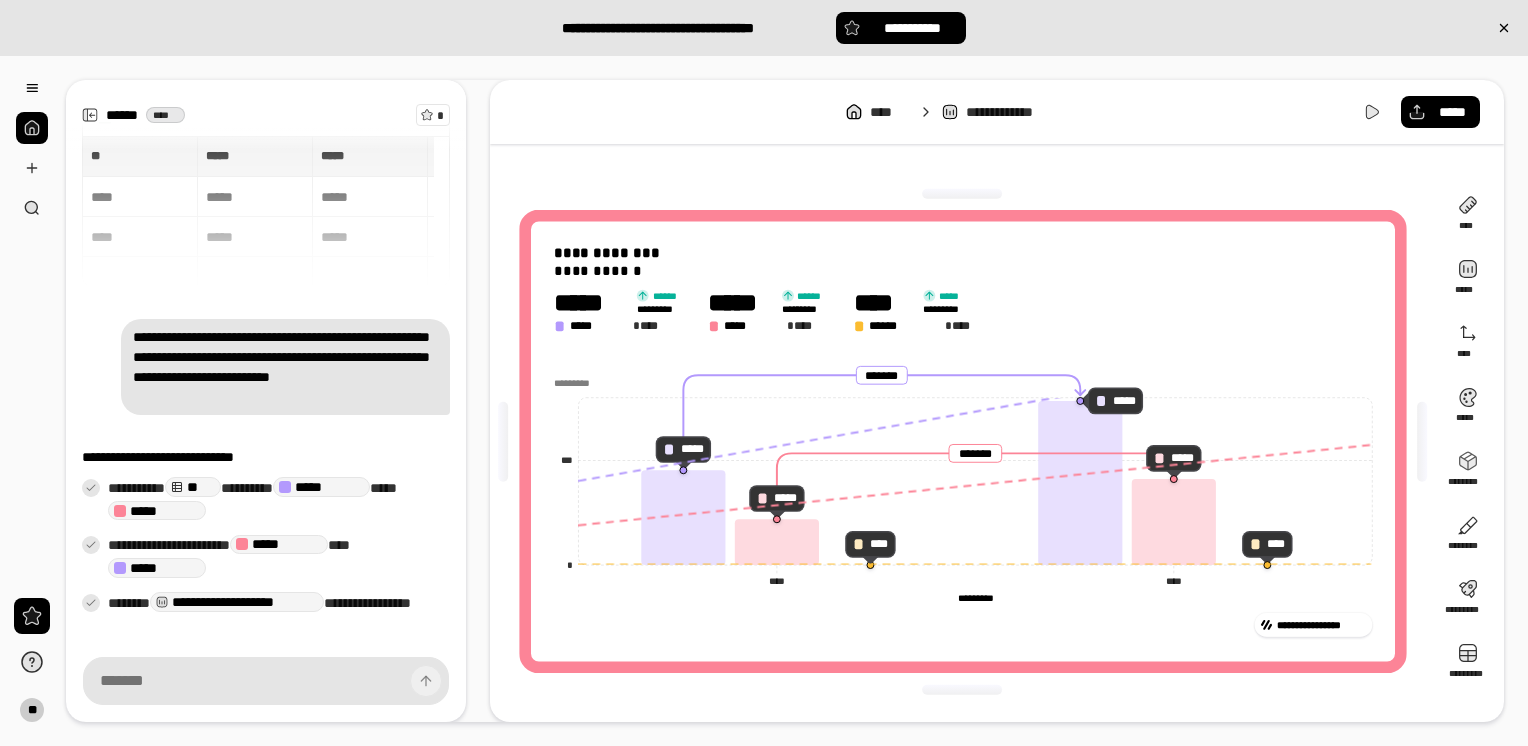 click on "**********" at bounding box center (963, 442) 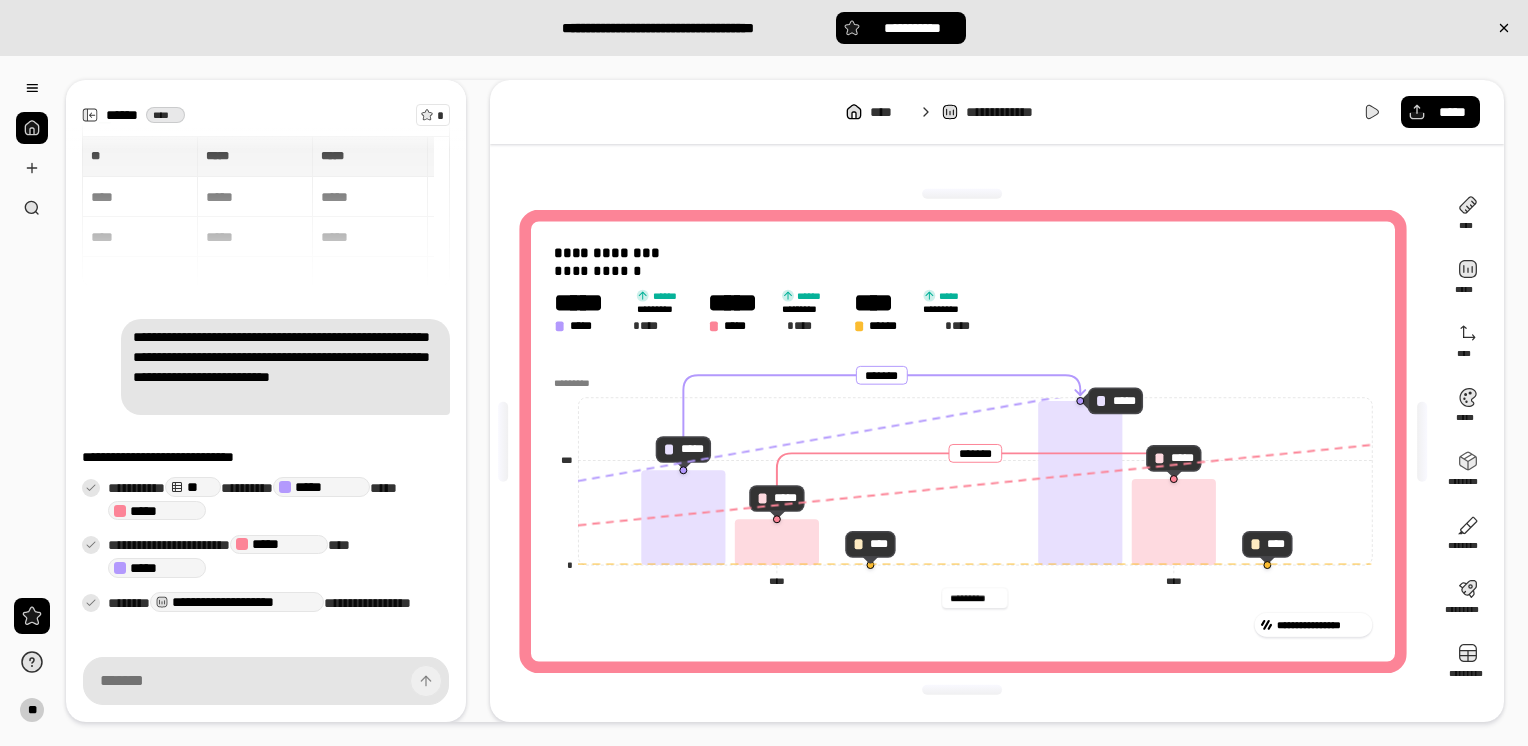 click on "*********" at bounding box center (973, 599) 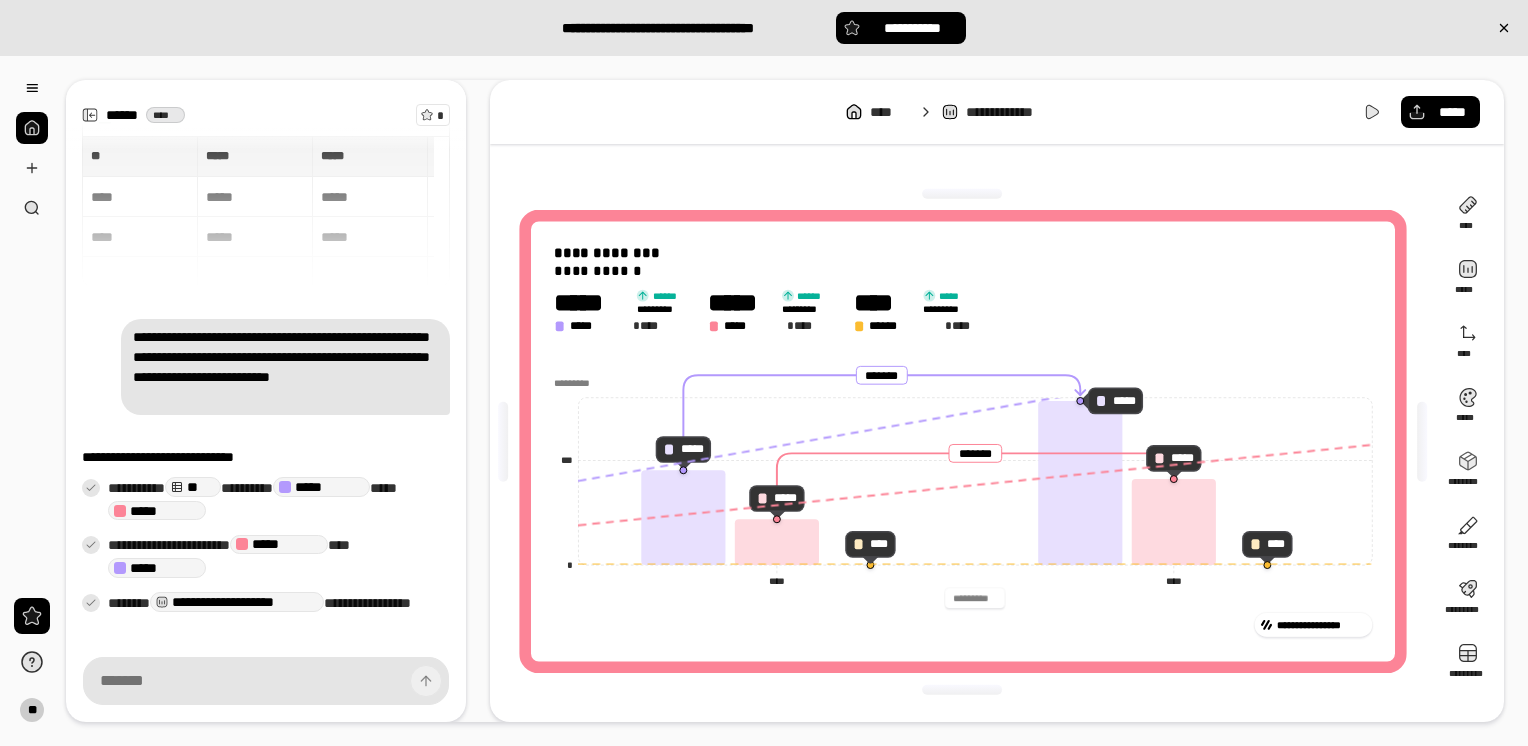 click on "**********" at bounding box center (962, 625) 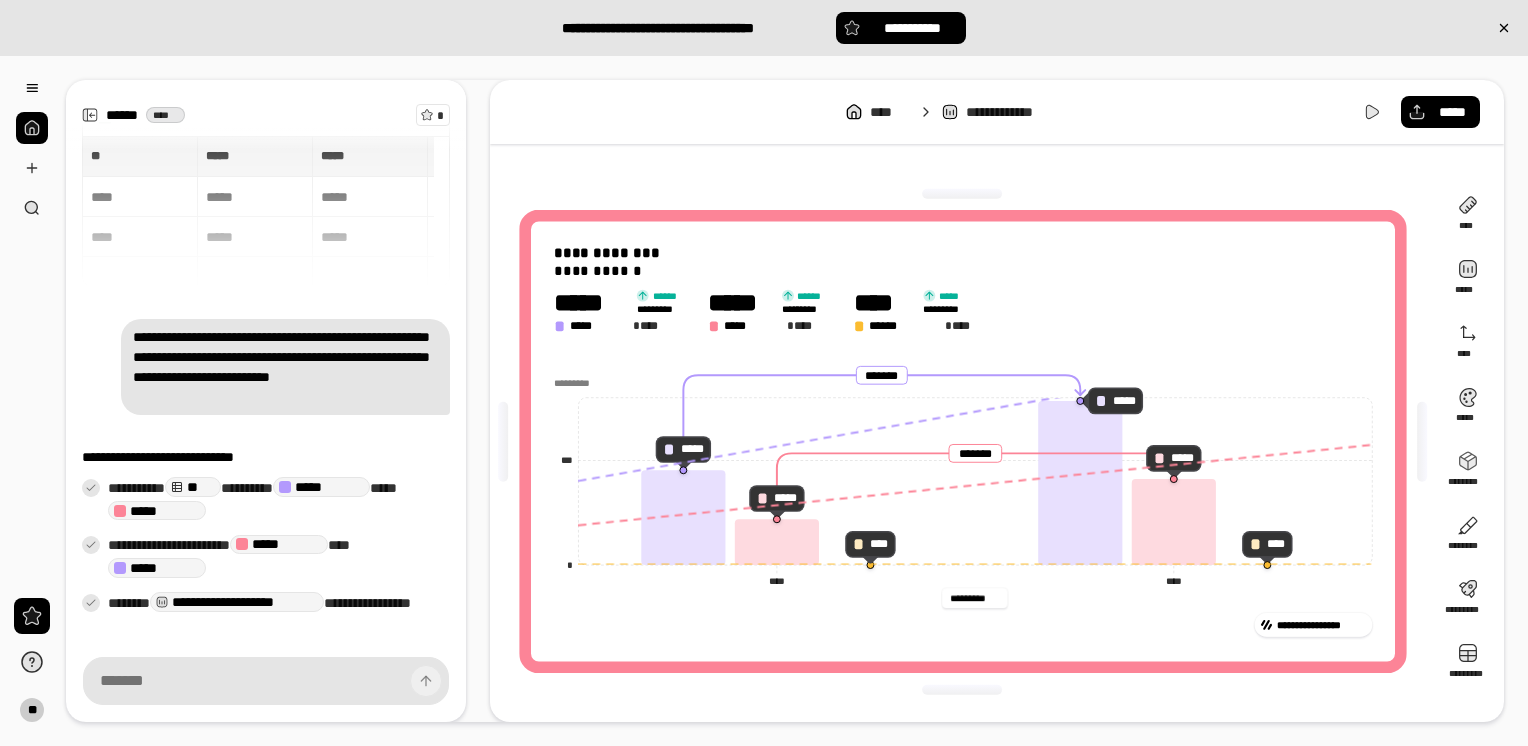 type on "*********" 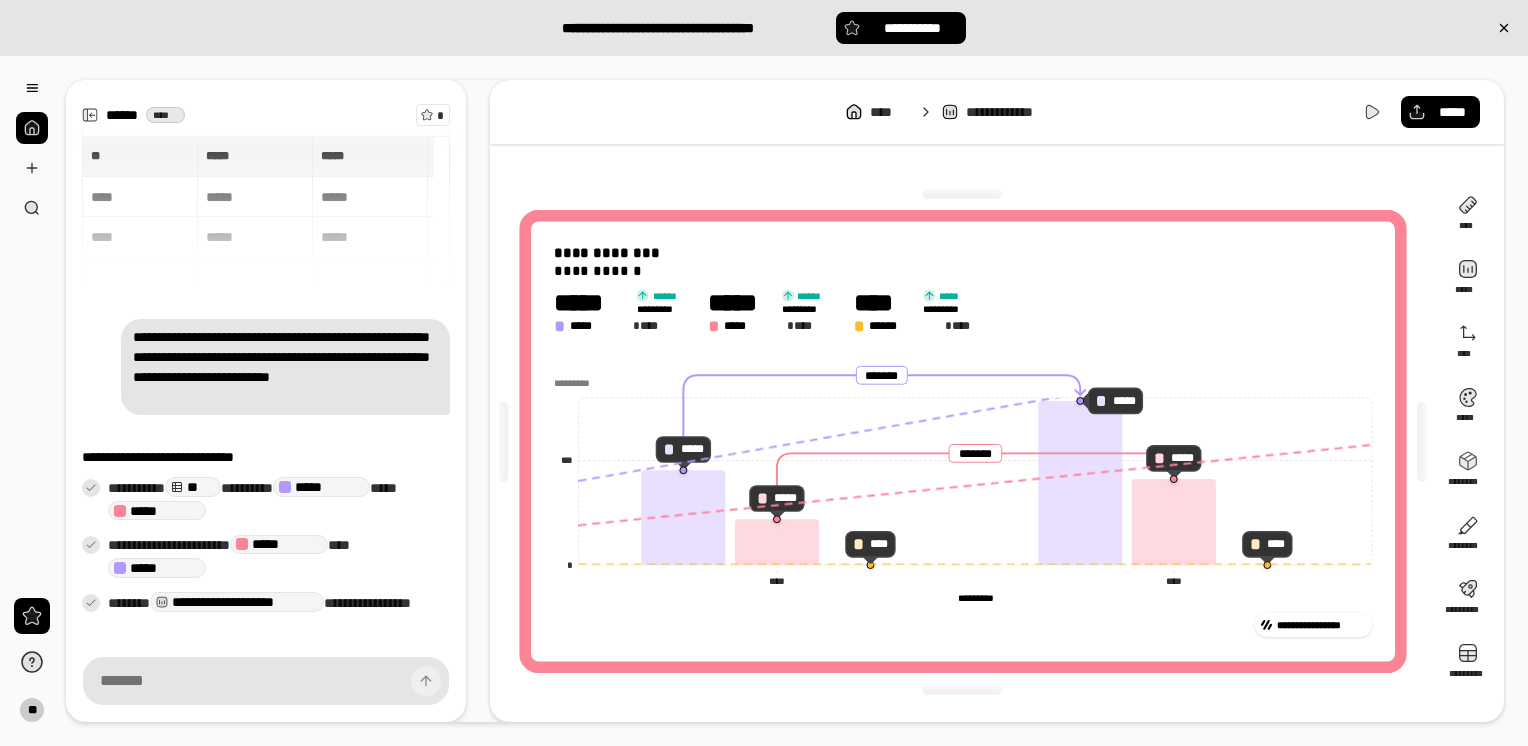 click on "**********" at bounding box center [962, 625] 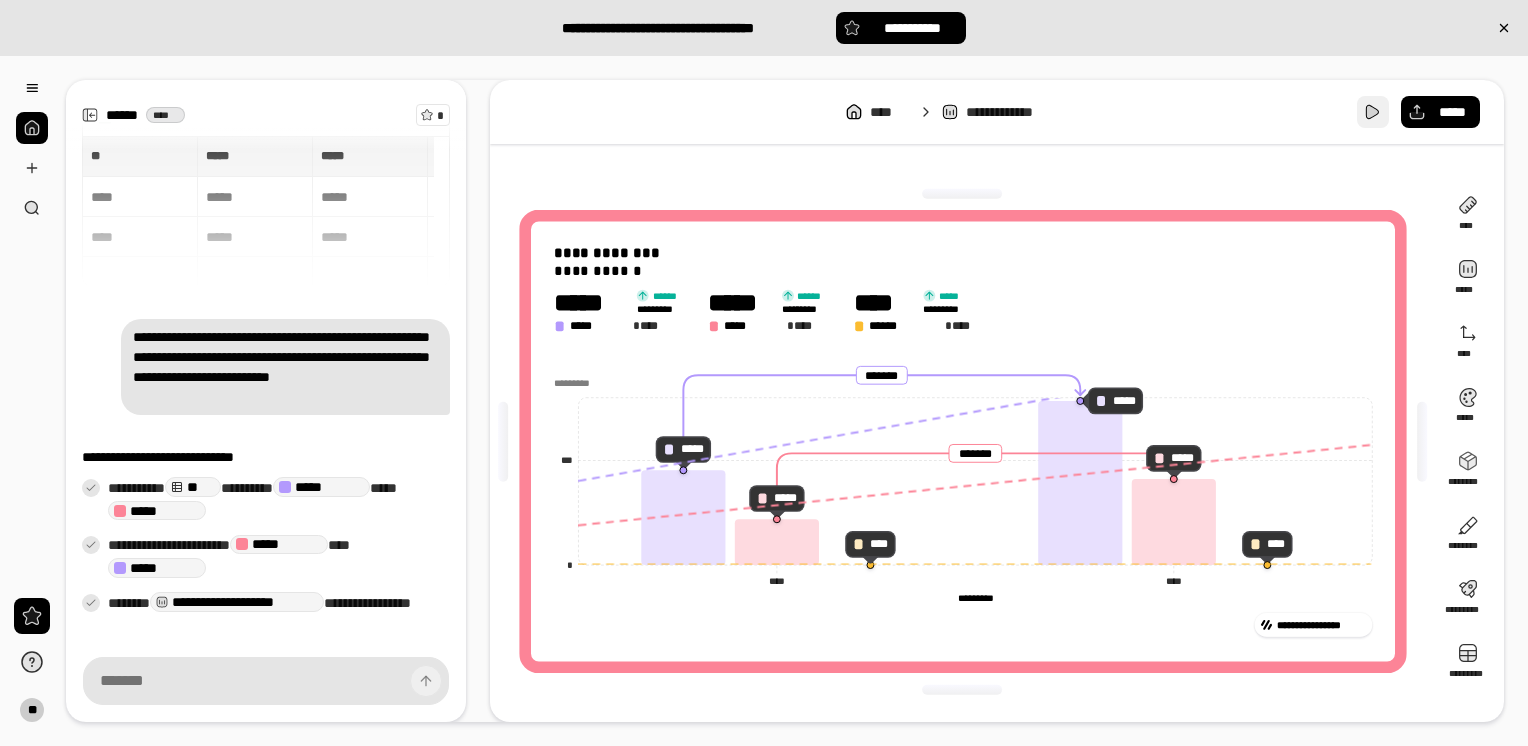 click at bounding box center (1373, 112) 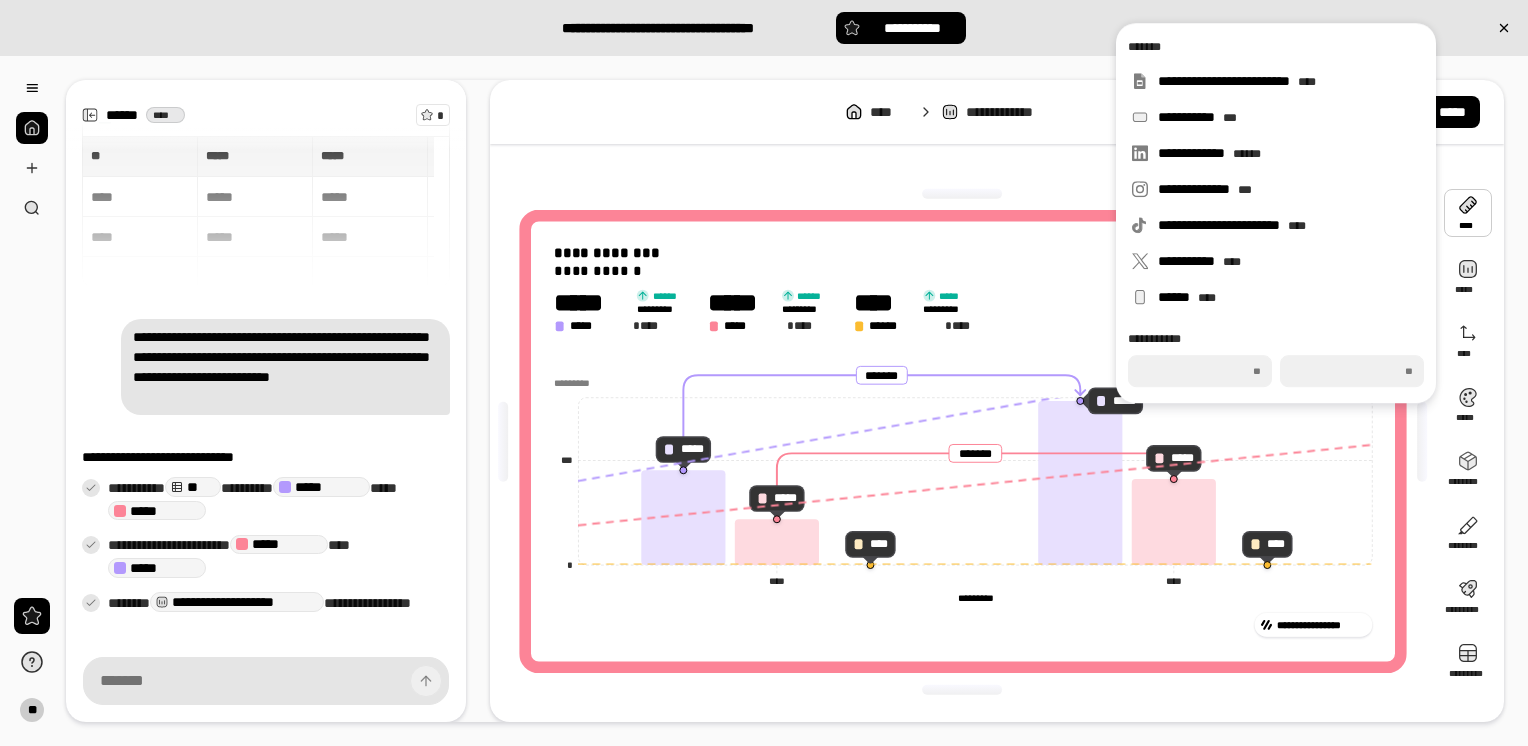 click at bounding box center (1468, 213) 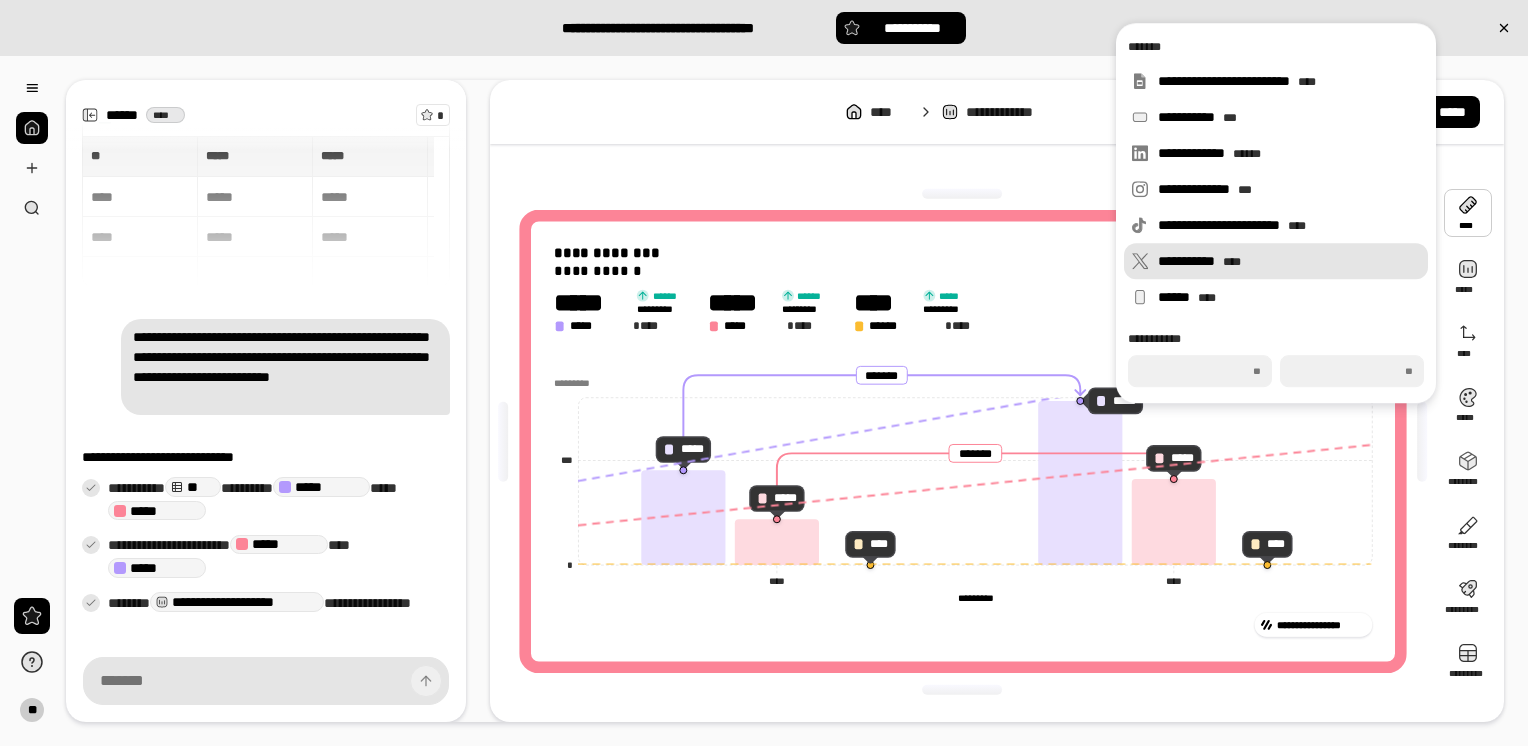 click on "****" at bounding box center [1232, 262] 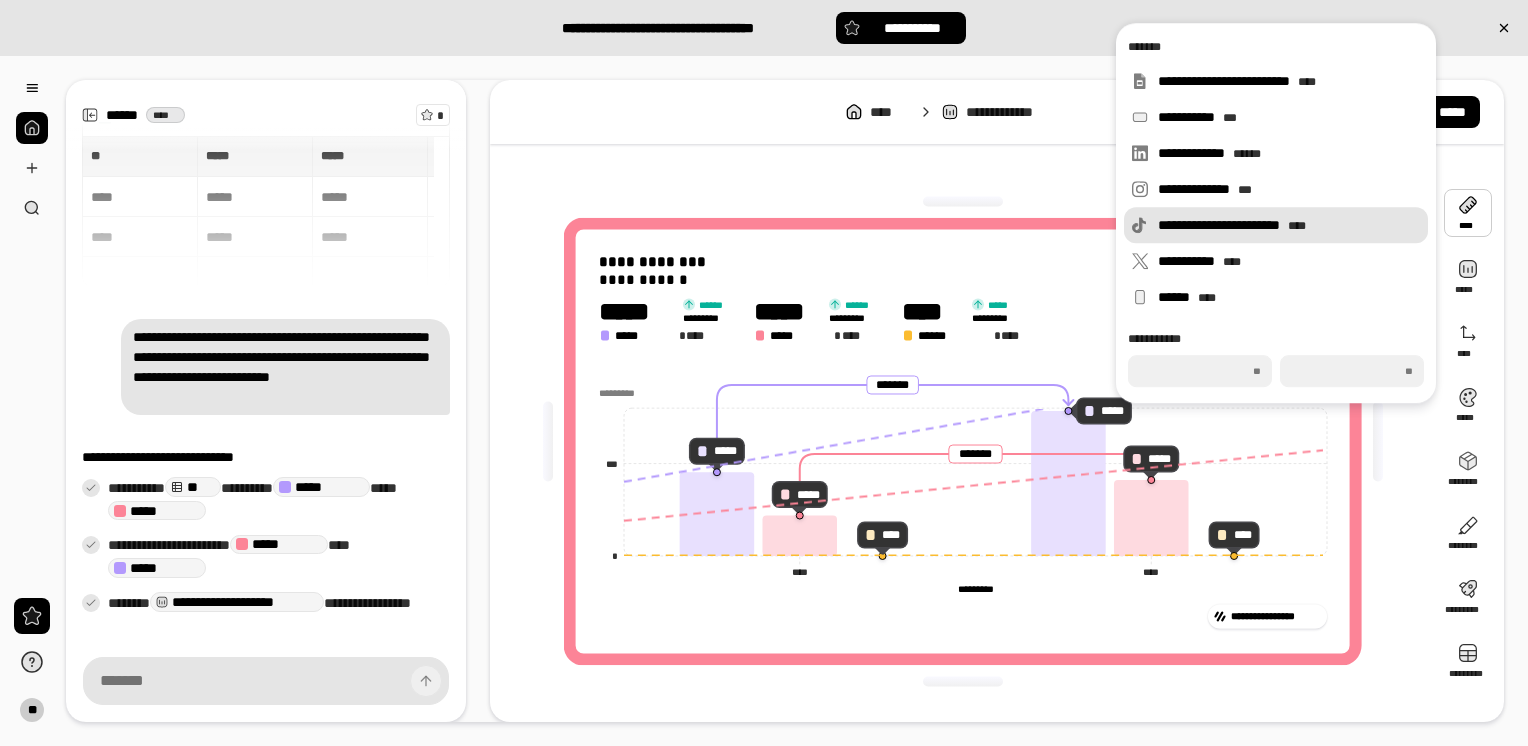 click on "**********" at bounding box center [1276, 225] 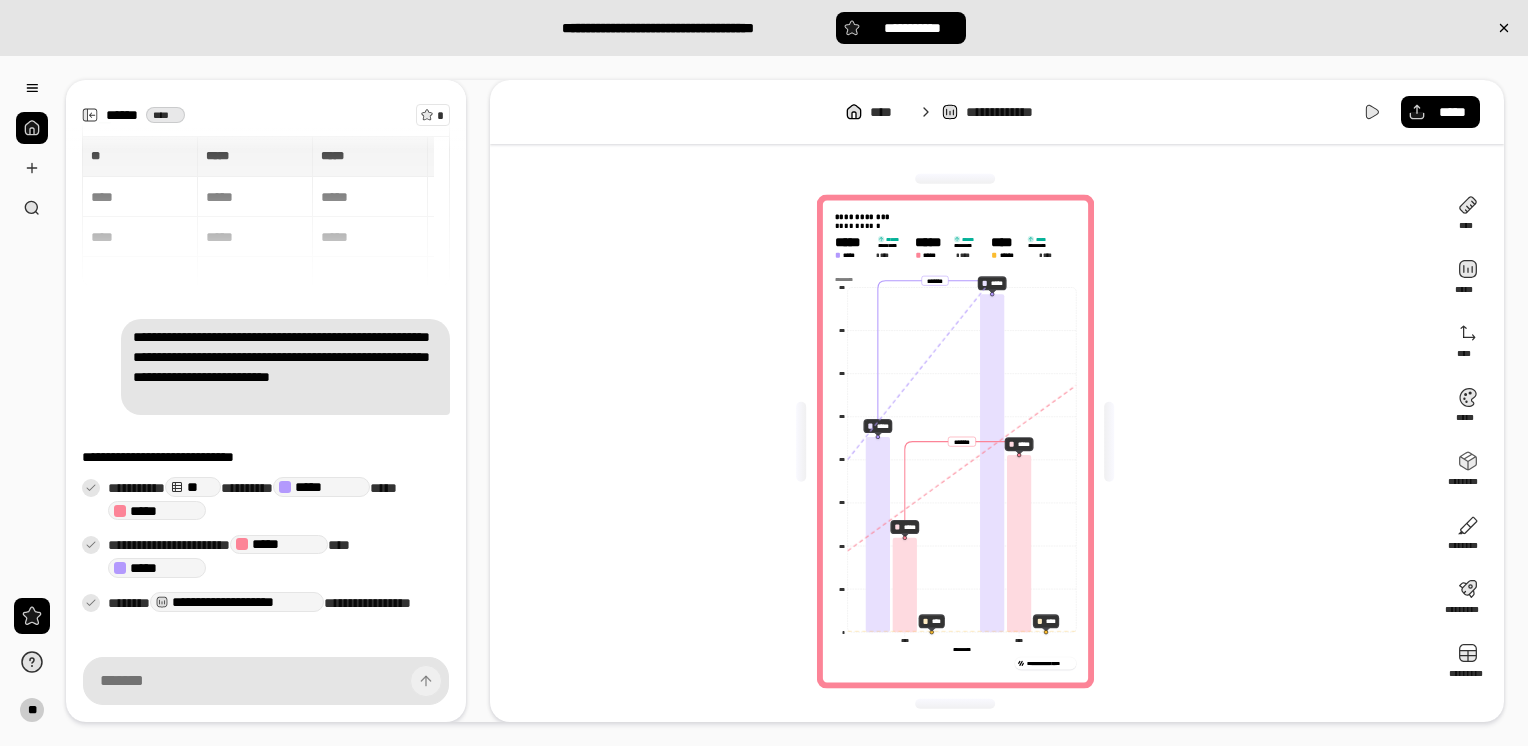 click on "**********" at bounding box center [963, 441] 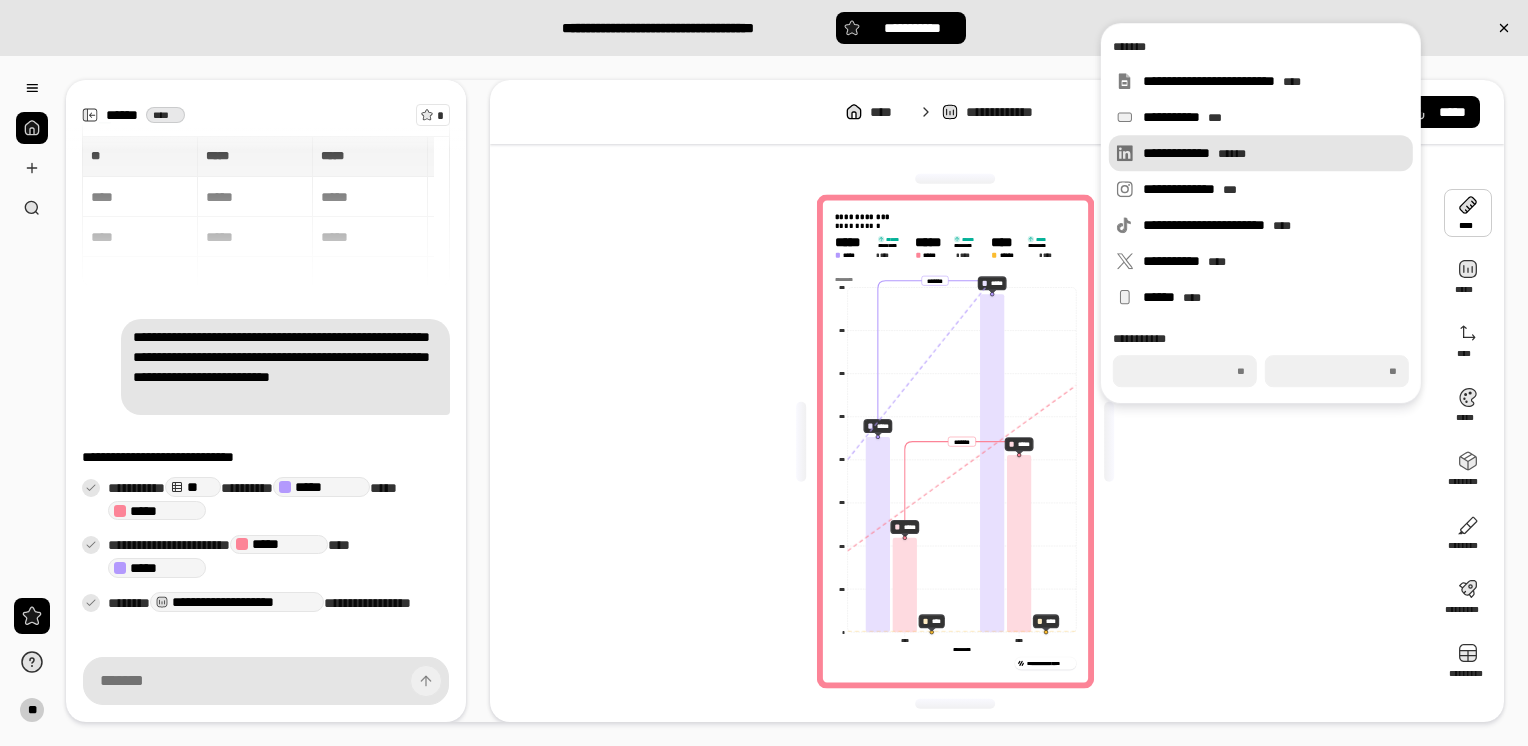 click on "**********" at bounding box center (1274, 153) 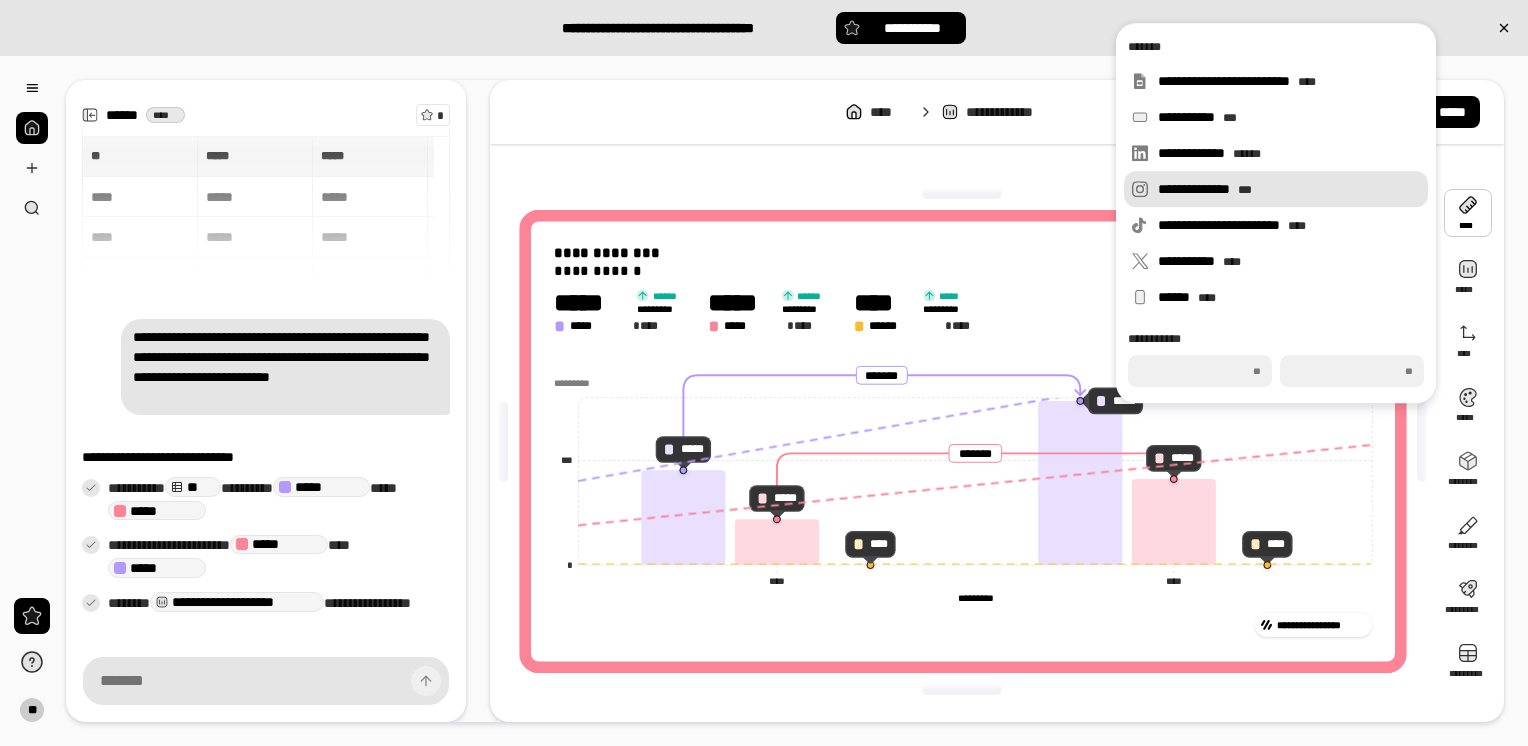 click on "**********" at bounding box center (1289, 189) 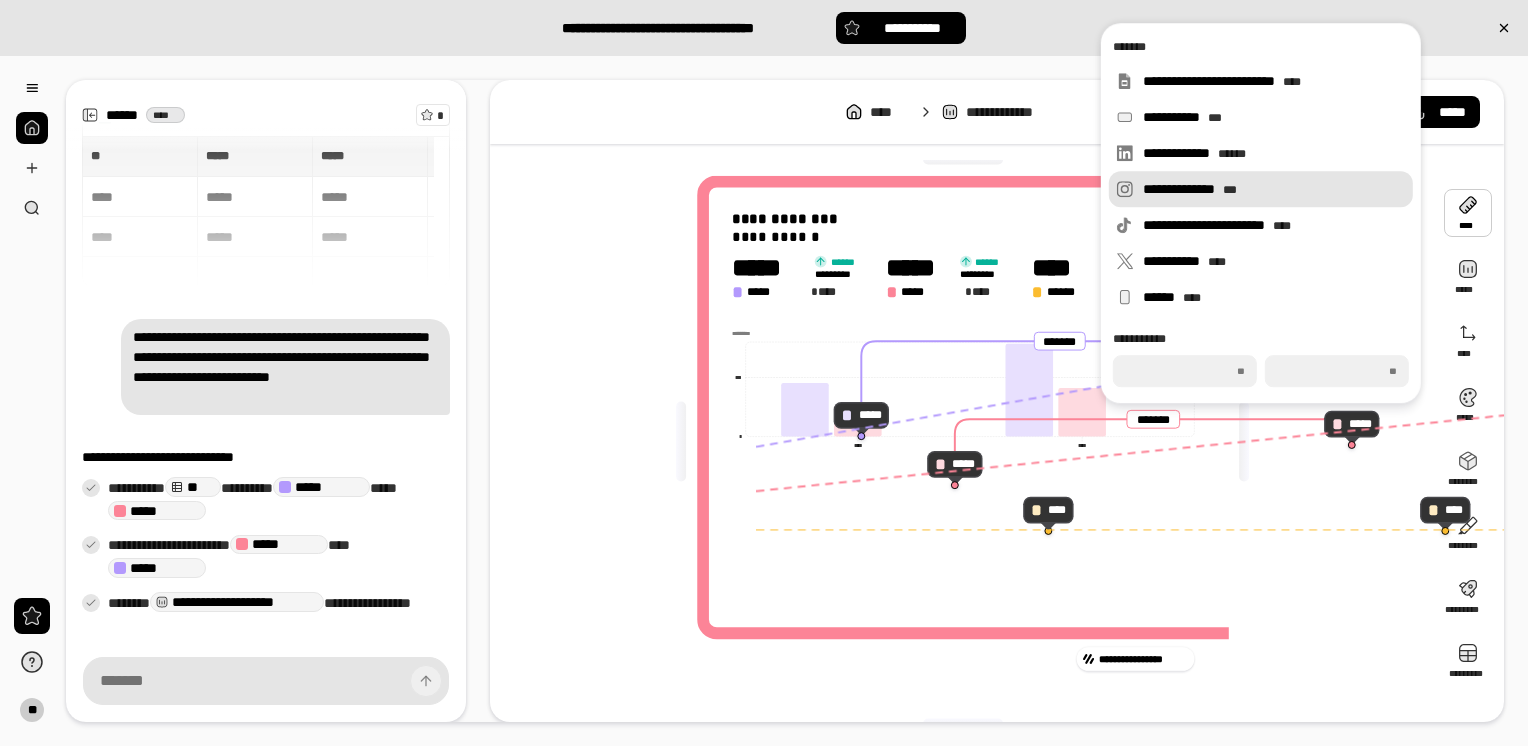 type on "***" 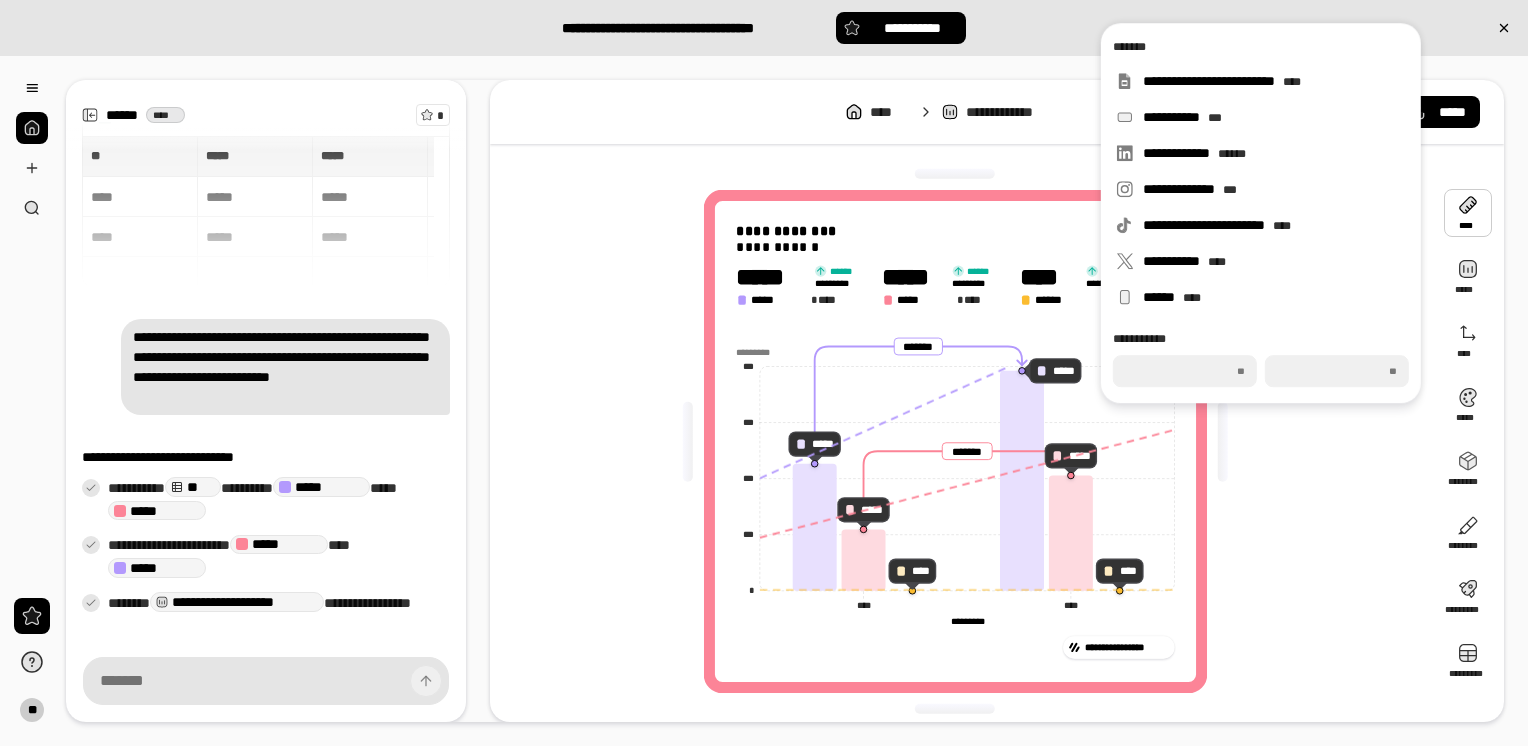 click on "**********" at bounding box center [963, 441] 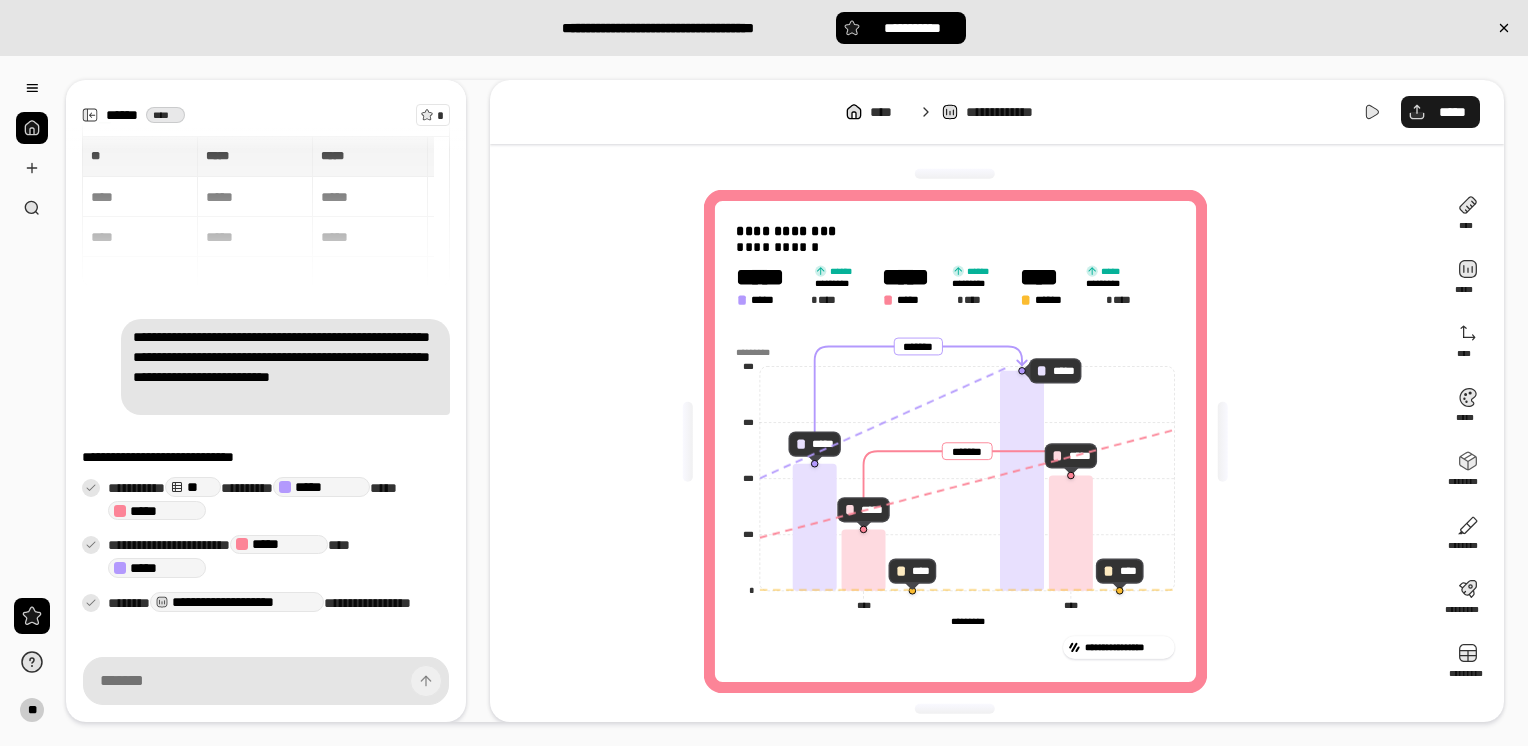 click on "*****" at bounding box center [1440, 112] 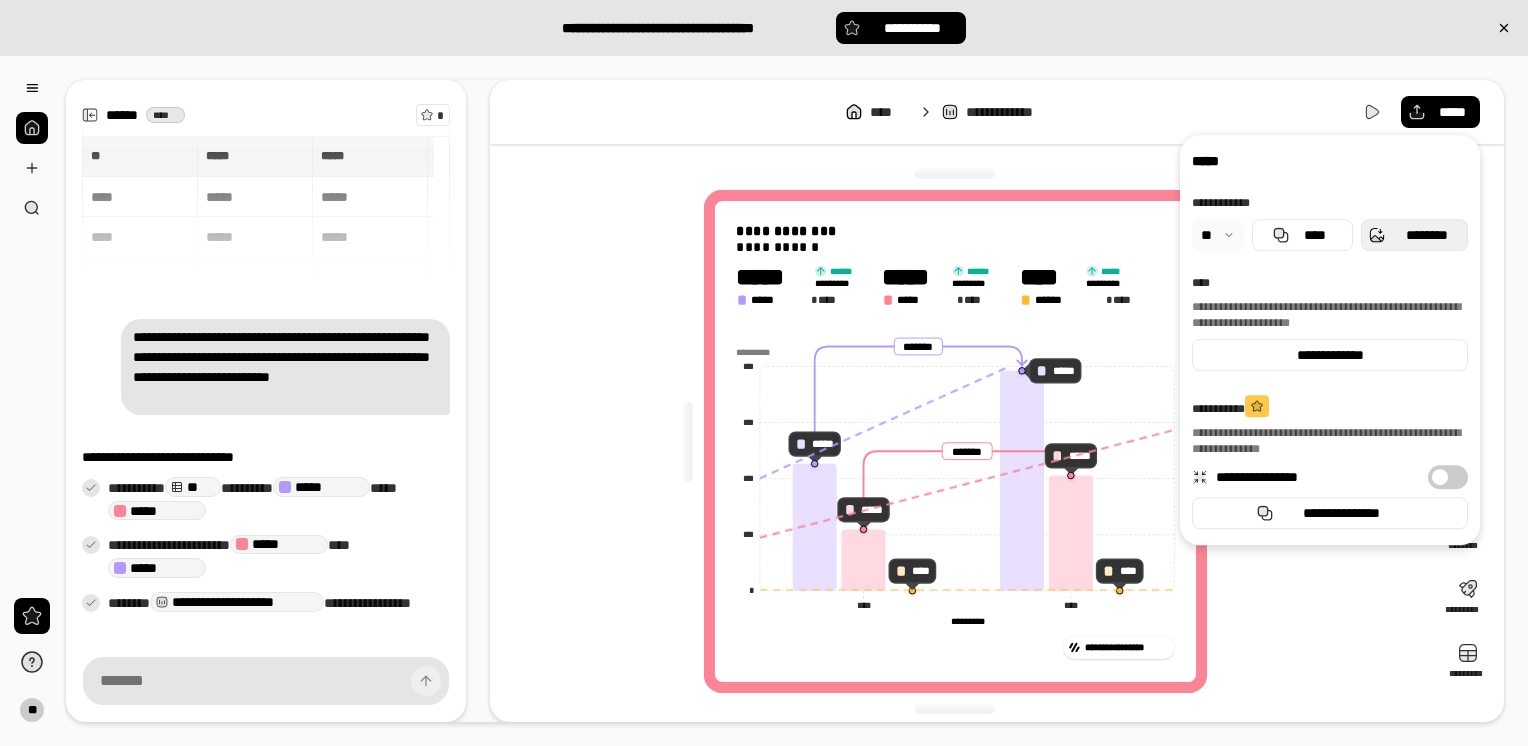 click on "********" at bounding box center [1426, 235] 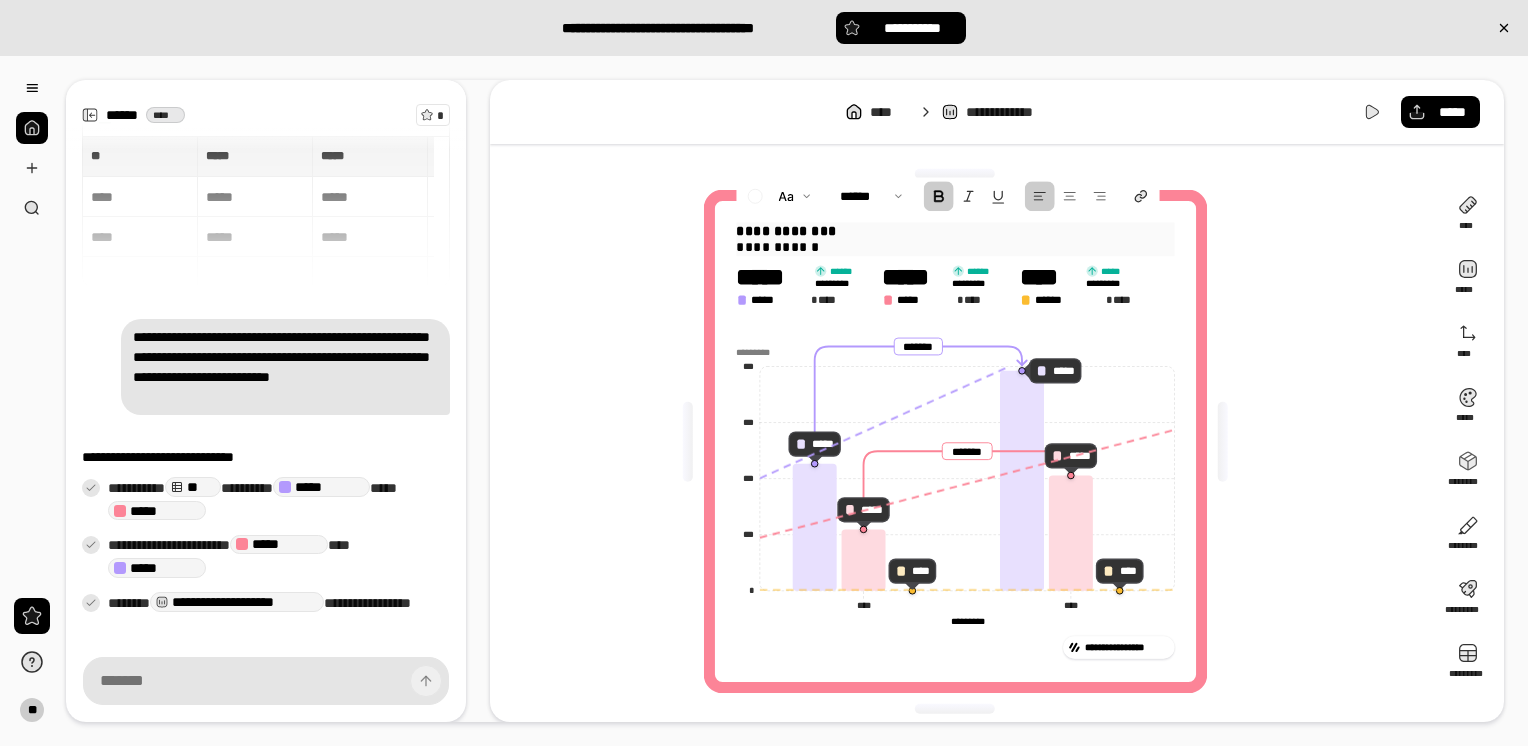 click on "**********" at bounding box center (786, 230) 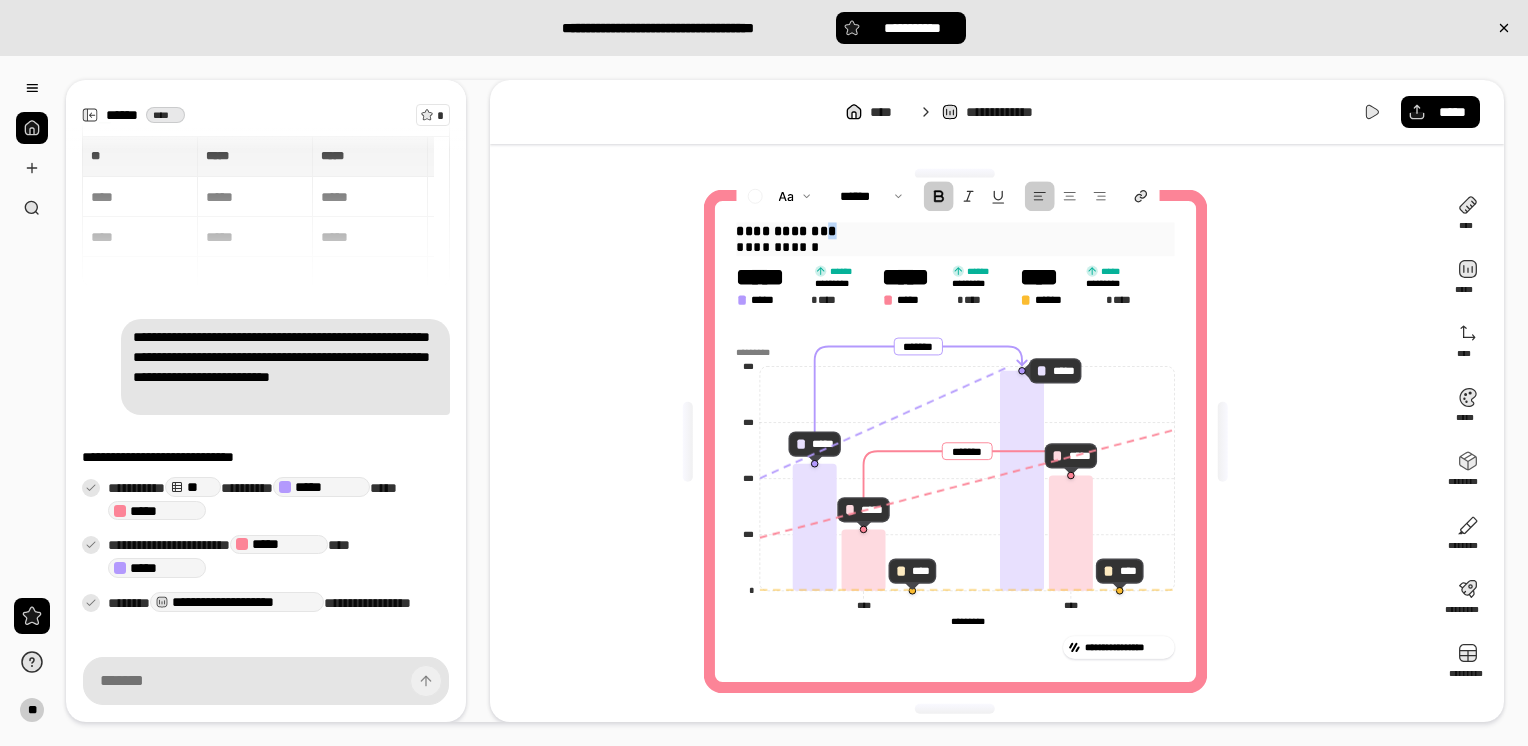 drag, startPoint x: 920, startPoint y: 231, endPoint x: 902, endPoint y: 231, distance: 18 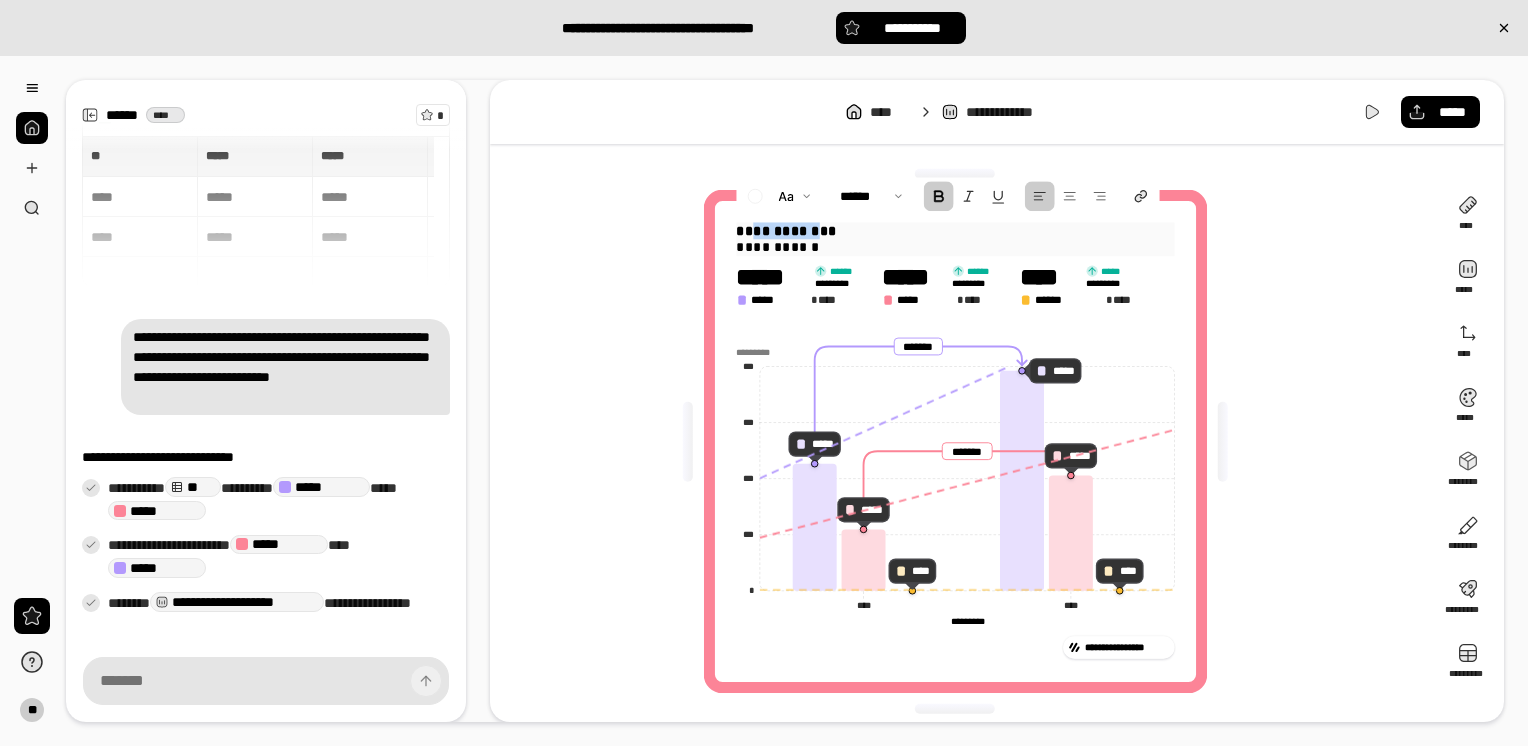 drag, startPoint x: 888, startPoint y: 230, endPoint x: 760, endPoint y: 223, distance: 128.19127 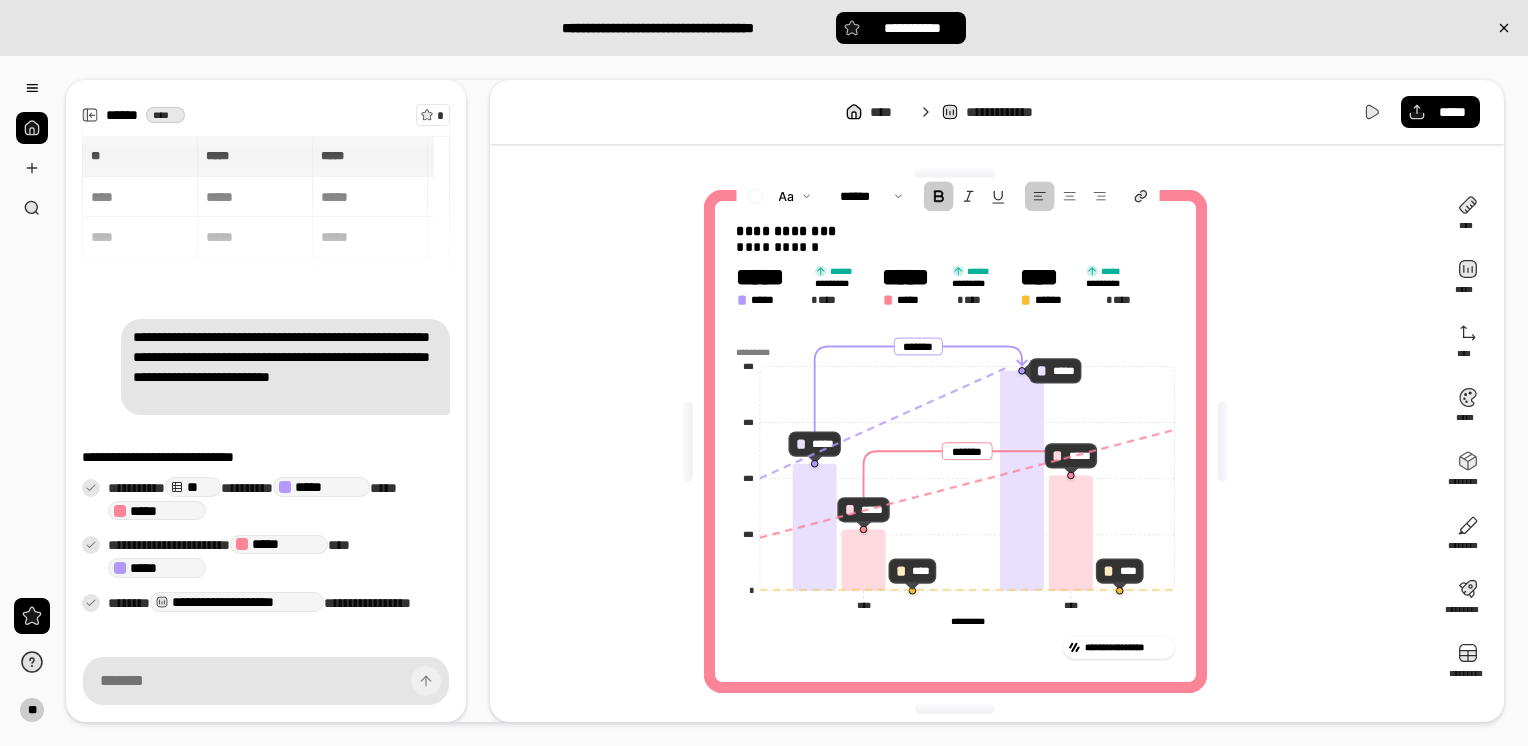 click on "**********" at bounding box center [963, 441] 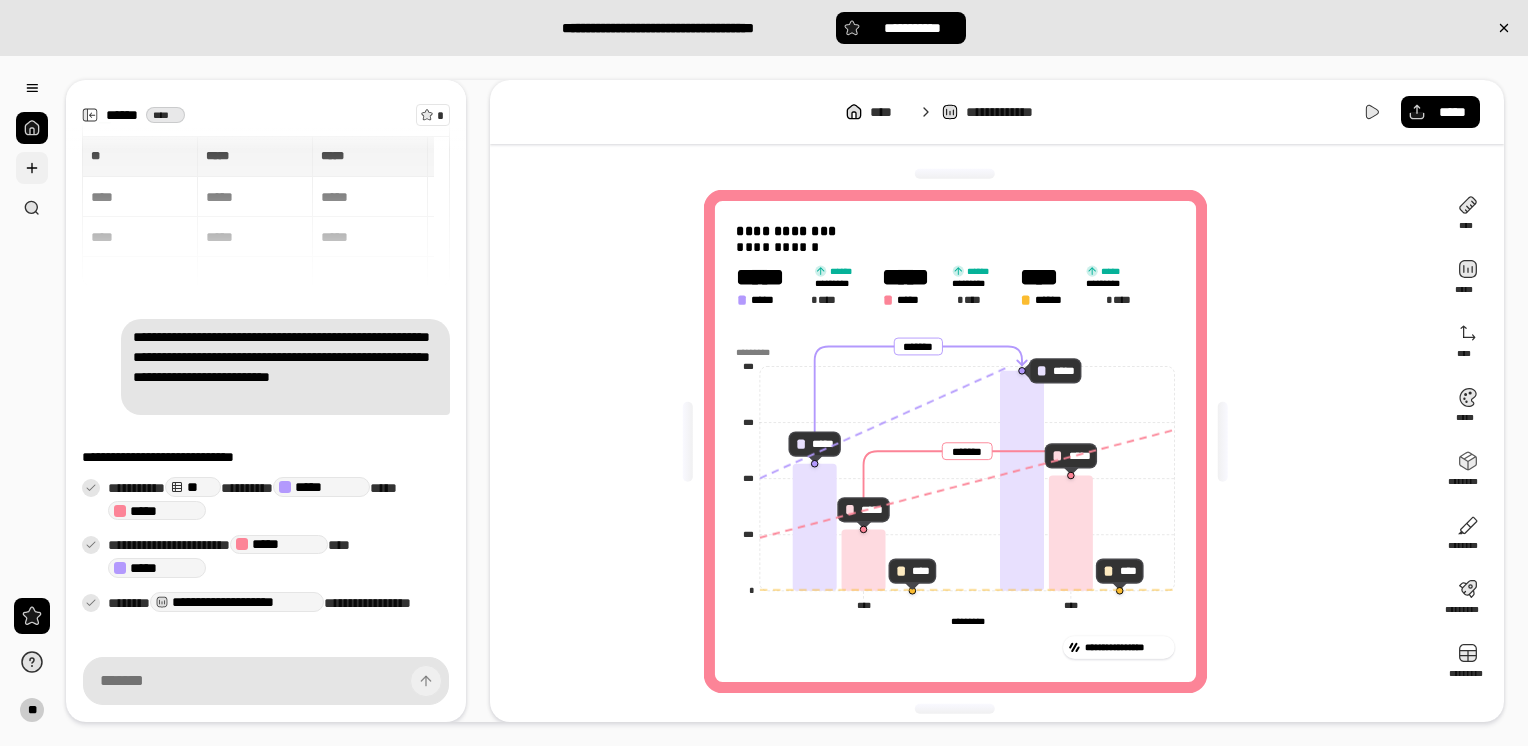 click at bounding box center [32, 168] 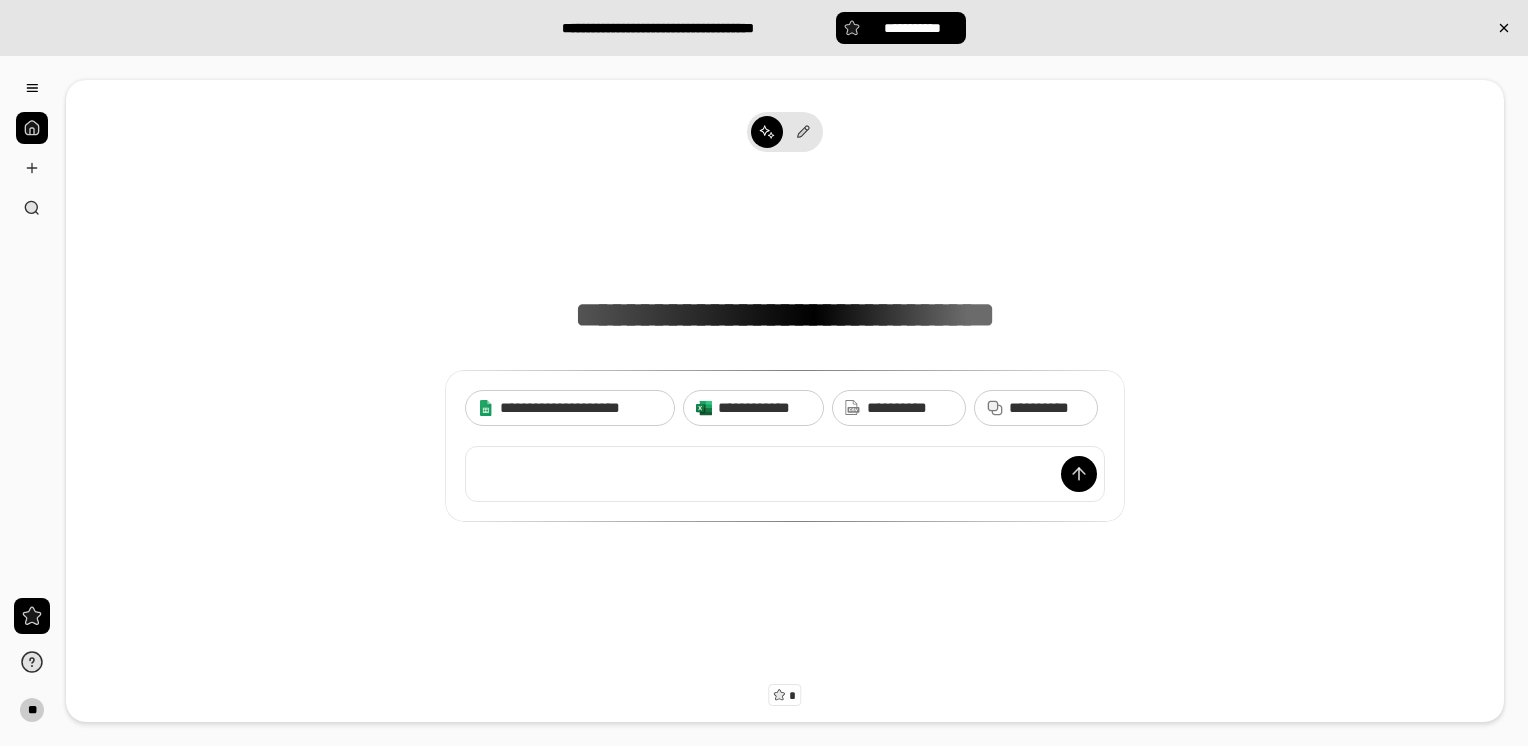 click at bounding box center (785, 474) 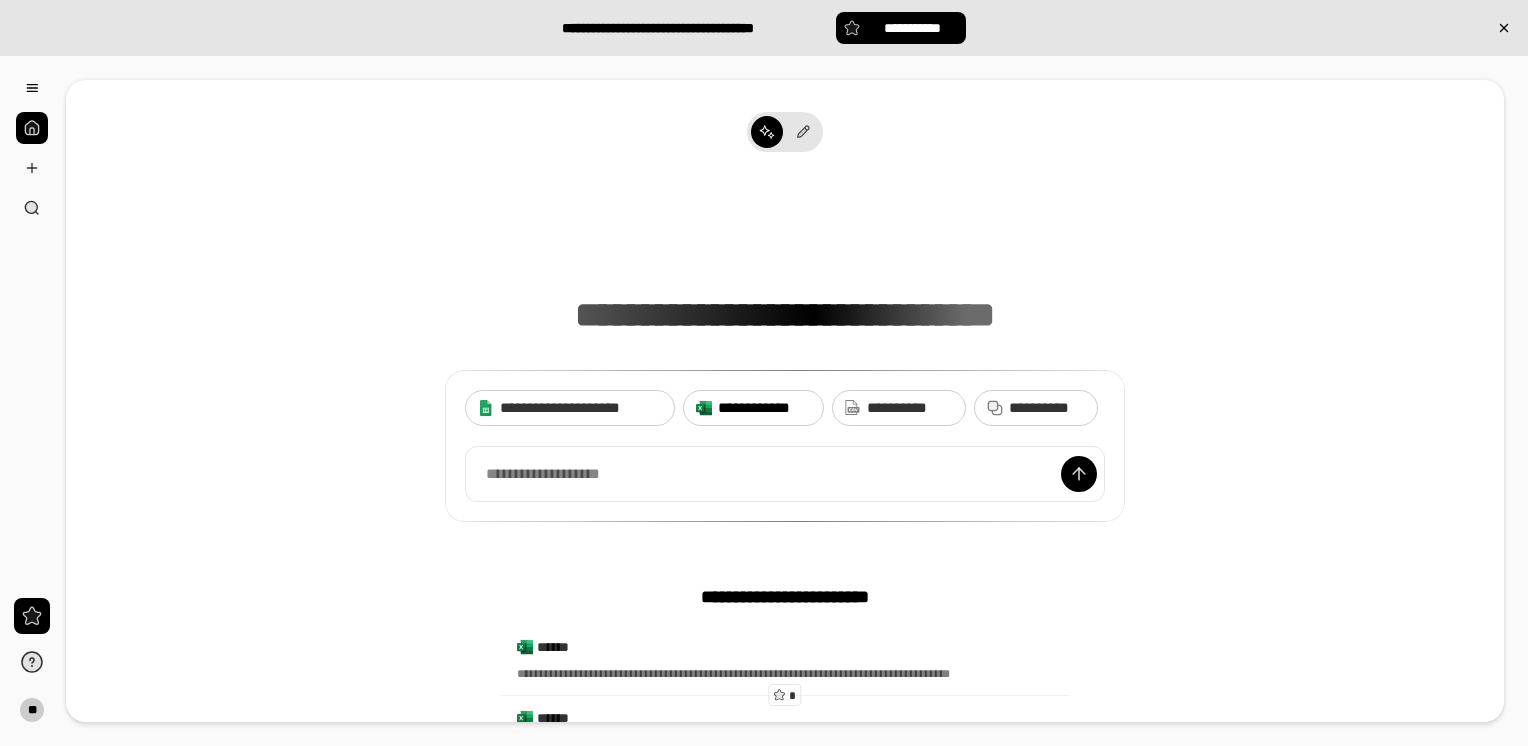 click on "**********" at bounding box center (764, 408) 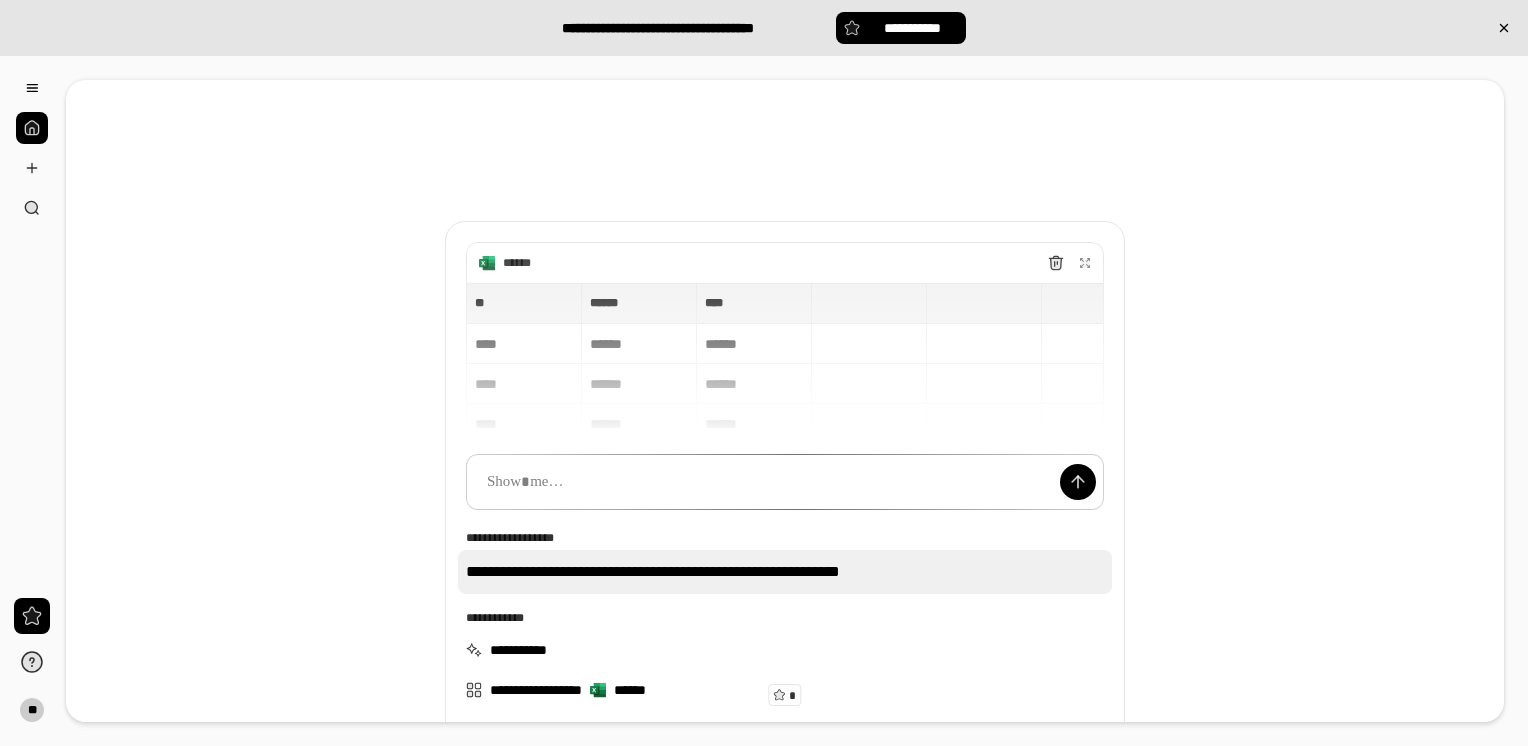 click on "**********" at bounding box center [785, 572] 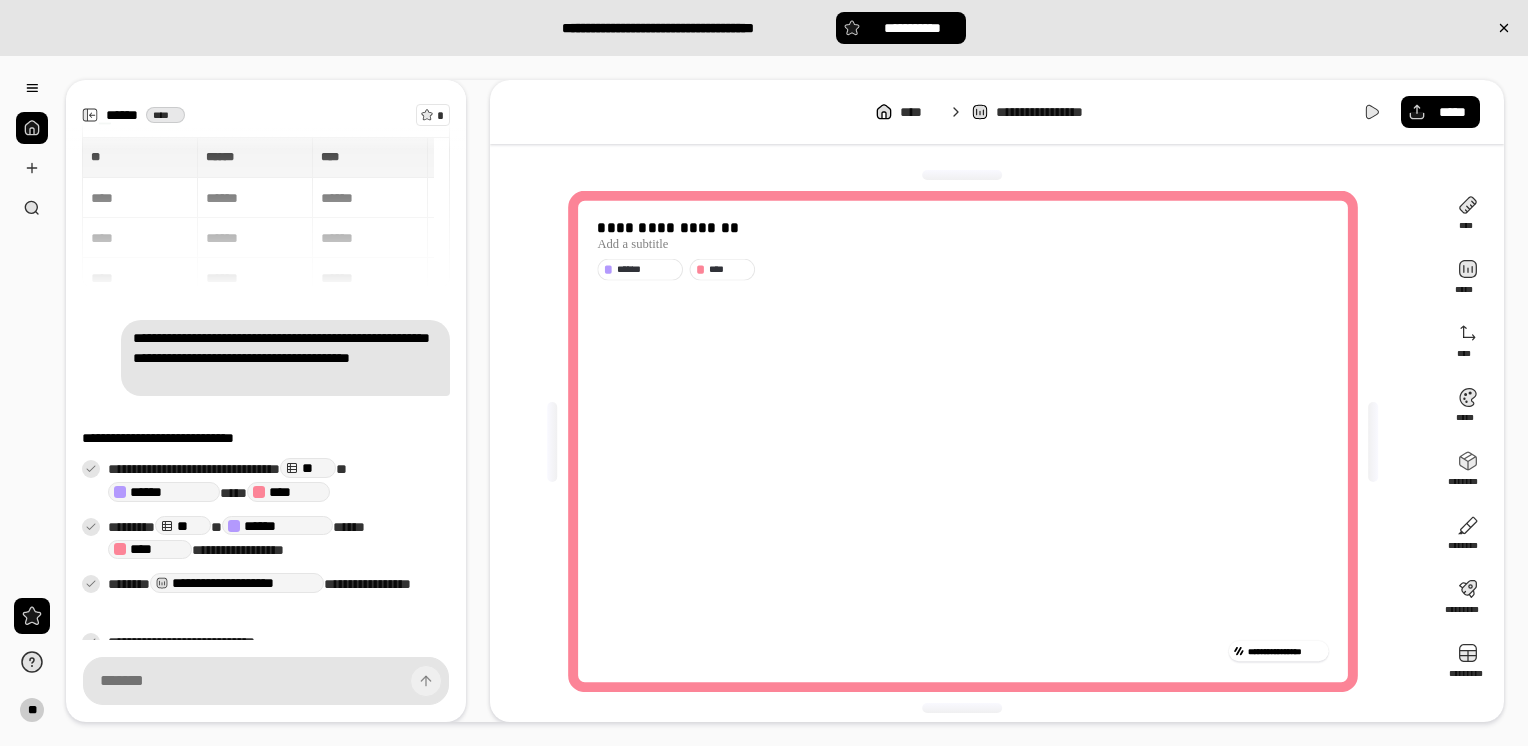 scroll, scrollTop: 57, scrollLeft: 0, axis: vertical 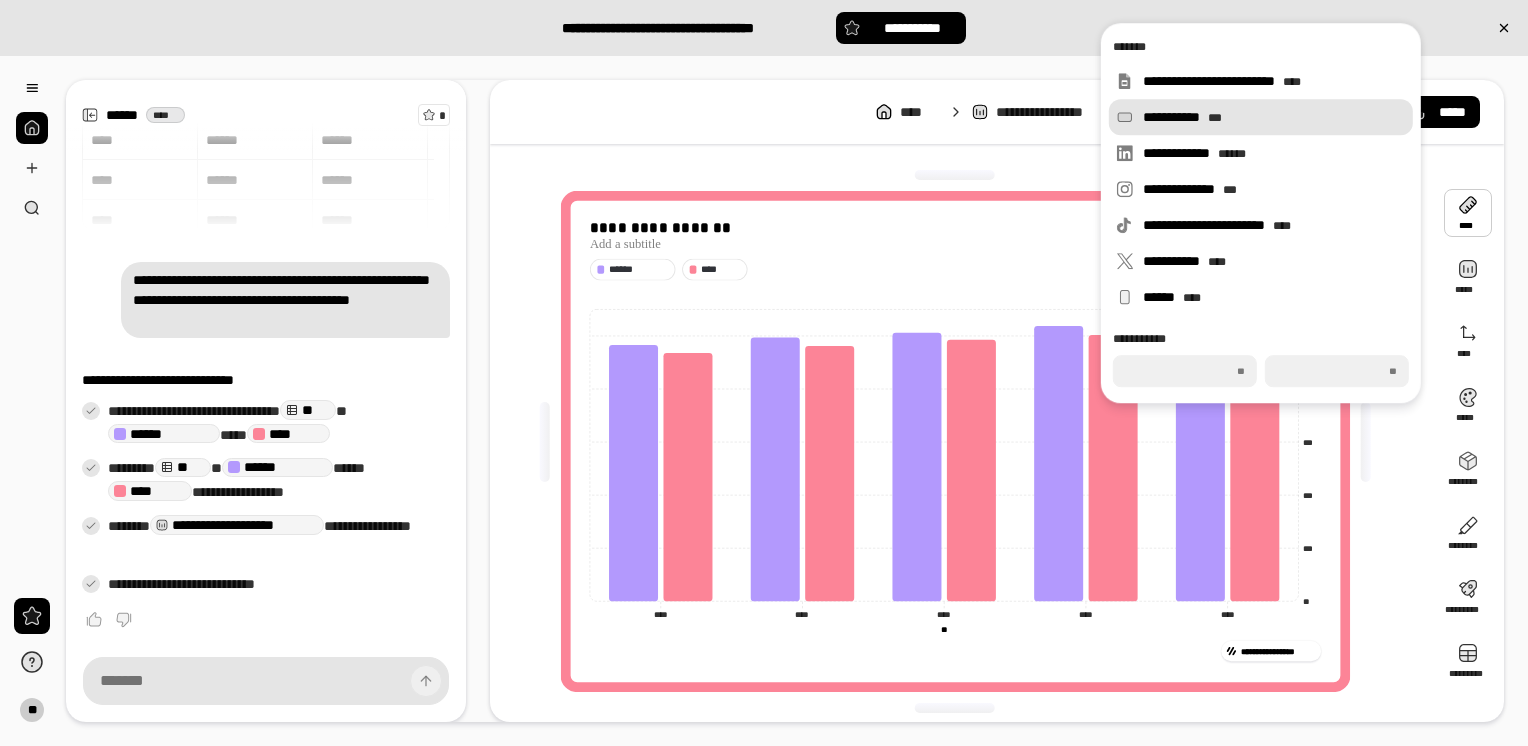 click on "**********" at bounding box center (1274, 117) 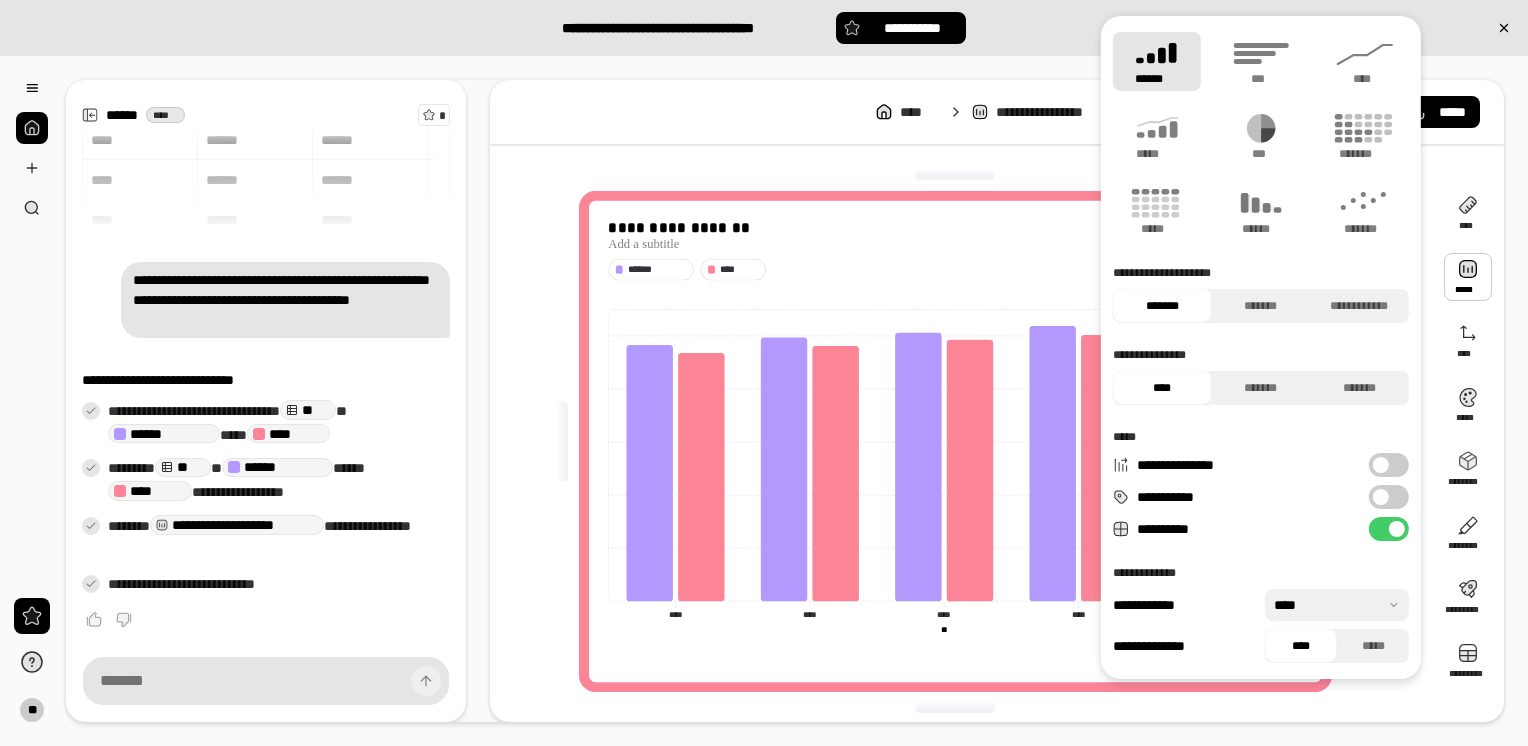 click at bounding box center (1468, 277) 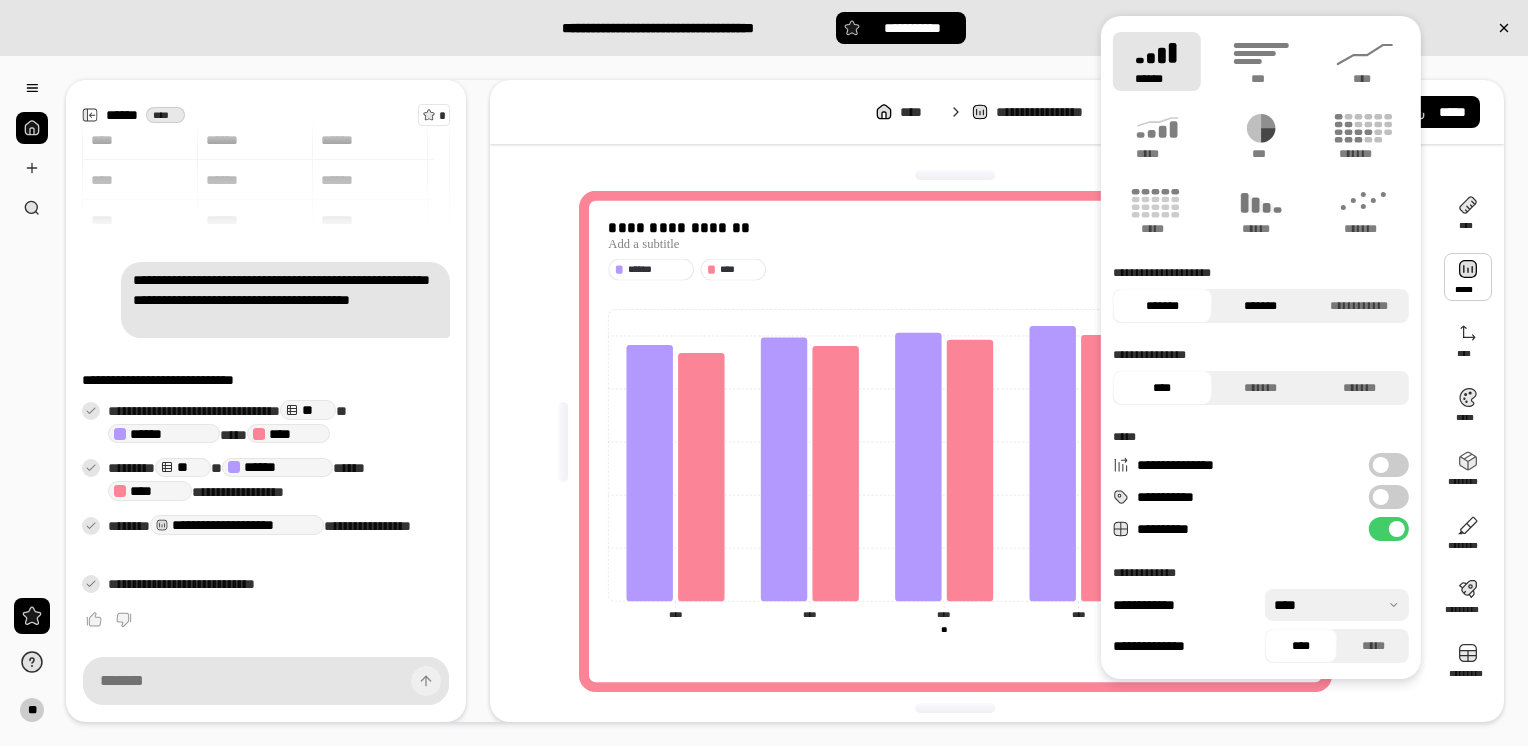 click on "*******" at bounding box center [1260, 306] 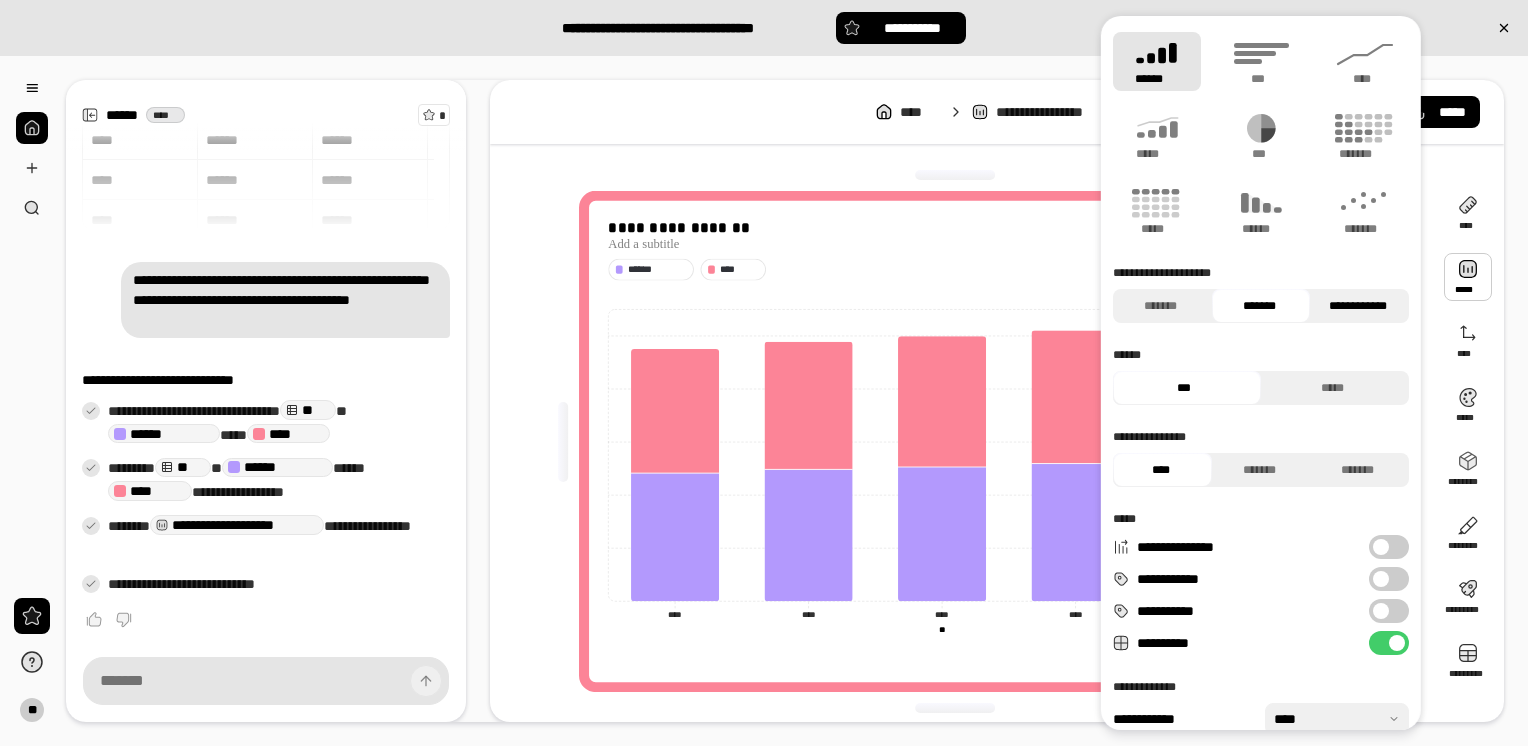 click on "**********" at bounding box center (1357, 306) 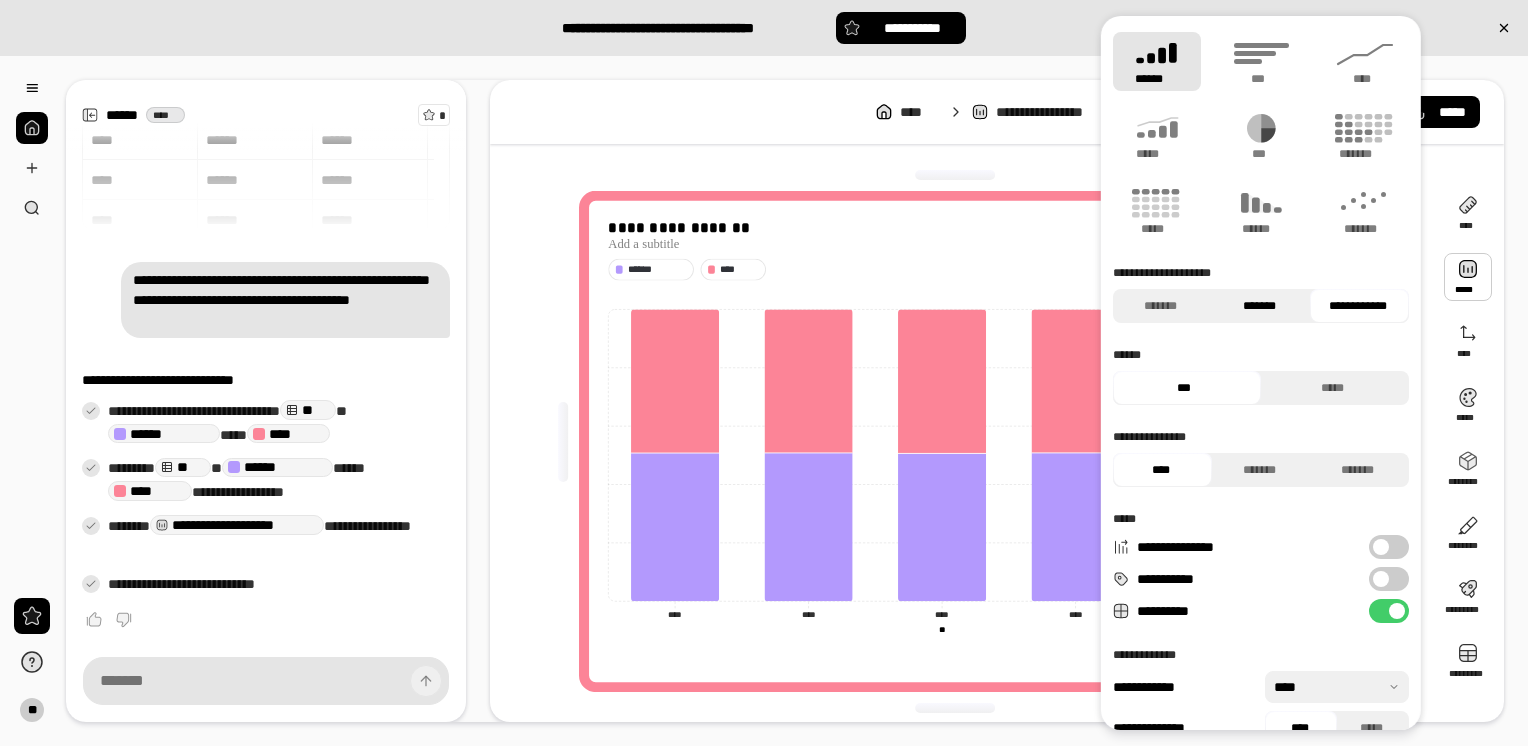 click on "*******" at bounding box center [1258, 306] 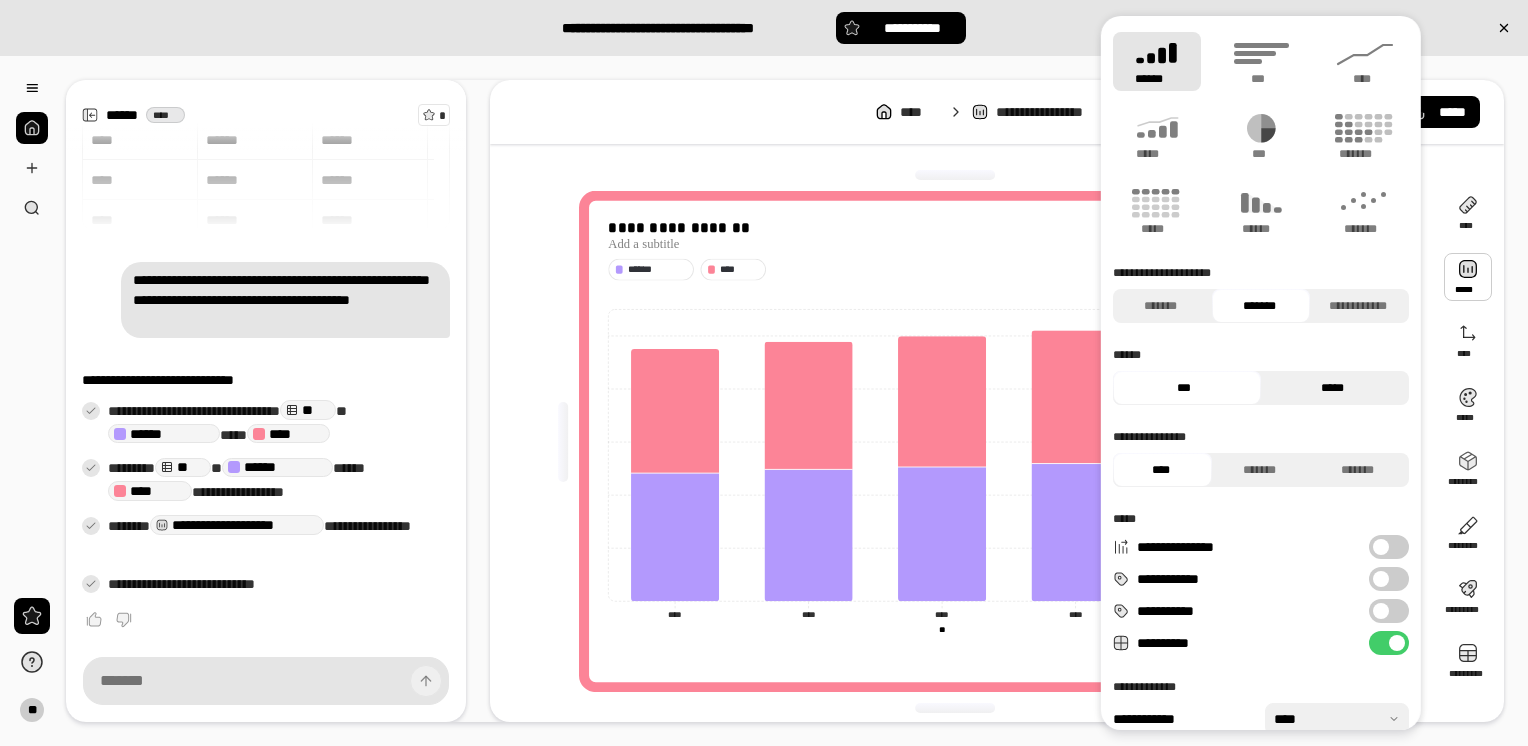 click on "*****" at bounding box center [1332, 388] 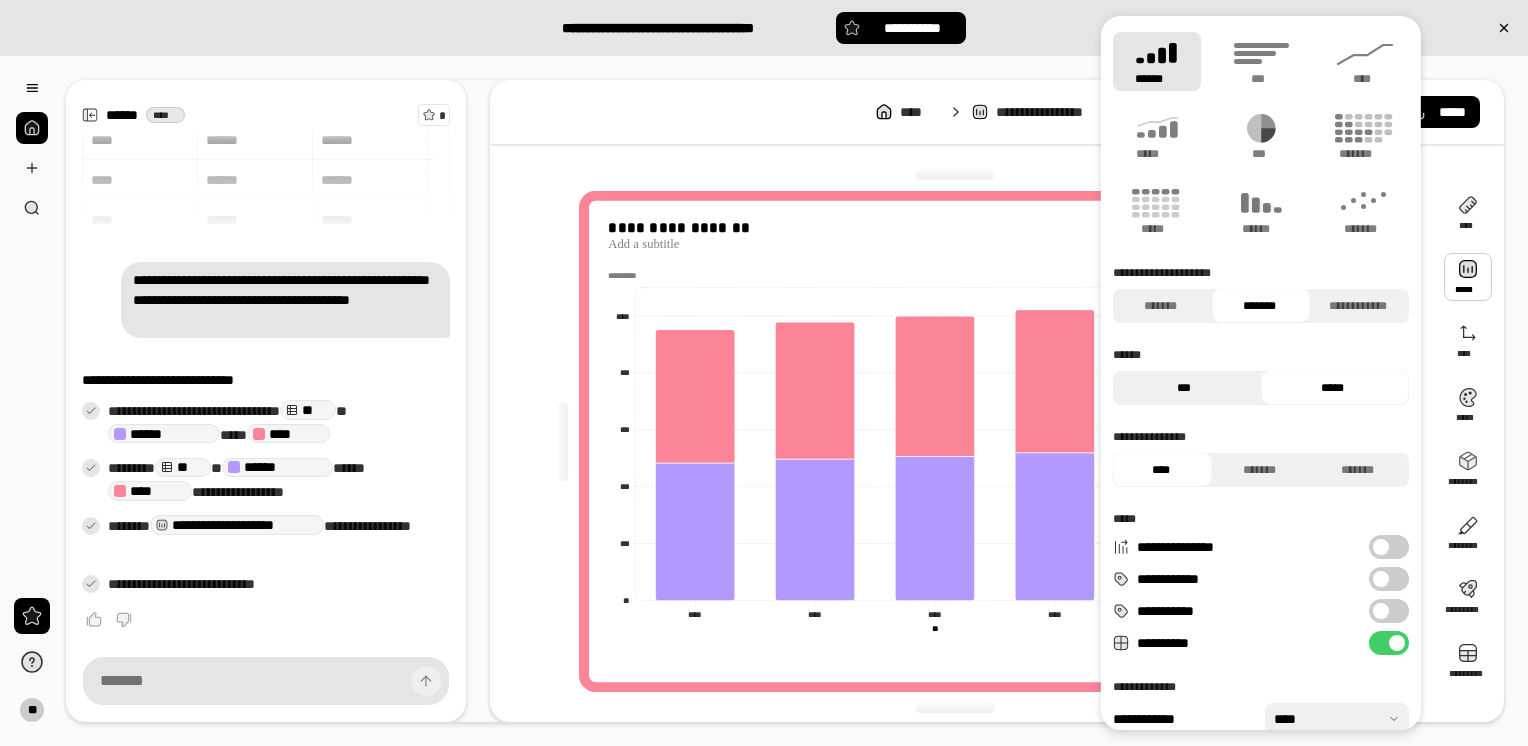click on "***" at bounding box center [1184, 388] 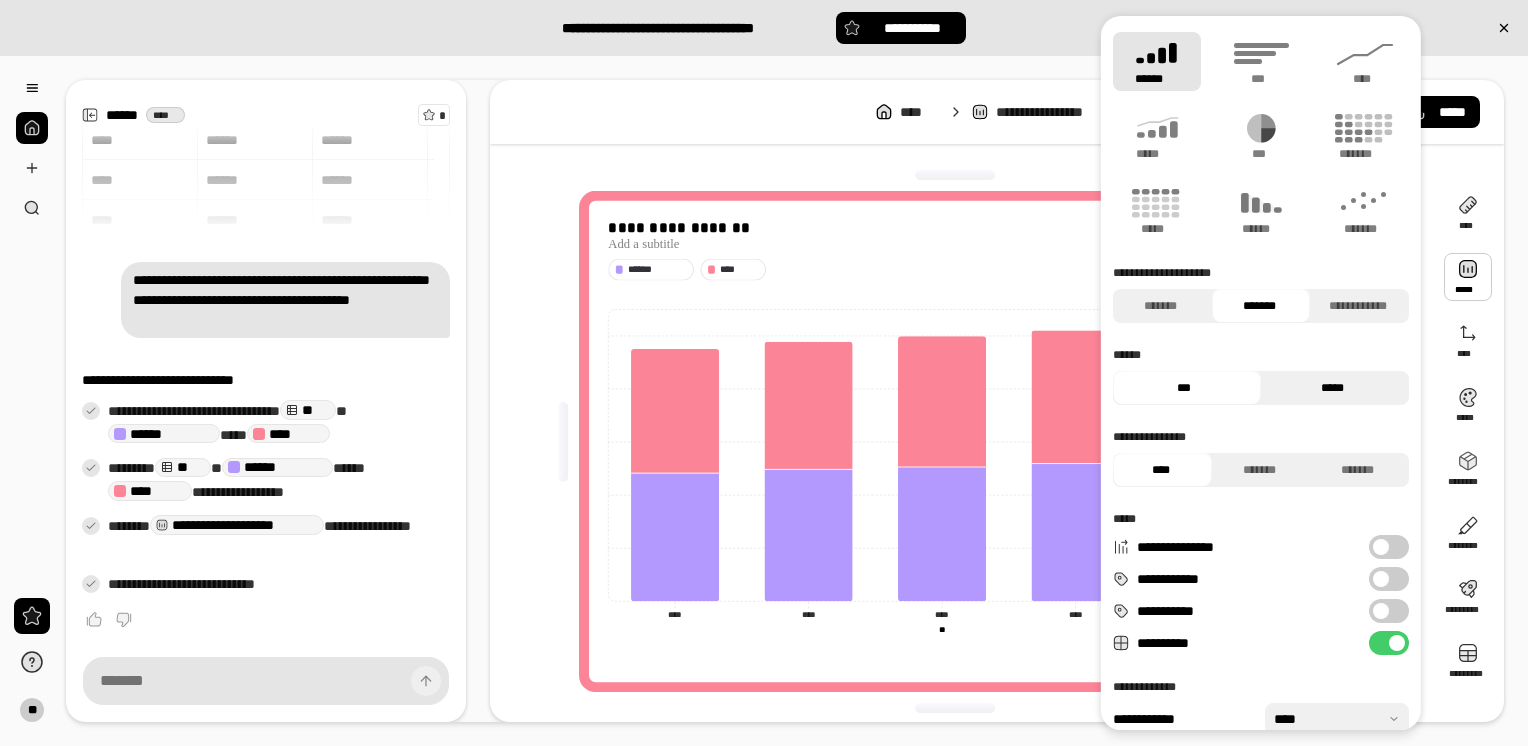 click on "*****" at bounding box center (1332, 388) 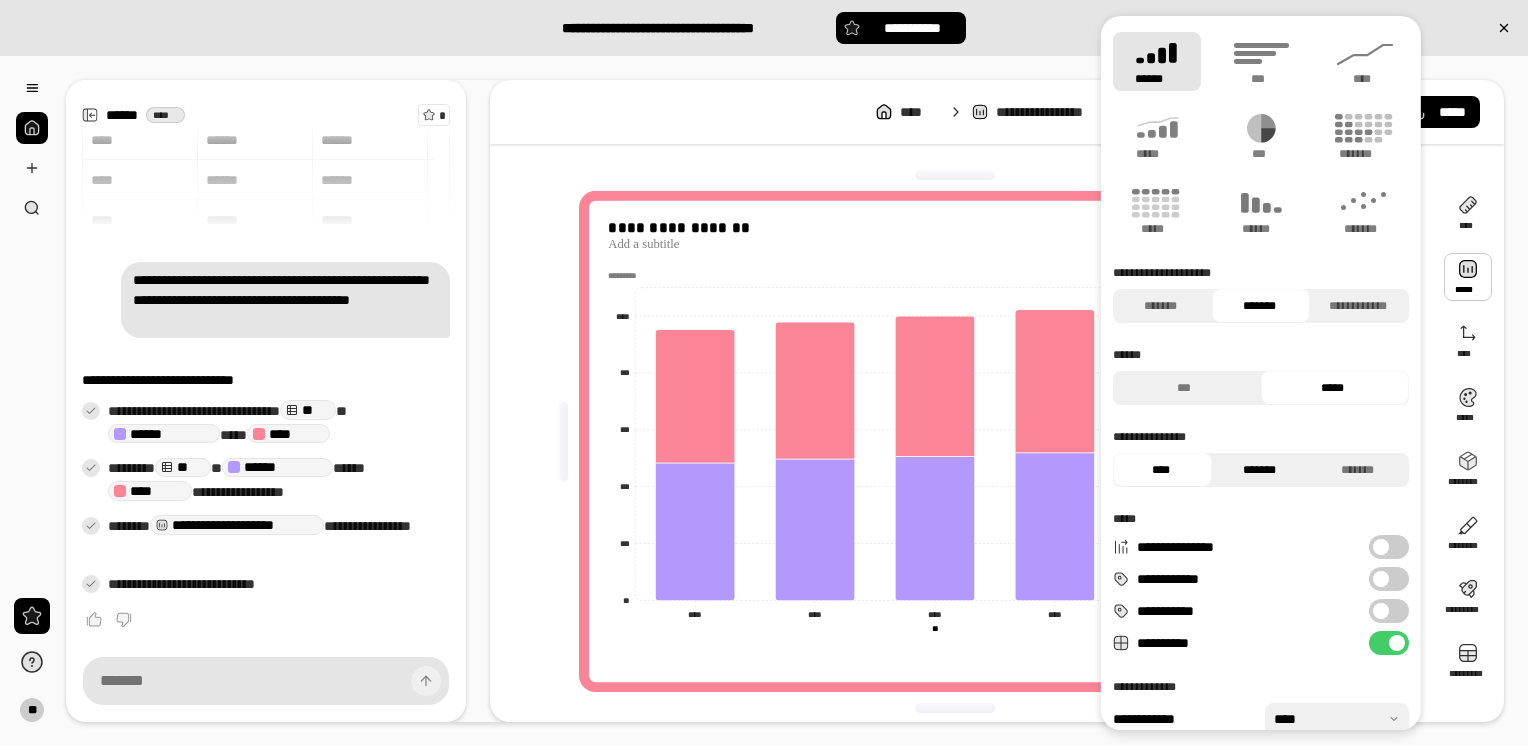 click on "*******" at bounding box center (1258, 470) 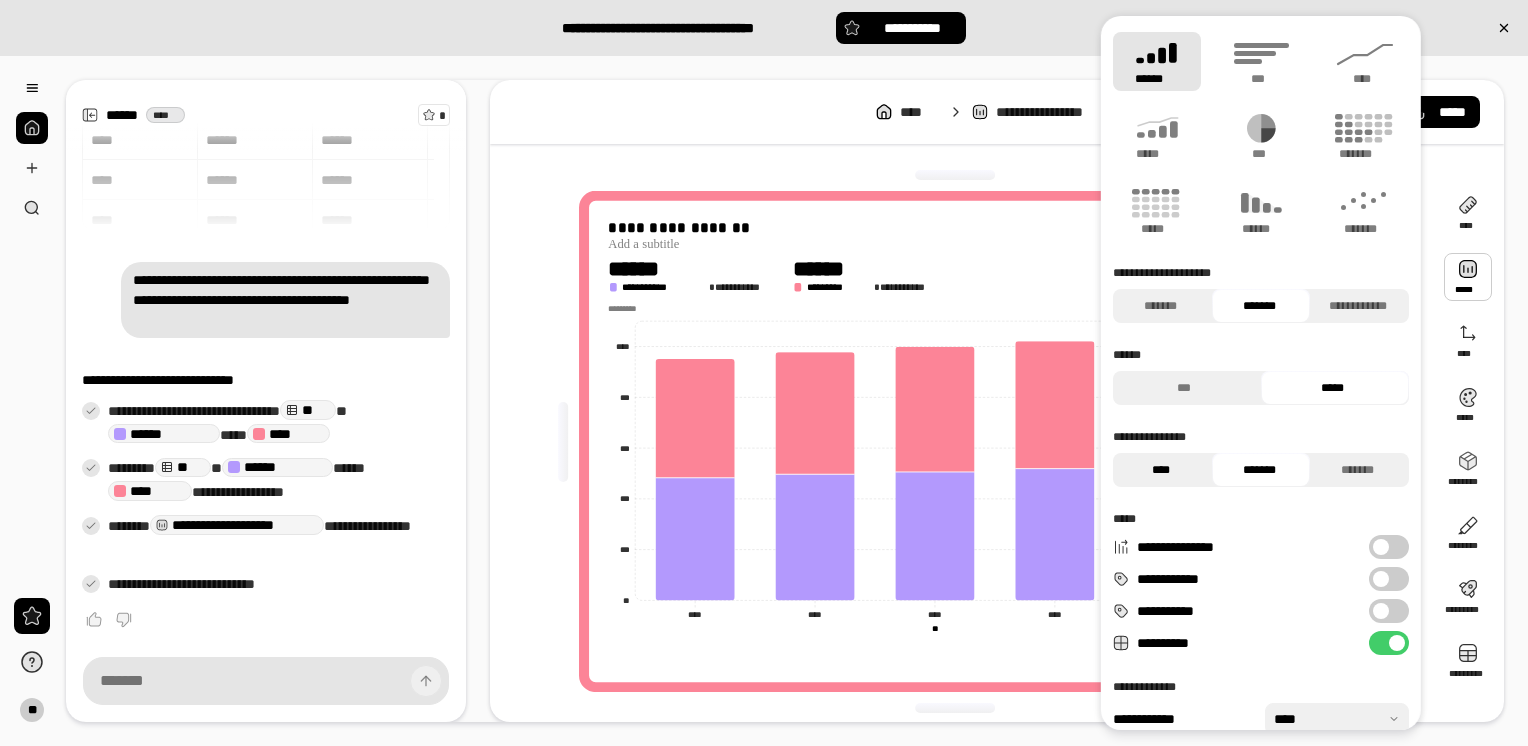 click on "****" at bounding box center (1160, 470) 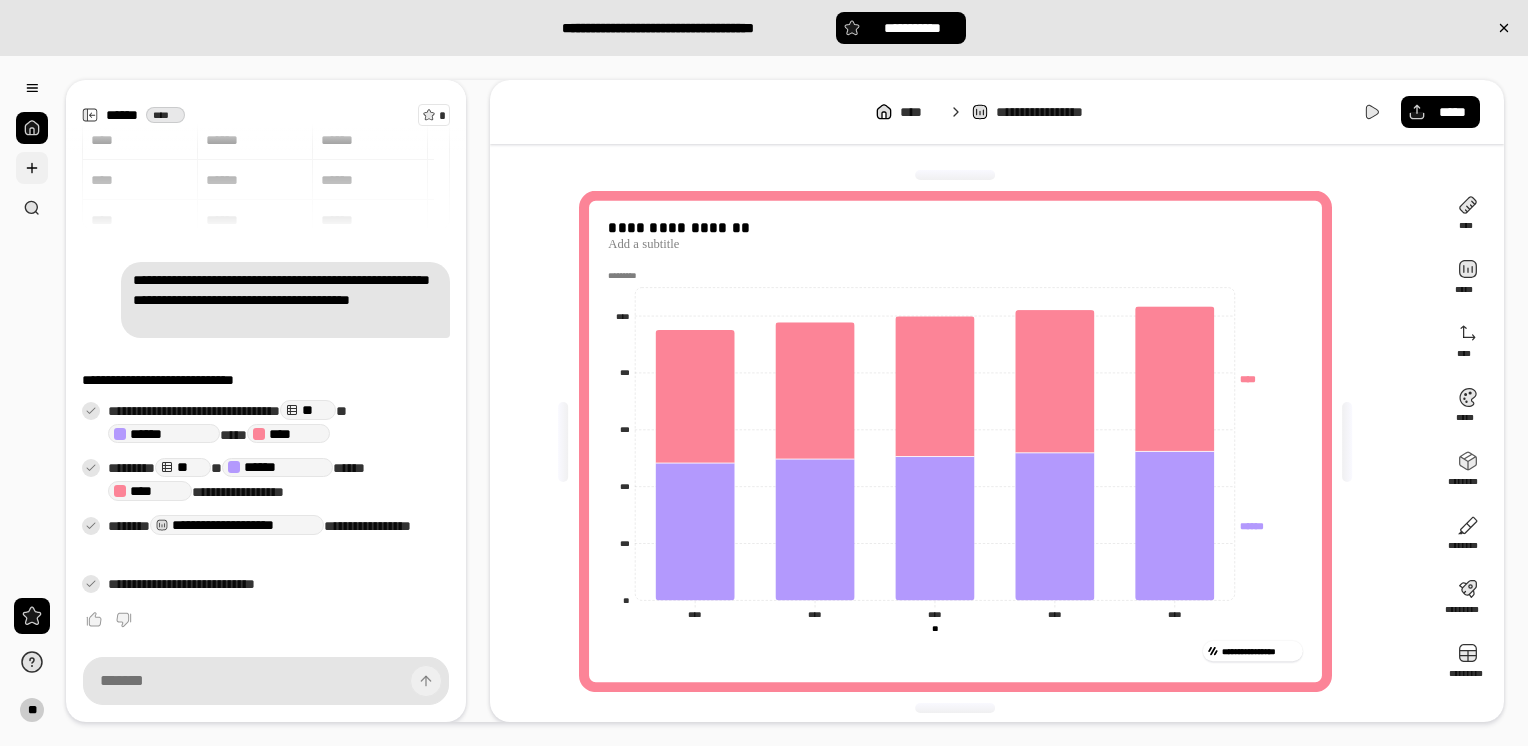 click at bounding box center [32, 168] 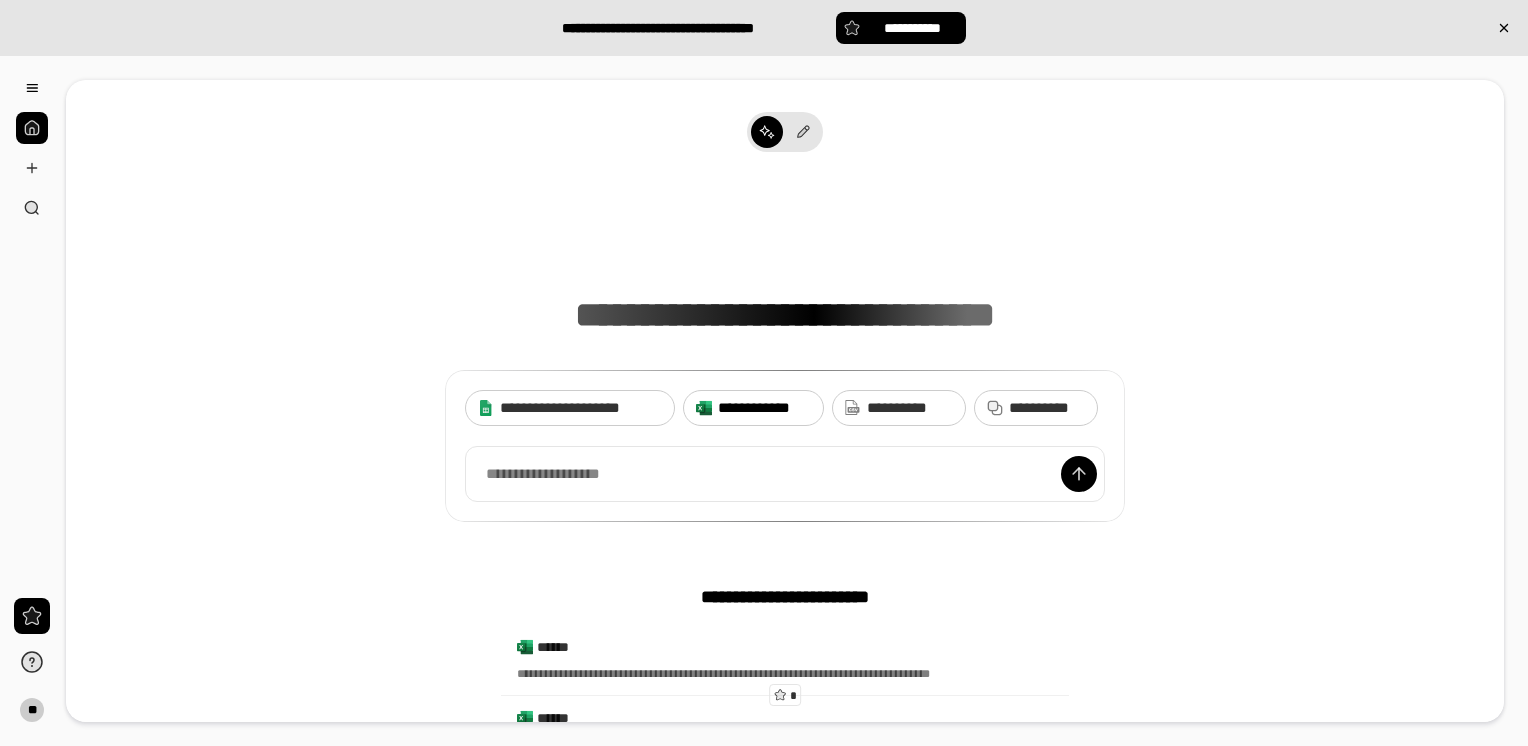 click on "**********" at bounding box center (764, 408) 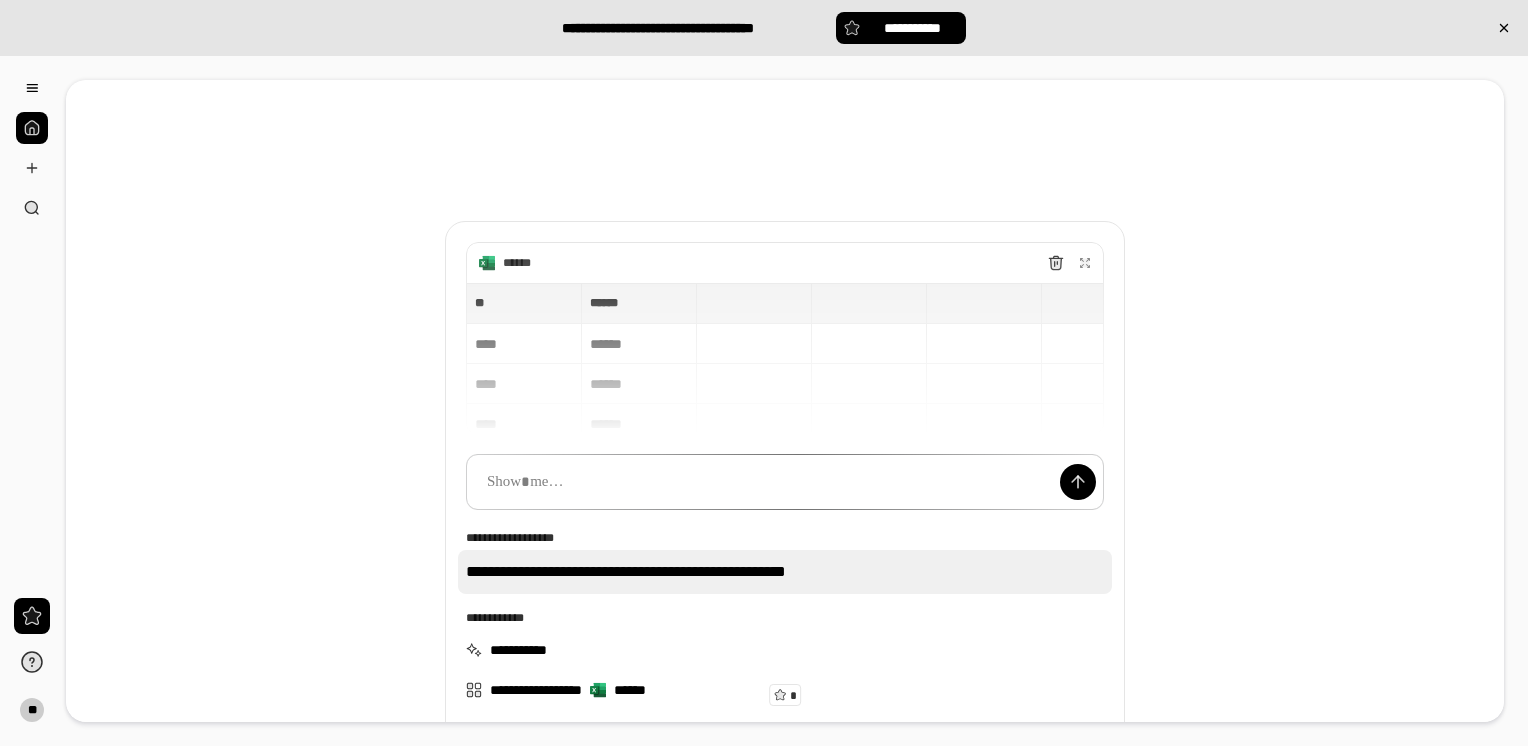 drag, startPoint x: 717, startPoint y: 473, endPoint x: 668, endPoint y: 570, distance: 108.67382 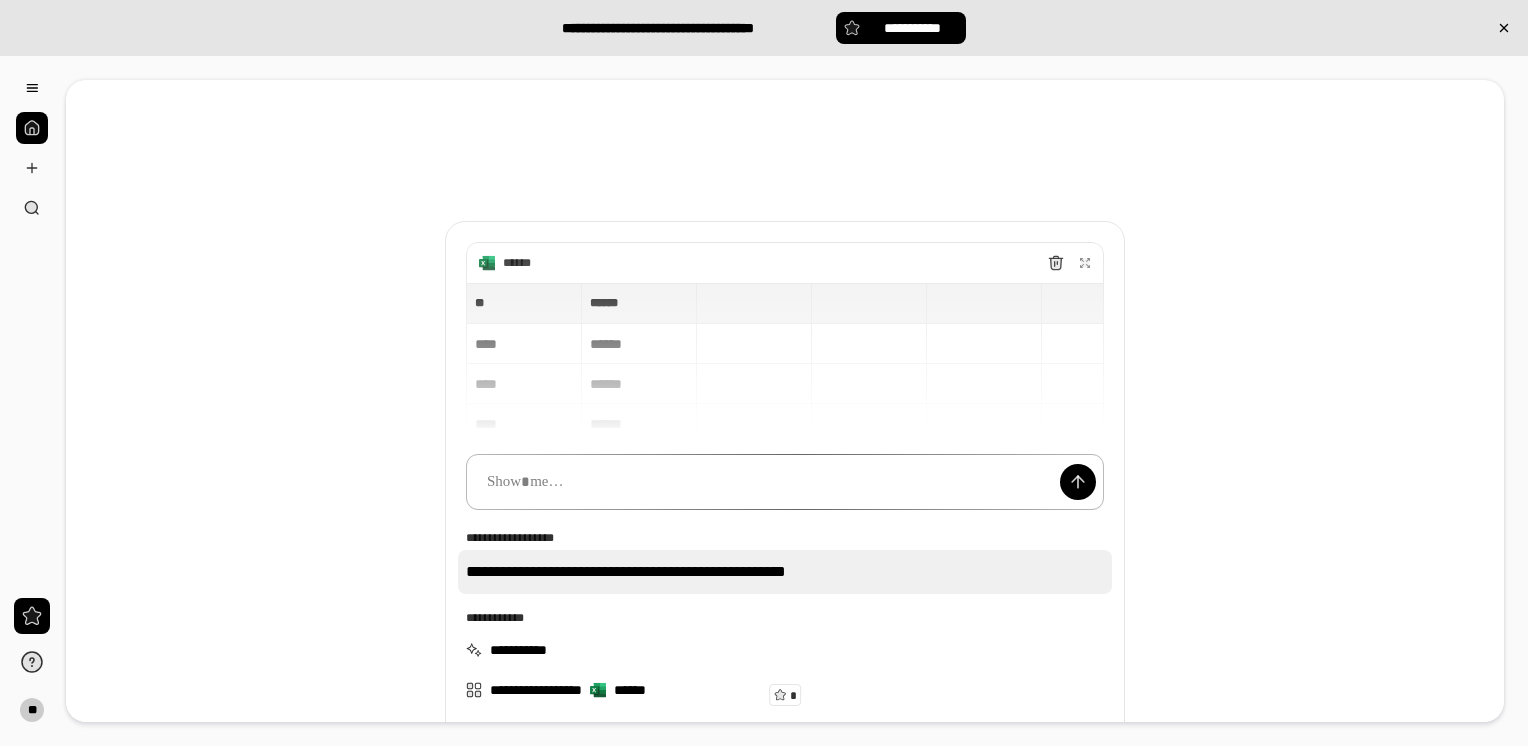 scroll, scrollTop: 15, scrollLeft: 0, axis: vertical 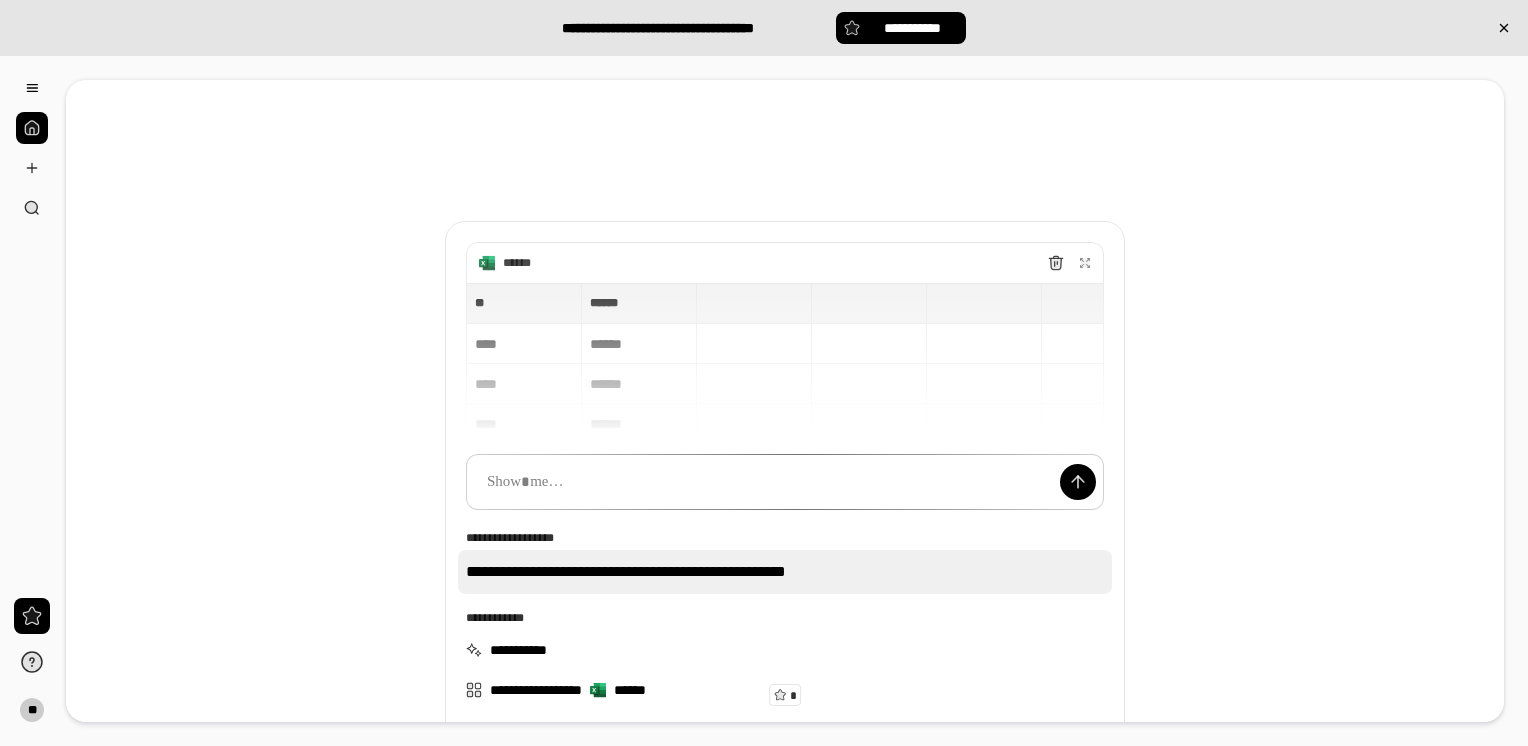 click on "**********" at bounding box center [785, 572] 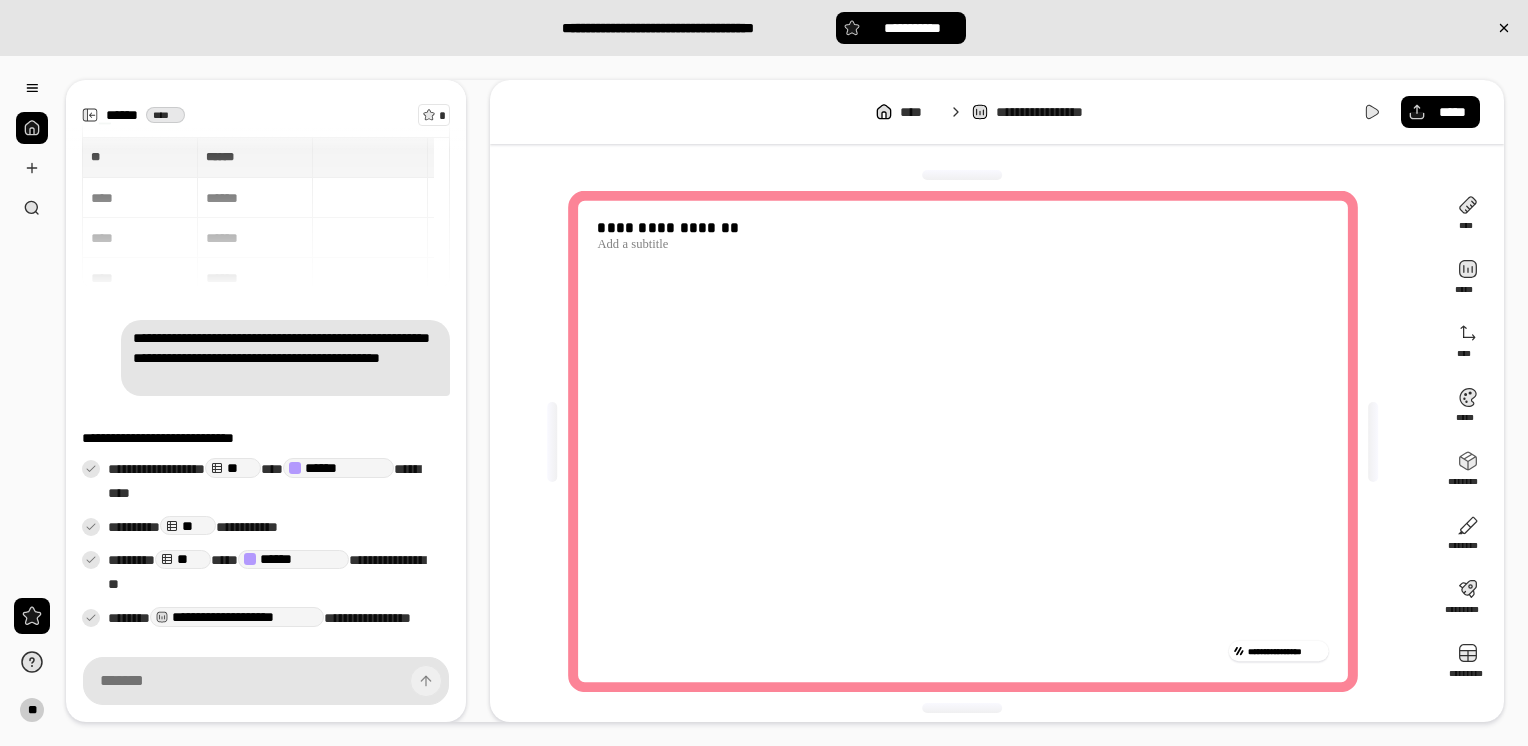 scroll, scrollTop: 91, scrollLeft: 0, axis: vertical 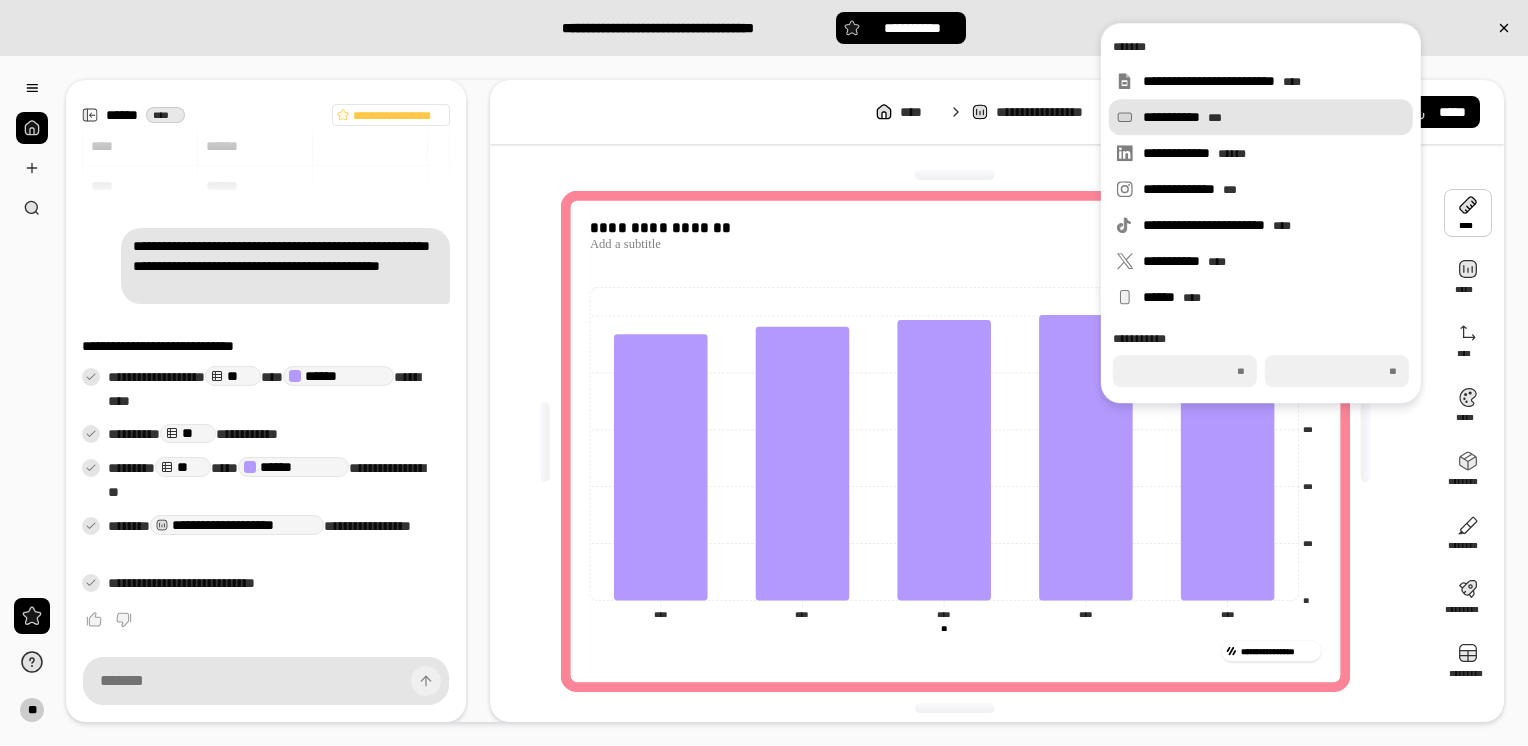 click on "**********" at bounding box center [1274, 117] 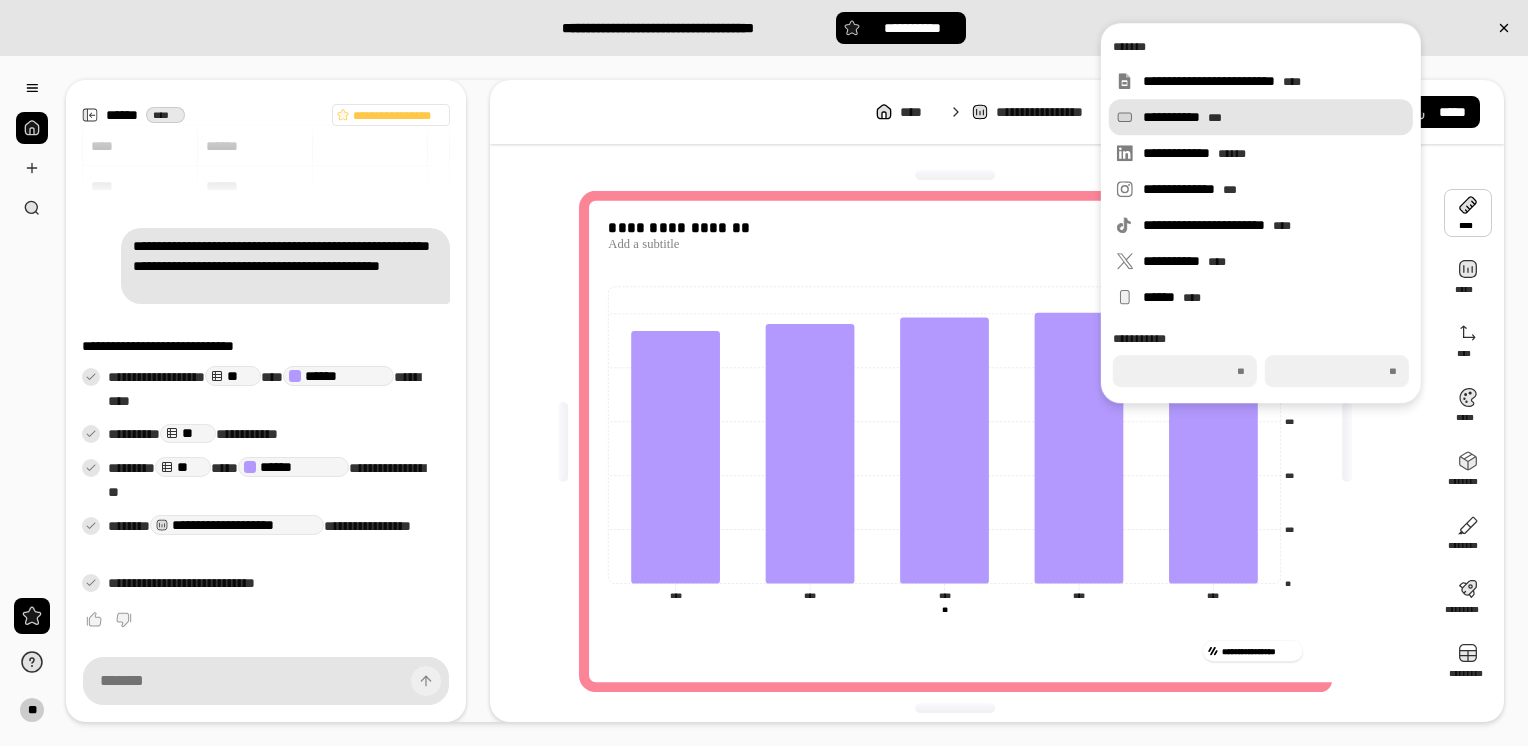 type on "***" 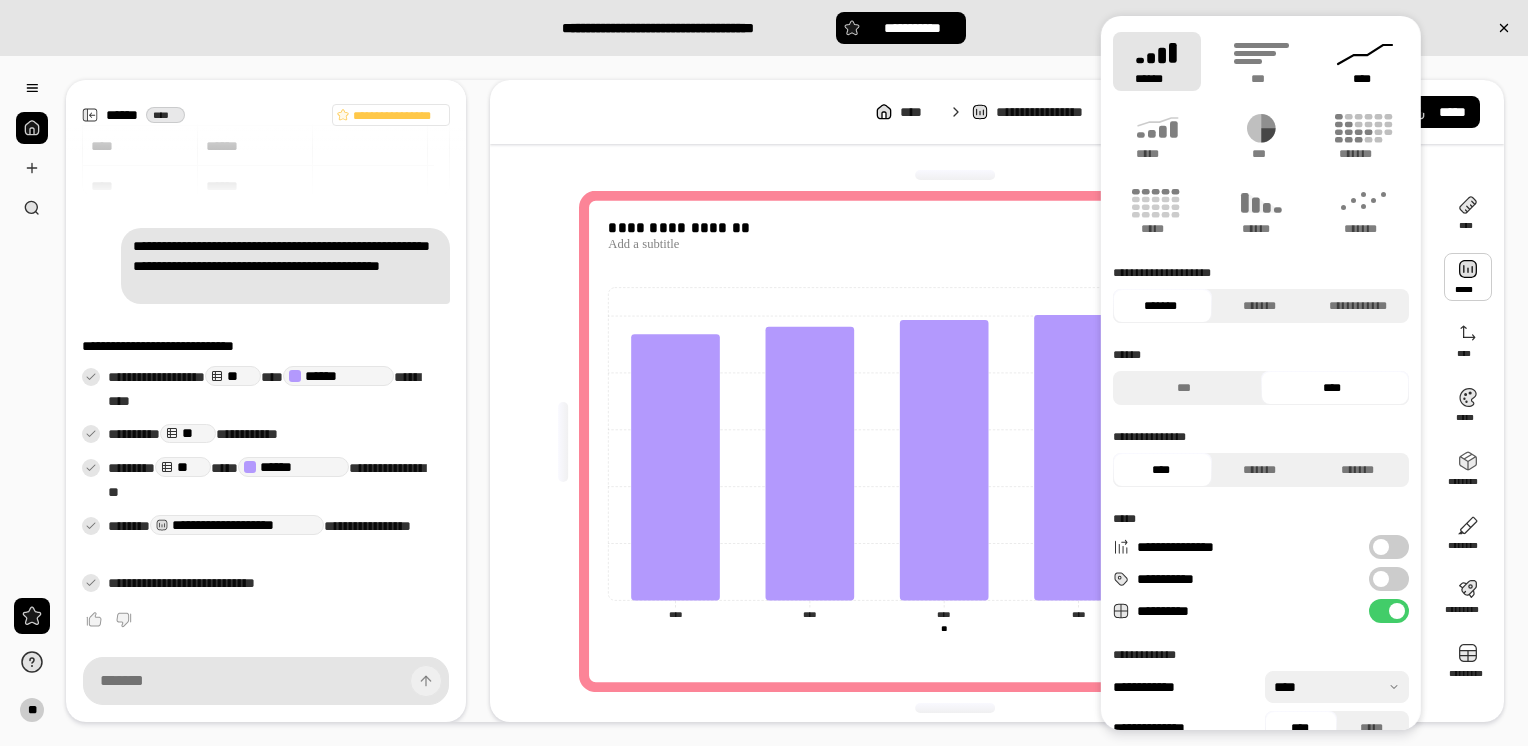 click 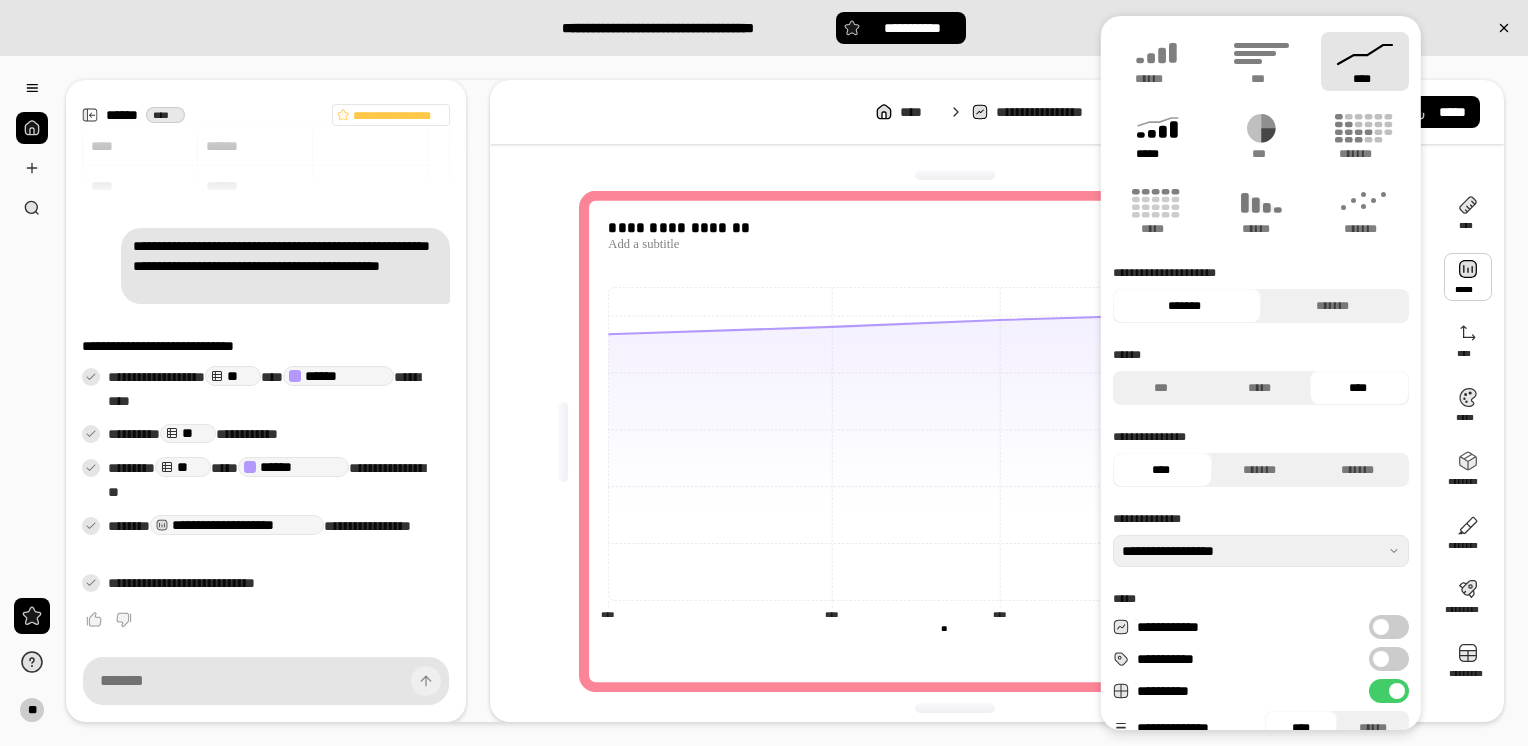 click 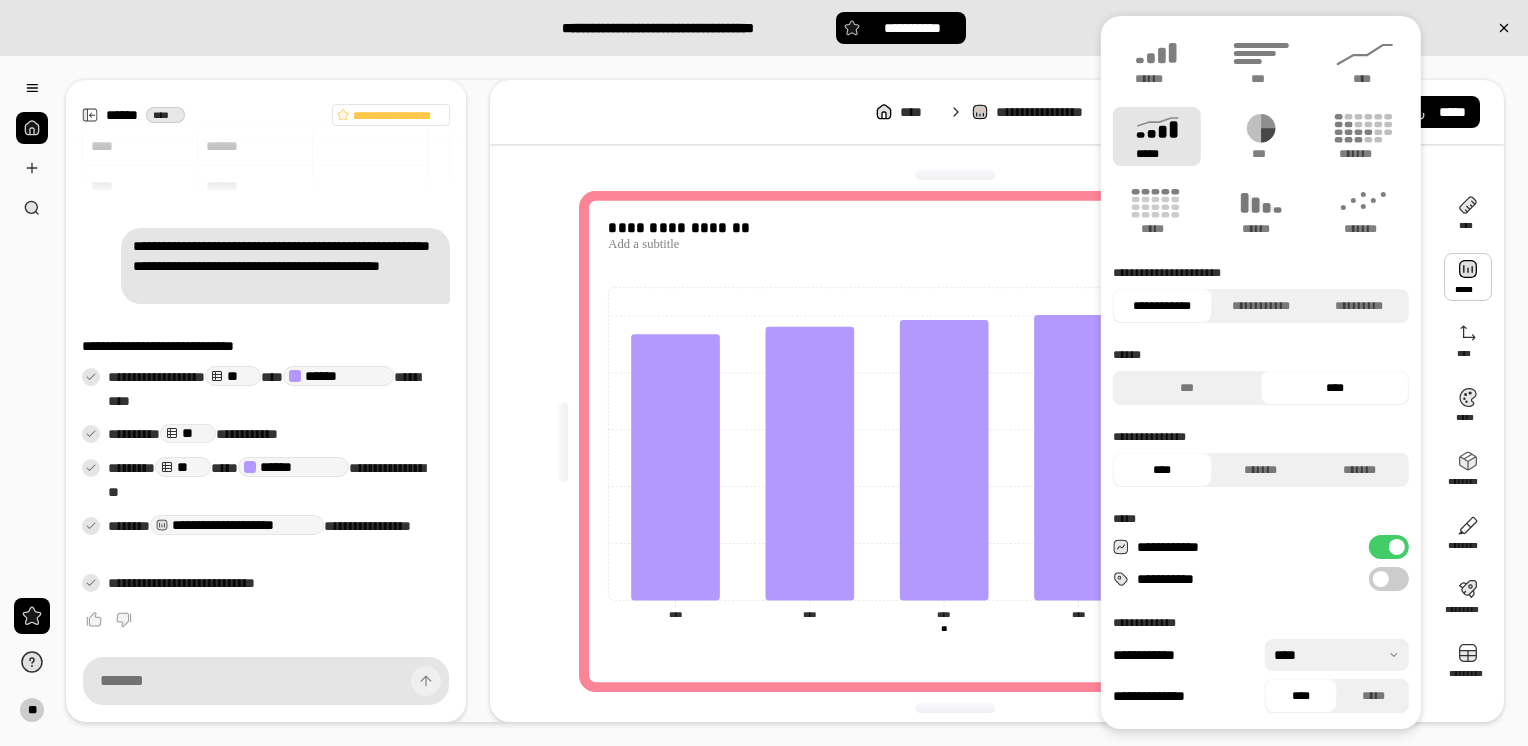 click on "*****" at bounding box center (1157, 136) 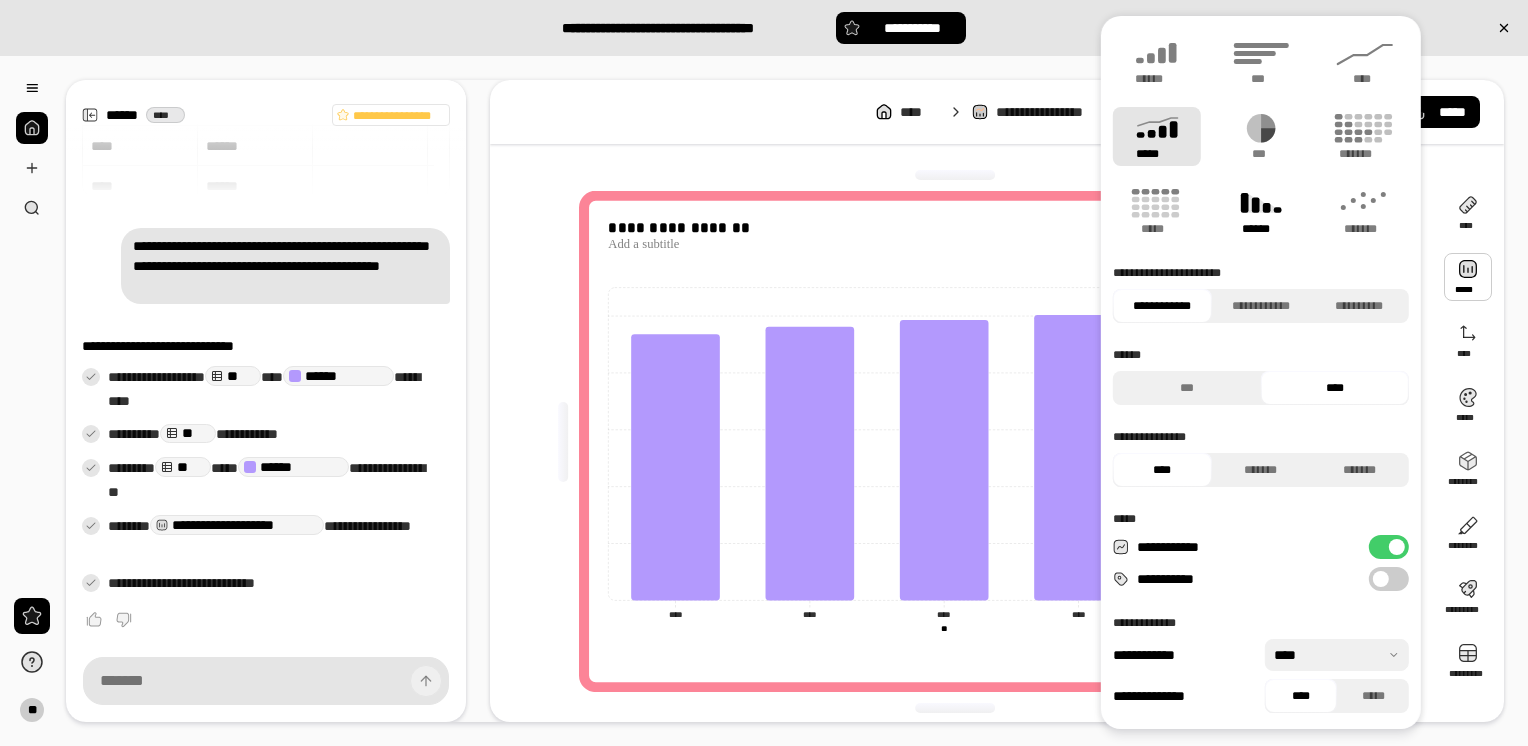 click 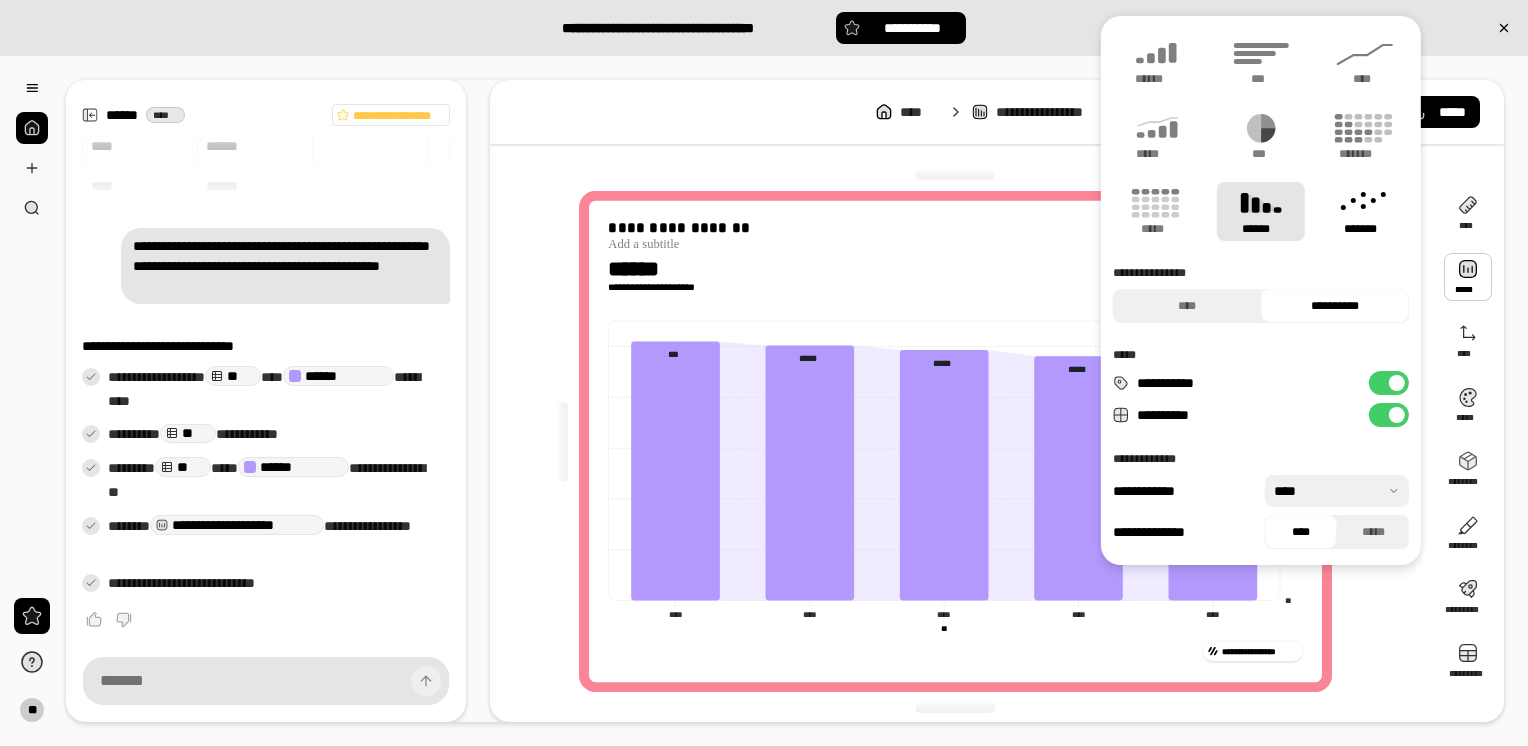click on "*******" at bounding box center [1365, 229] 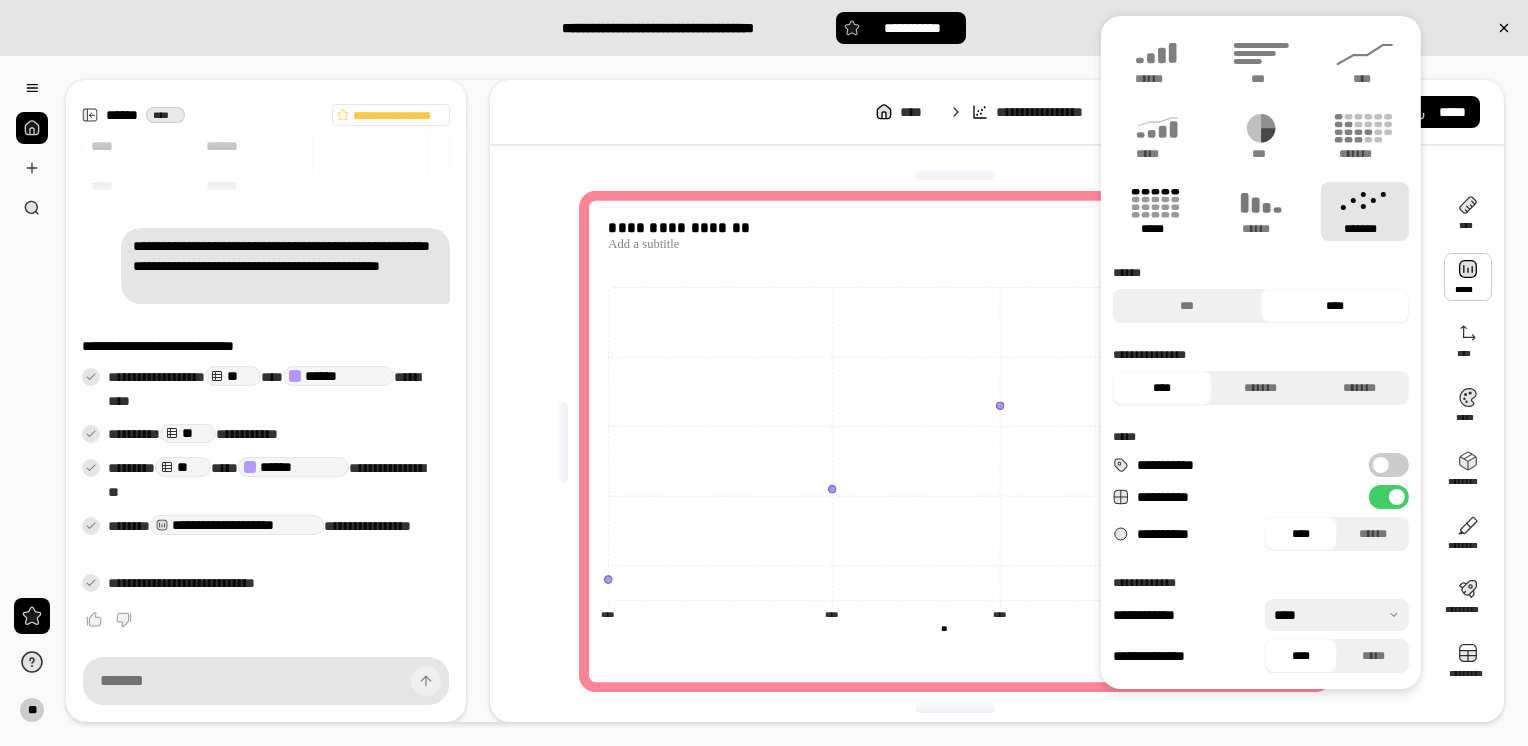 click 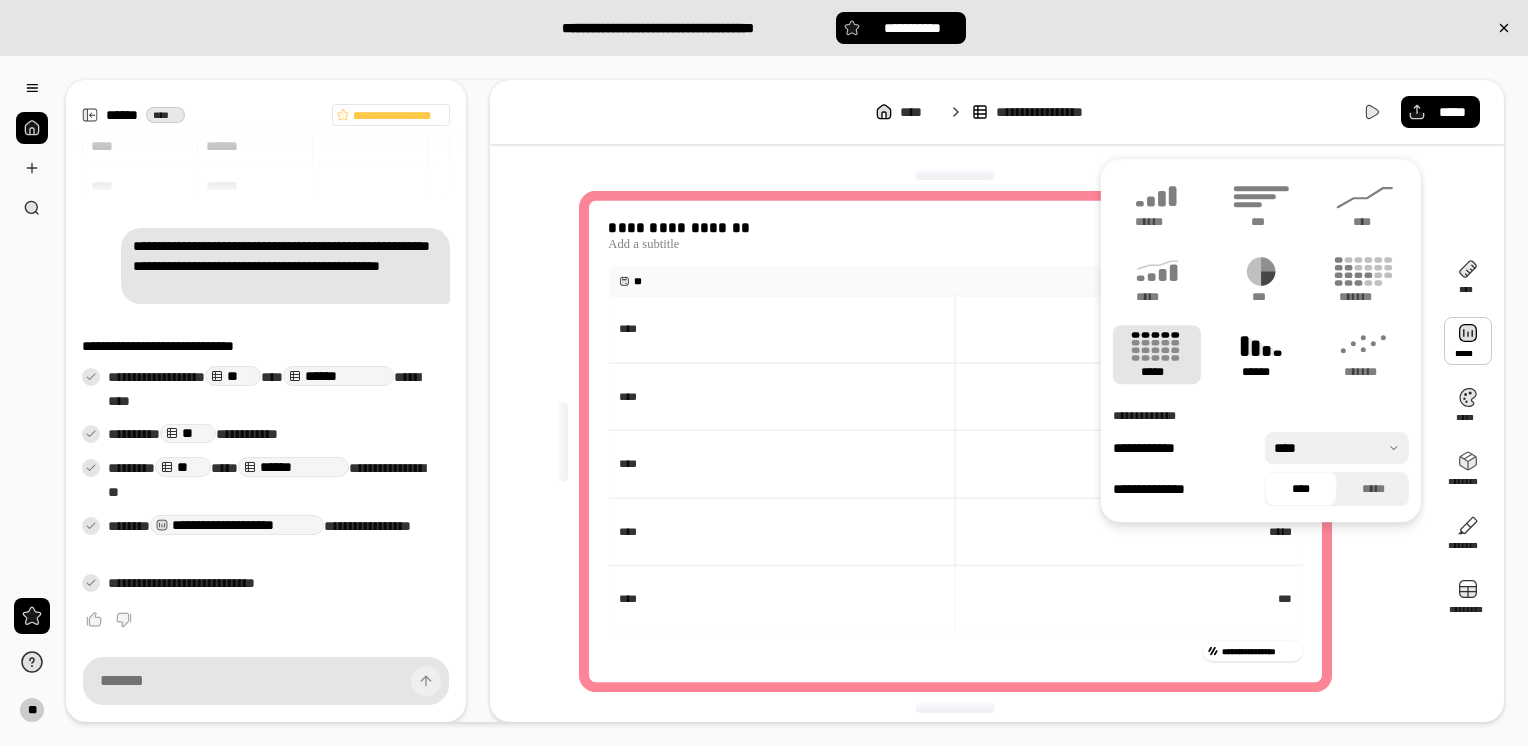 click 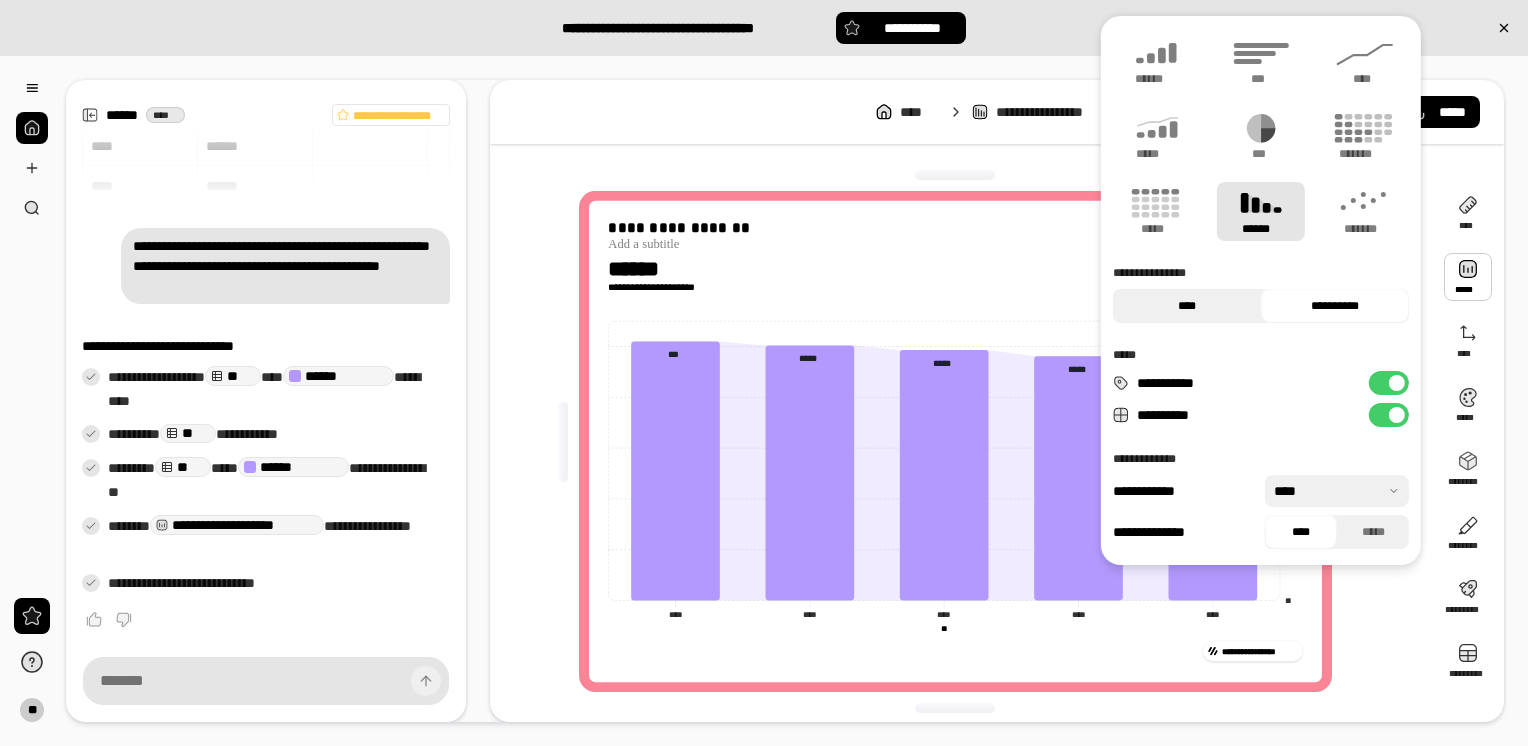 click on "****" at bounding box center (1187, 306) 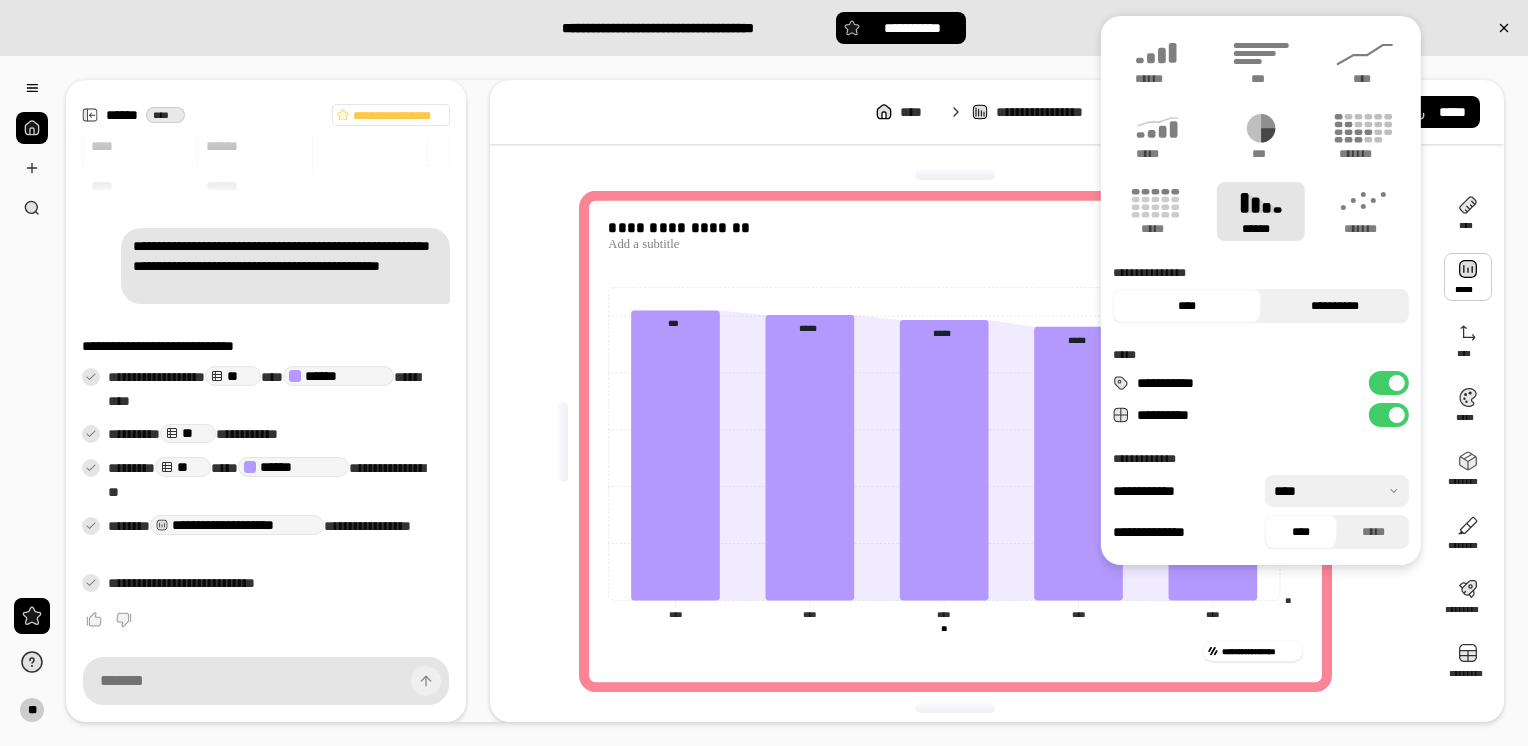 click on "**********" at bounding box center (1335, 306) 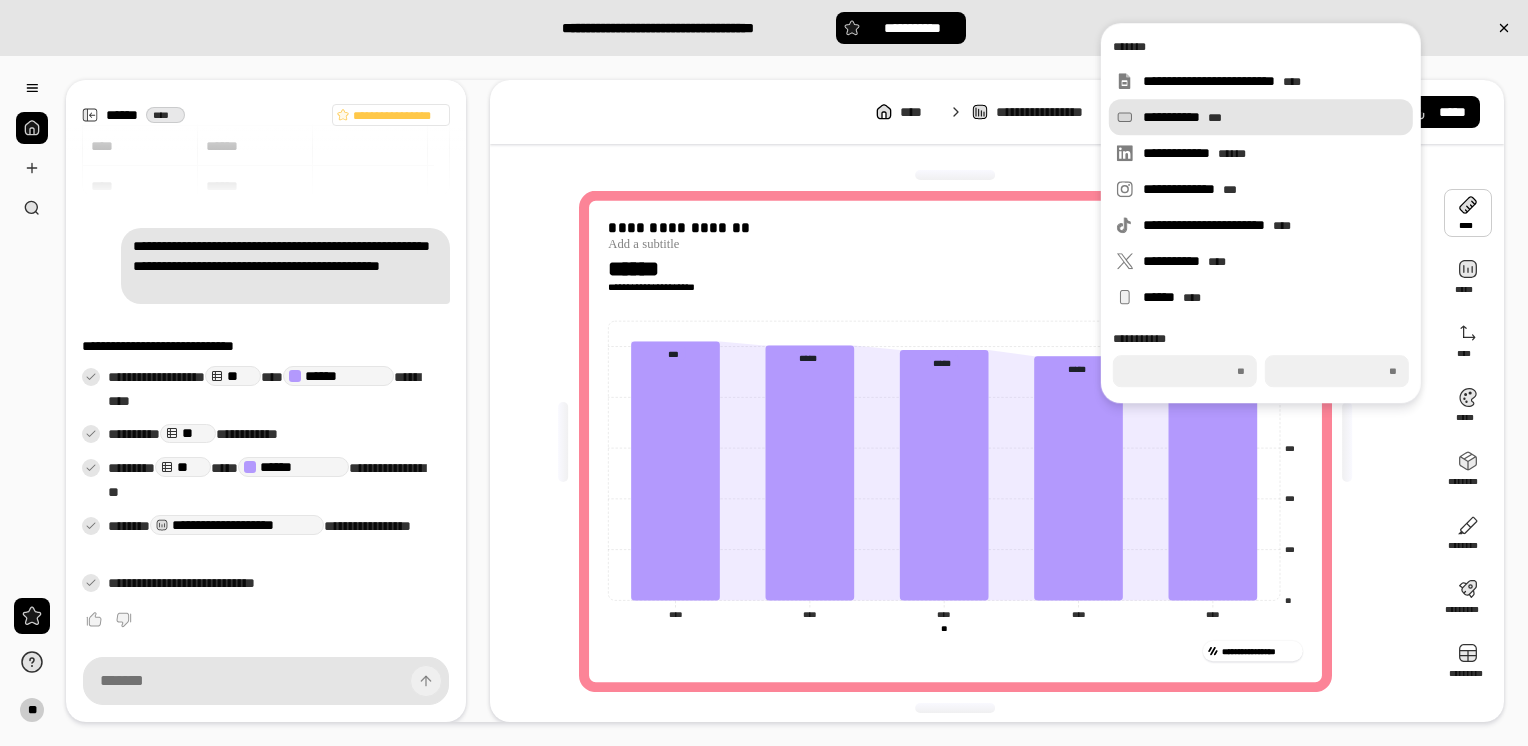 click on "**********" at bounding box center (1261, 117) 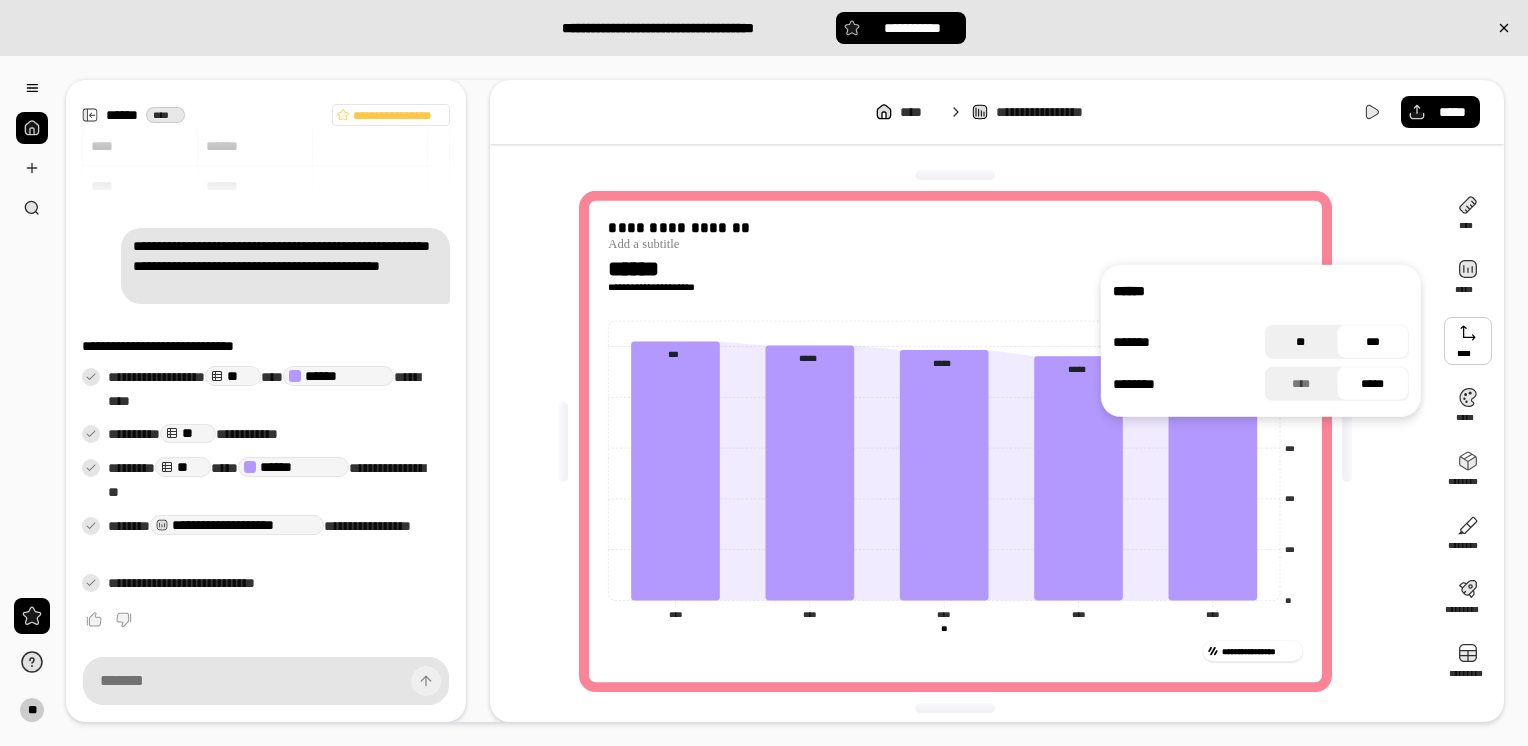 click on "**" at bounding box center [1301, 342] 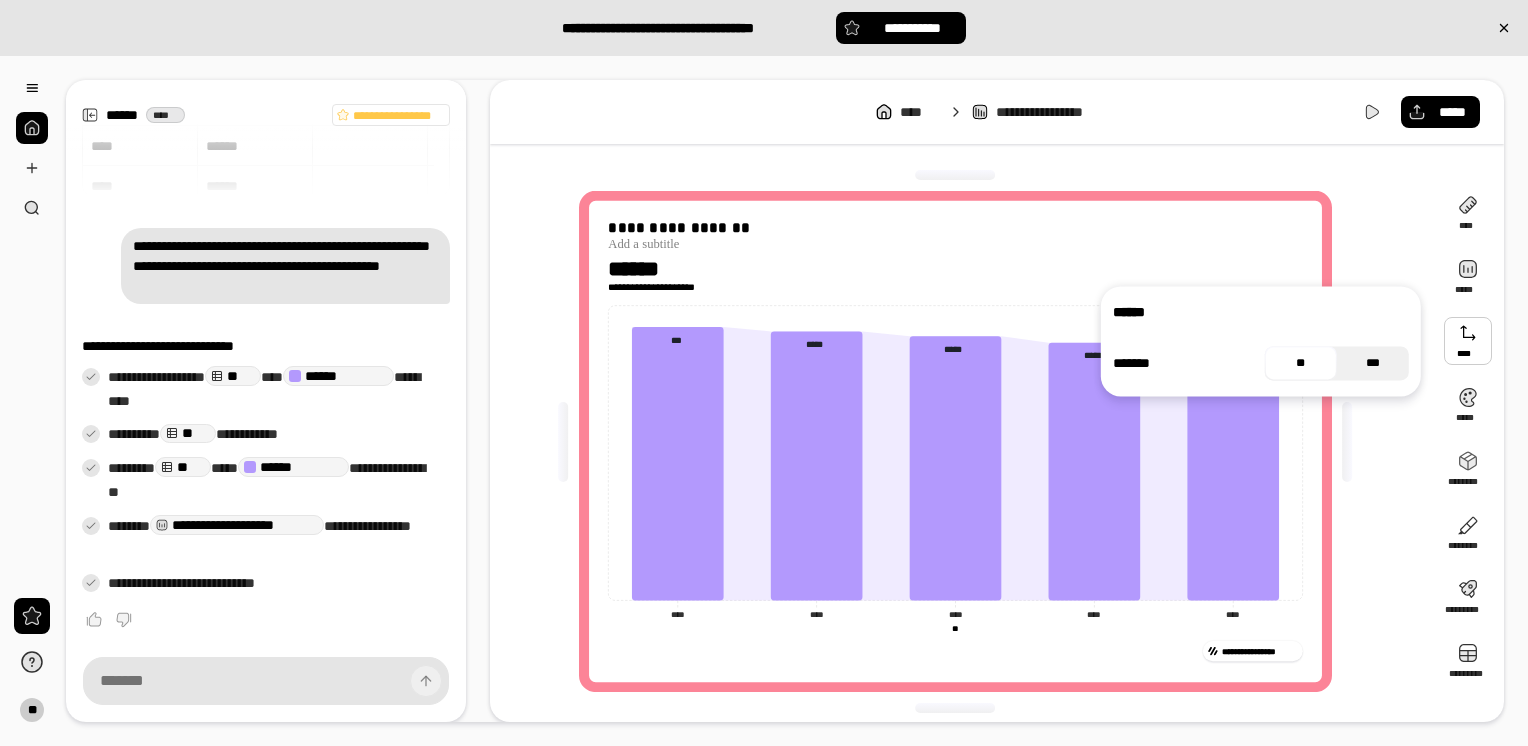 click on "***" at bounding box center [1373, 363] 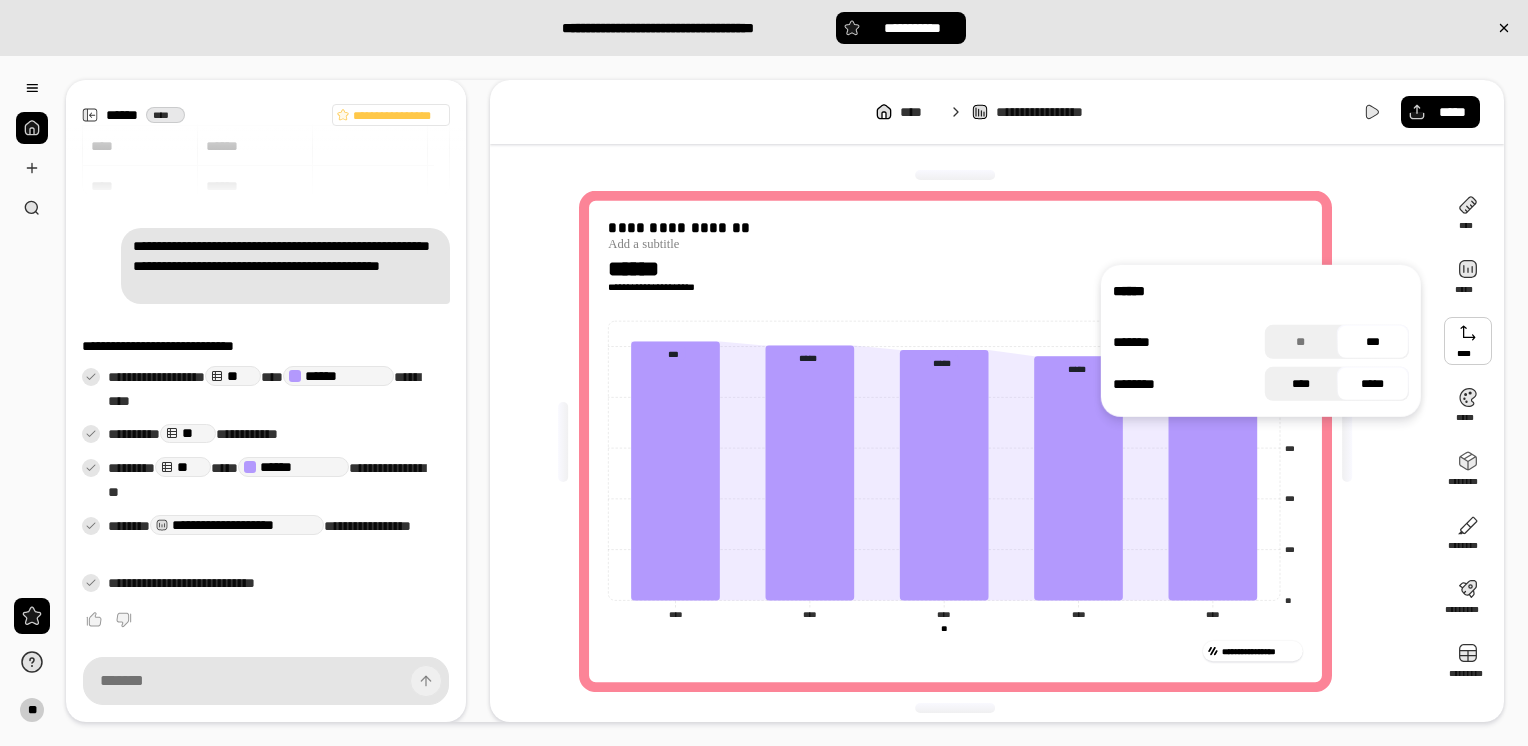 click on "****" at bounding box center [1301, 384] 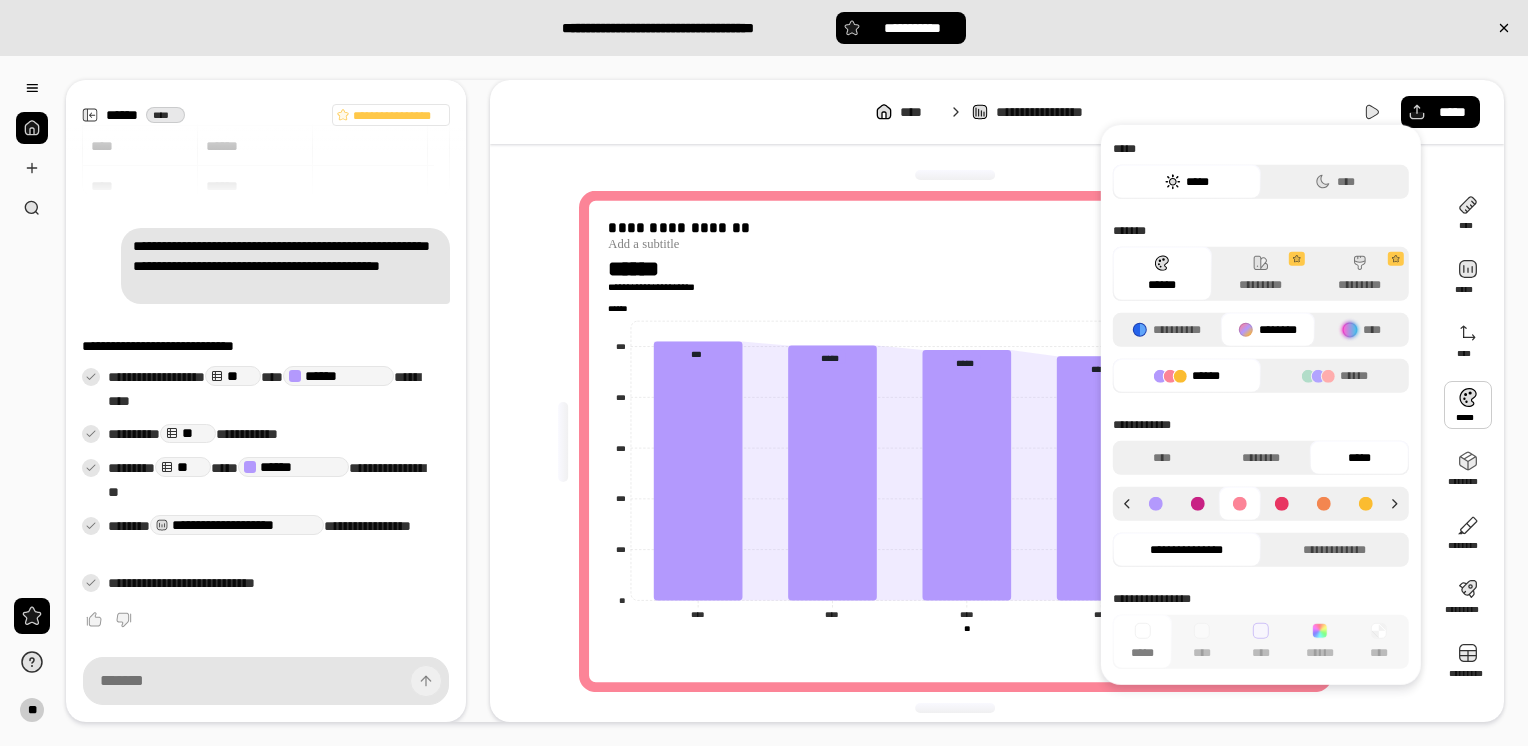 click on "********" at bounding box center (1267, 330) 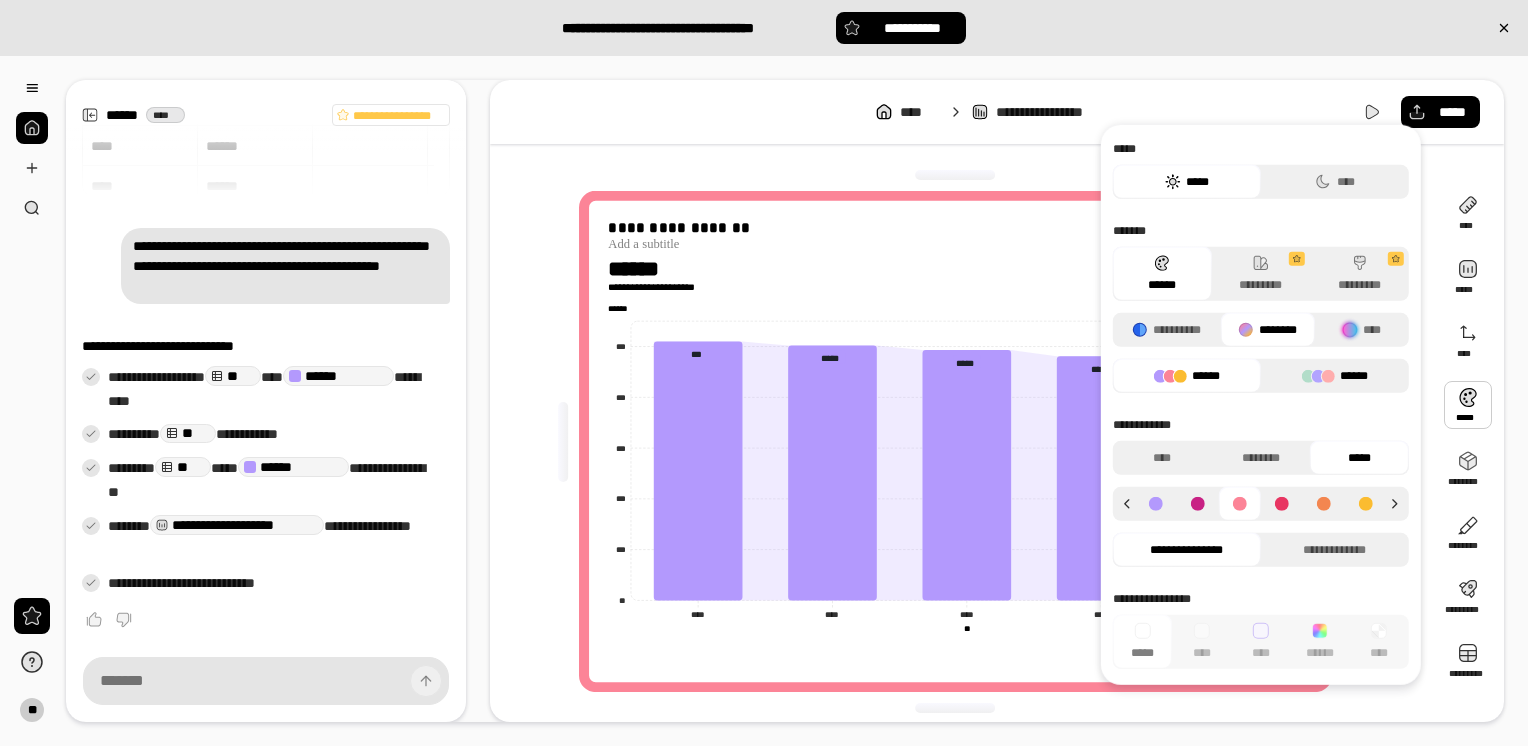 click 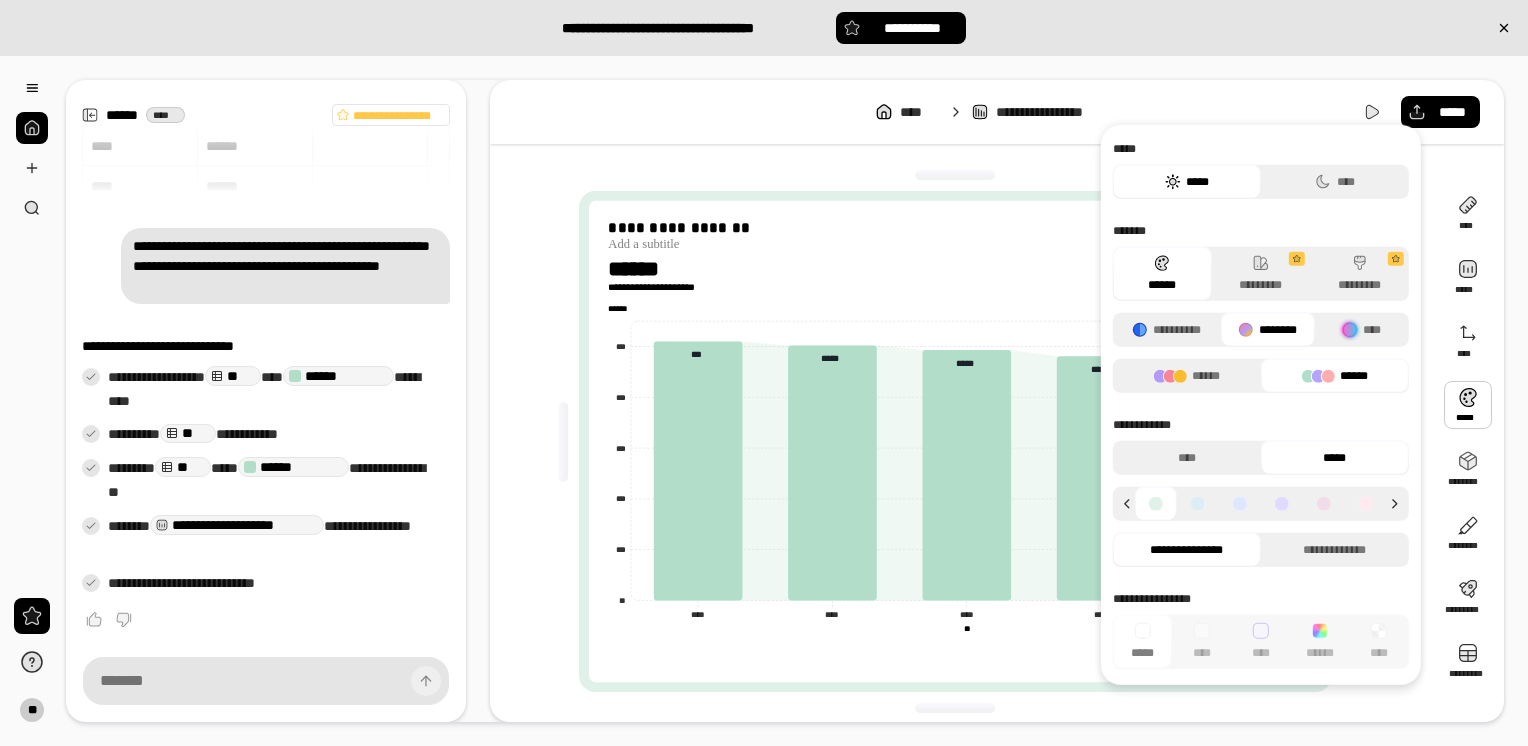 drag, startPoint x: 1274, startPoint y: 336, endPoint x: 1264, endPoint y: 340, distance: 10.770329 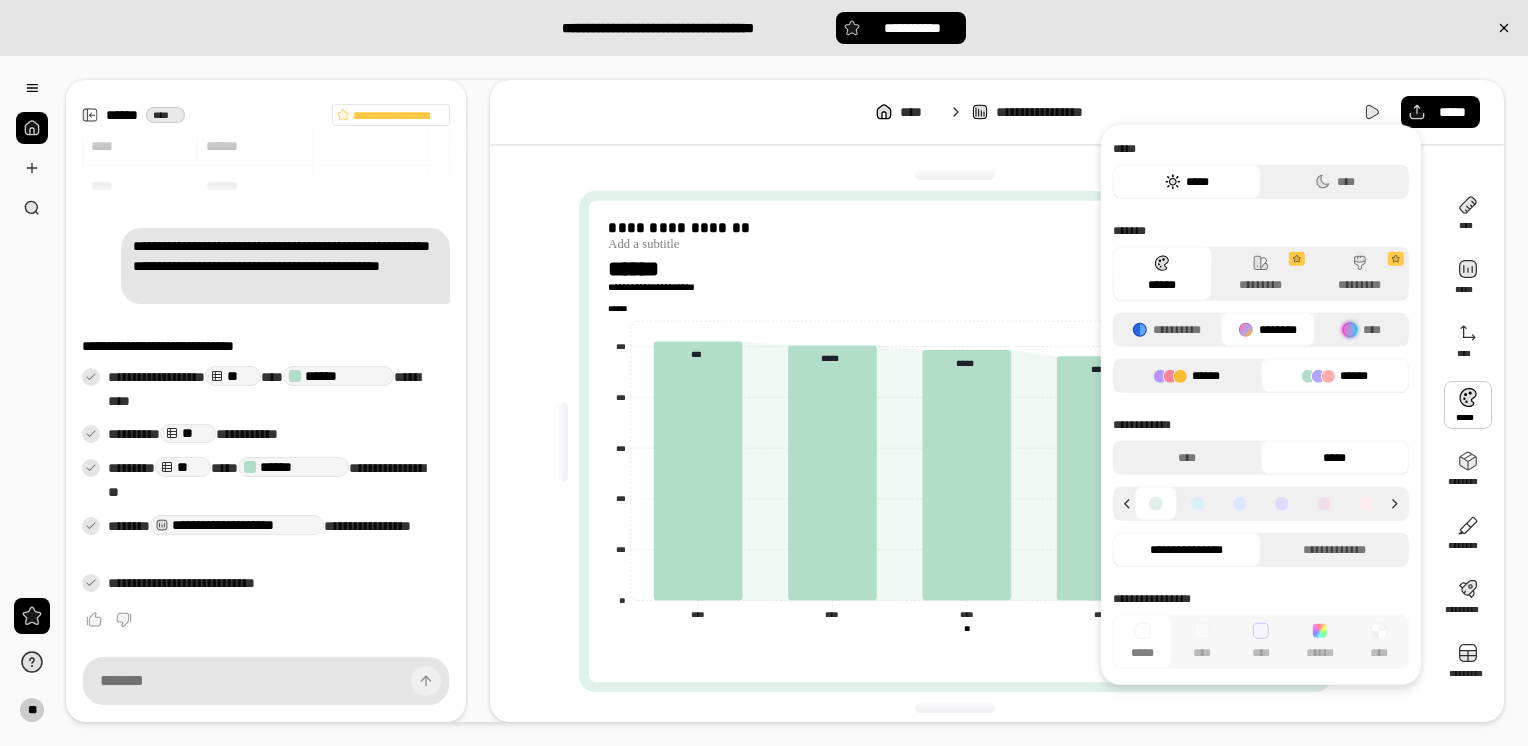 click on "******" at bounding box center [1187, 376] 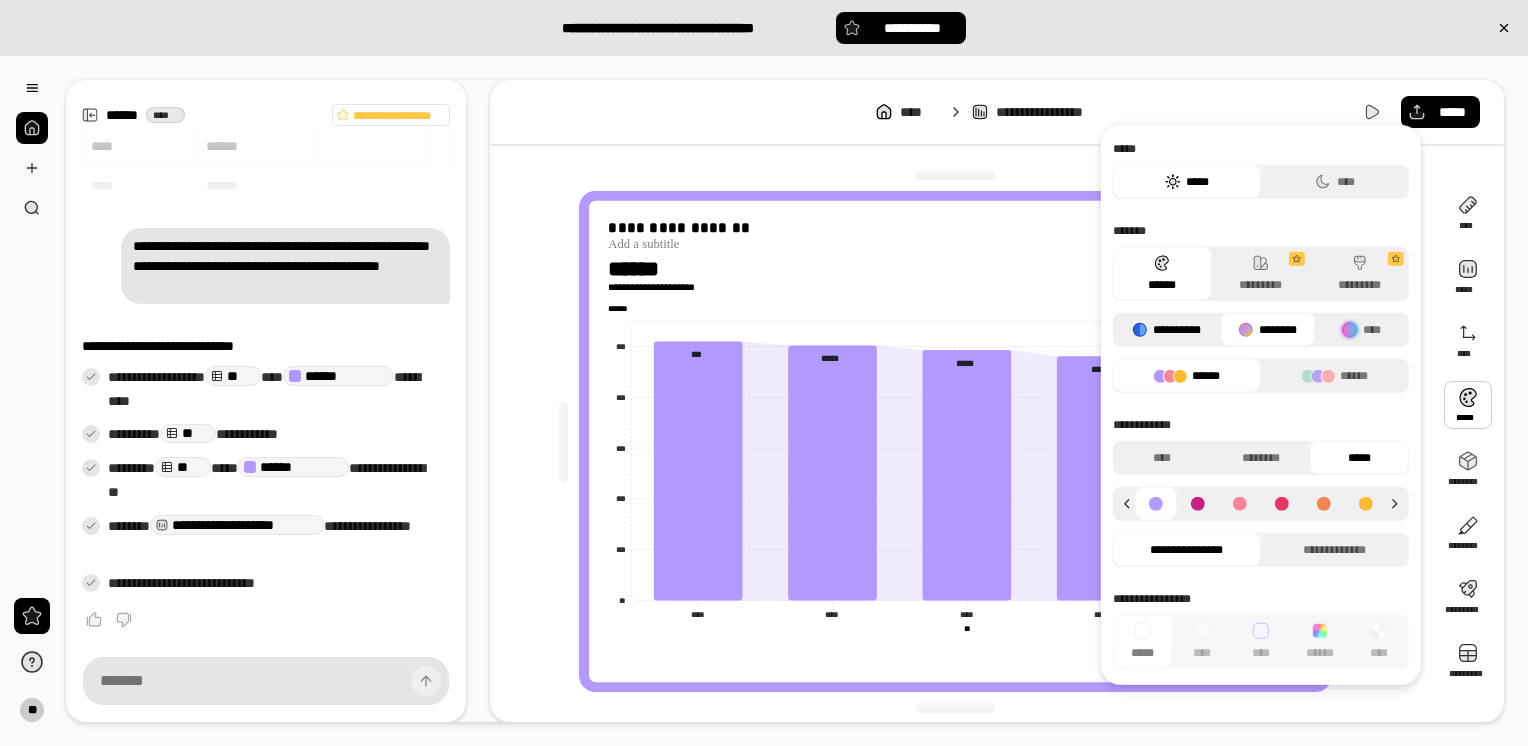click on "**********" at bounding box center (1167, 330) 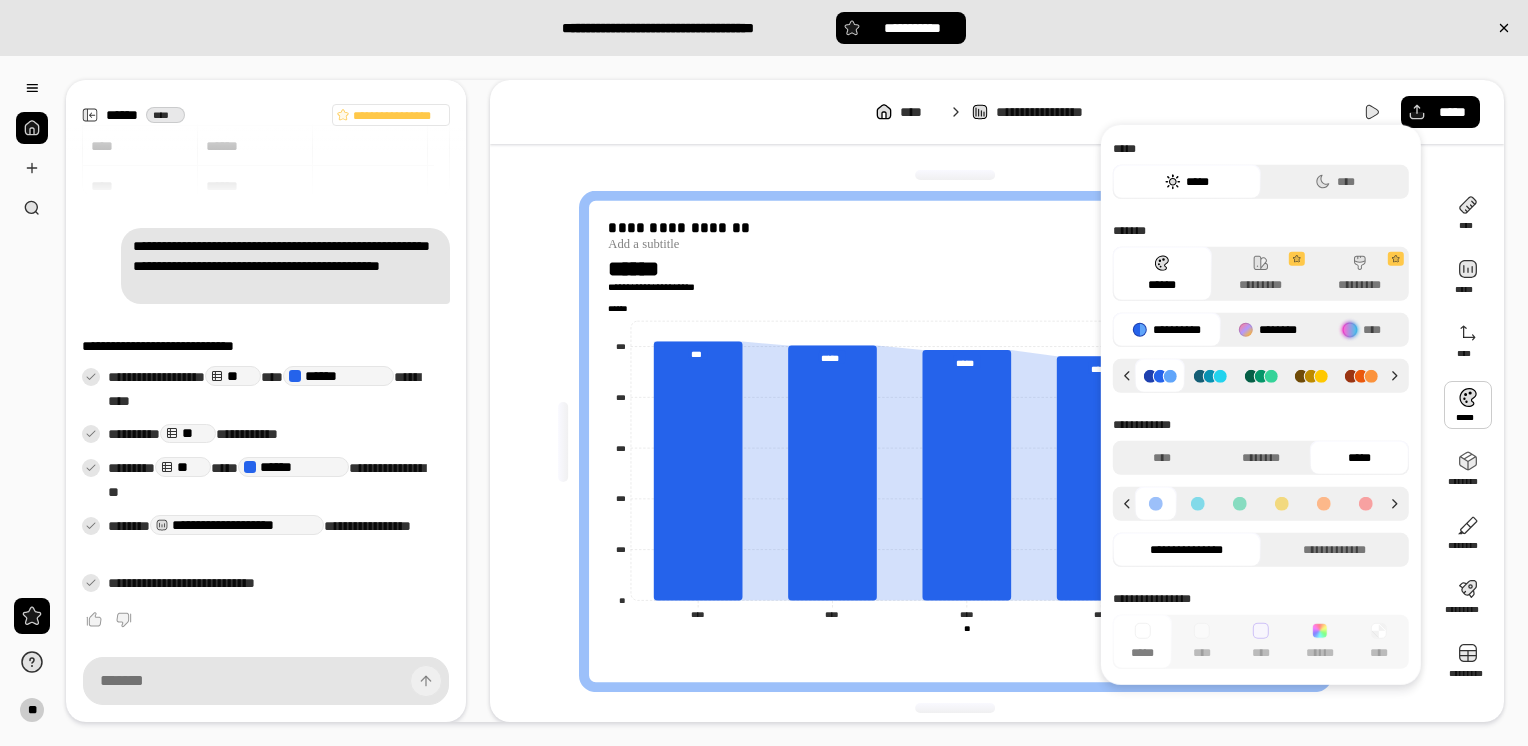 click on "********" at bounding box center [1267, 330] 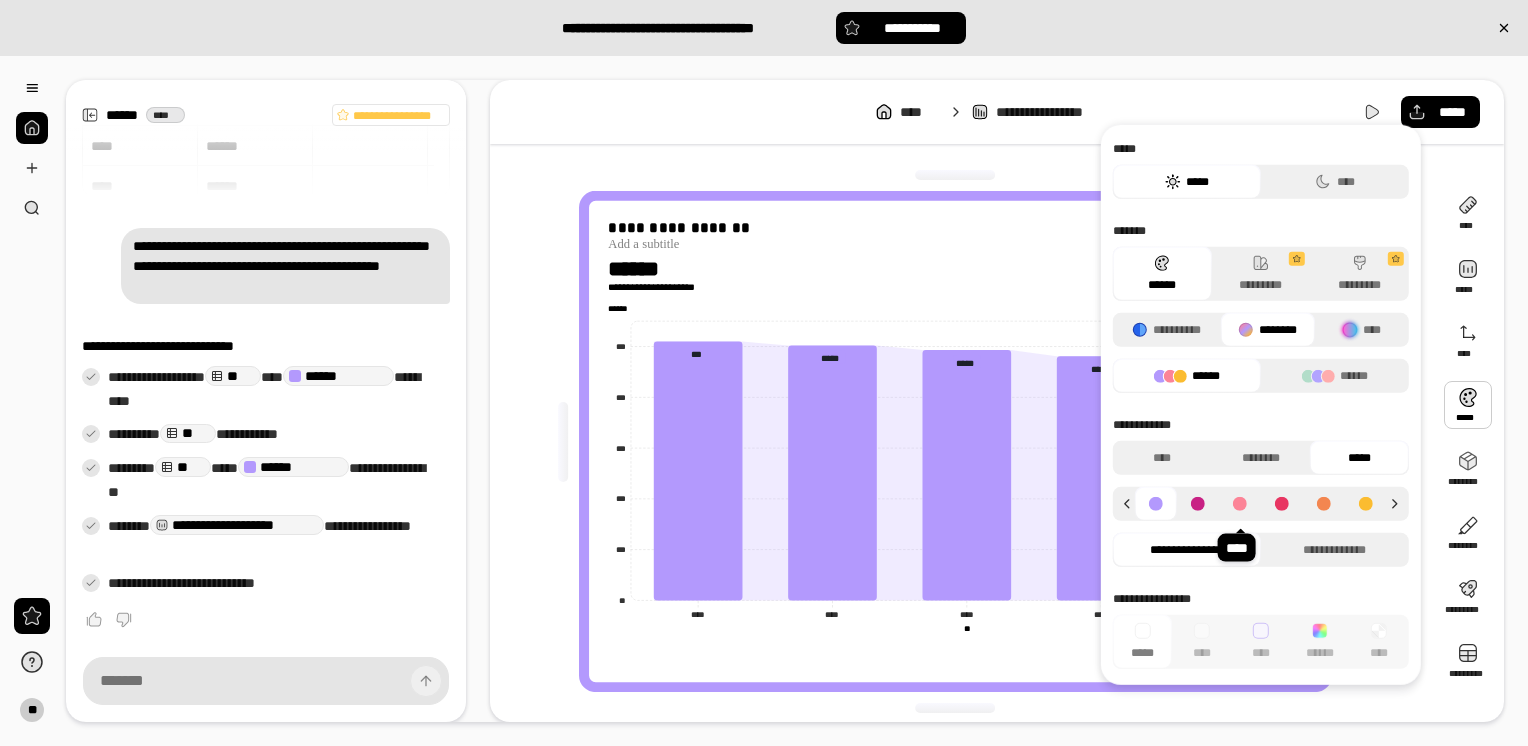 click at bounding box center [1240, 504] 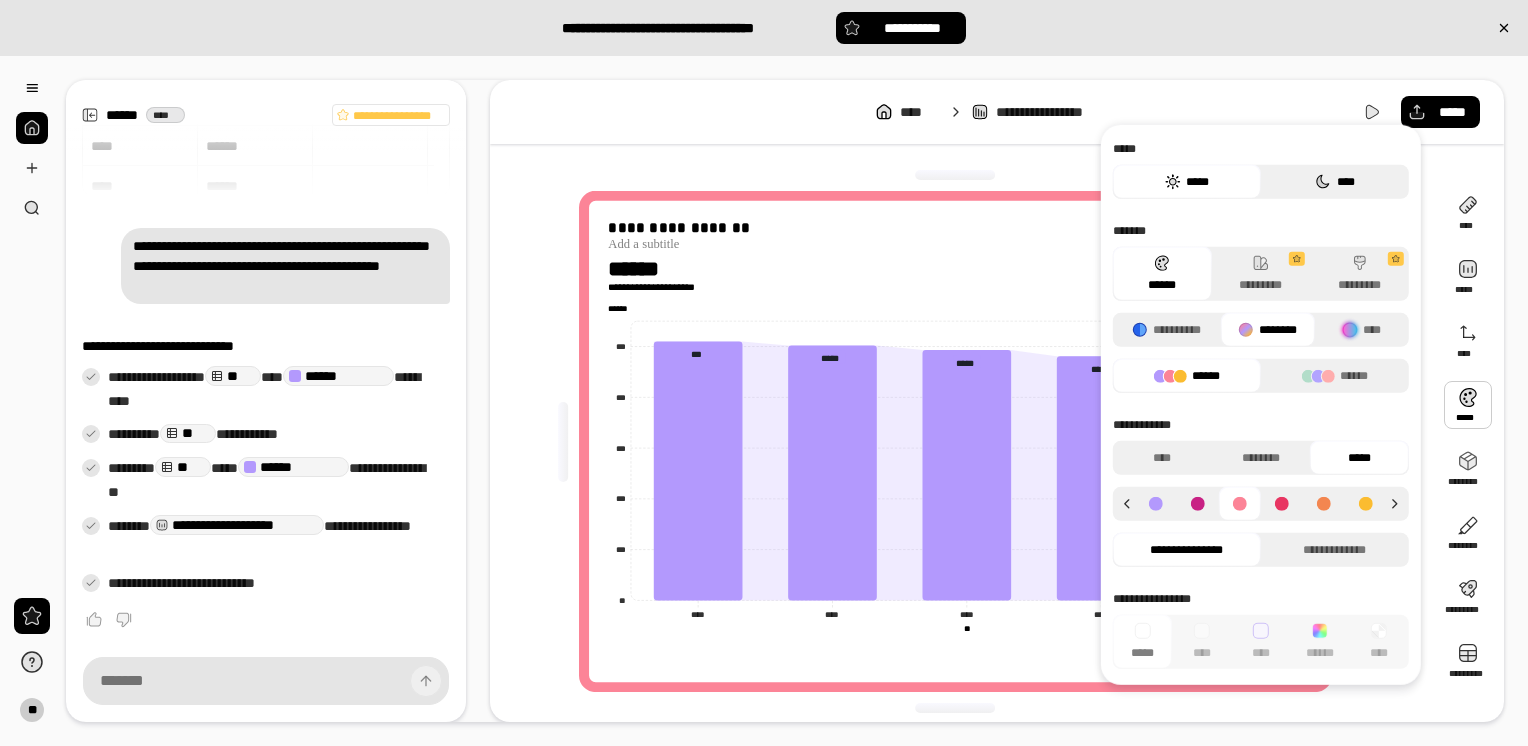 click on "****" at bounding box center (1335, 182) 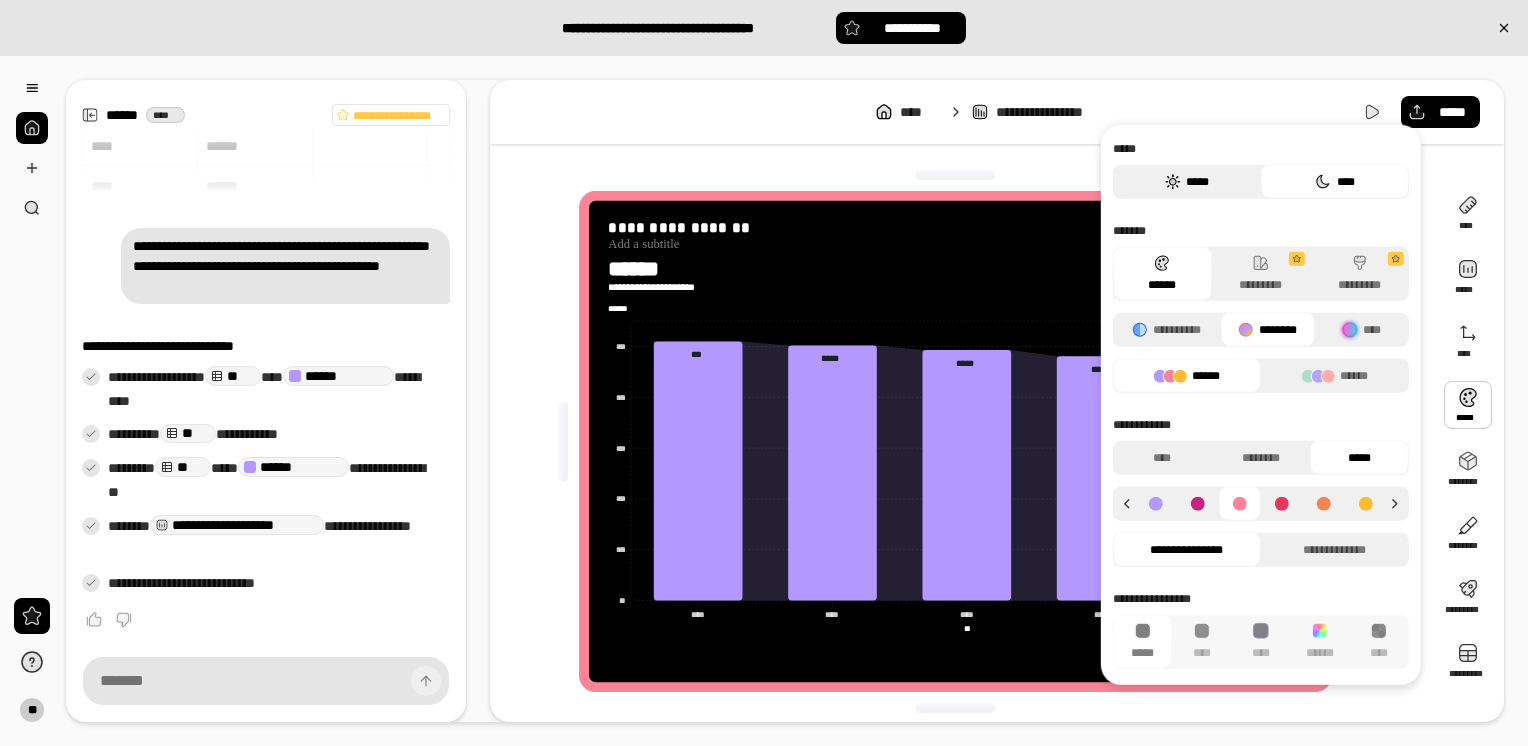 click on "*****" at bounding box center (1187, 182) 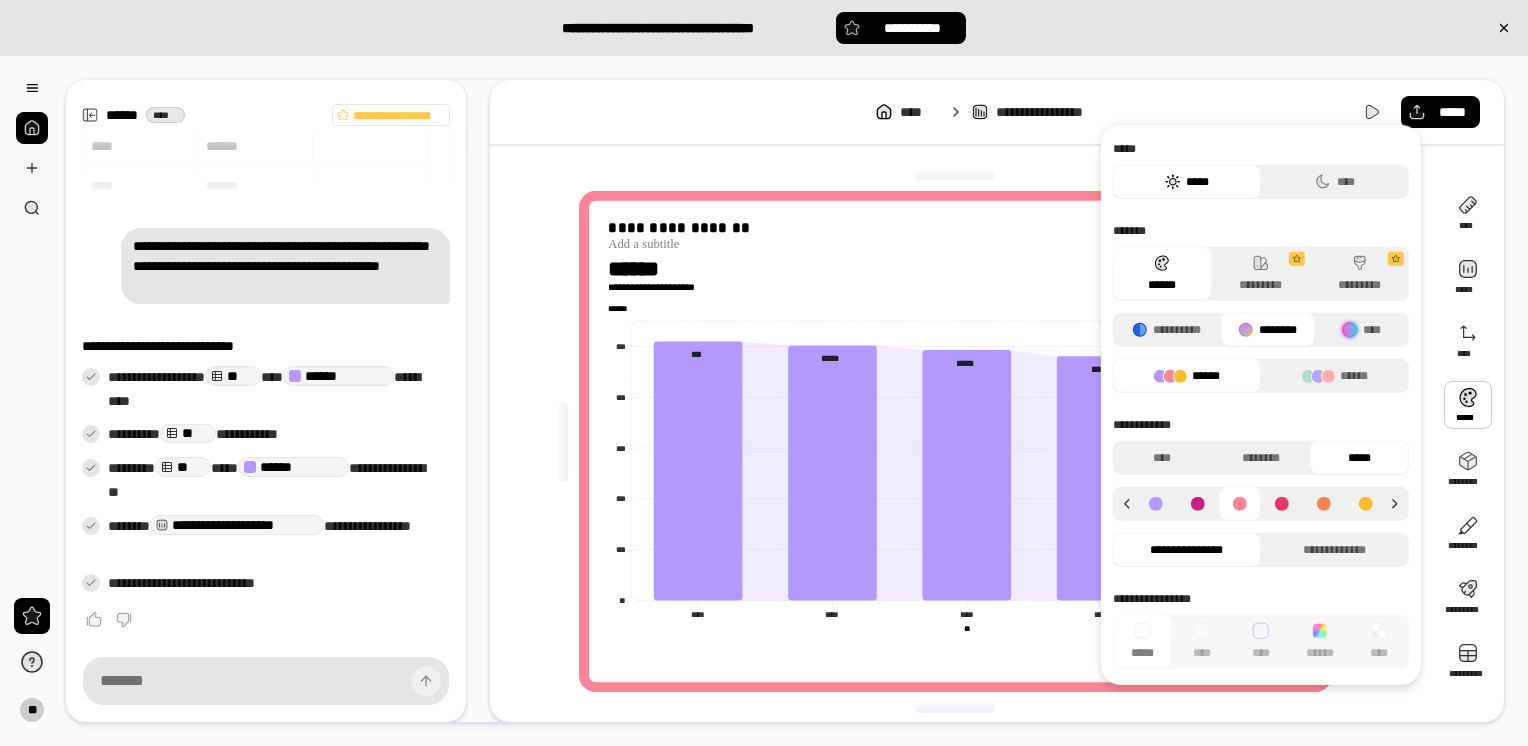 click at bounding box center [1246, 330] 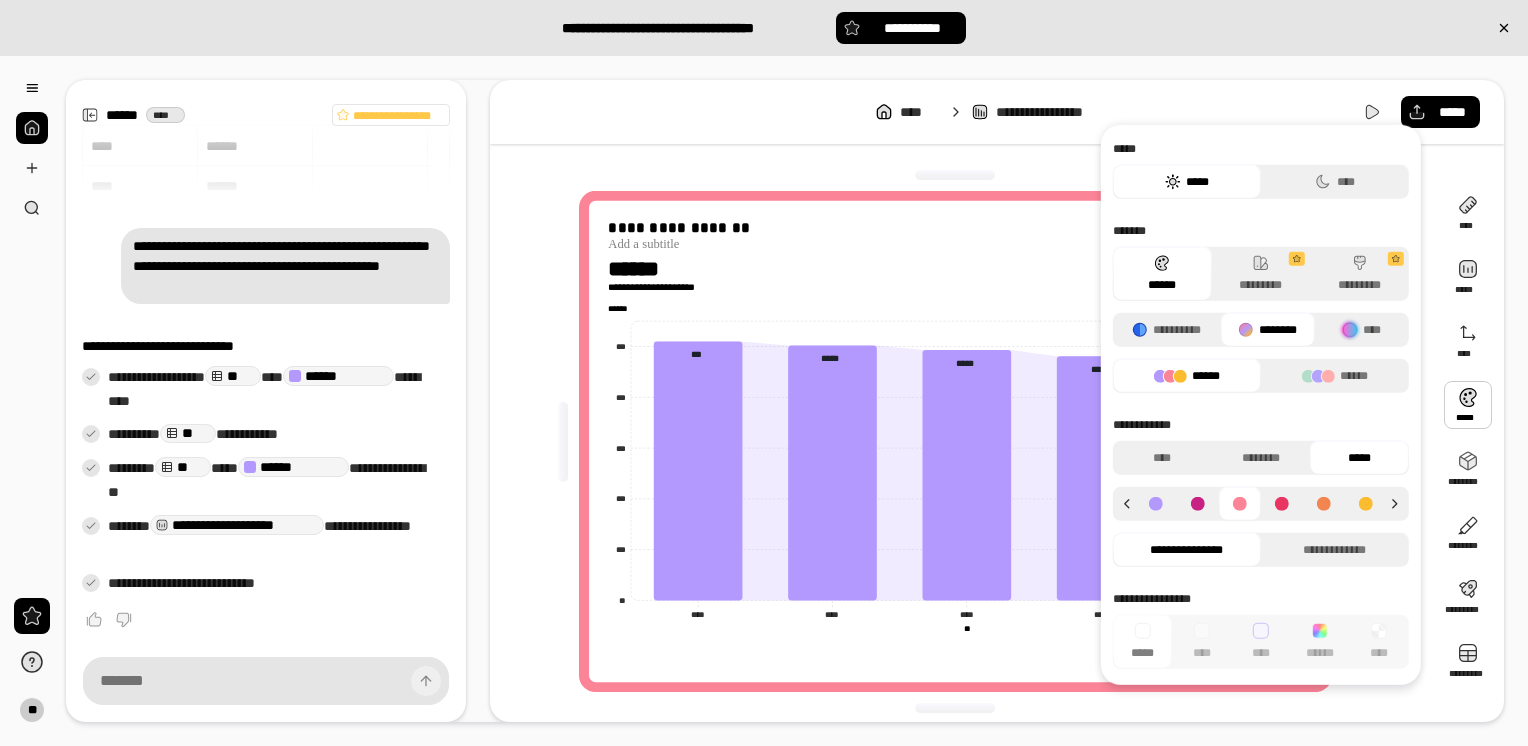 drag, startPoint x: 1212, startPoint y: 375, endPoint x: 1195, endPoint y: 374, distance: 17.029387 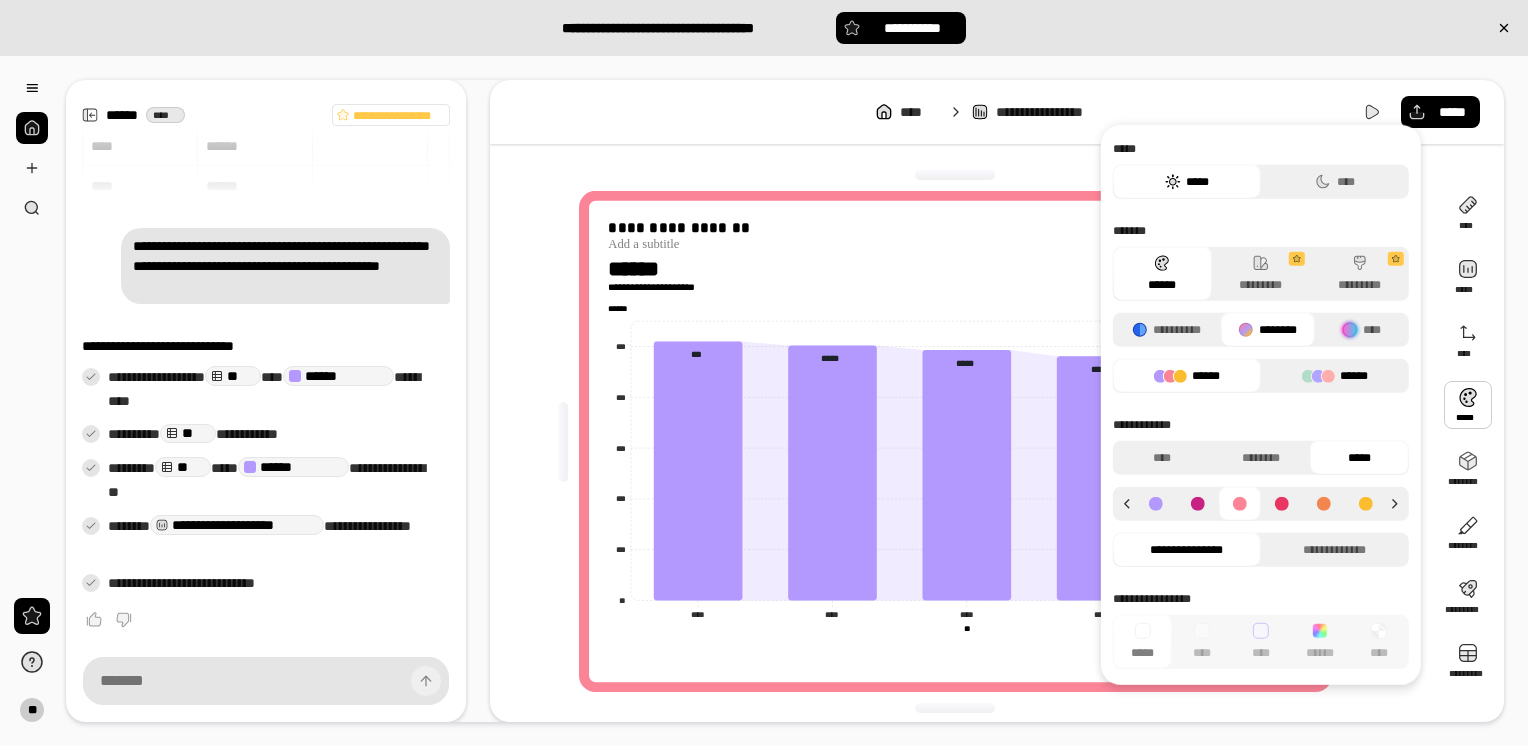 click 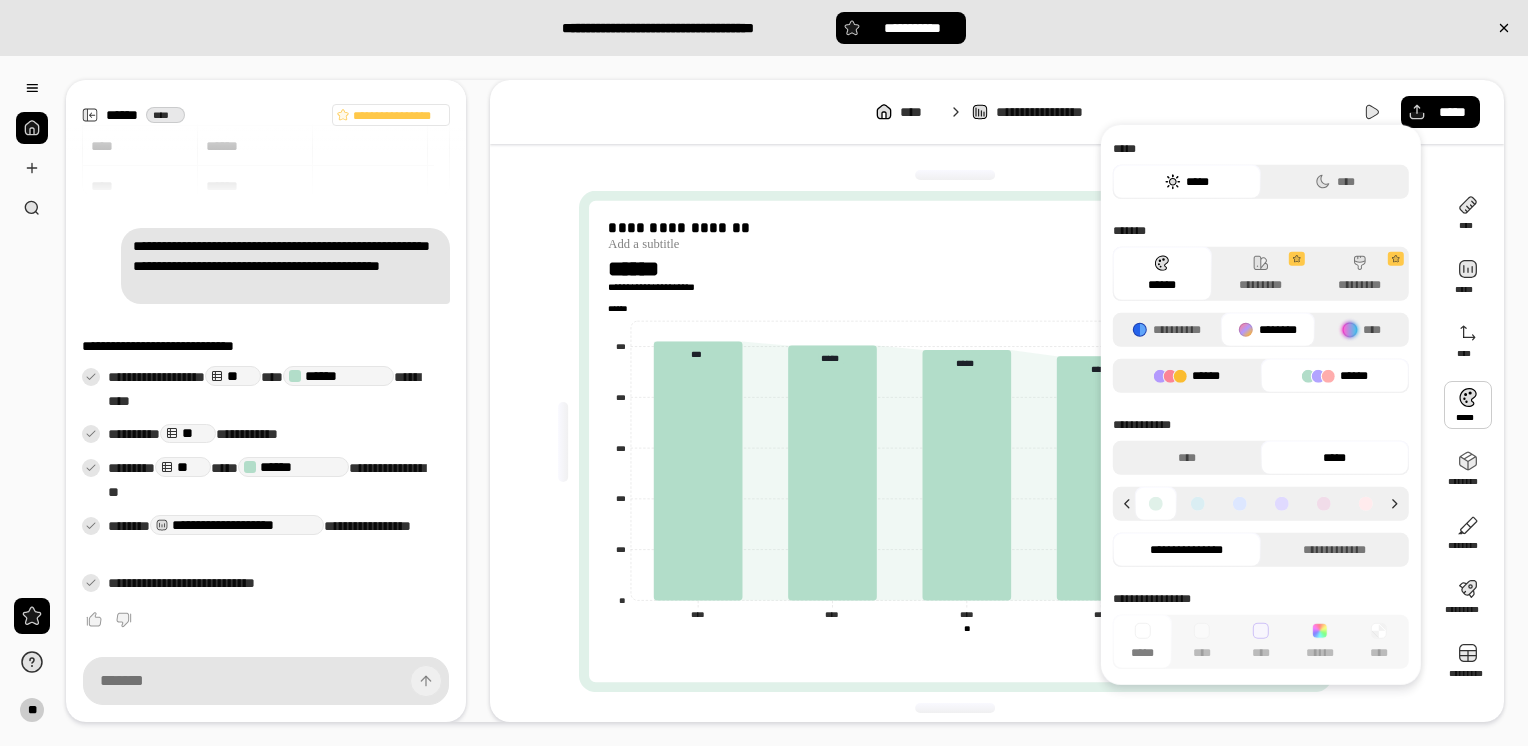 click on "******" at bounding box center (1187, 376) 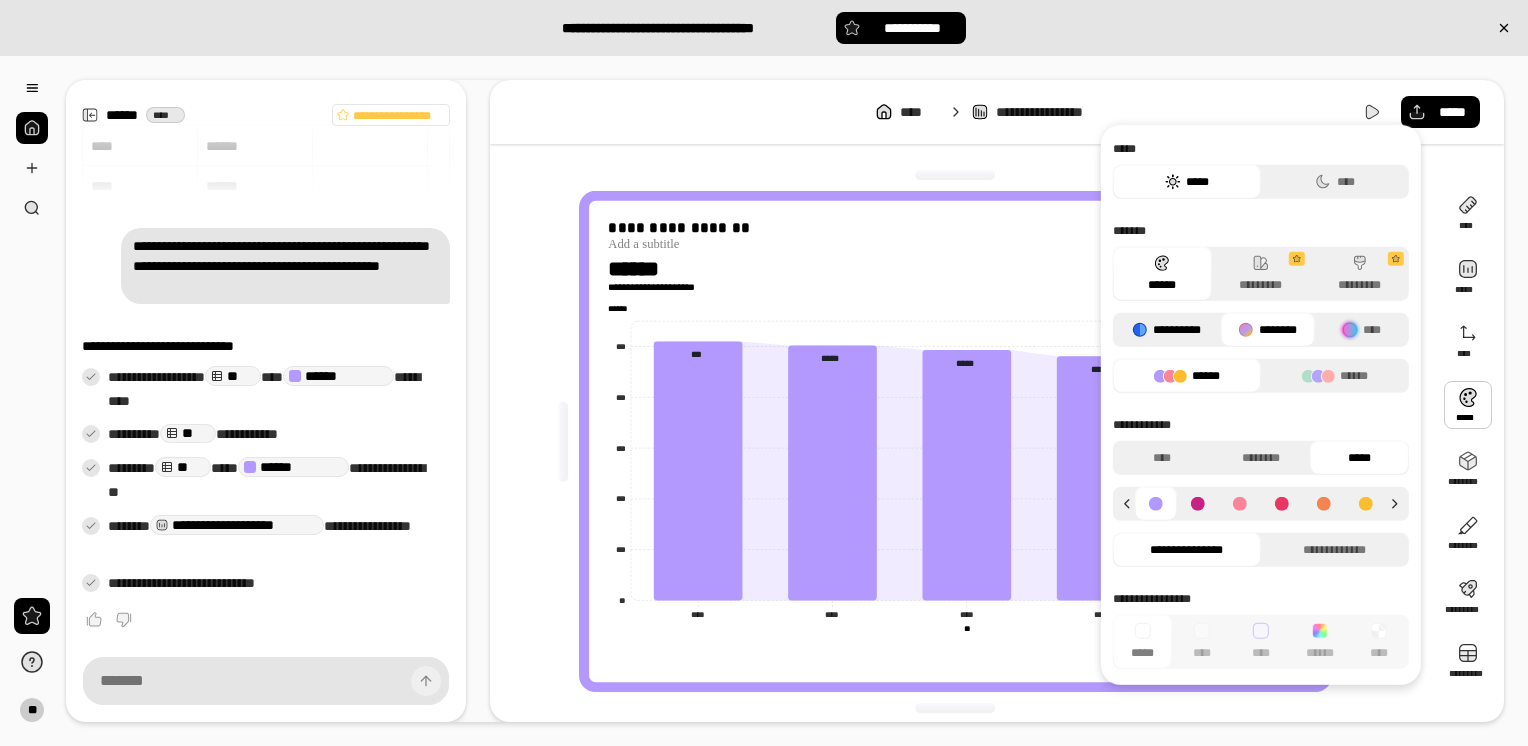 click on "**********" at bounding box center (1167, 330) 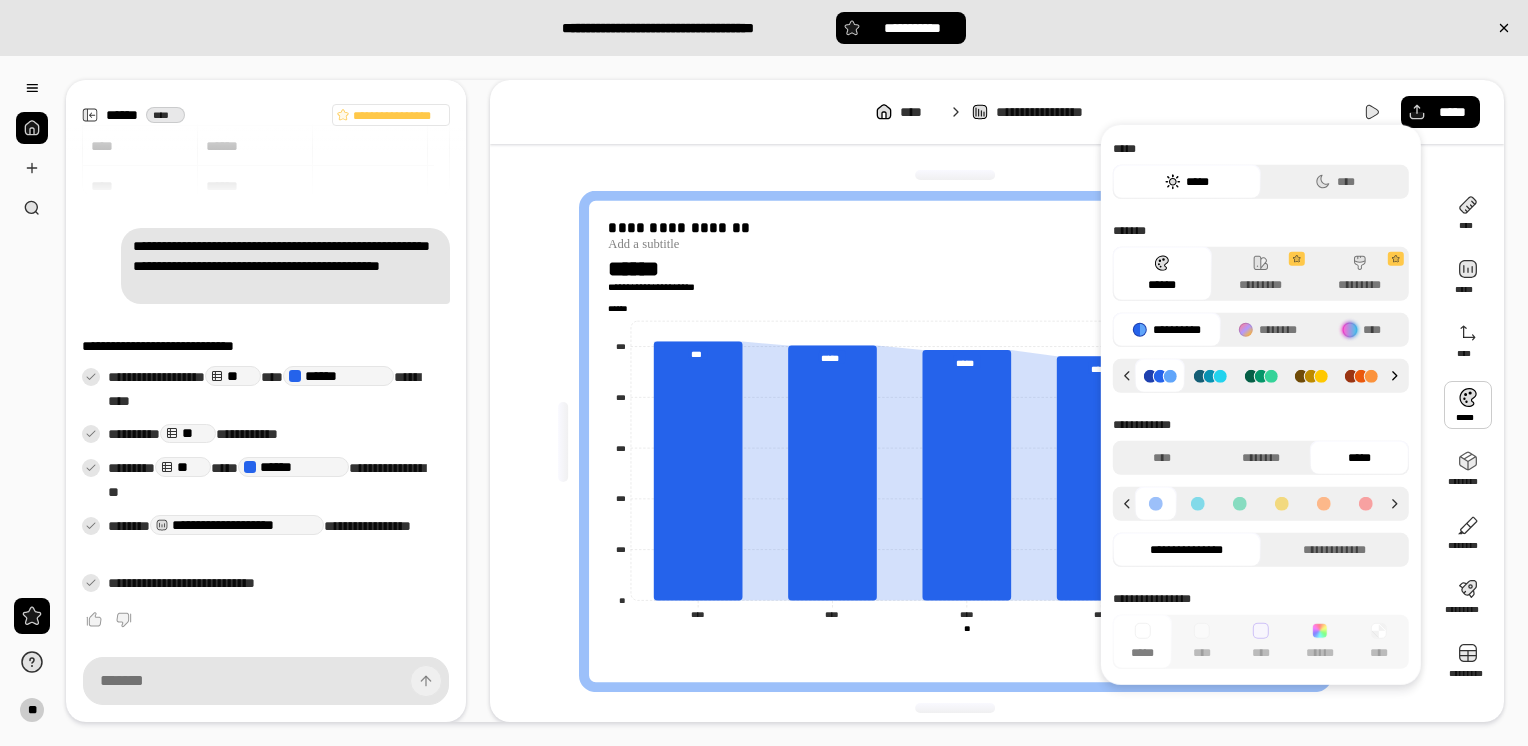 click at bounding box center [1398, 376] 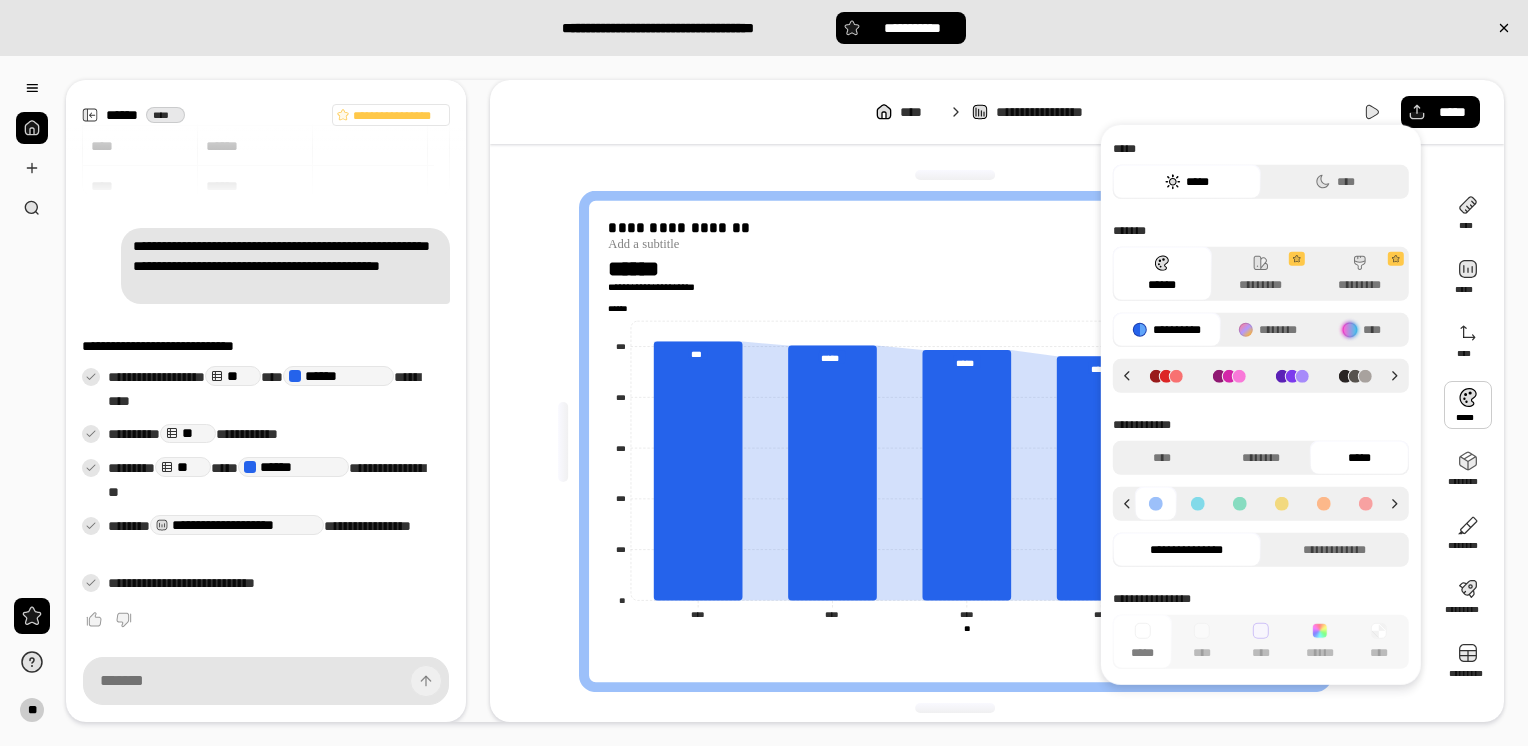 click at bounding box center (1261, 376) 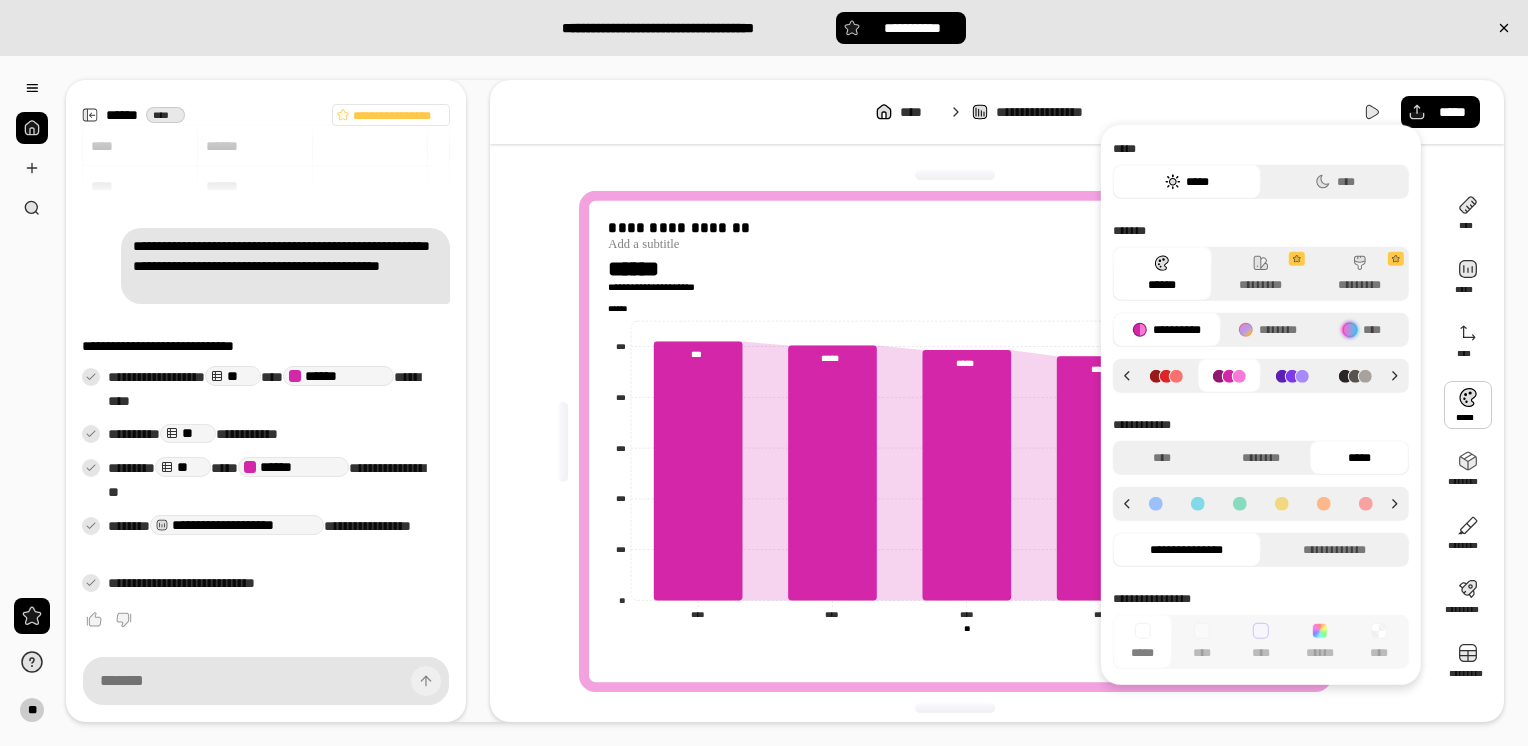 click at bounding box center [1166, 375] 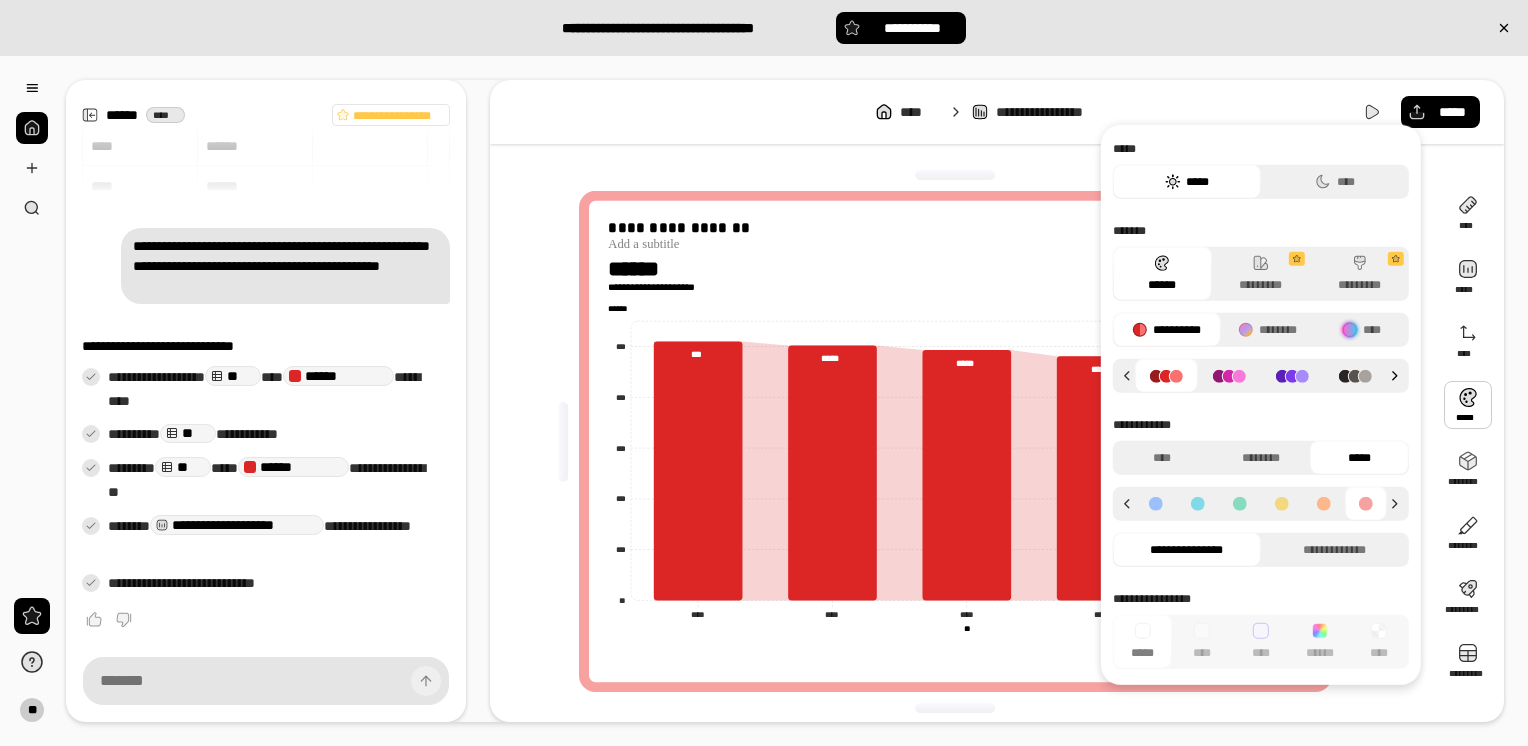 click 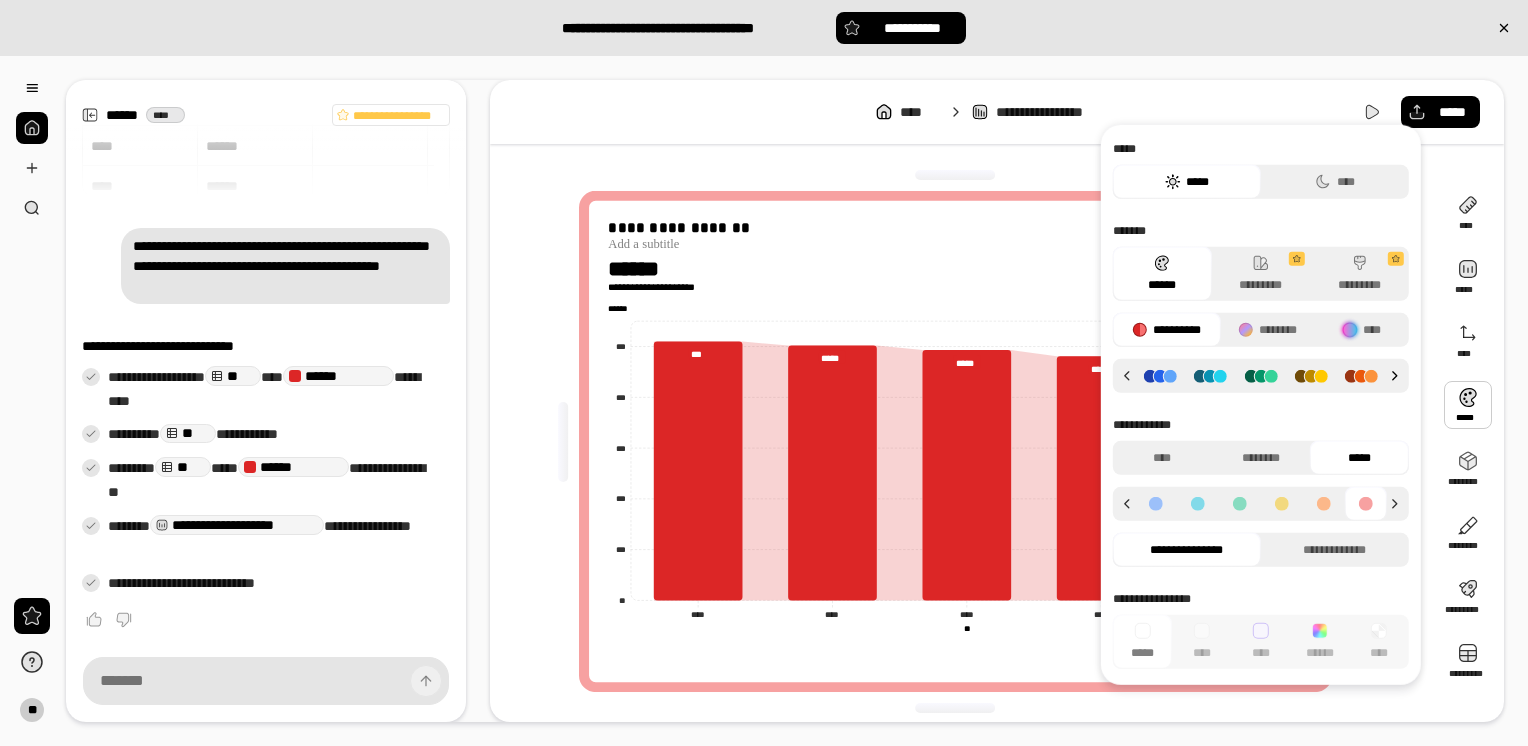 click 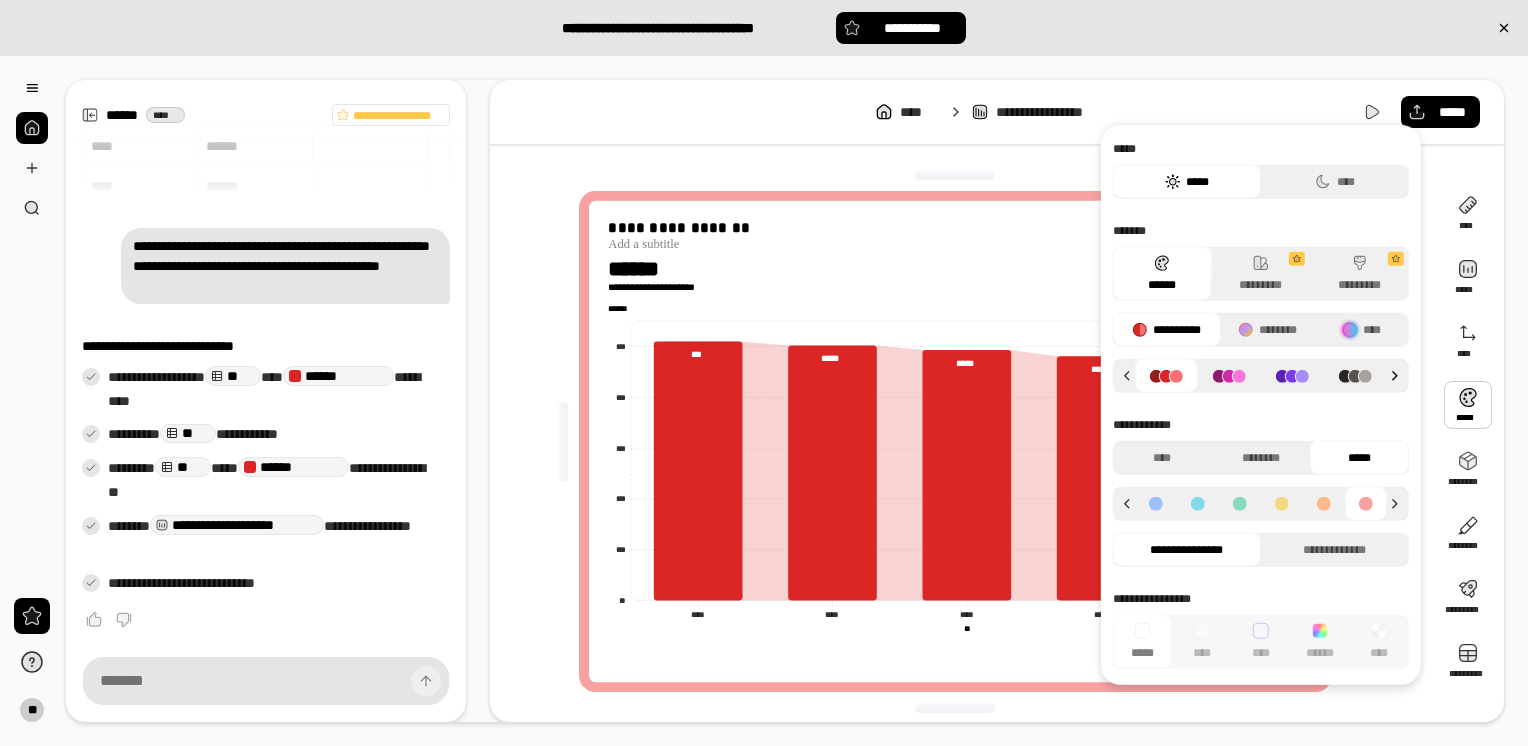 click 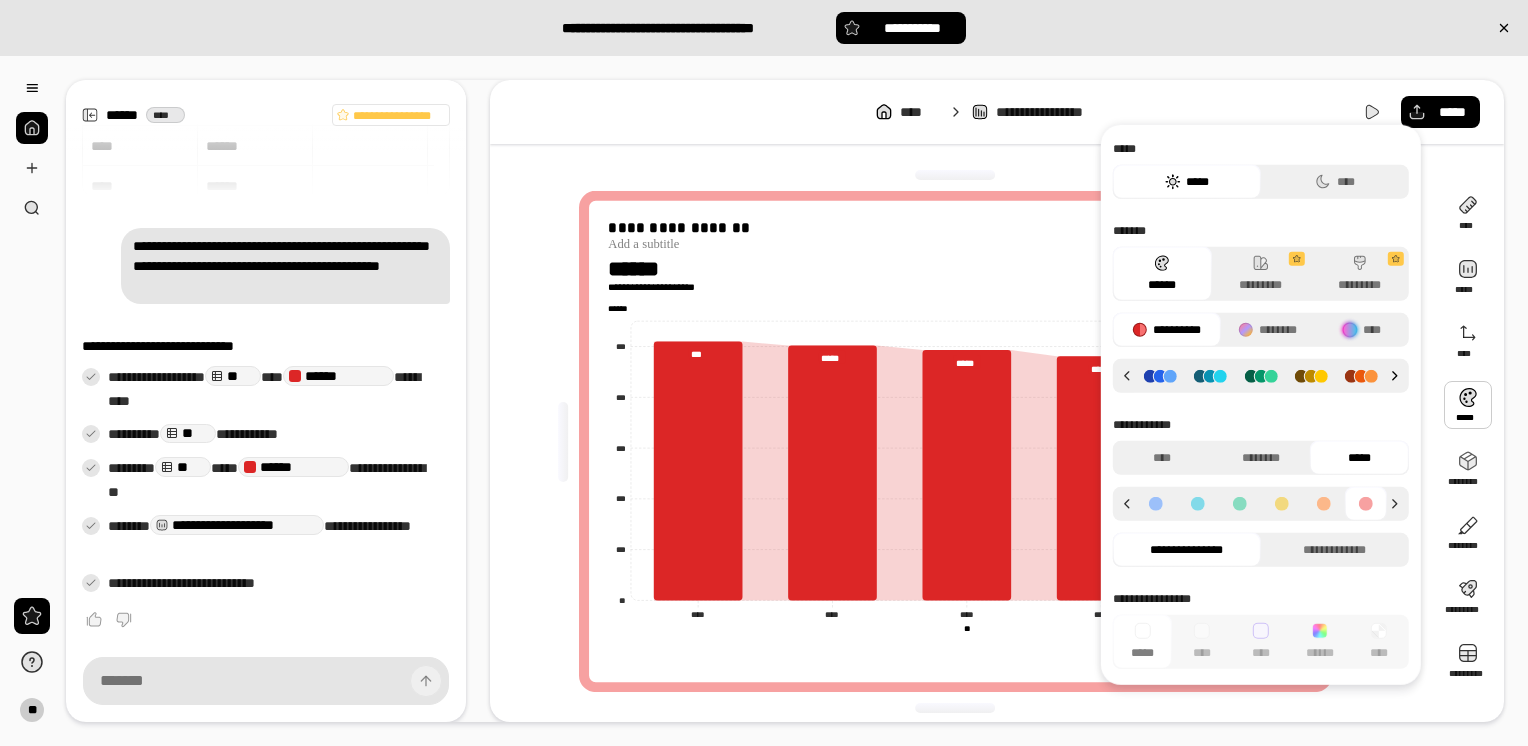 click 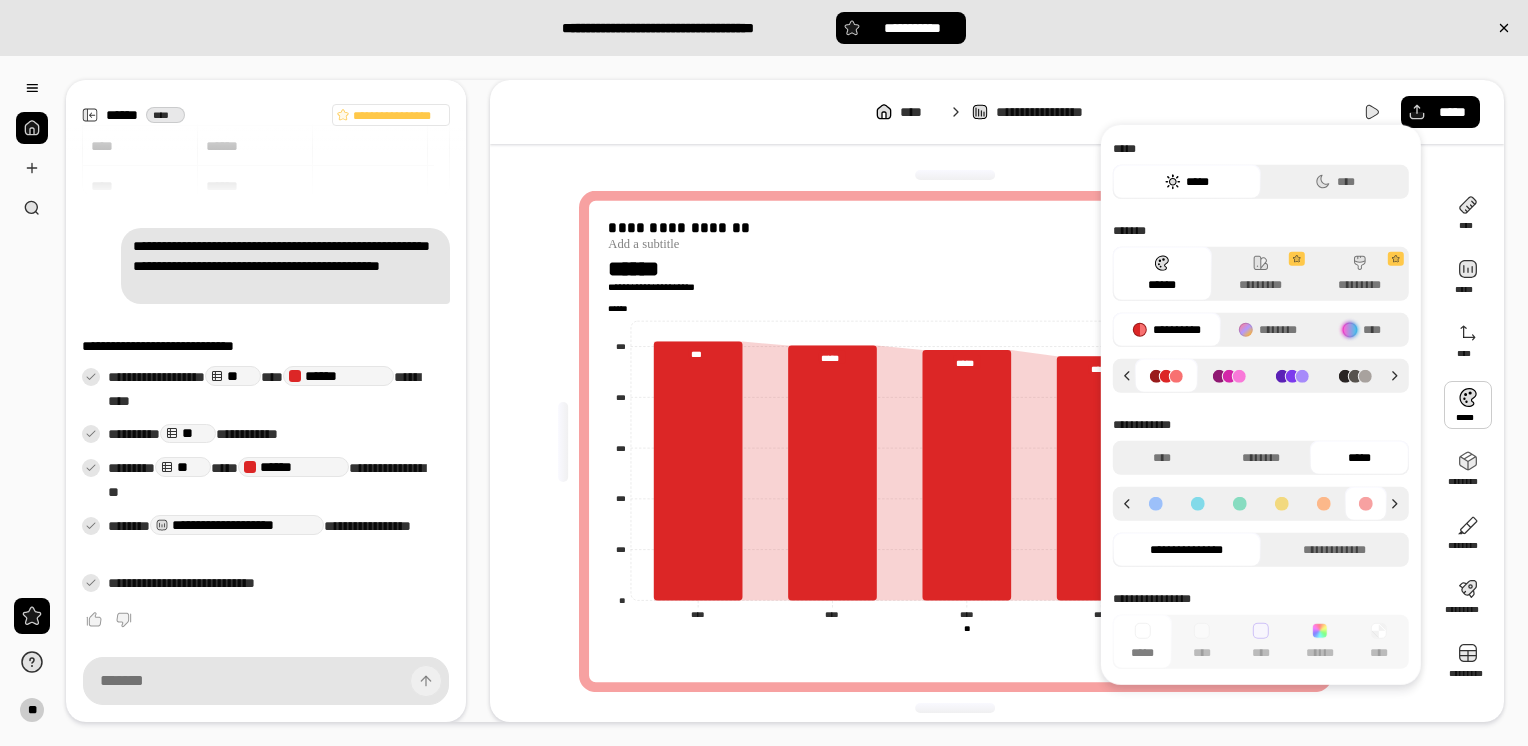 click at bounding box center (1229, 375) 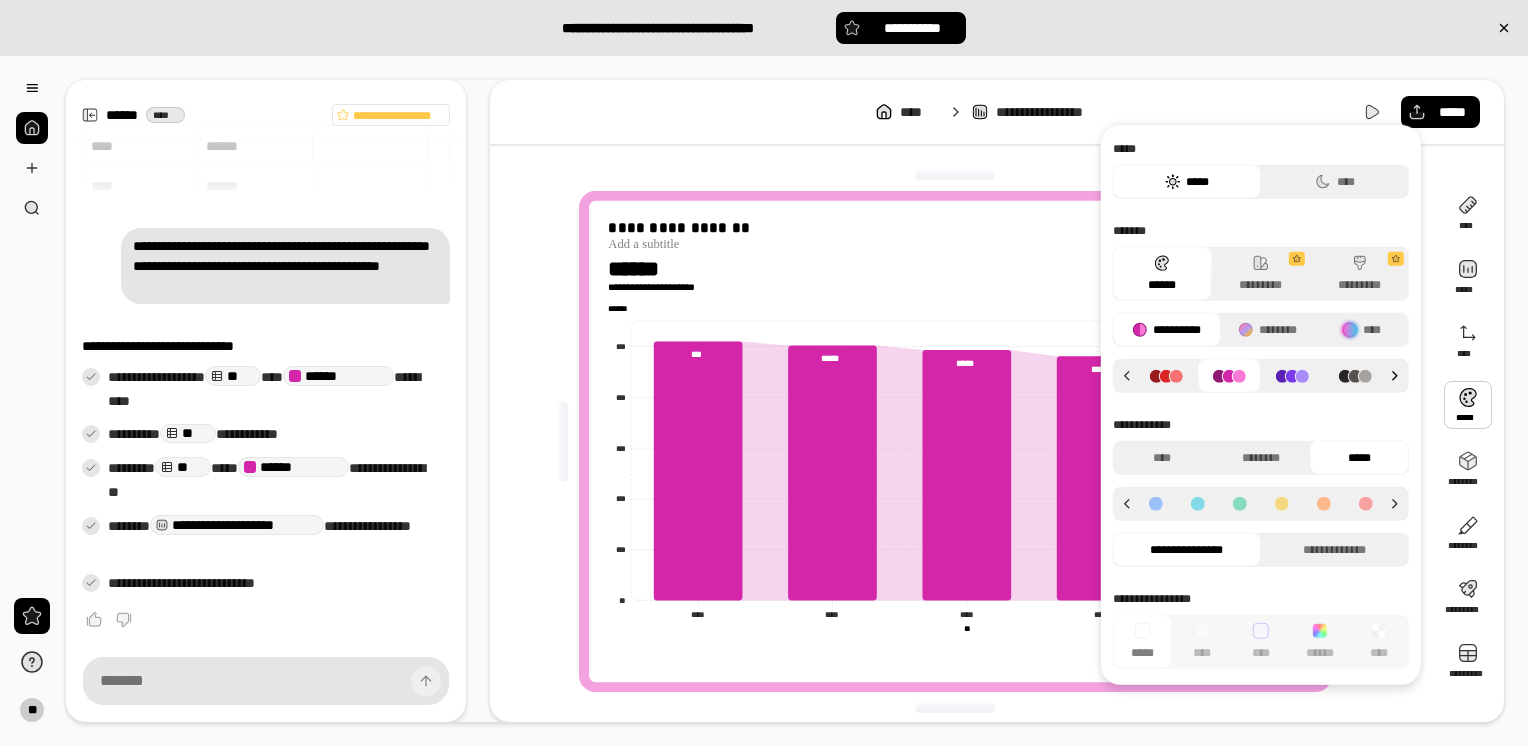 click 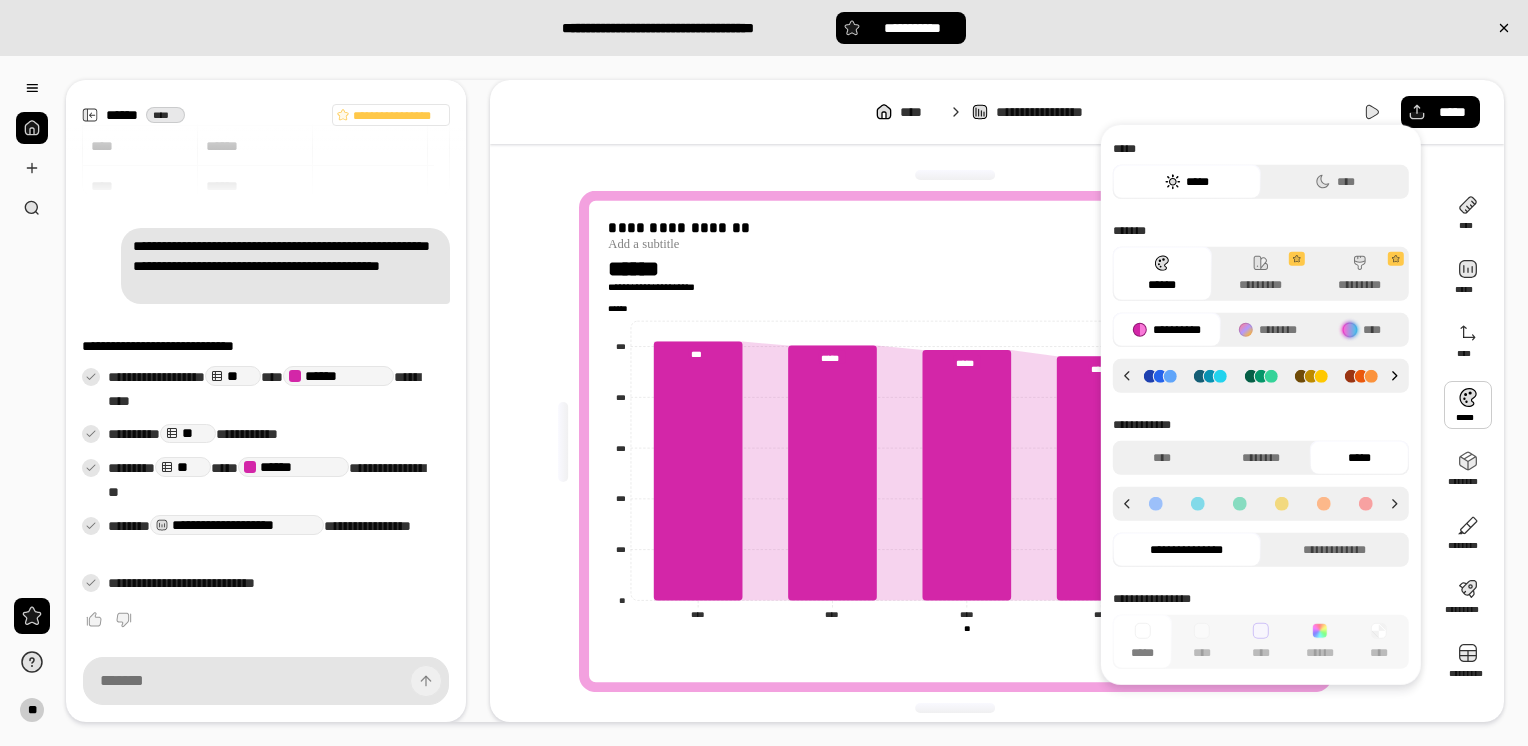 click 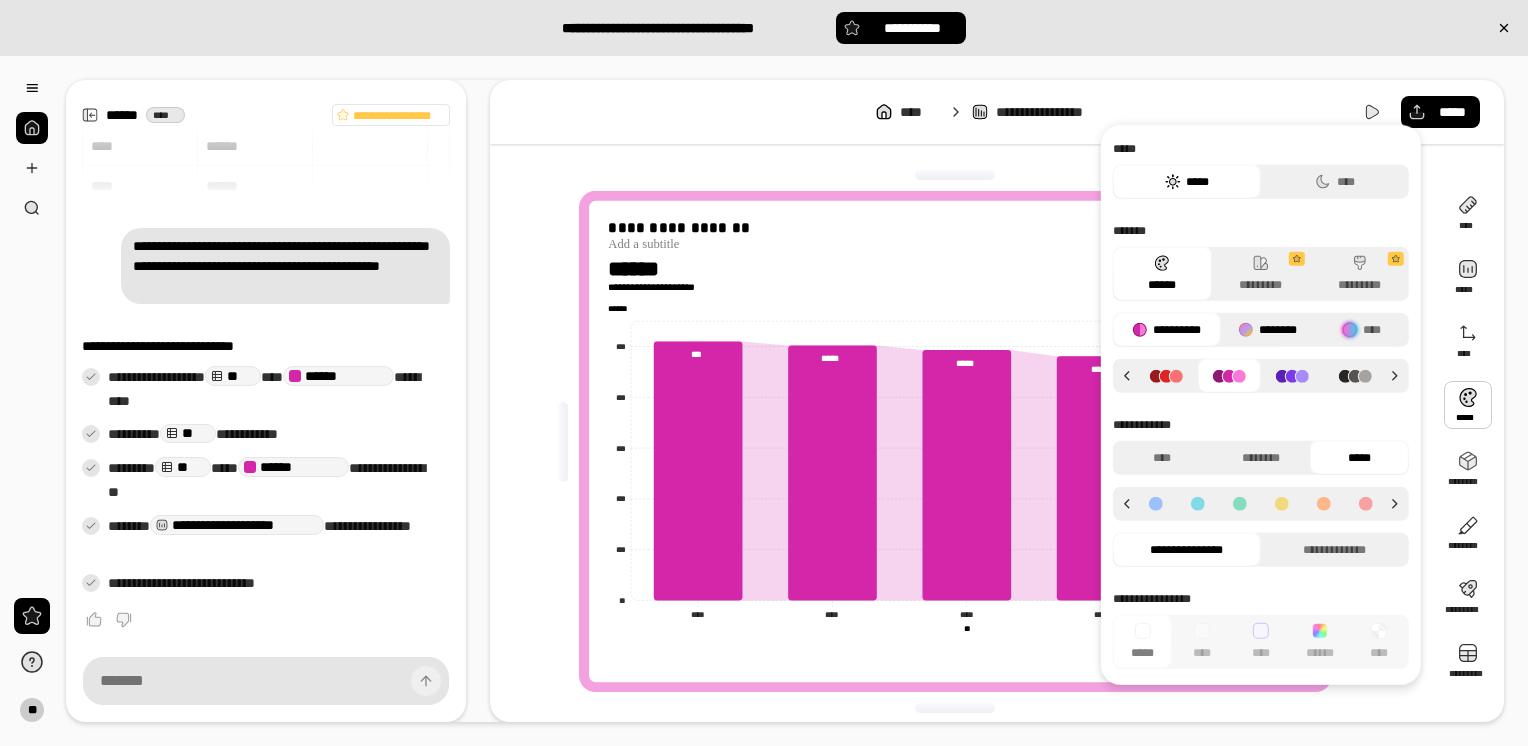 click on "********" at bounding box center [1267, 330] 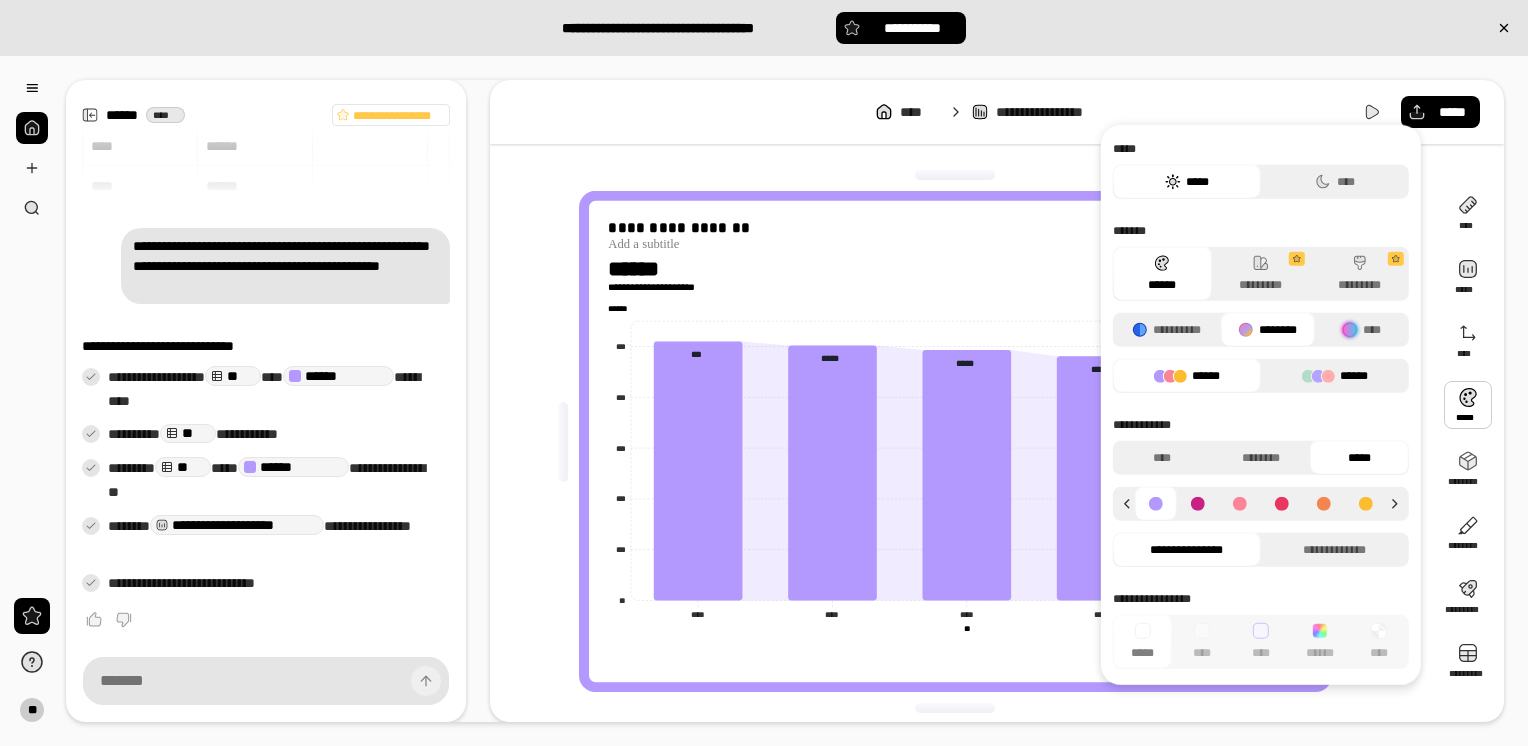 click on "******" at bounding box center [1335, 376] 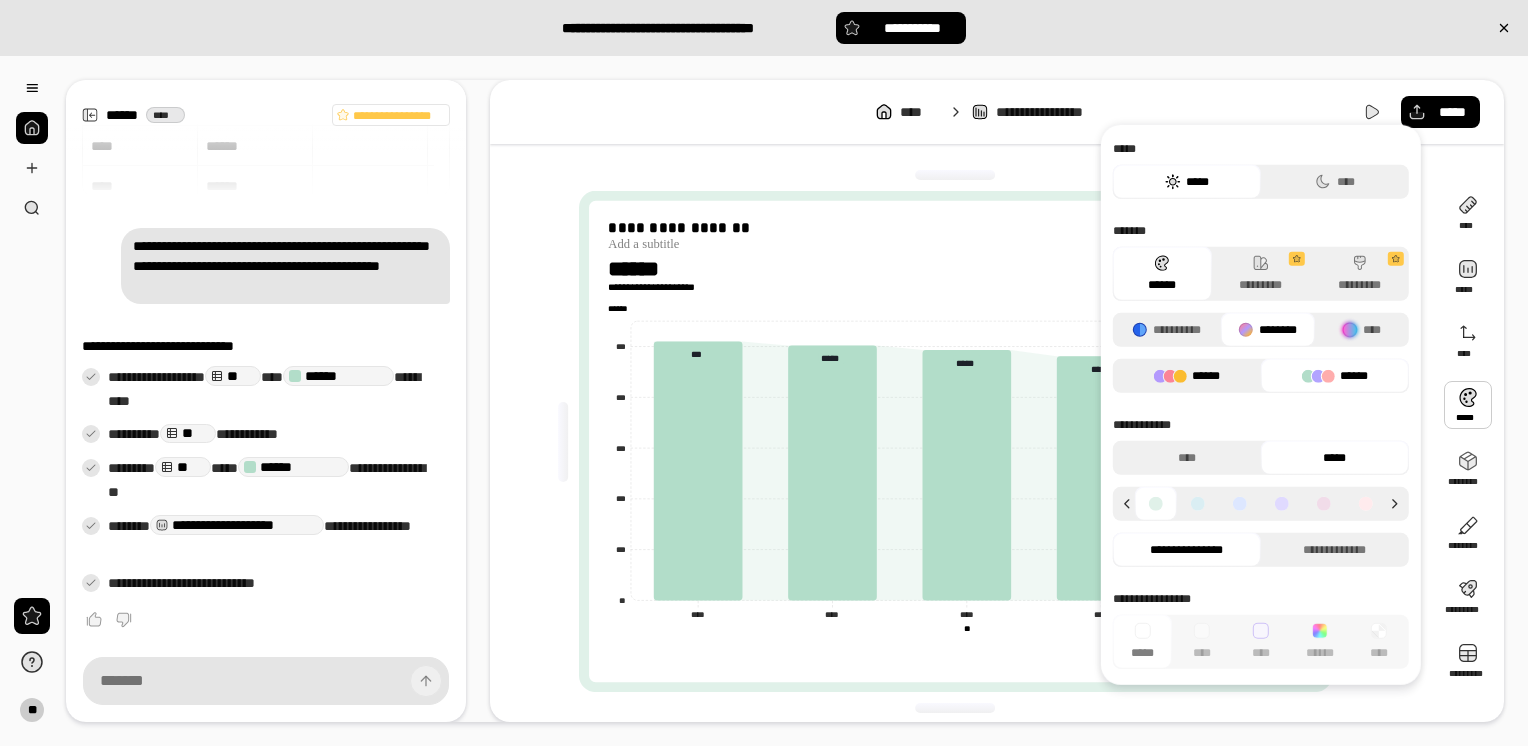 click on "******" at bounding box center (1187, 376) 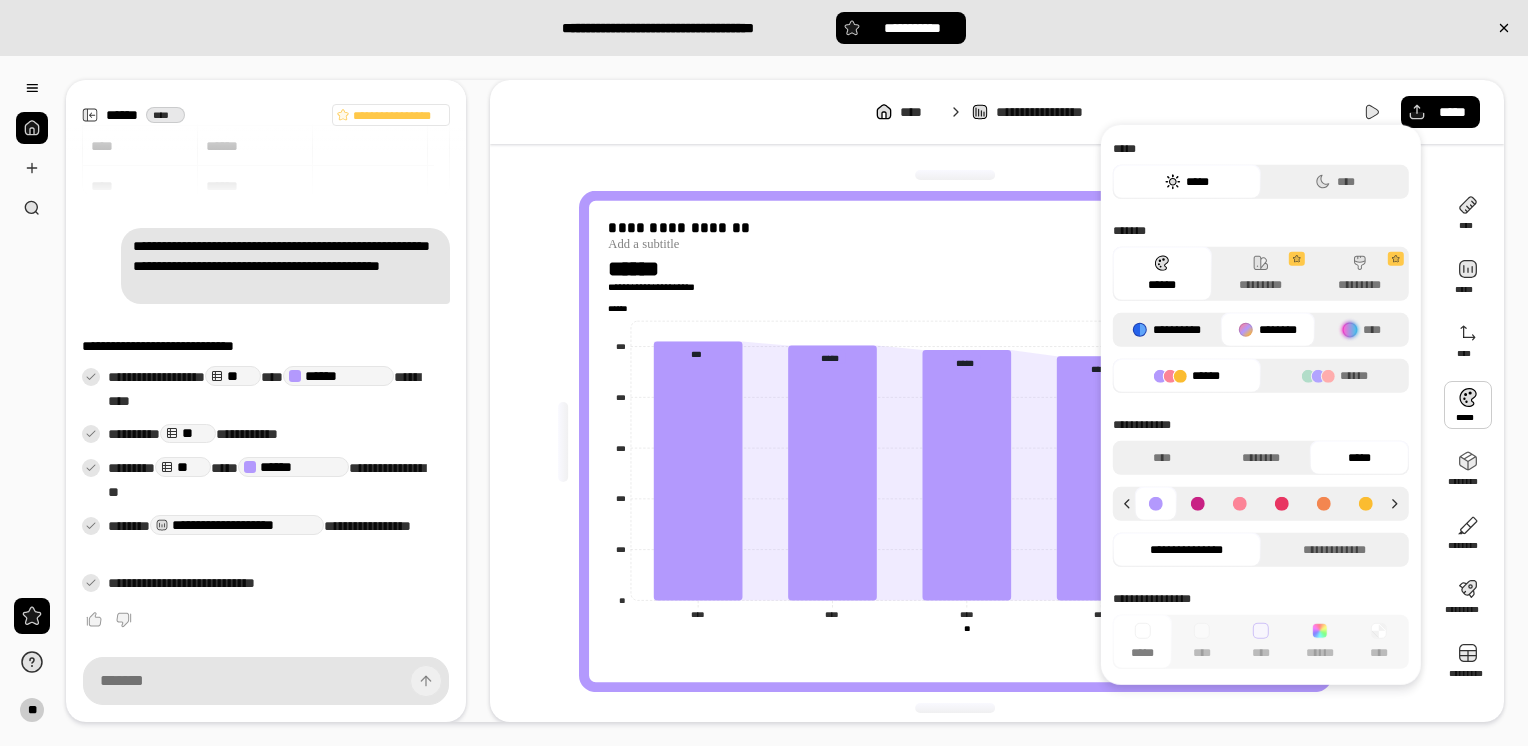 click on "**********" at bounding box center (1167, 330) 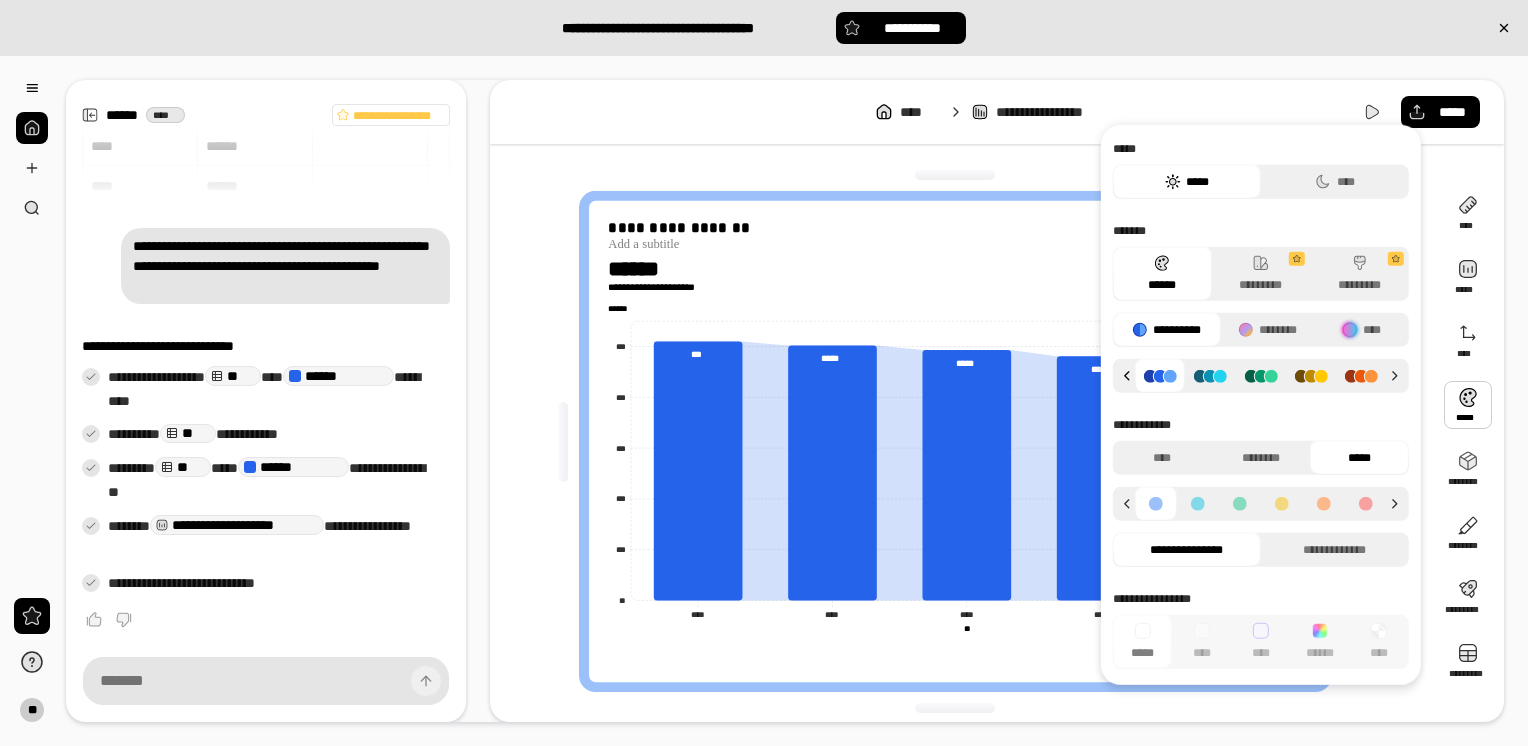 click 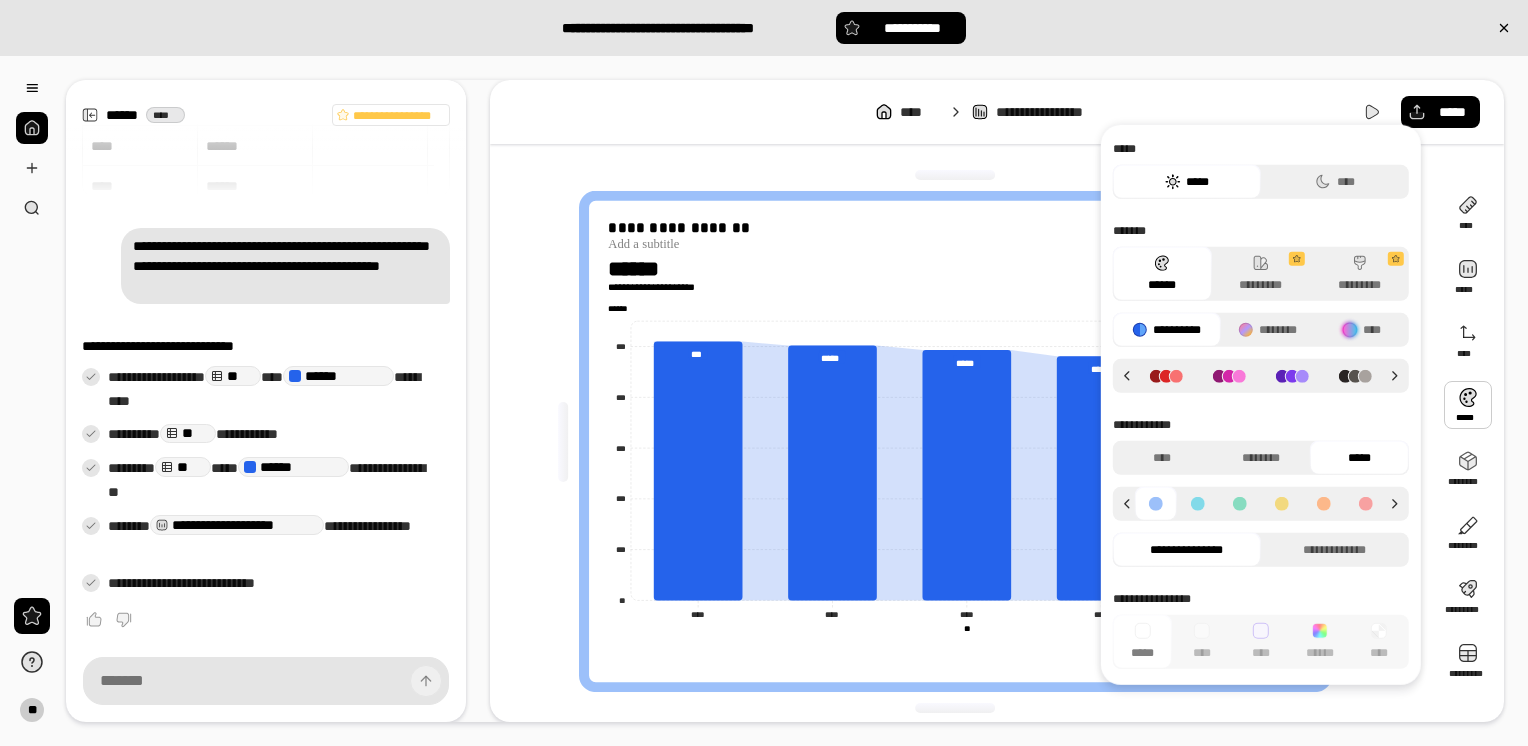 click 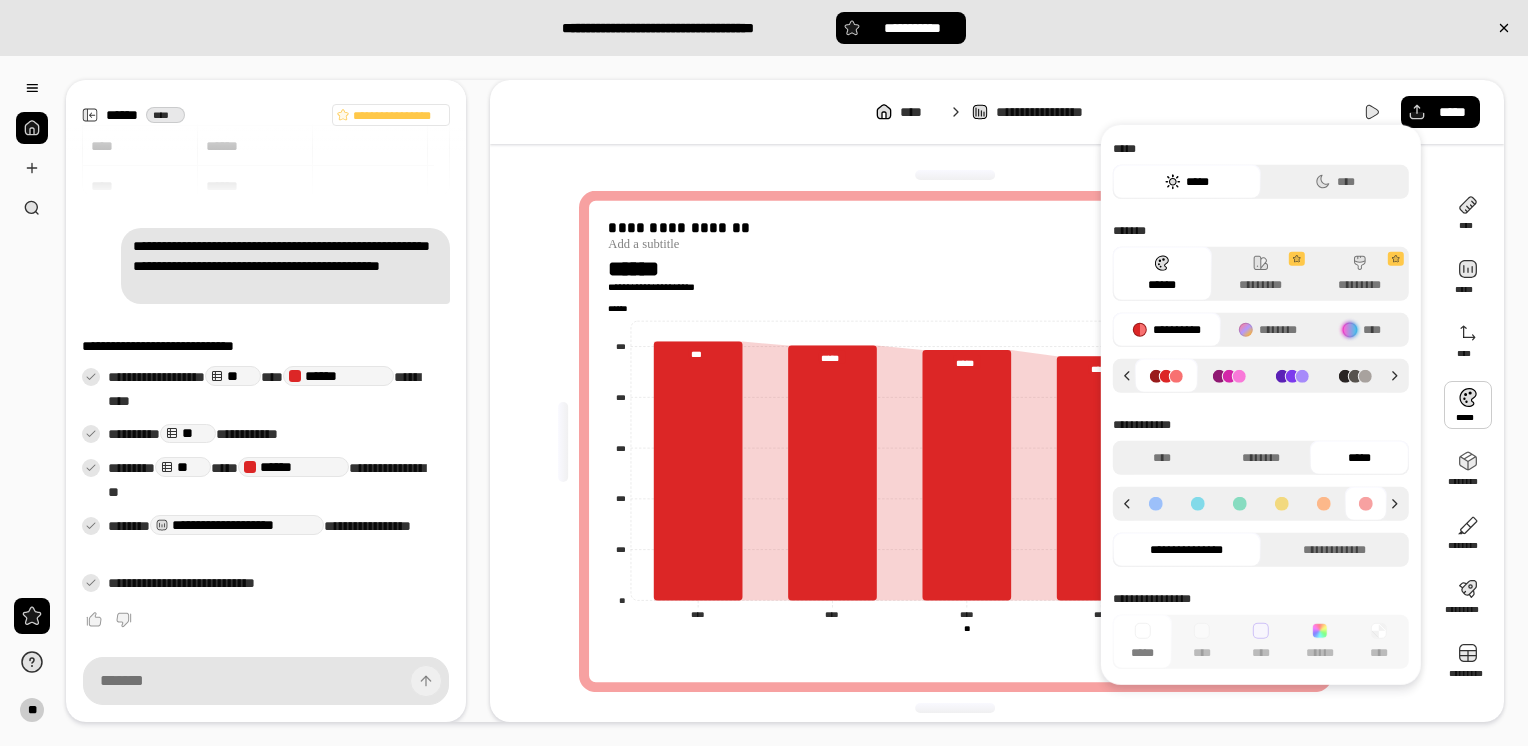 click 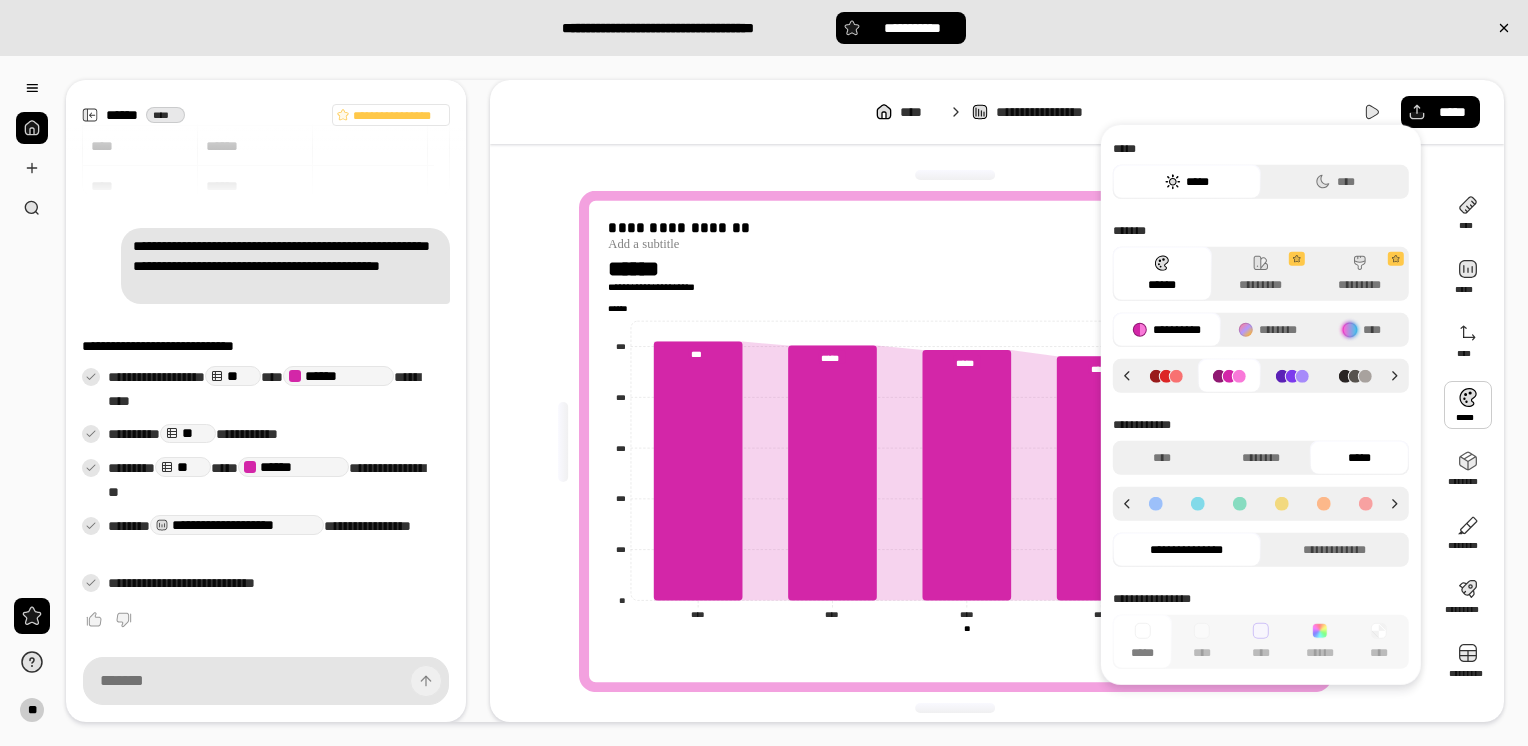 click at bounding box center [1366, 504] 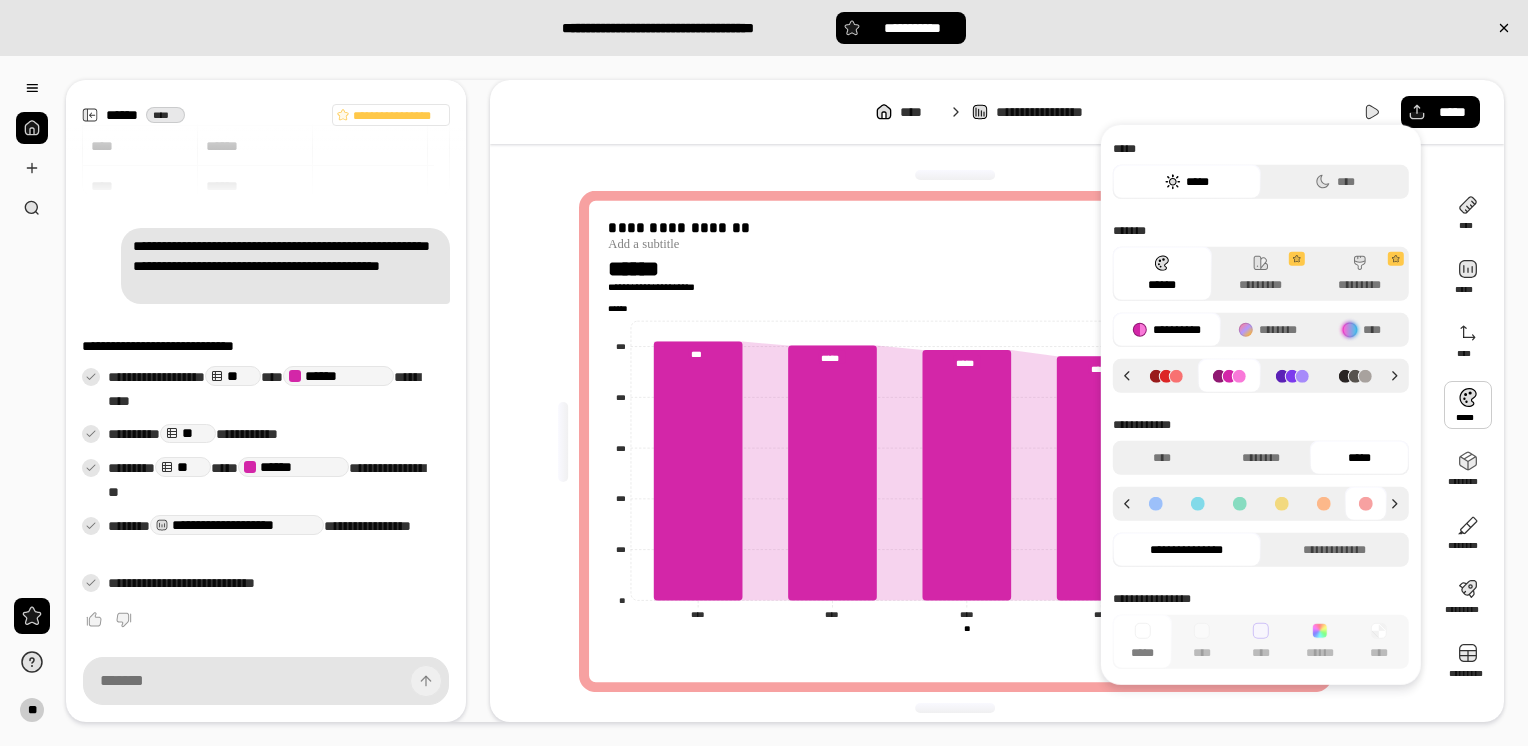 click at bounding box center (1324, 504) 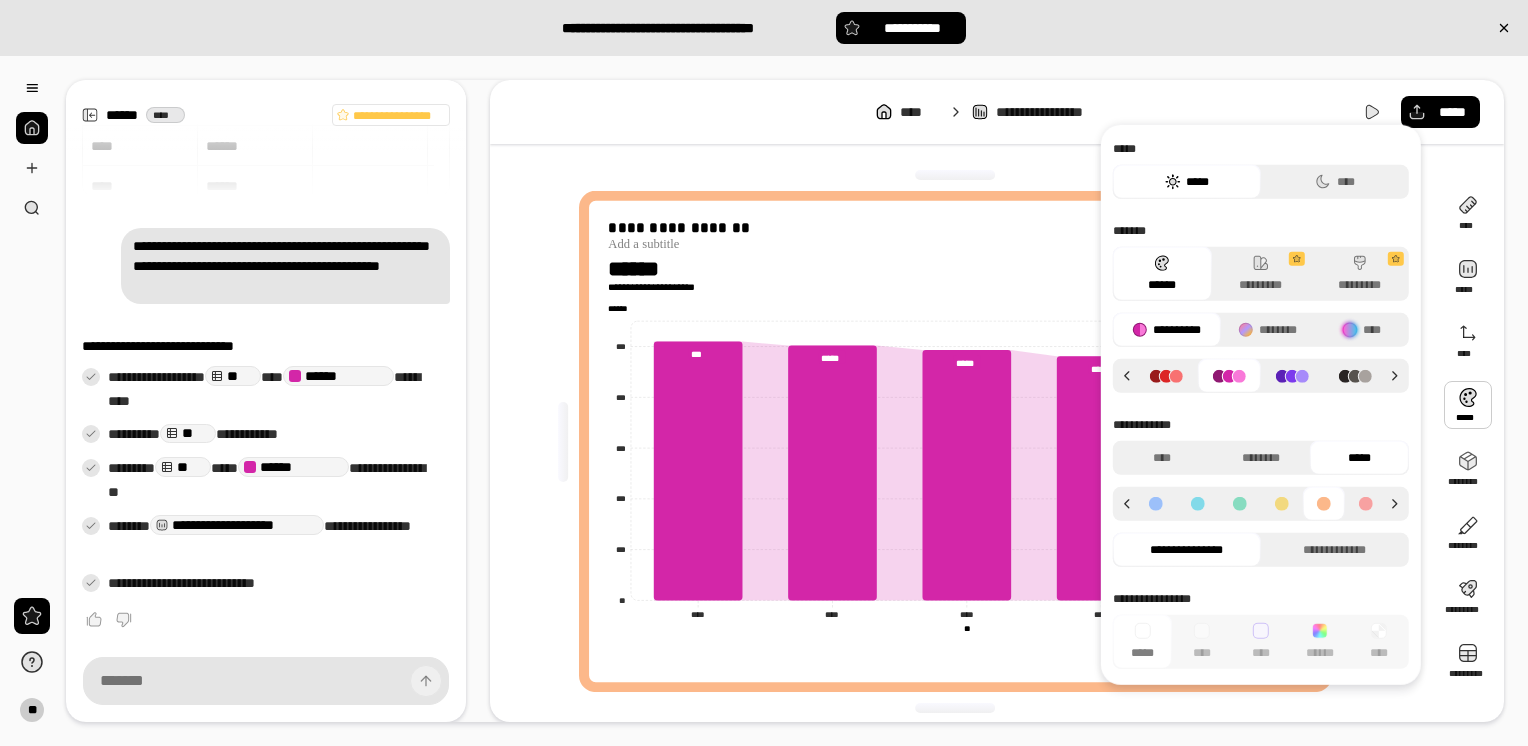 click at bounding box center [1366, 504] 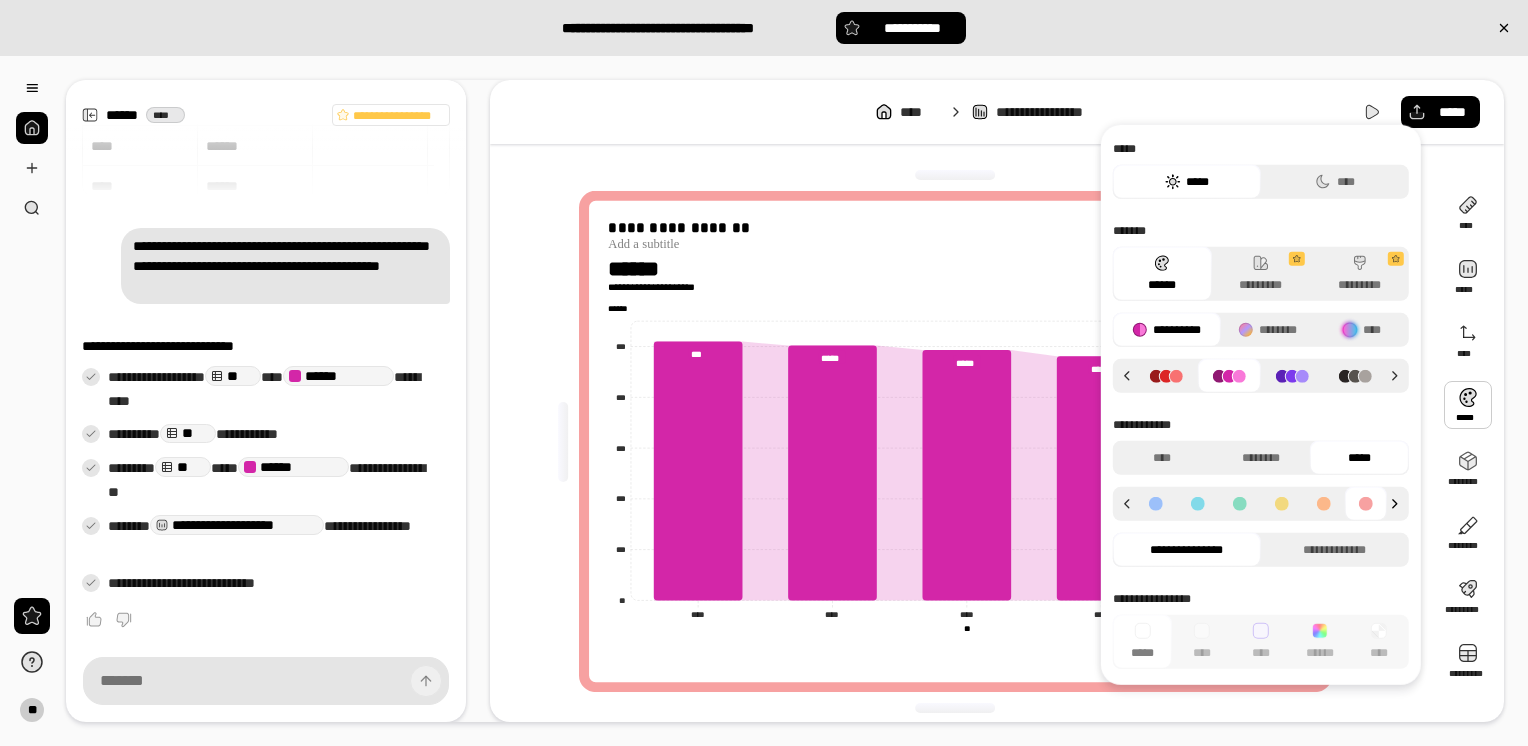click 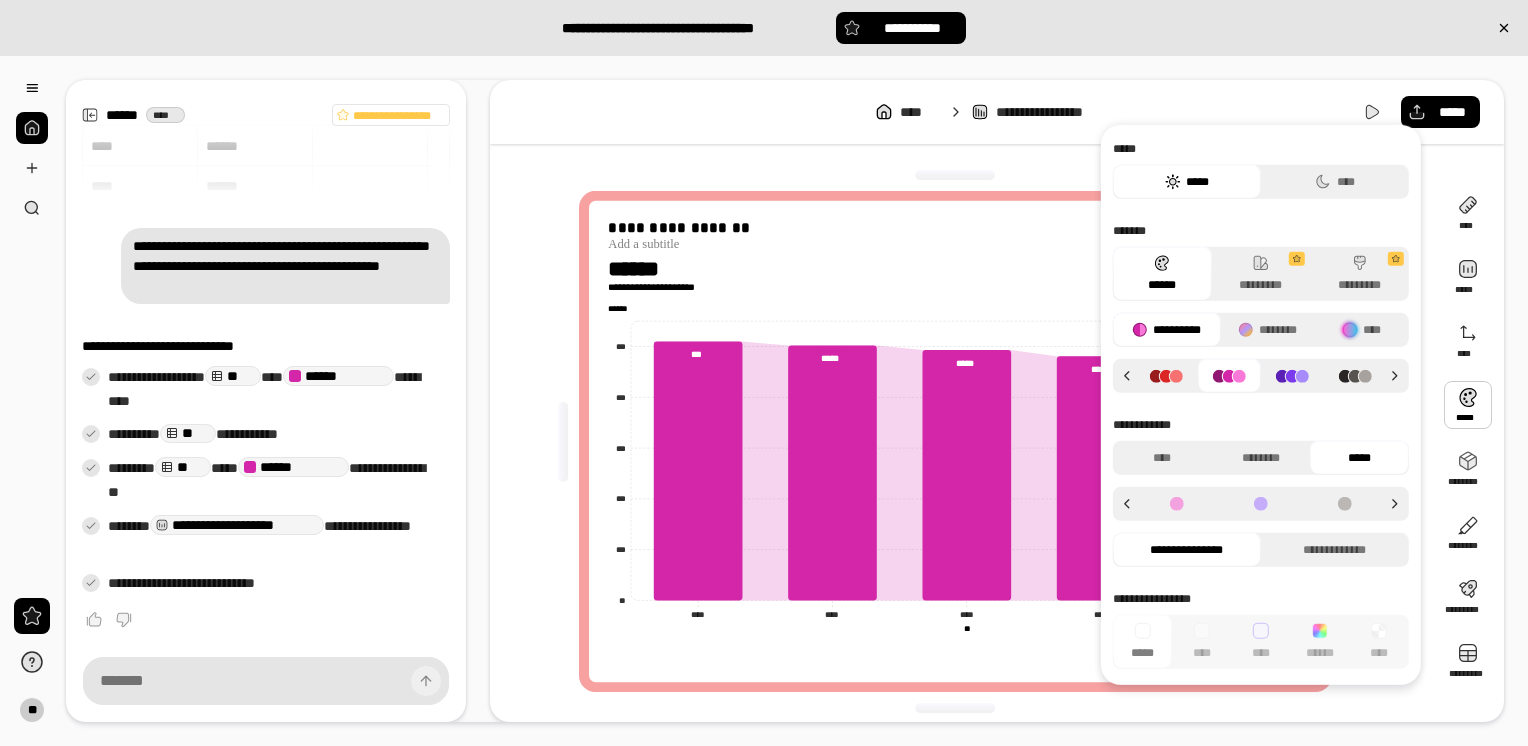 click at bounding box center [1177, 504] 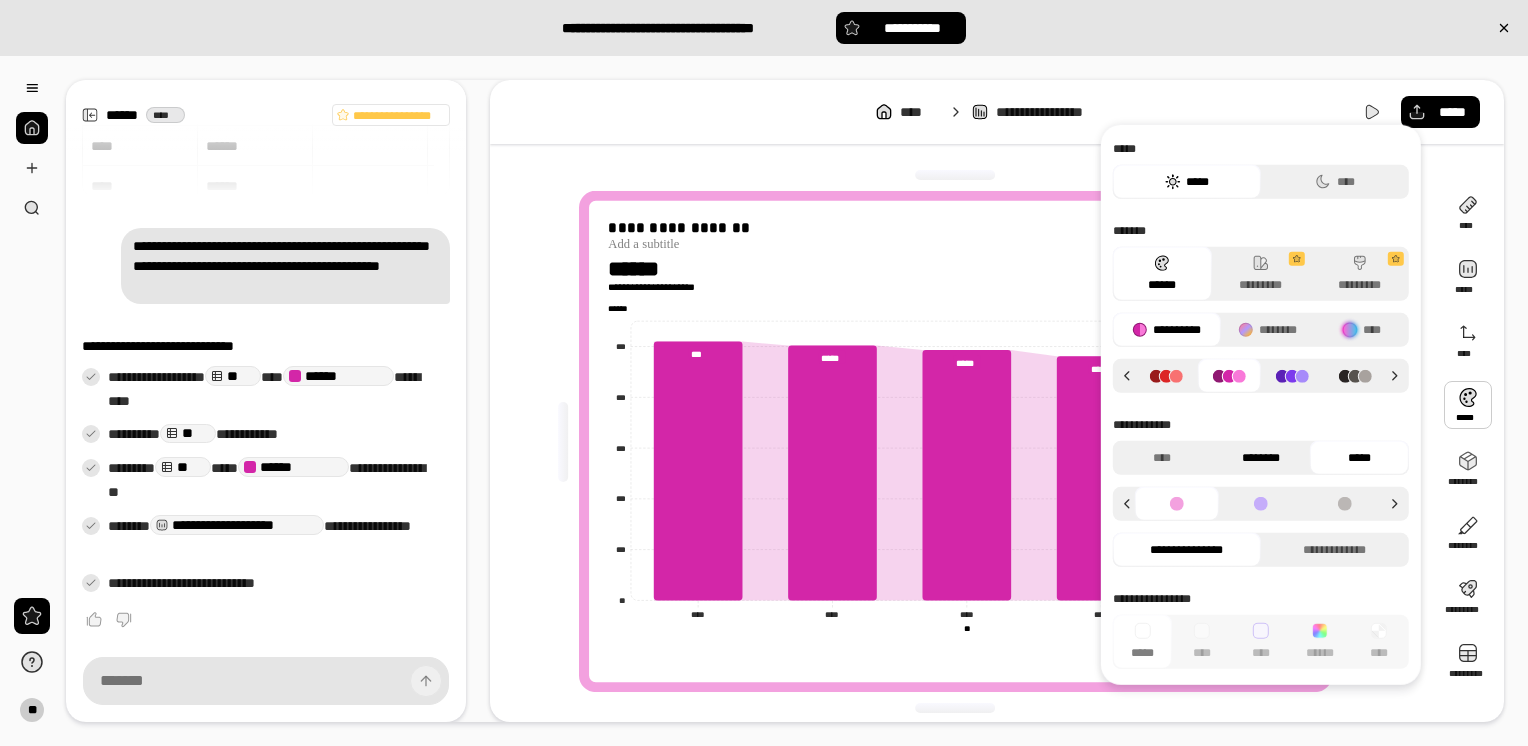 click on "********" at bounding box center [1260, 458] 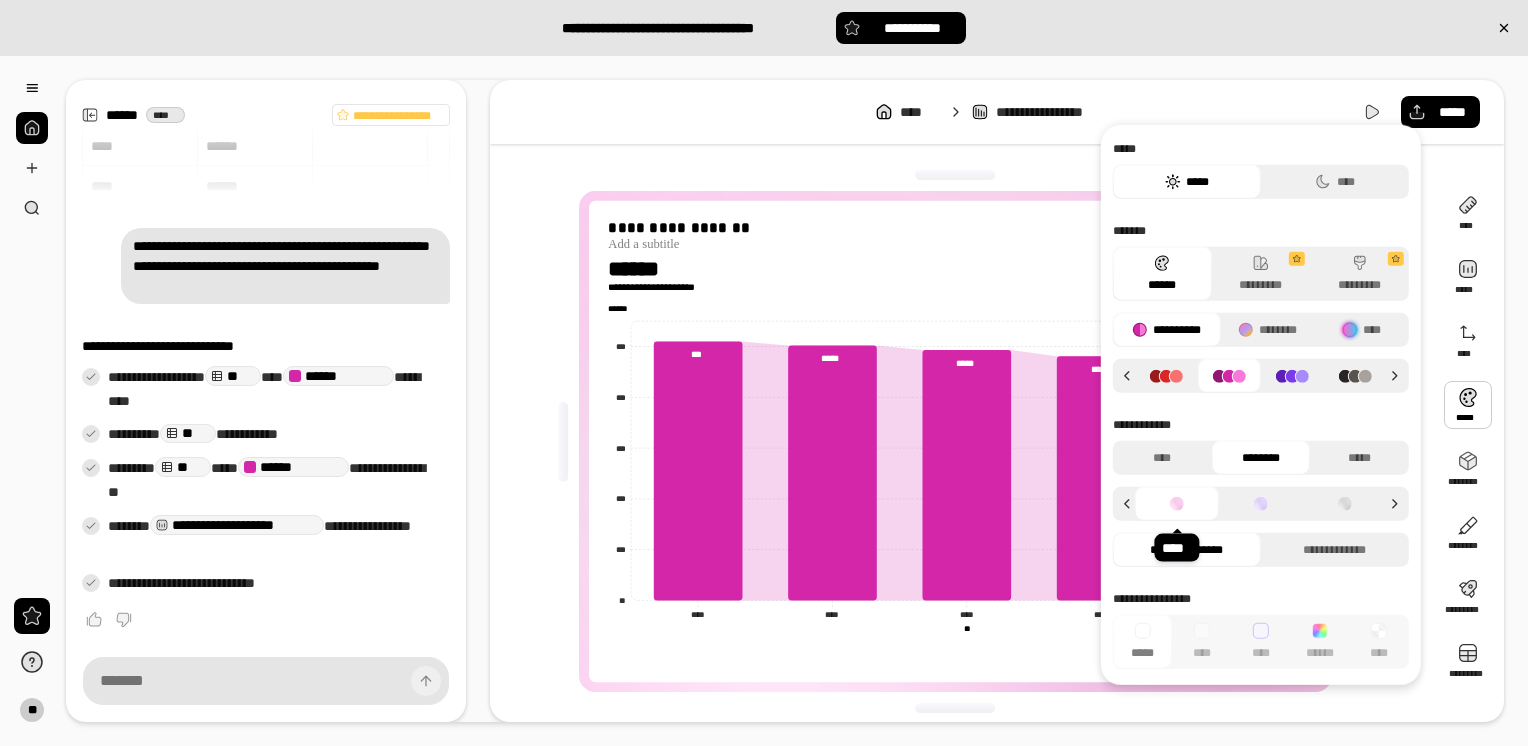 click at bounding box center (1177, 504) 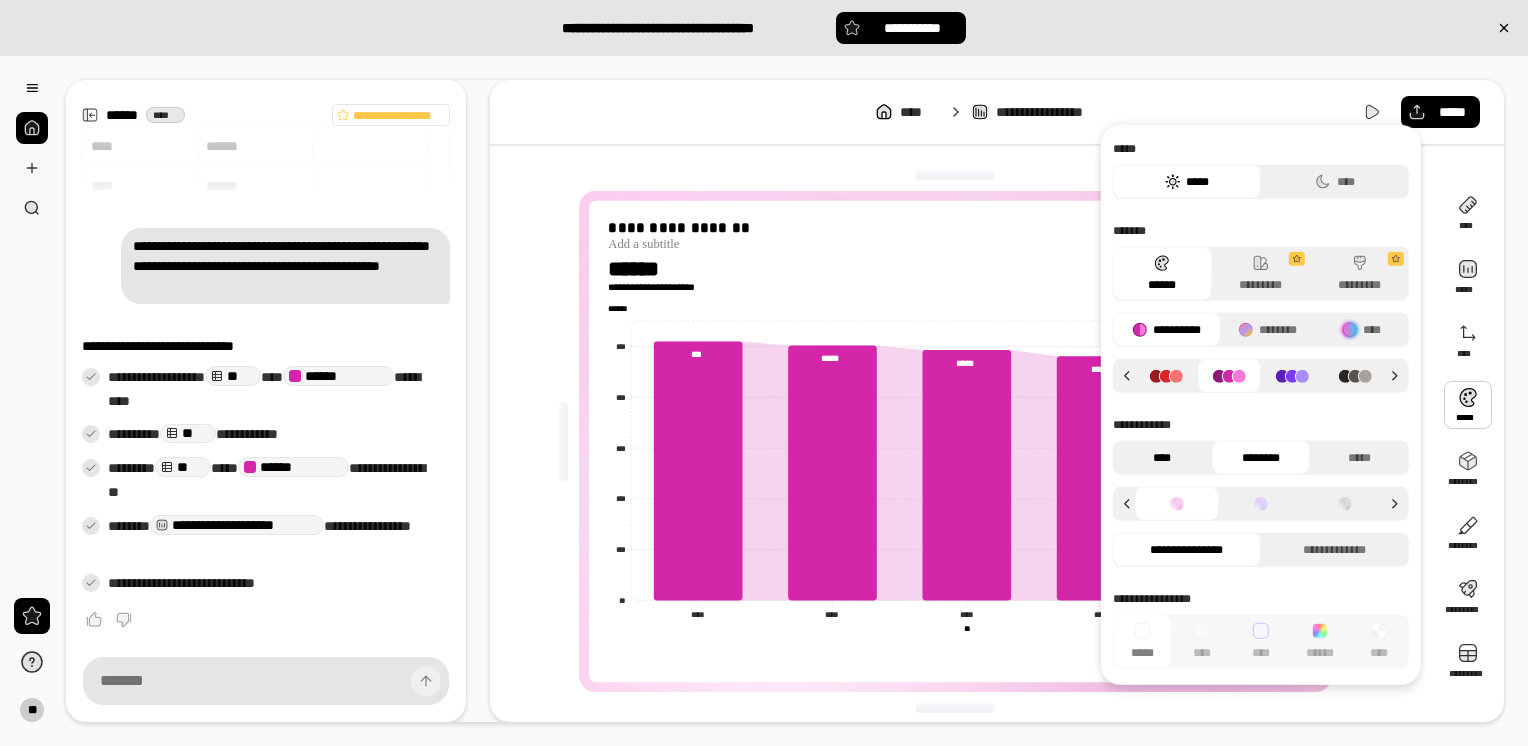 click on "****" at bounding box center [1162, 458] 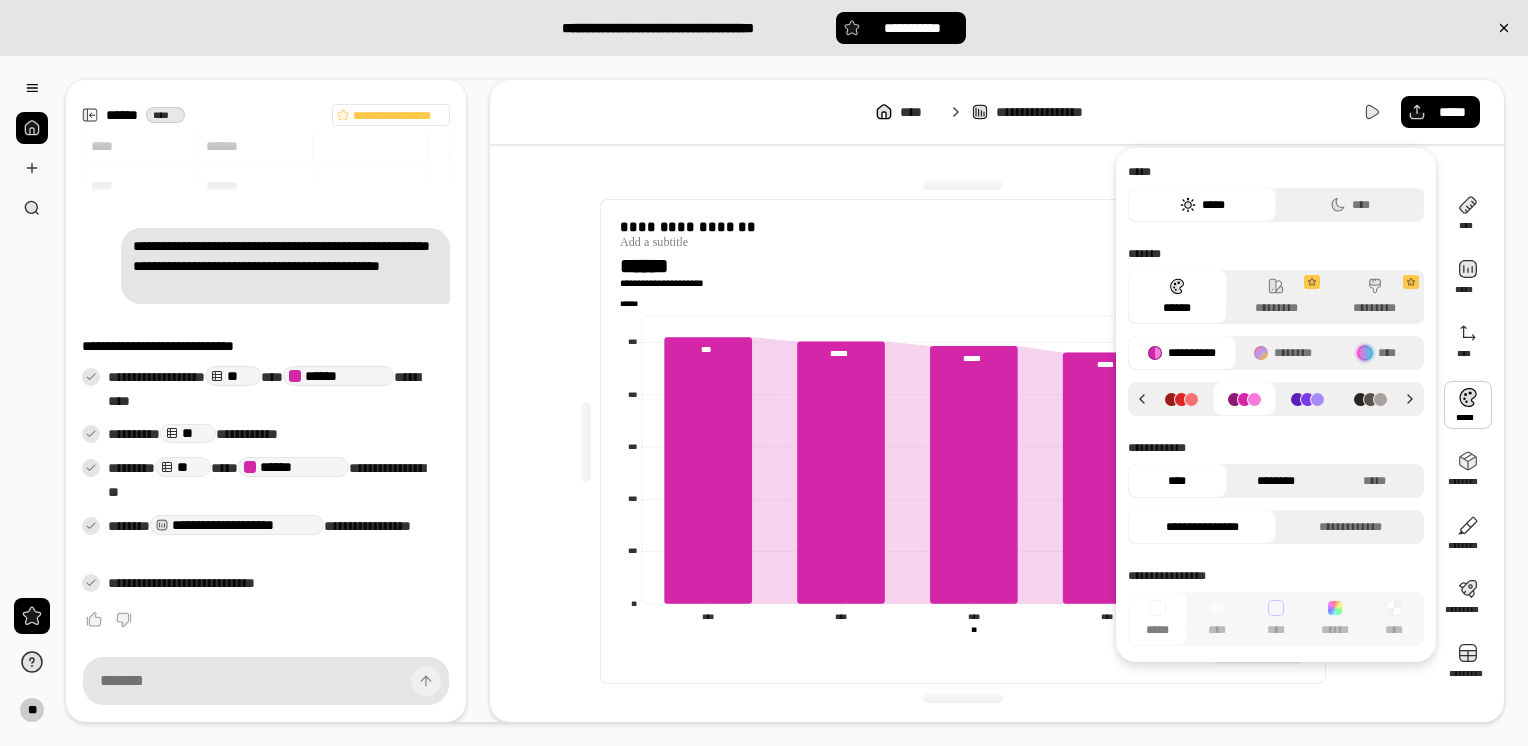 click on "********" at bounding box center (1276, 481) 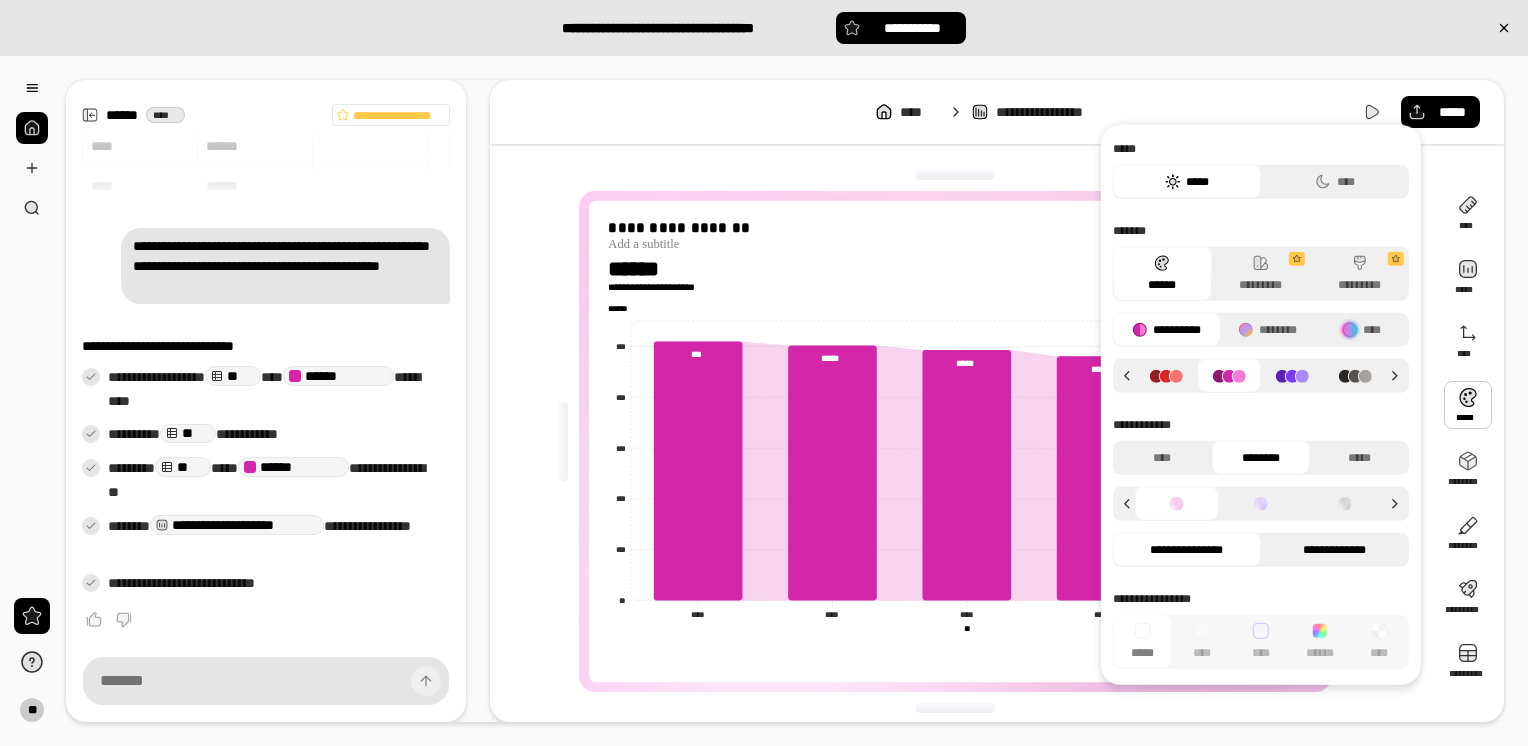 click on "**********" at bounding box center (1335, 550) 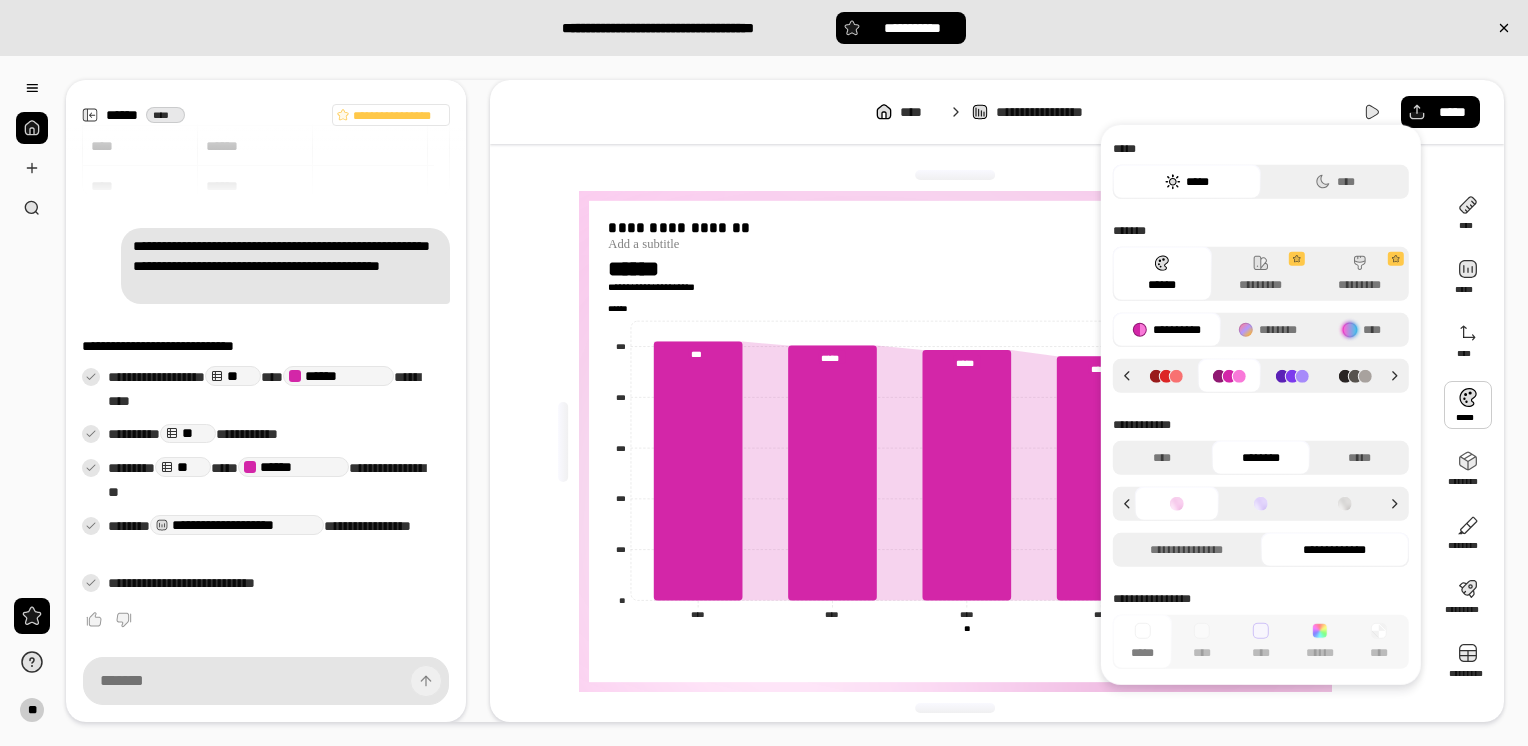 click at bounding box center (1261, 504) 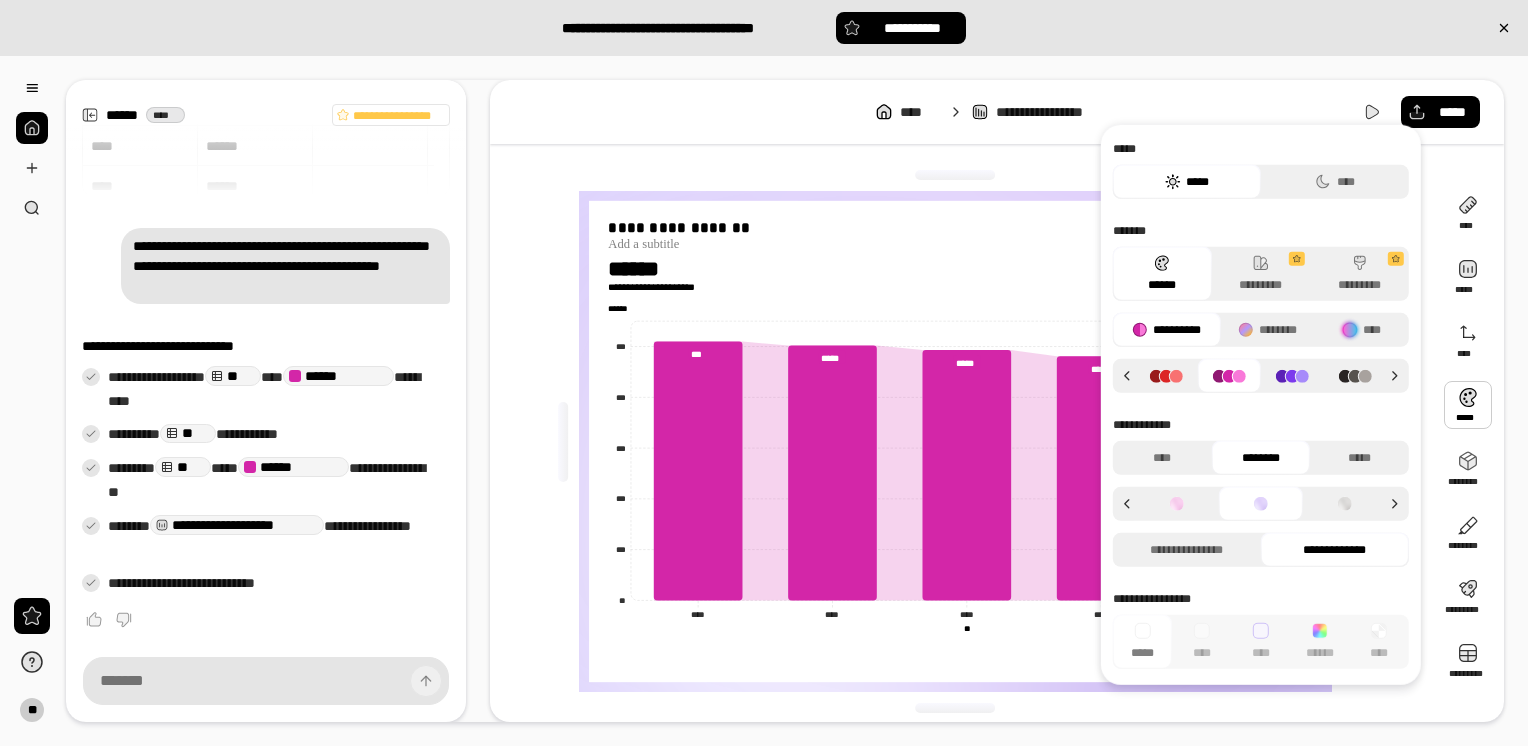 click at bounding box center (1177, 504) 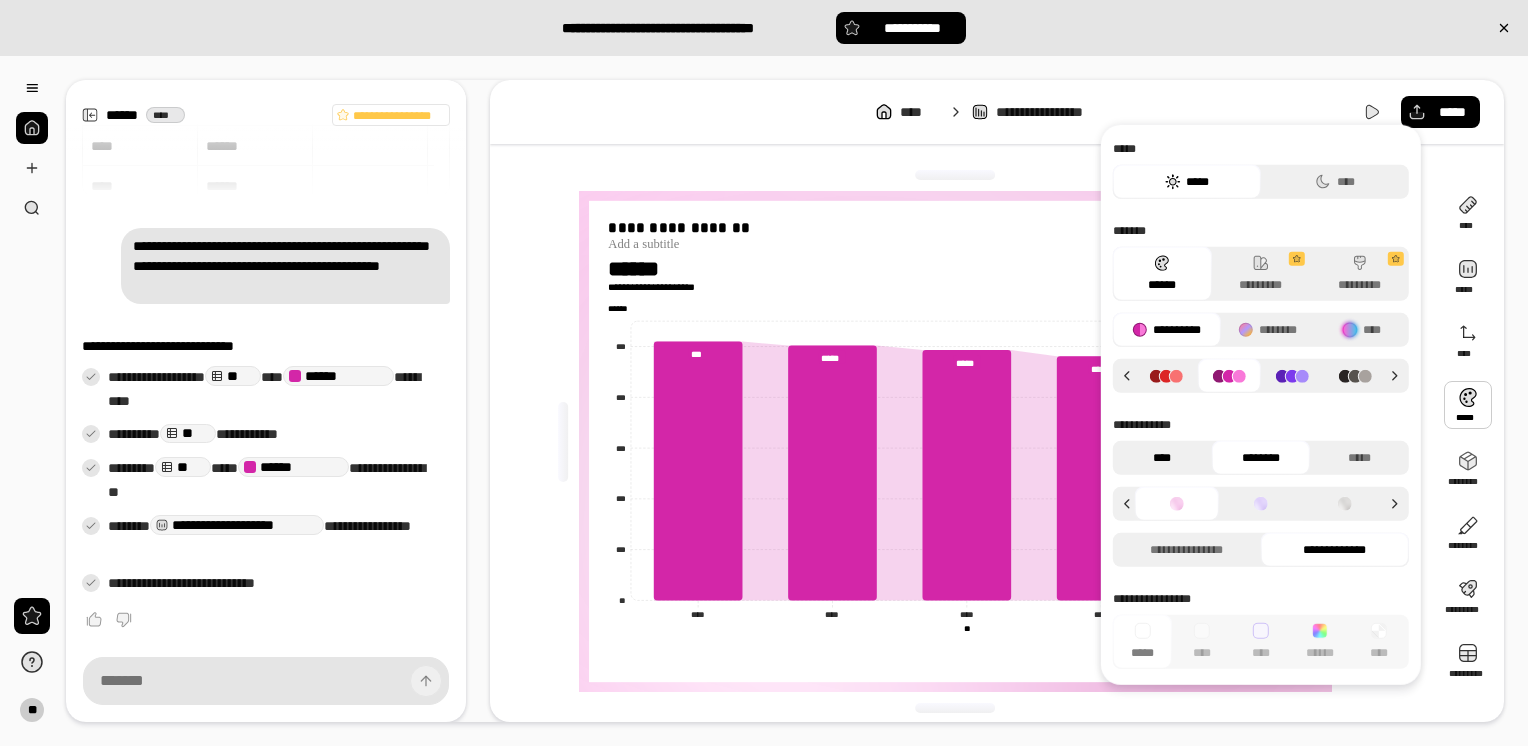 click on "****" at bounding box center (1162, 458) 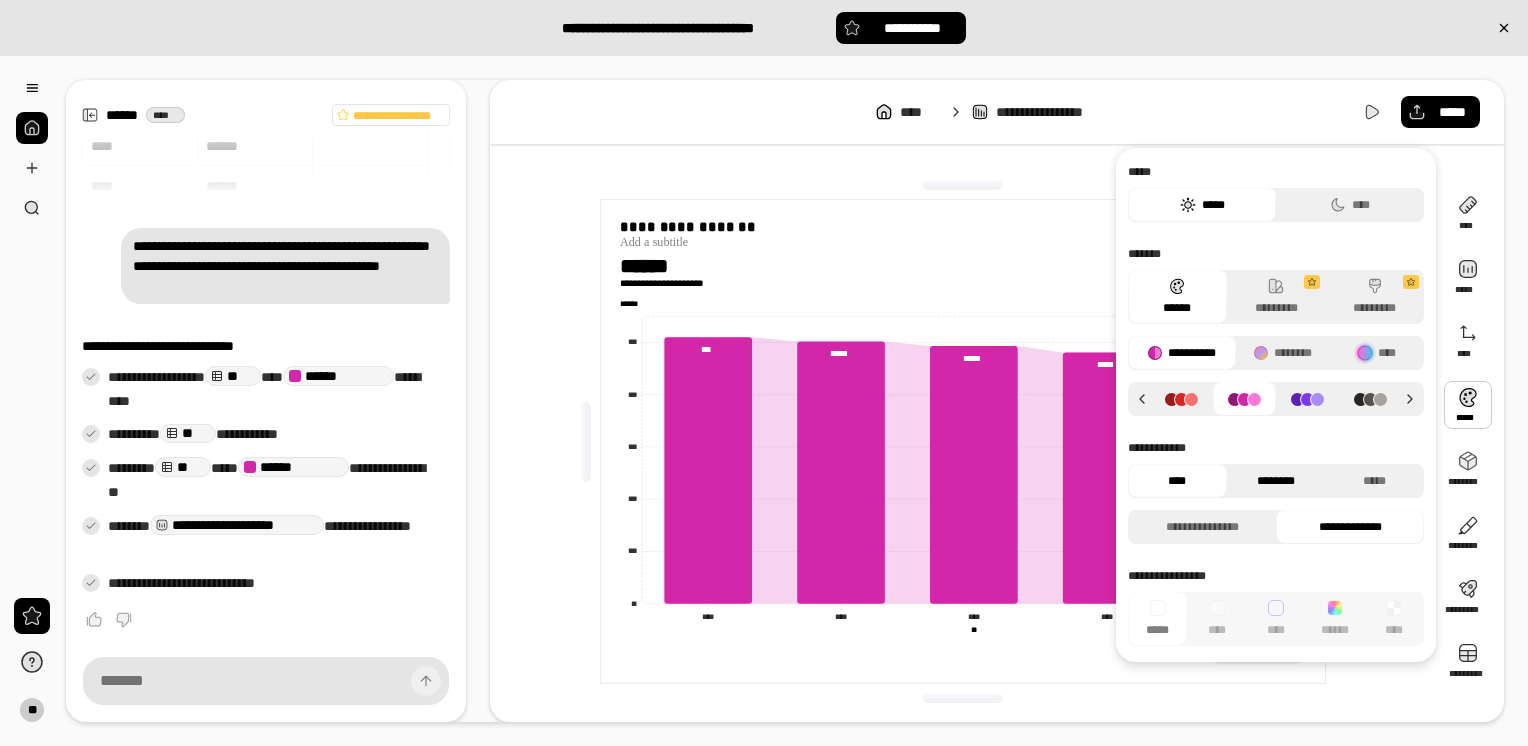 click on "********" at bounding box center [1276, 481] 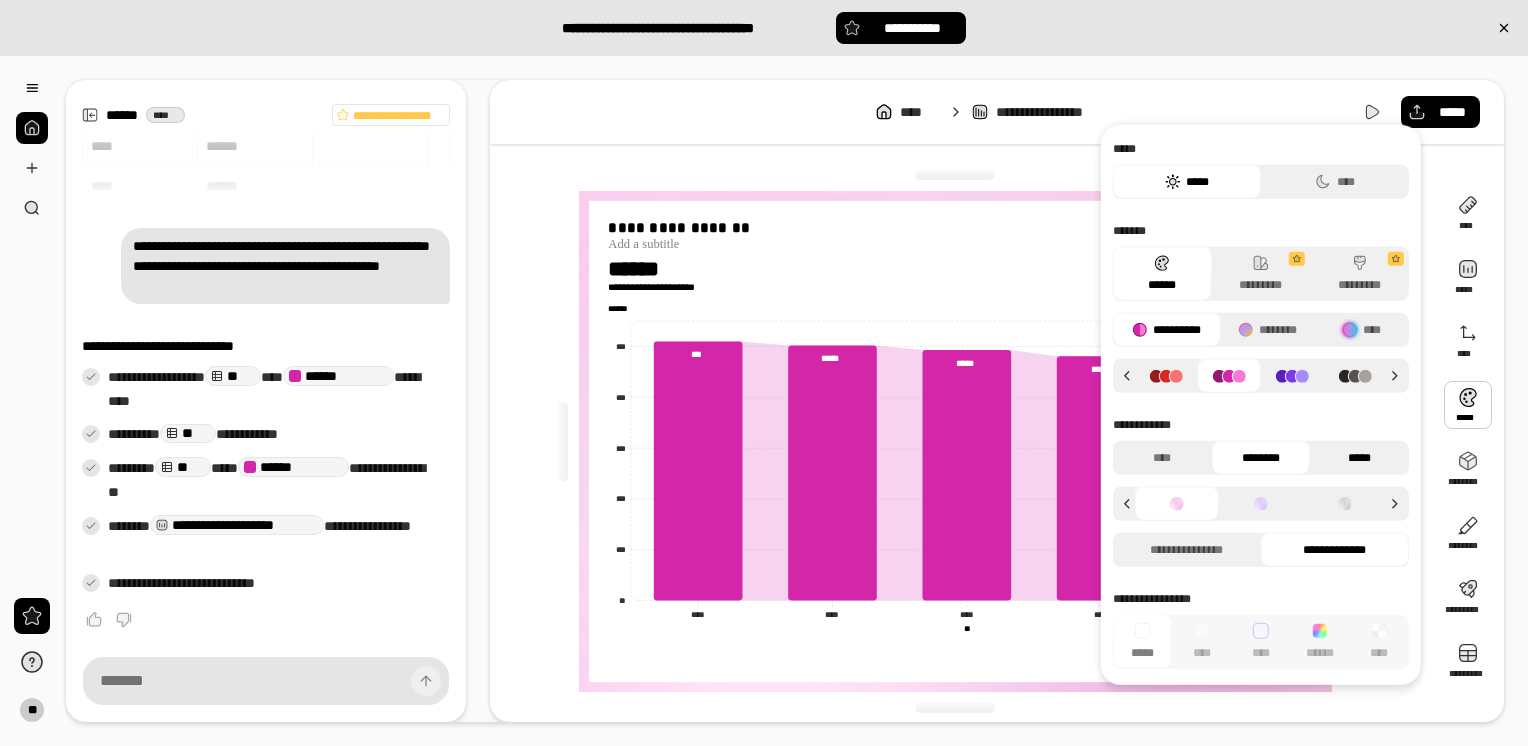 click on "*****" at bounding box center [1359, 458] 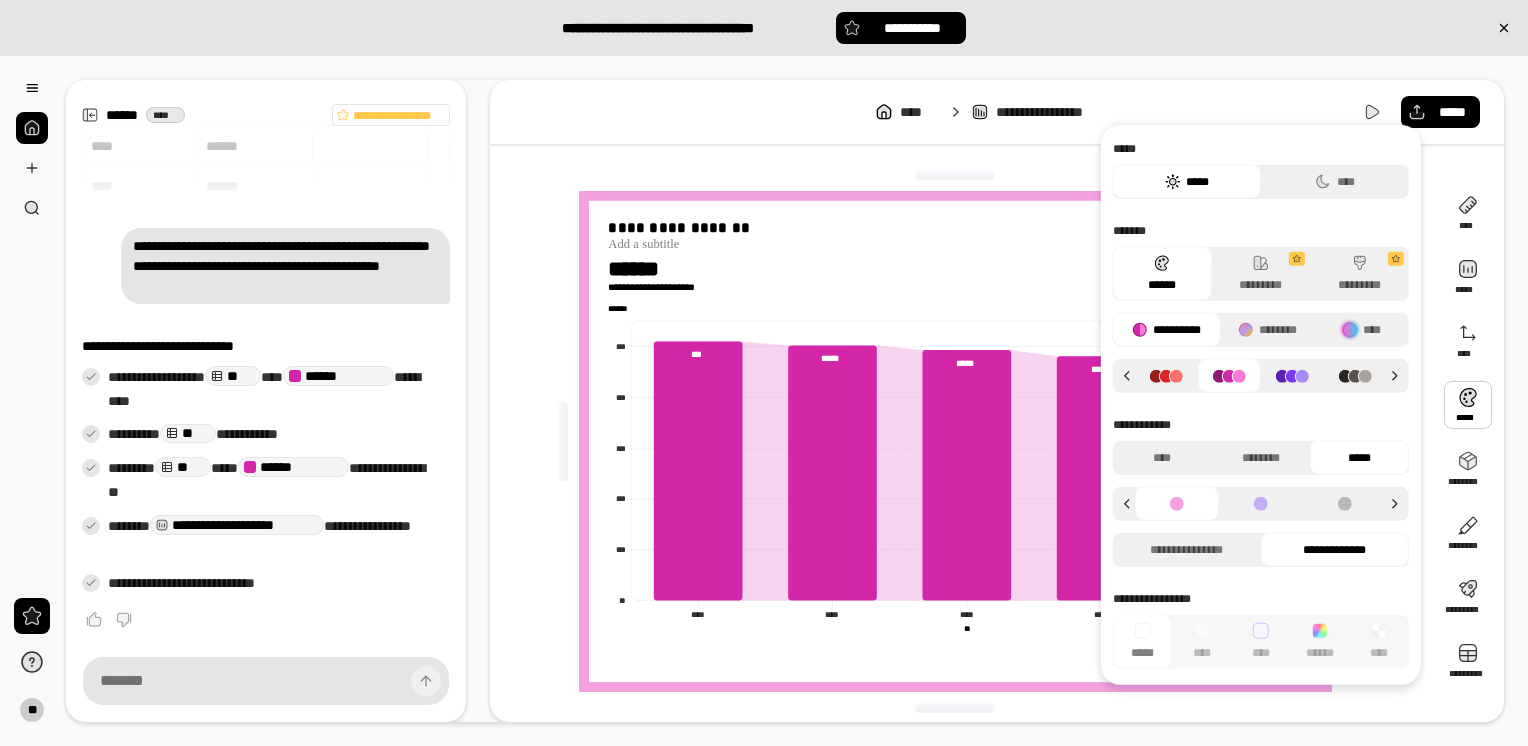 click at bounding box center [1261, 504] 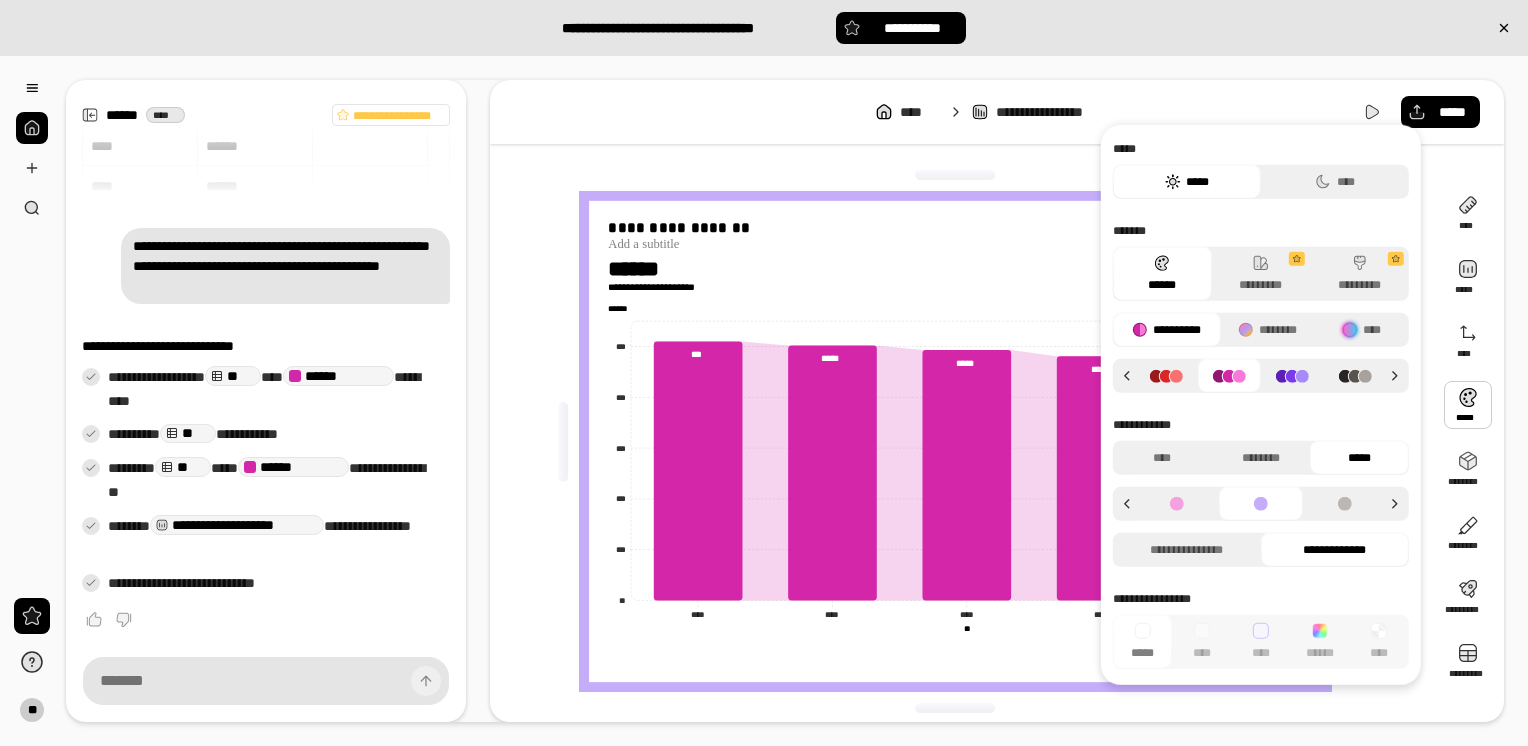 click at bounding box center (1177, 504) 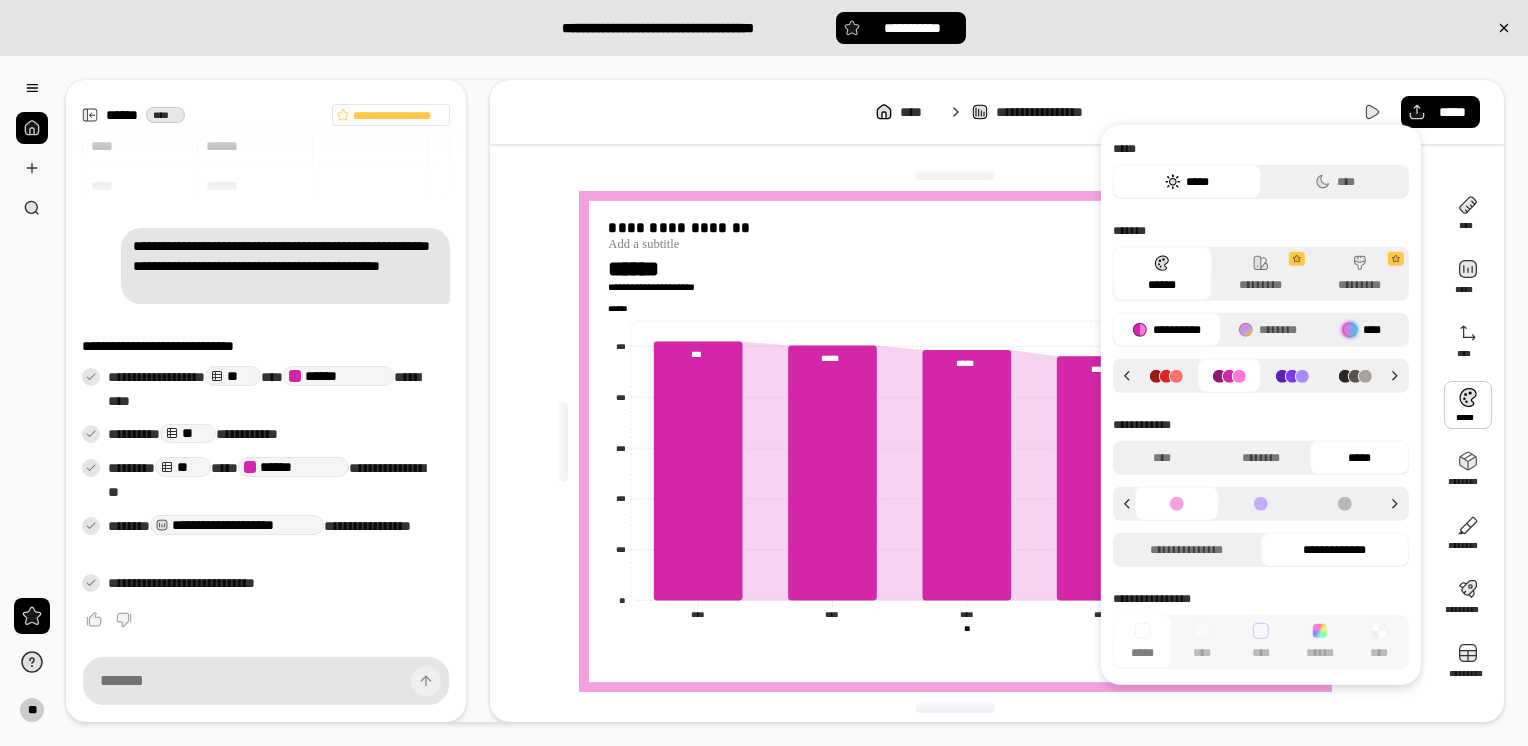 click at bounding box center [1350, 330] 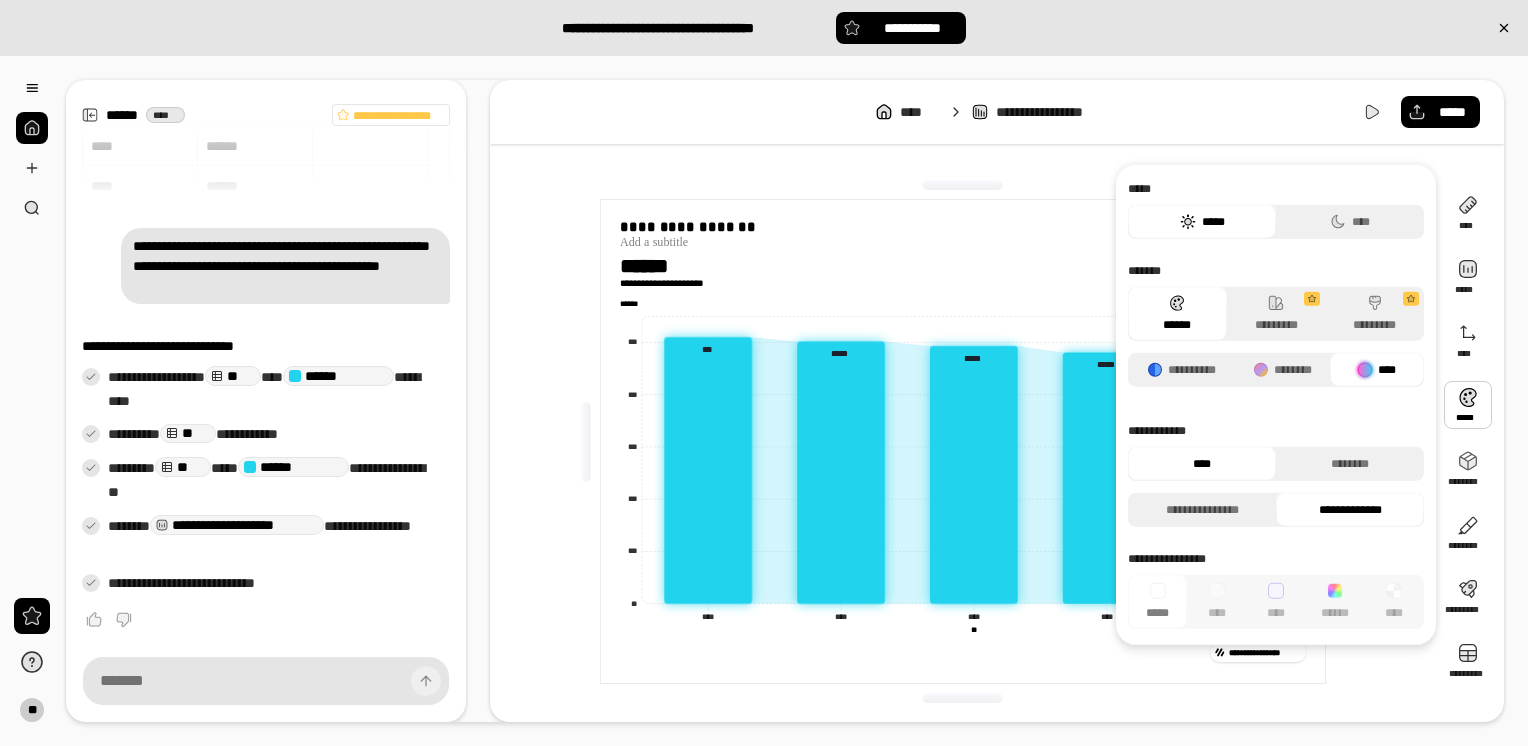 click on "**********" at bounding box center (1165, 431) 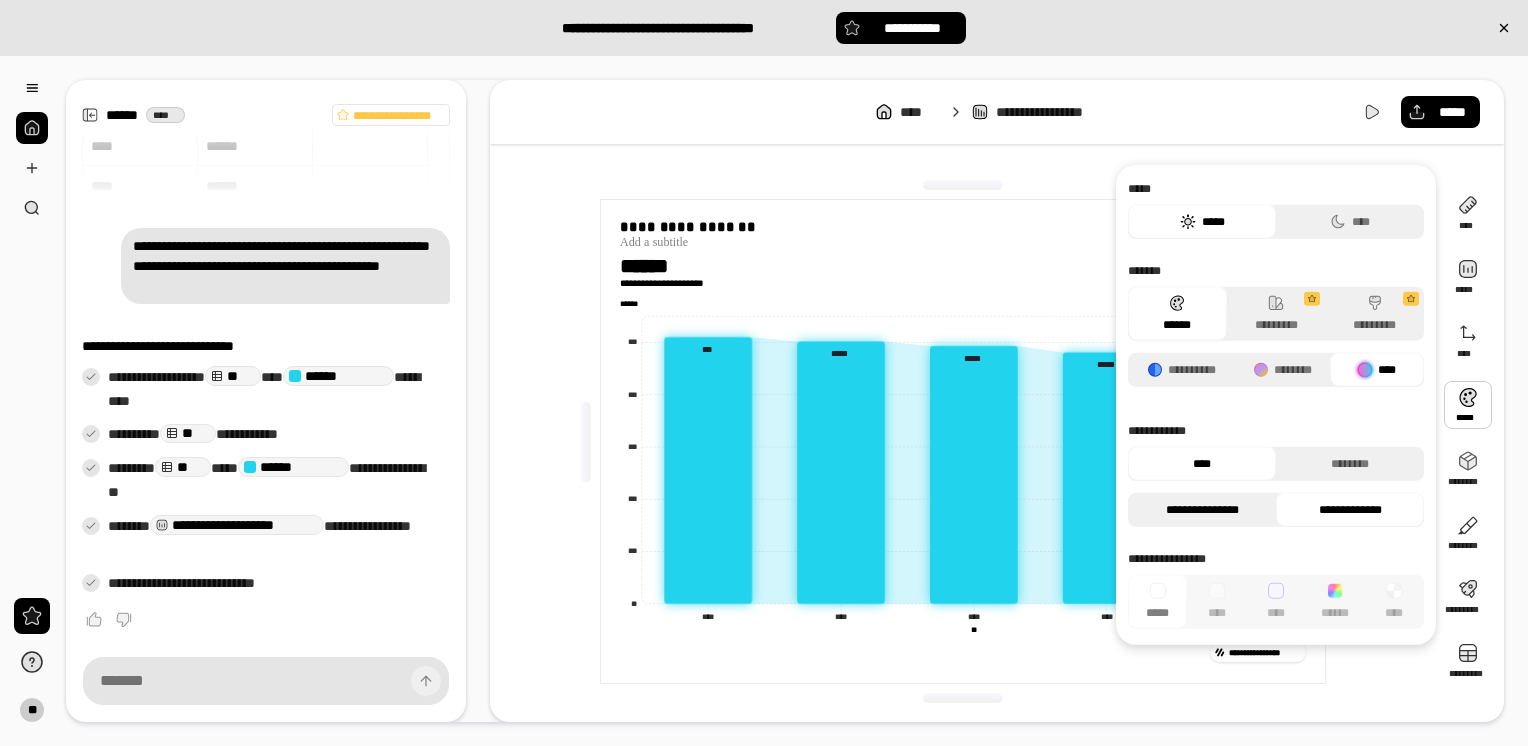 click on "**********" at bounding box center (1202, 510) 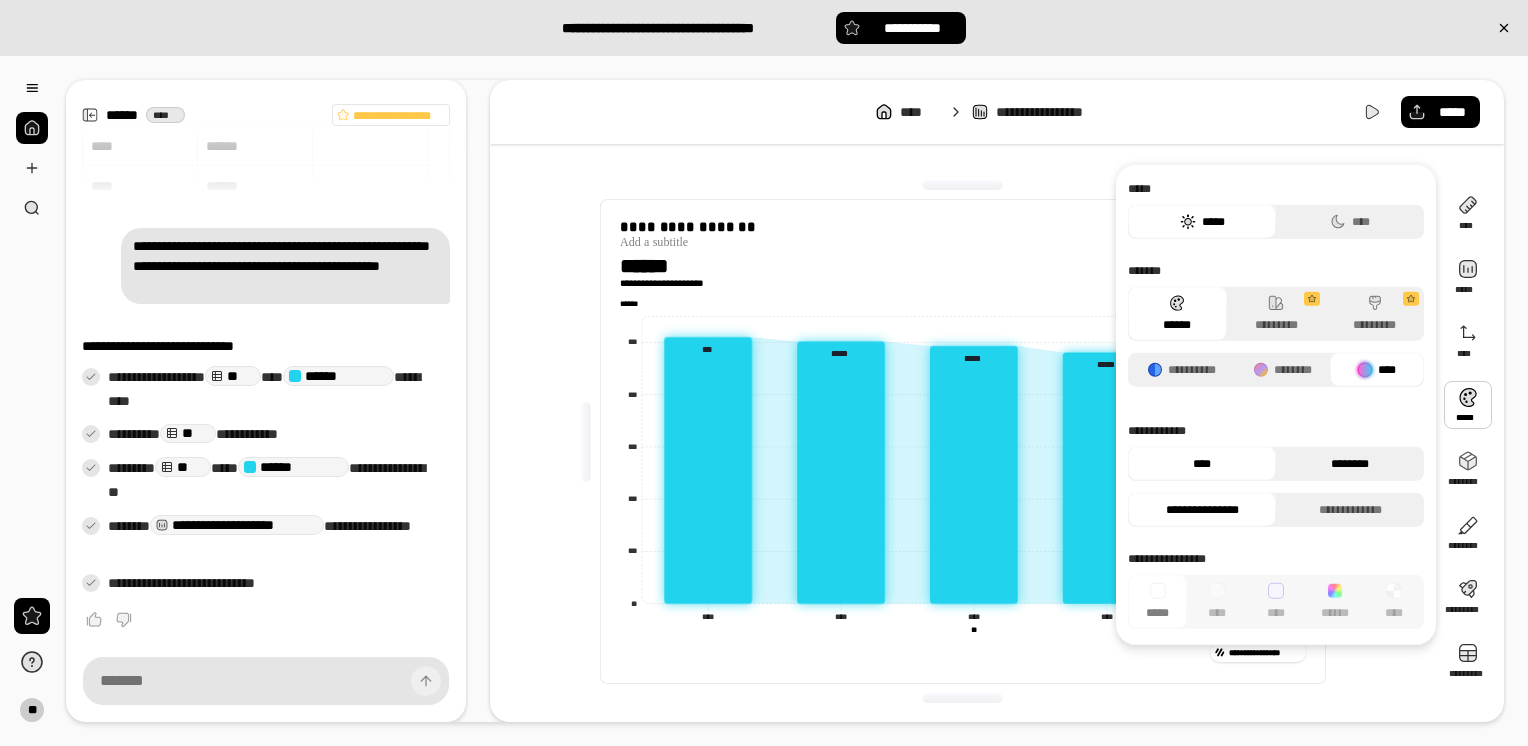 click on "********" at bounding box center (1350, 464) 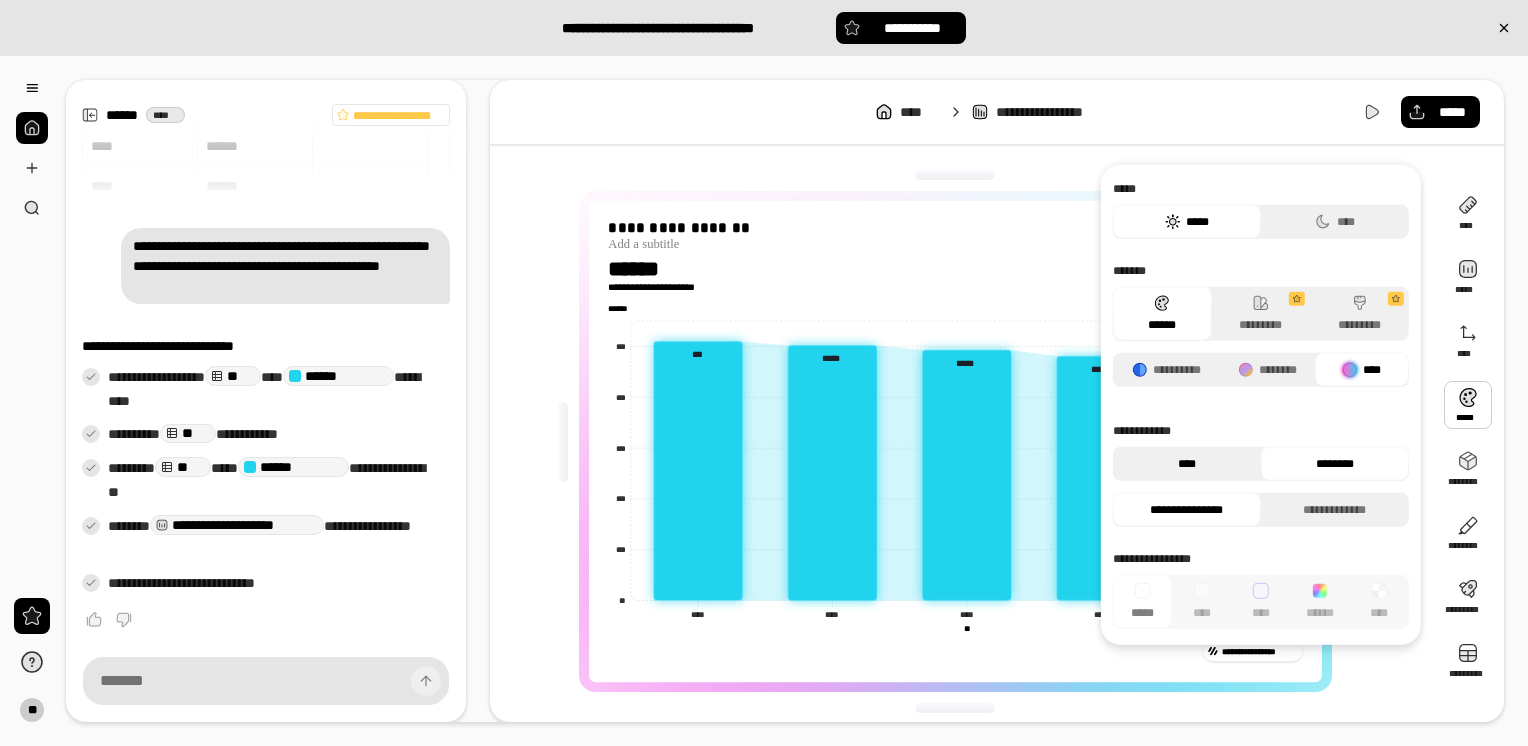 click on "****" at bounding box center (1187, 464) 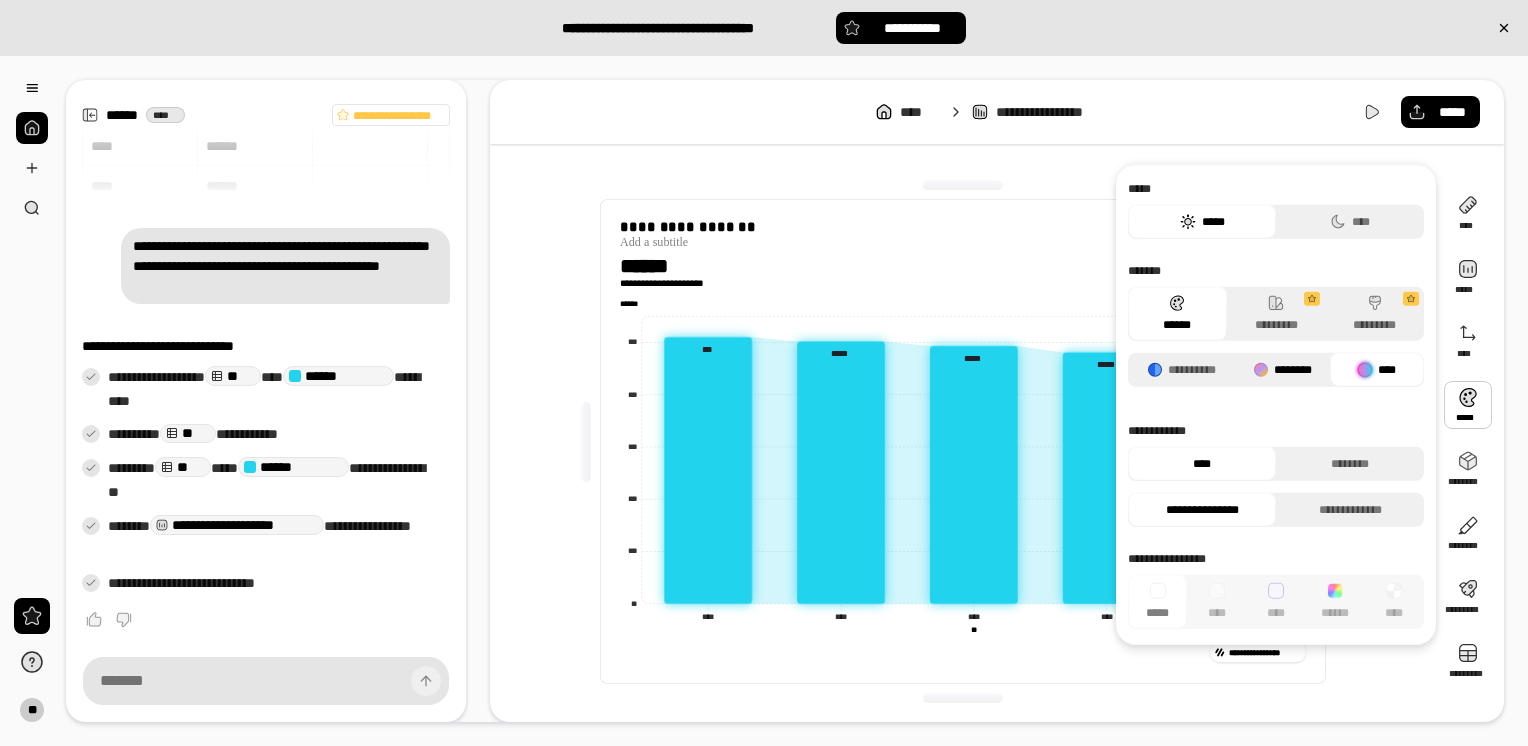 click on "********" at bounding box center (1283, 370) 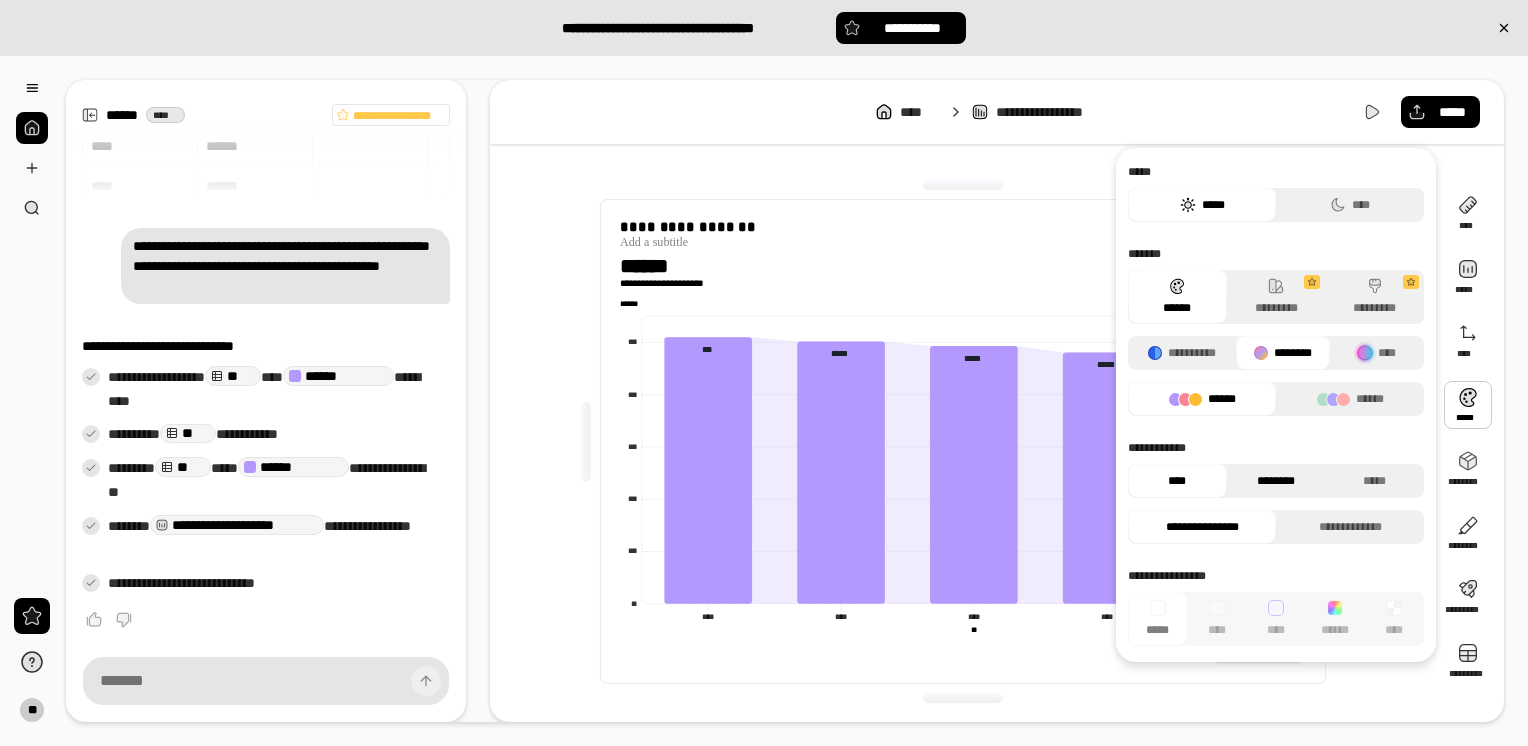click on "********" at bounding box center [1276, 481] 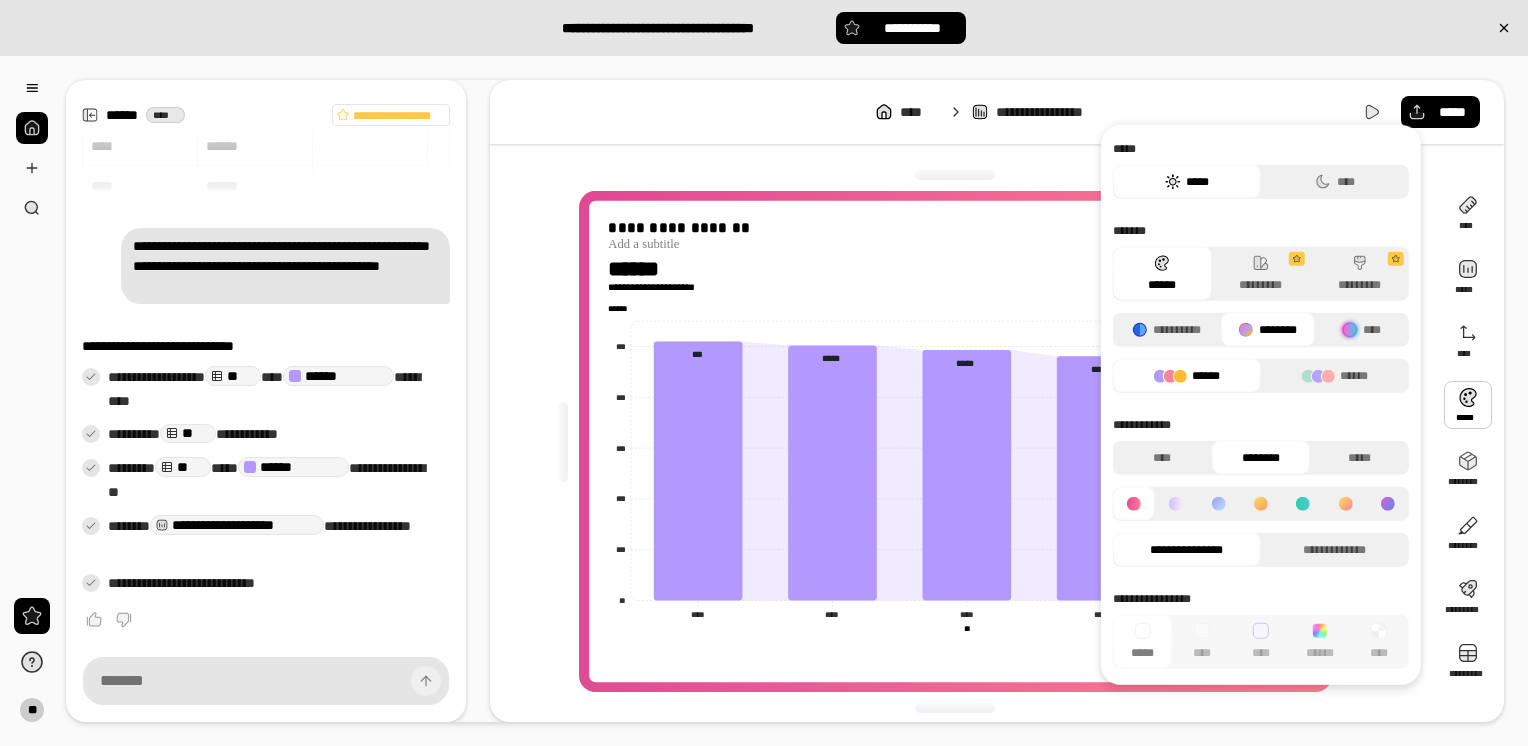 click at bounding box center [1176, 504] 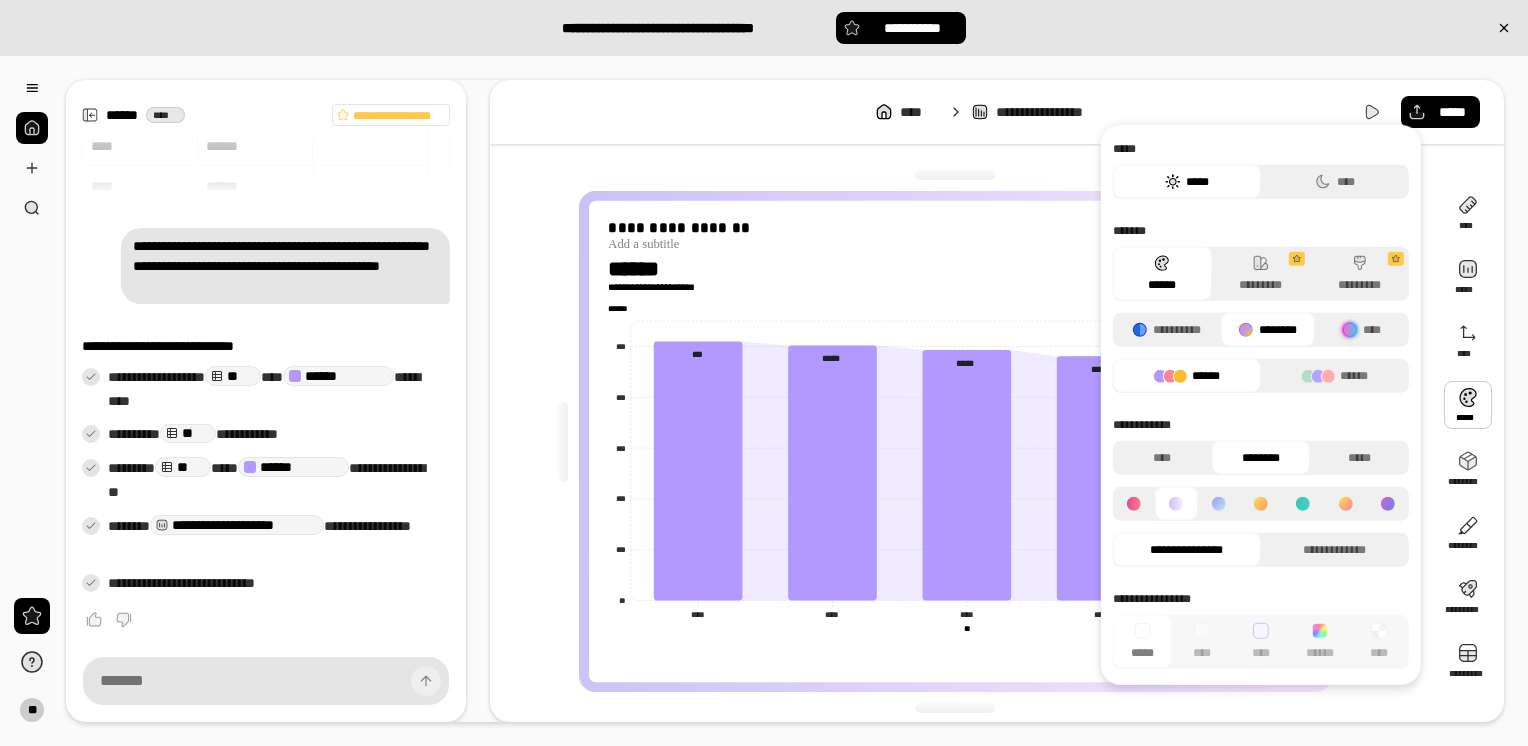 click at bounding box center [1134, 504] 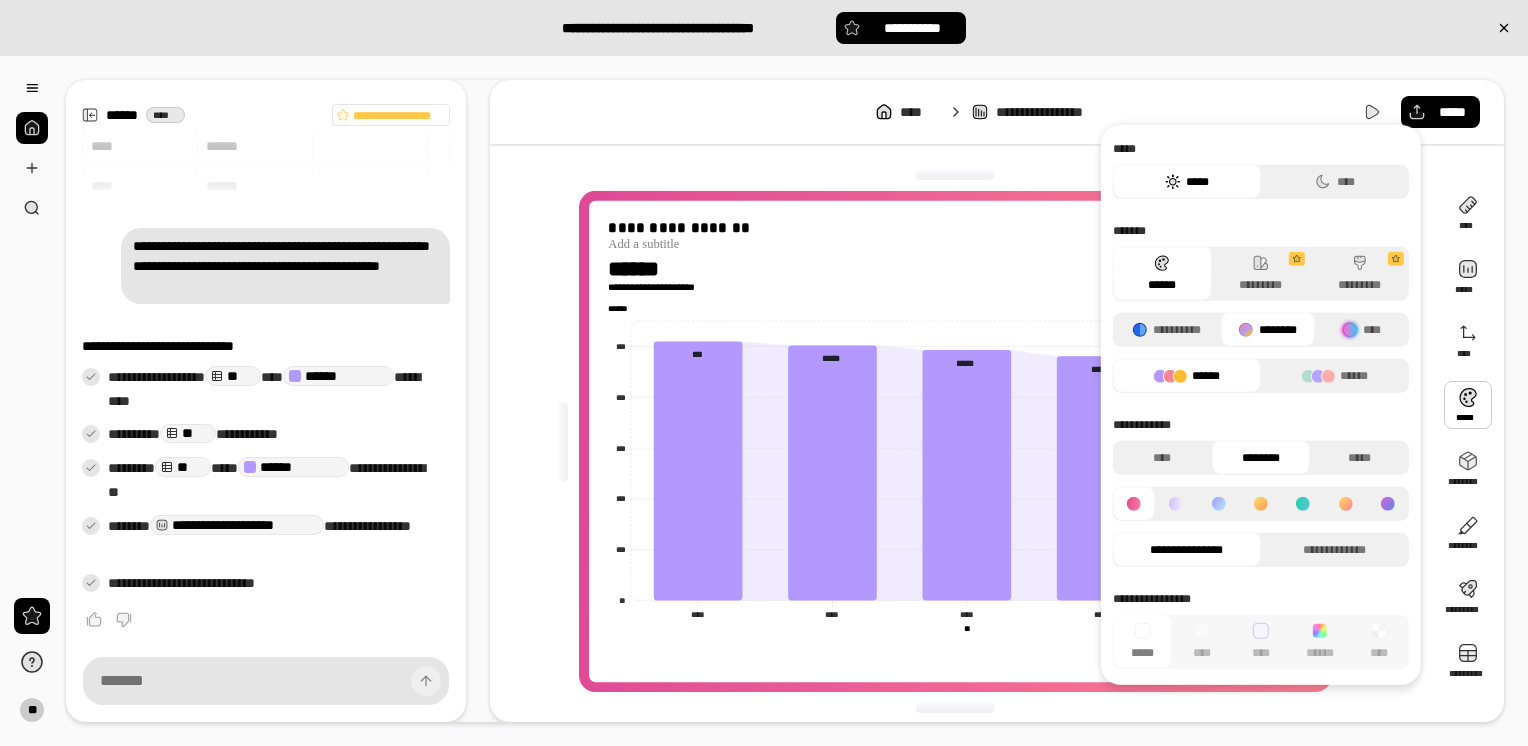 click at bounding box center (1303, 504) 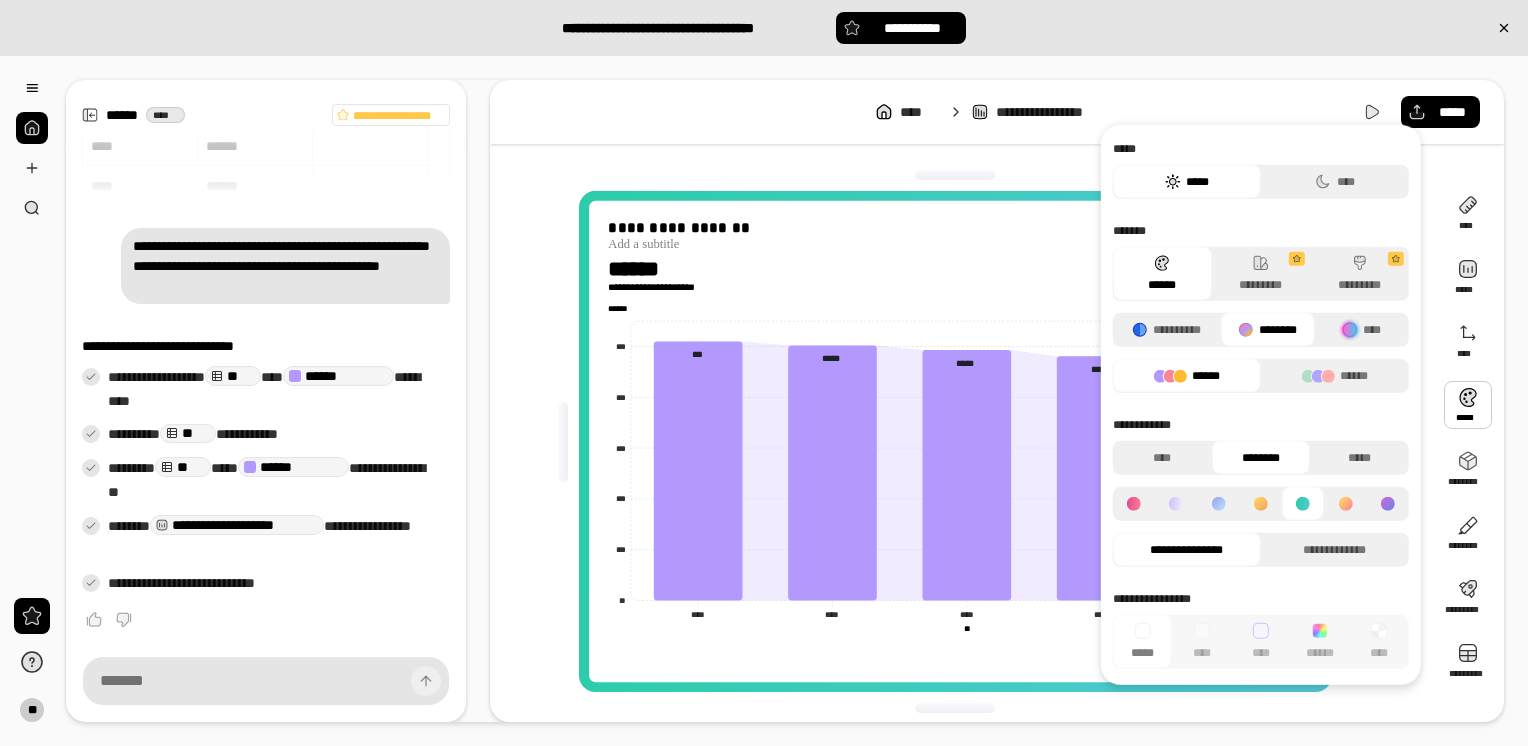 click at bounding box center [1345, 504] 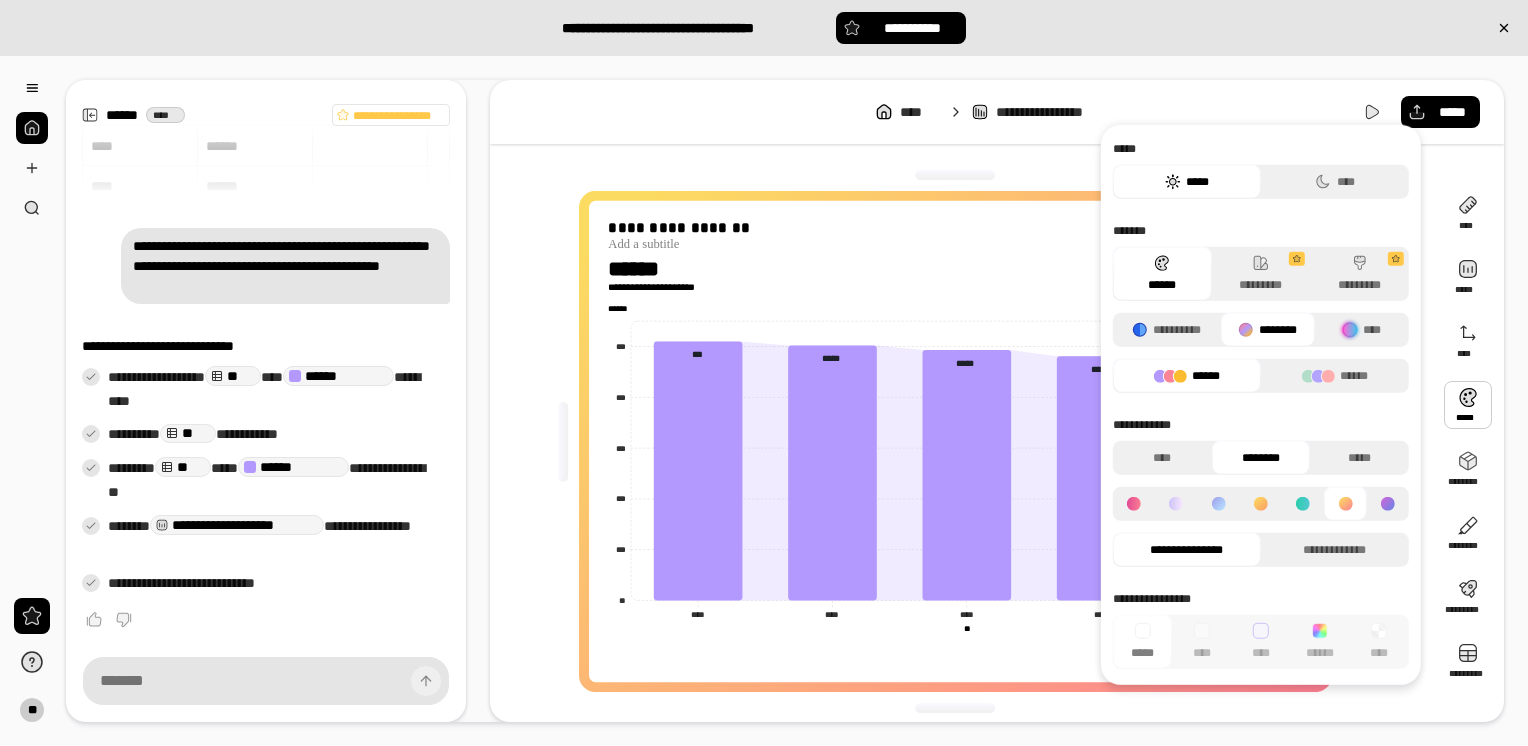 click at bounding box center (1388, 504) 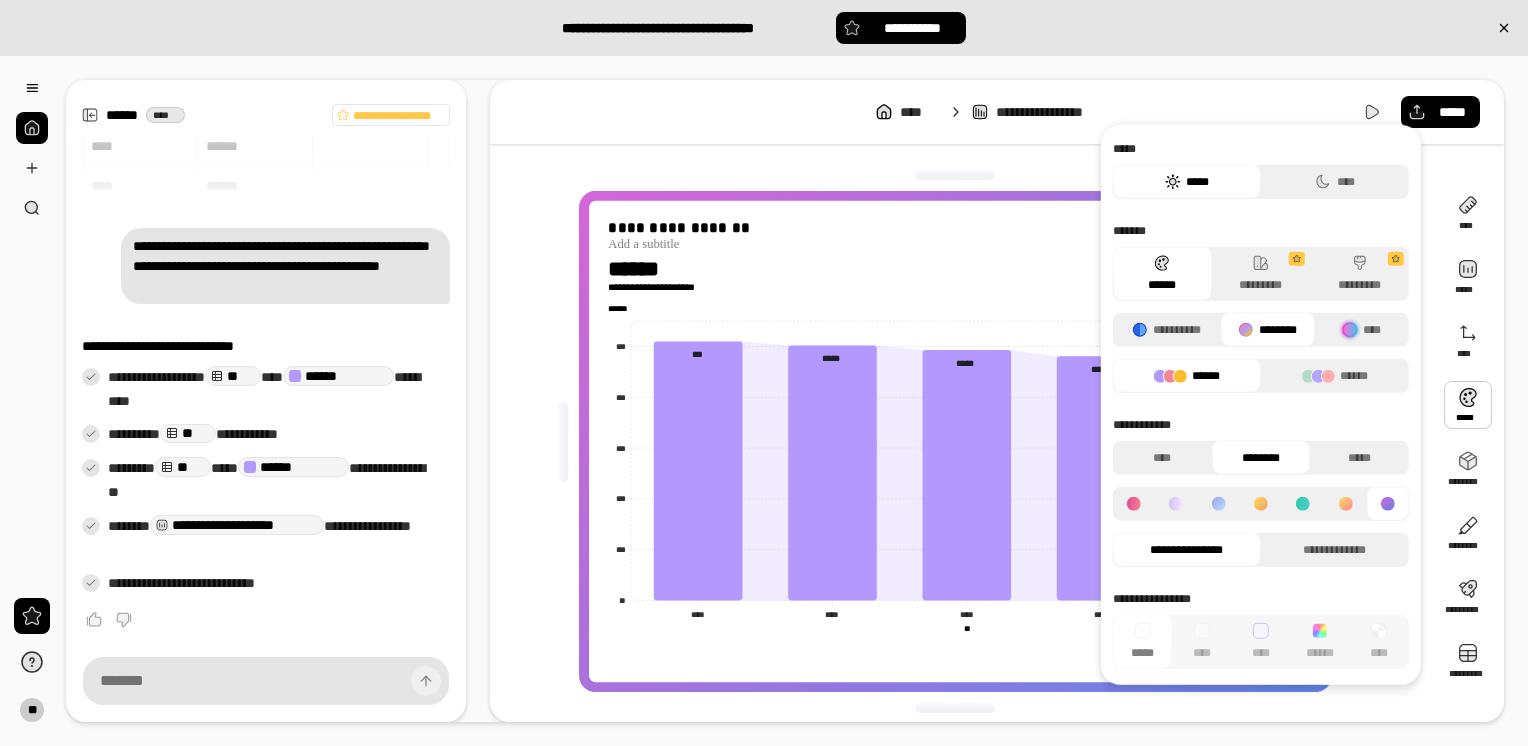 click on "******" at bounding box center [1187, 376] 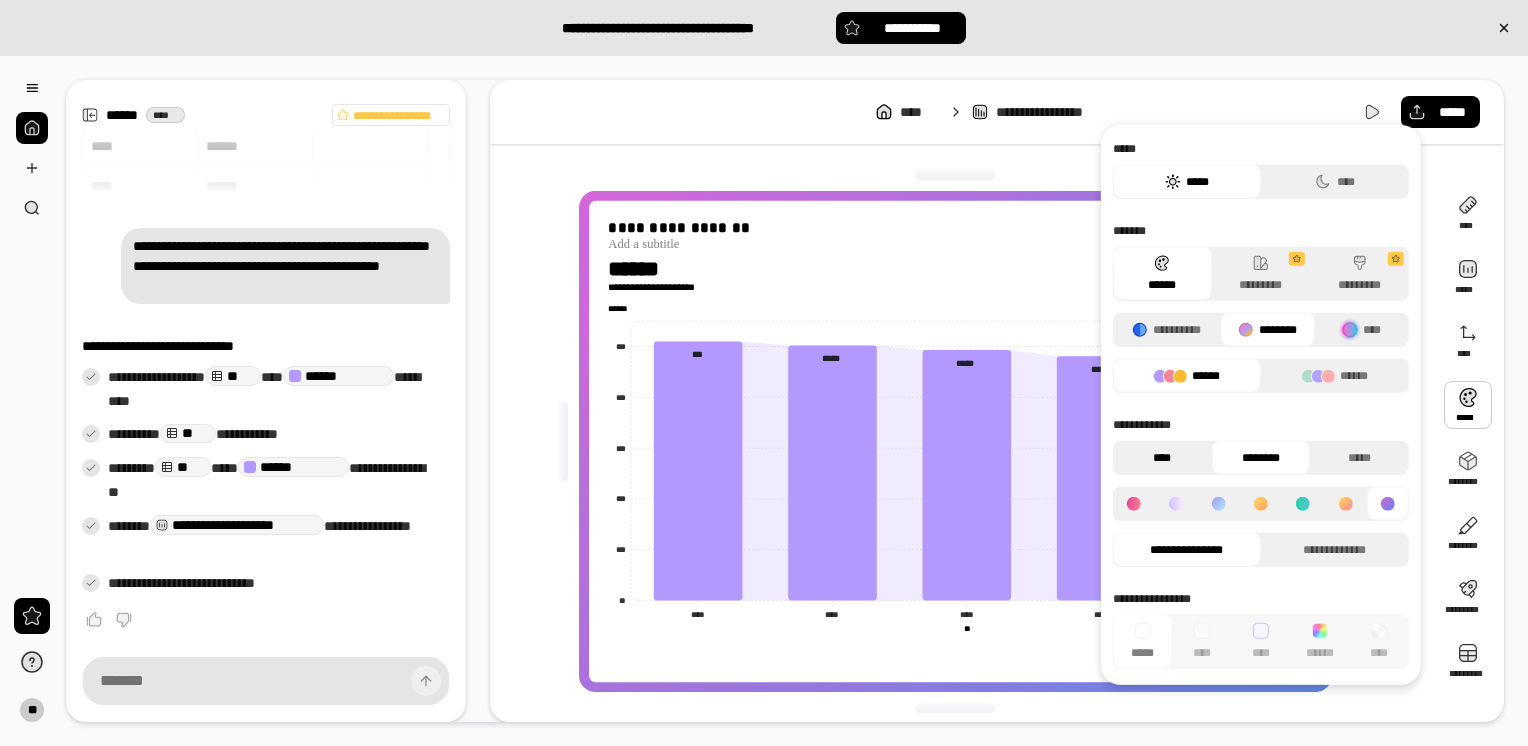 click on "****" at bounding box center [1162, 458] 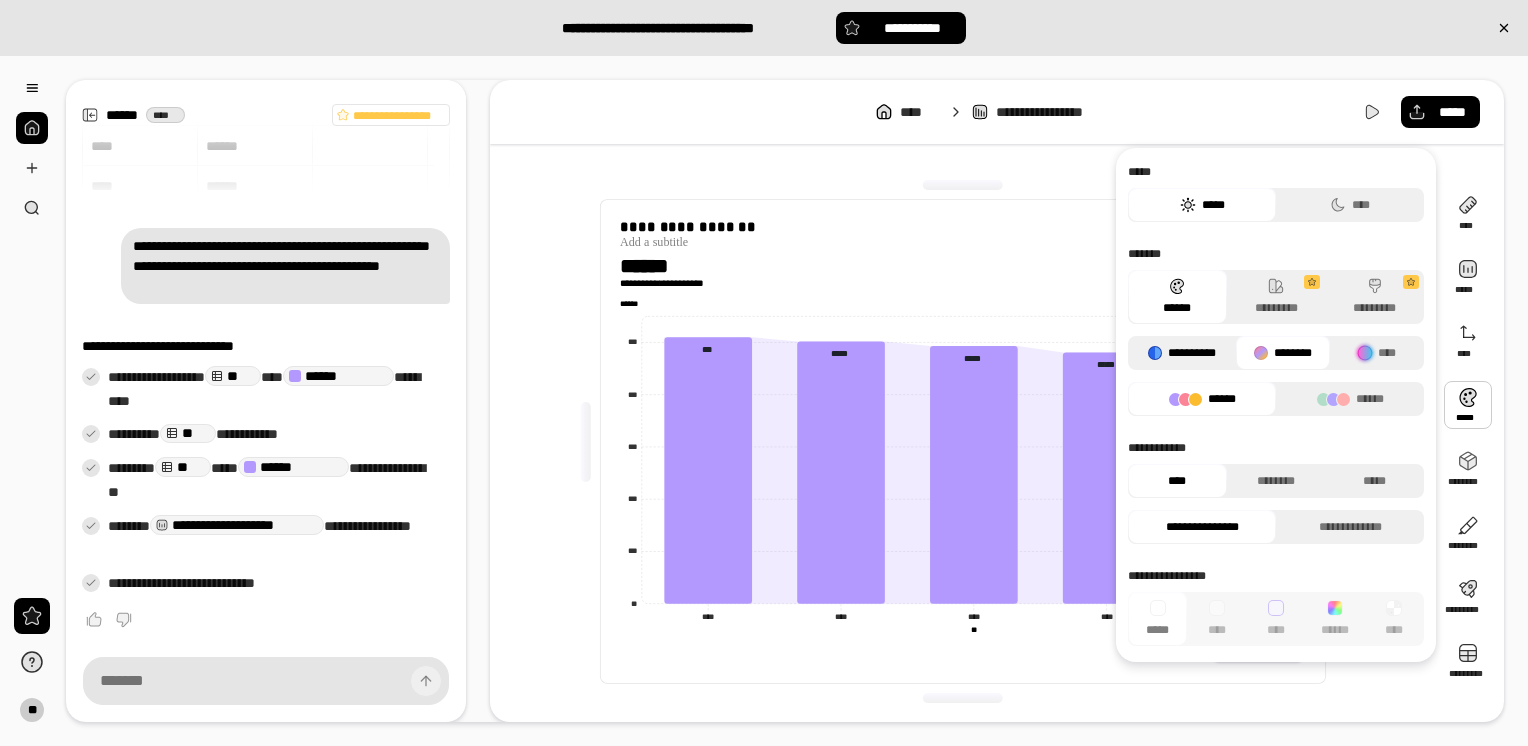 click on "**********" at bounding box center (1182, 353) 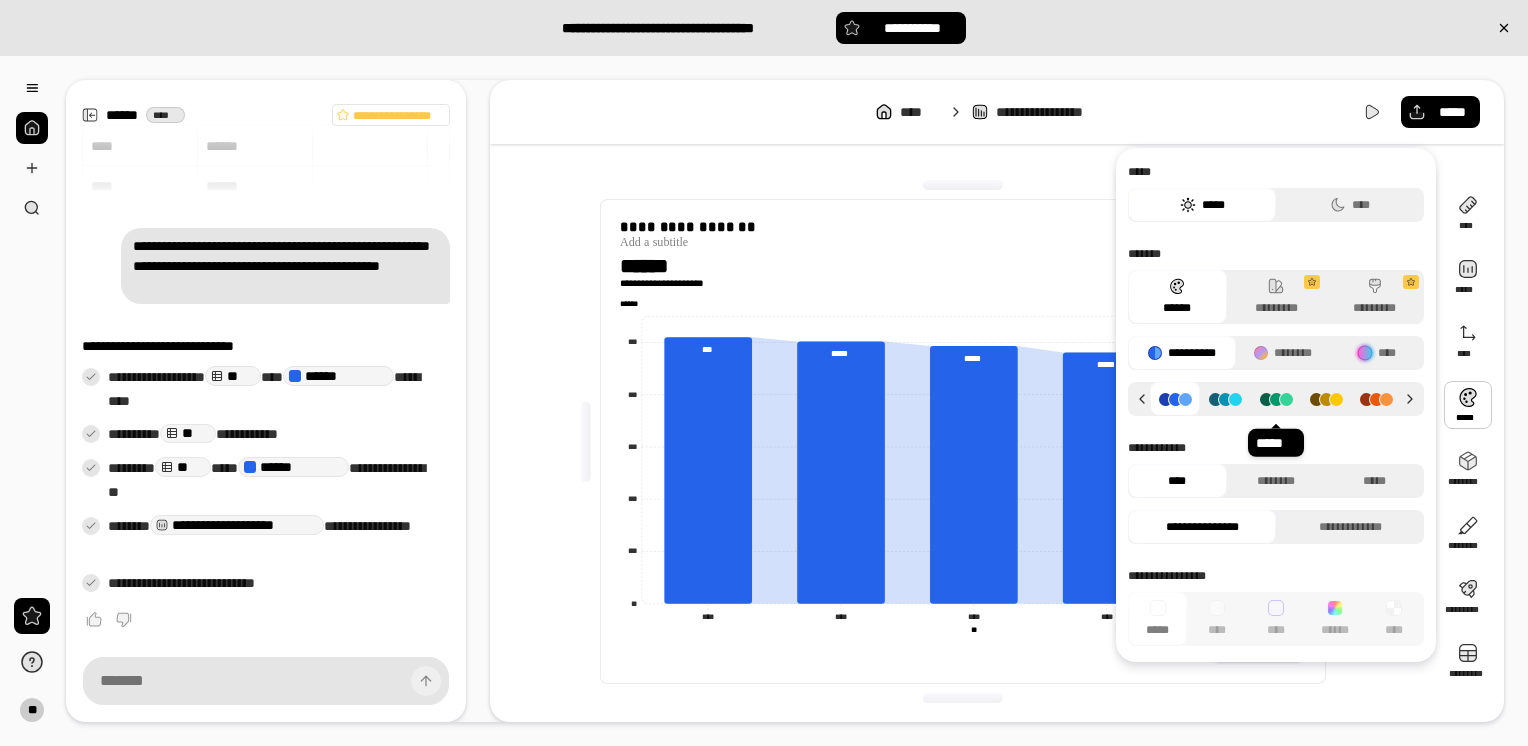 click at bounding box center [1276, 399] 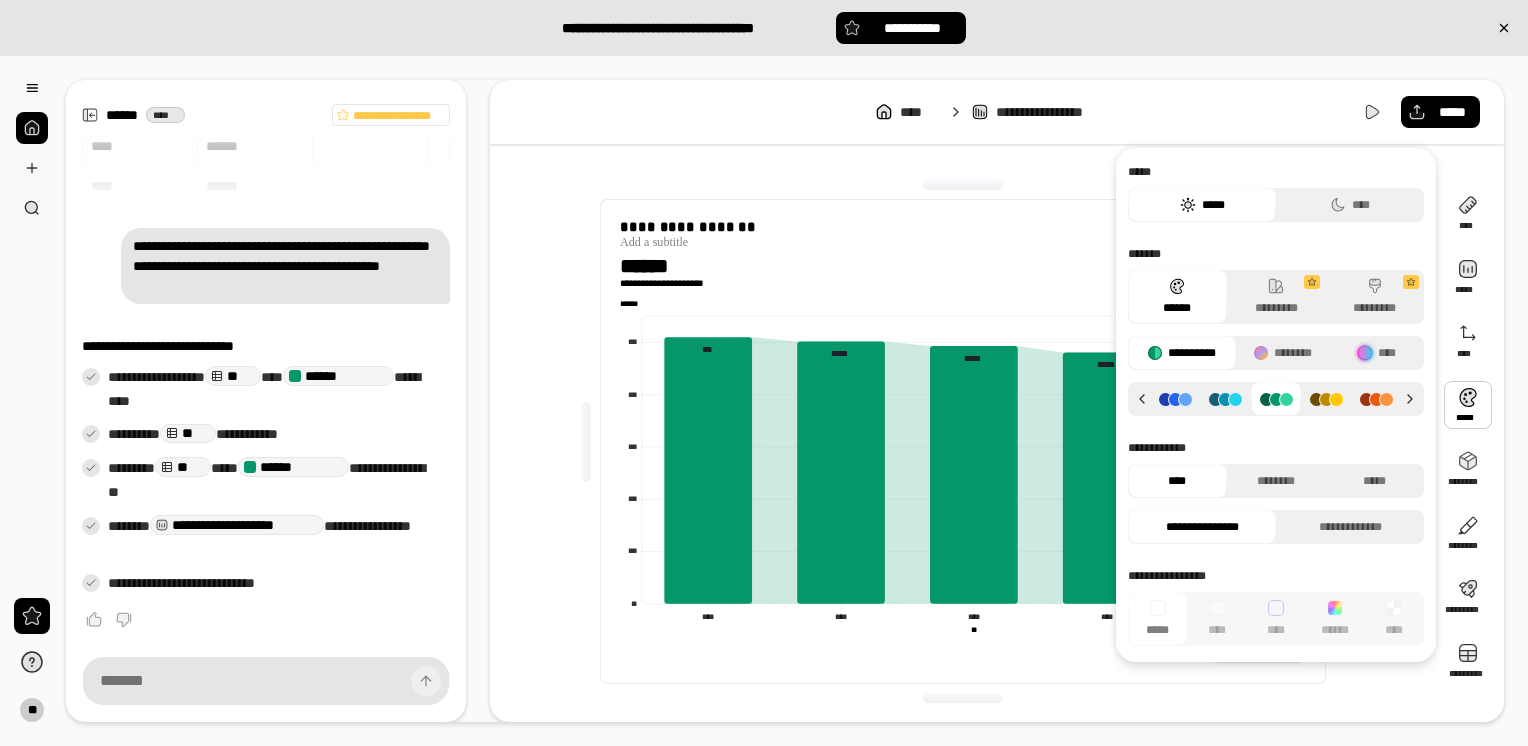 click 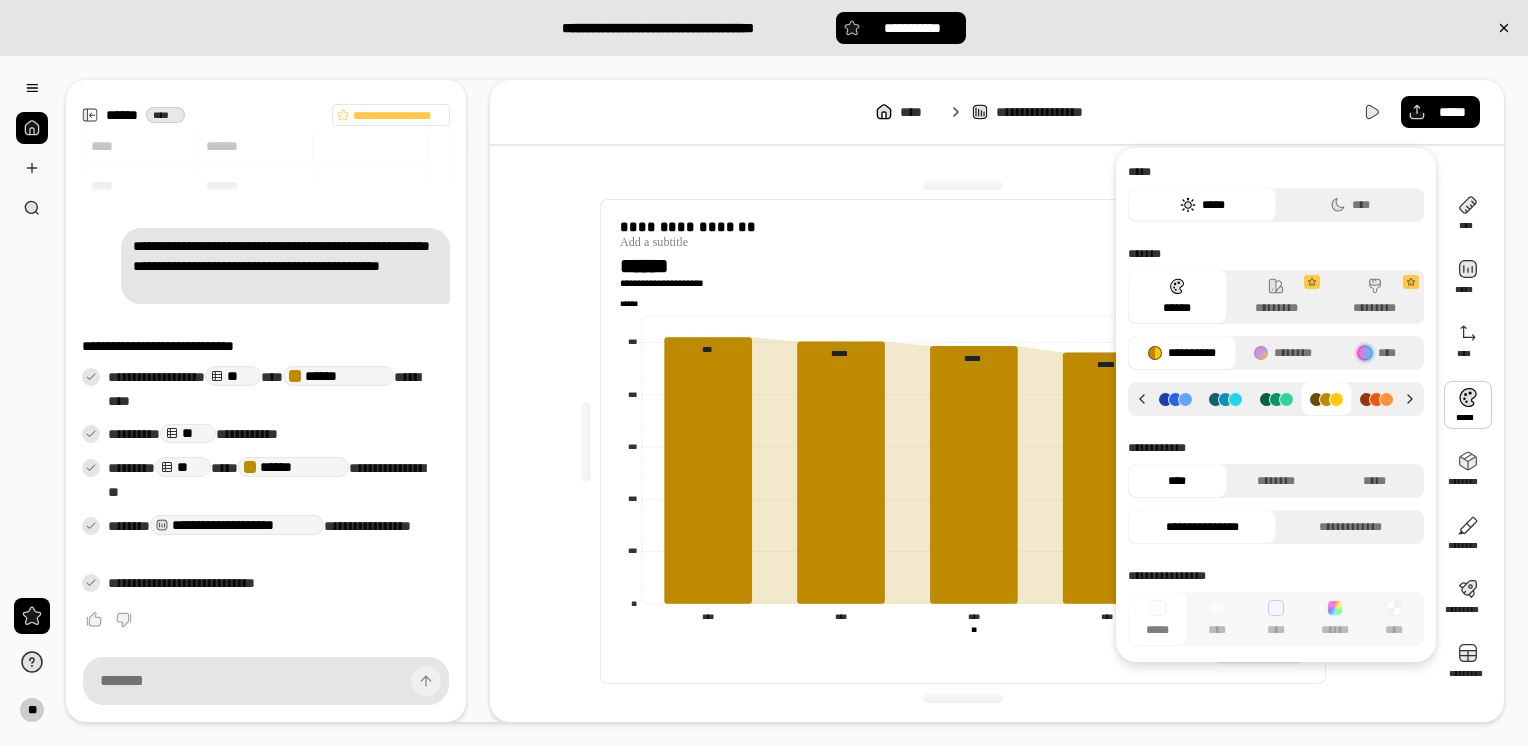 click 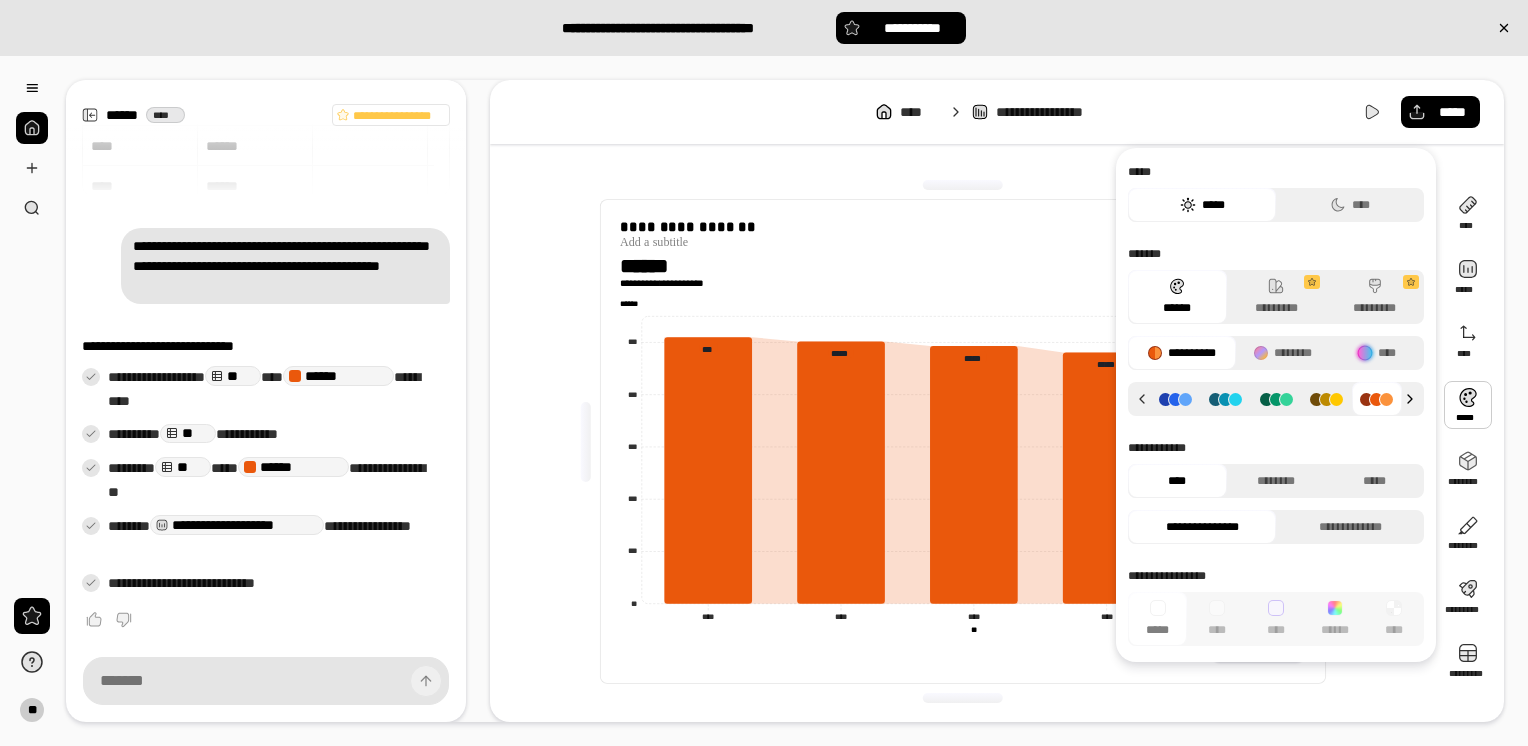 click 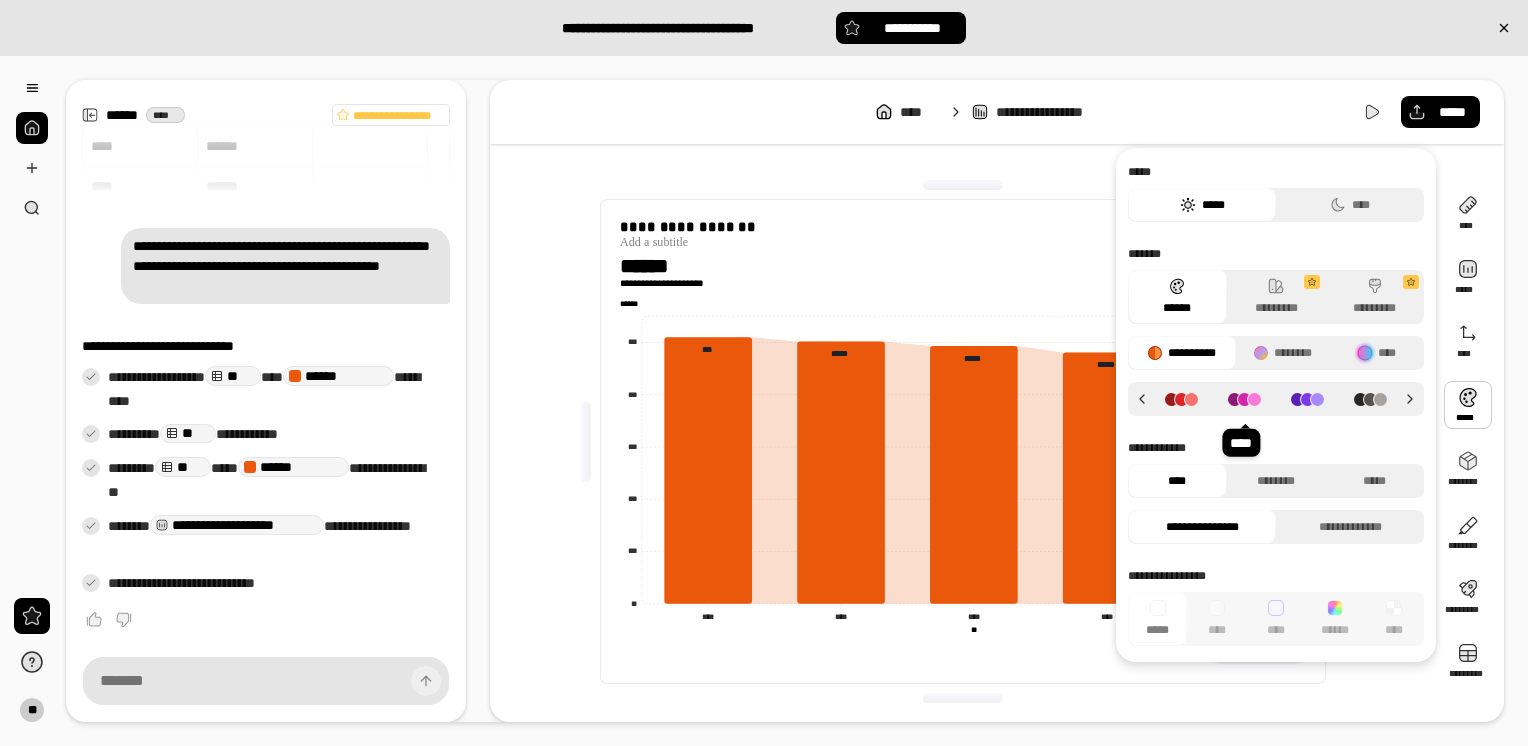click at bounding box center [1244, 399] 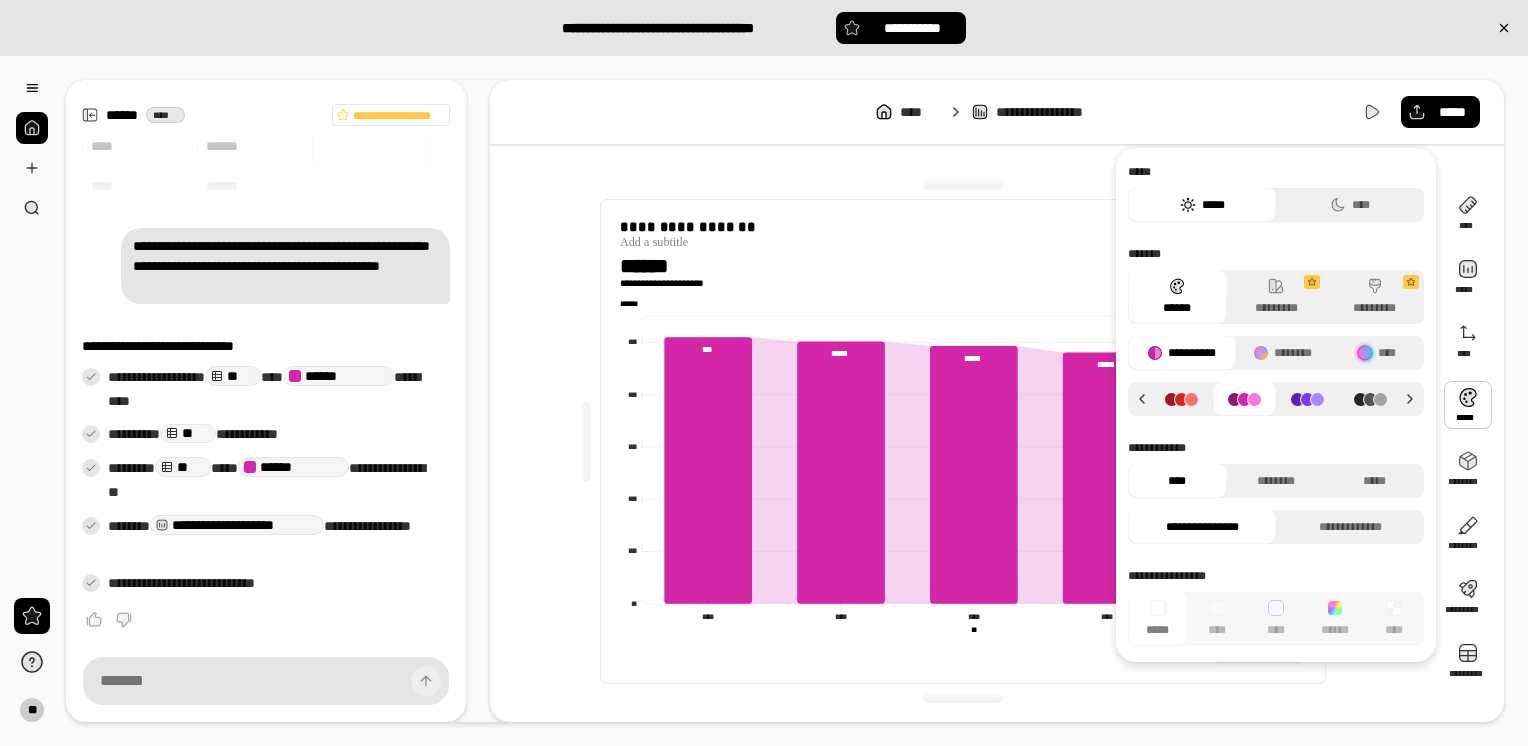 click 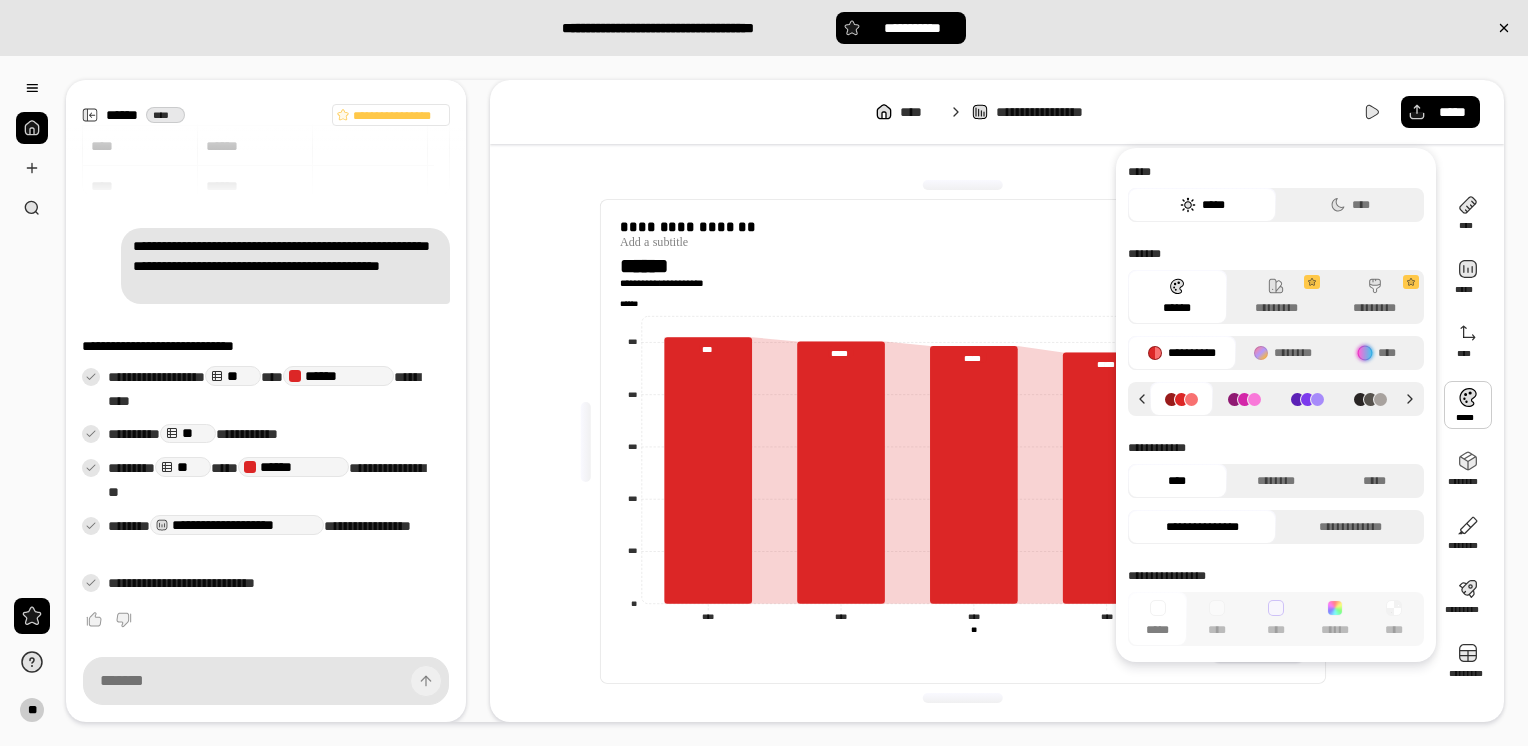 click 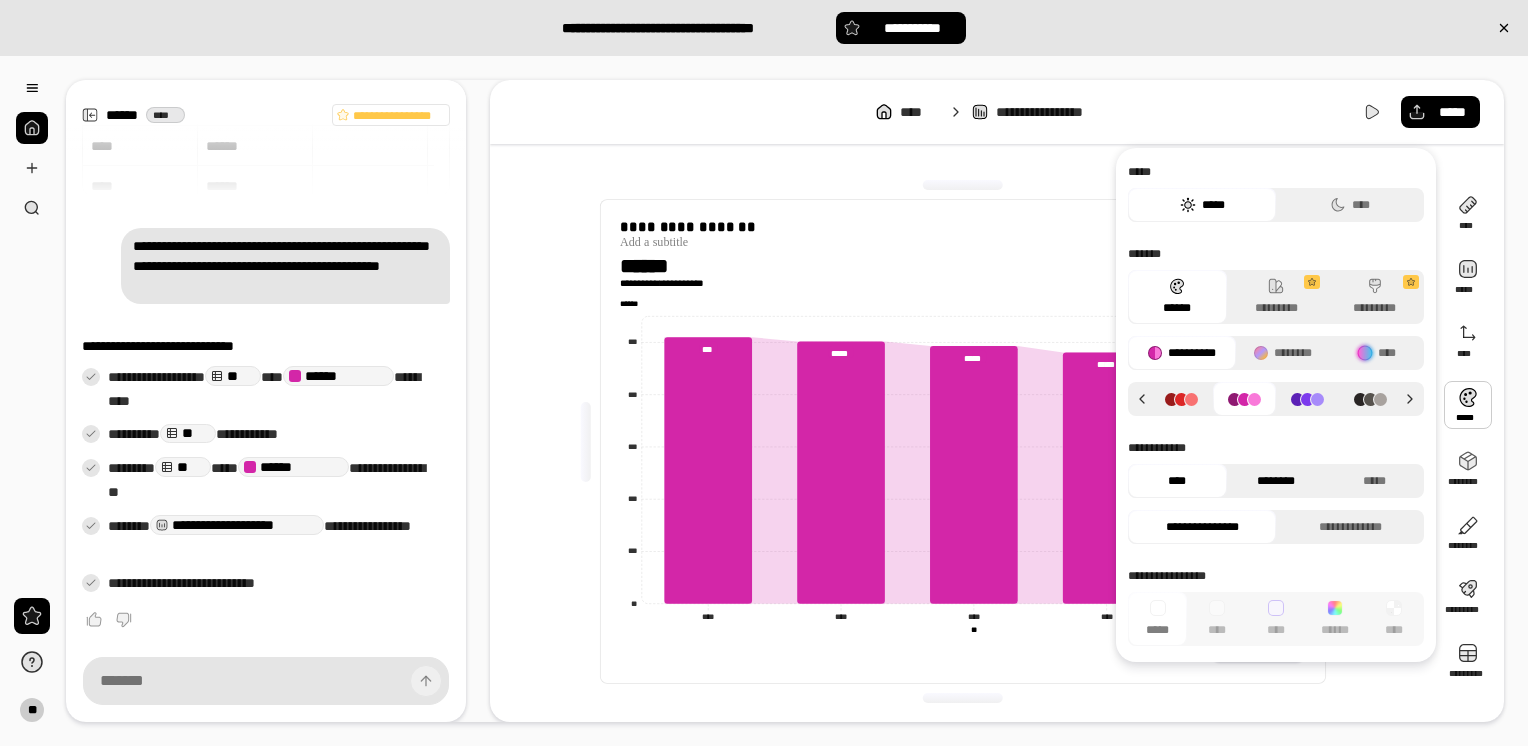 click on "********" at bounding box center (1276, 481) 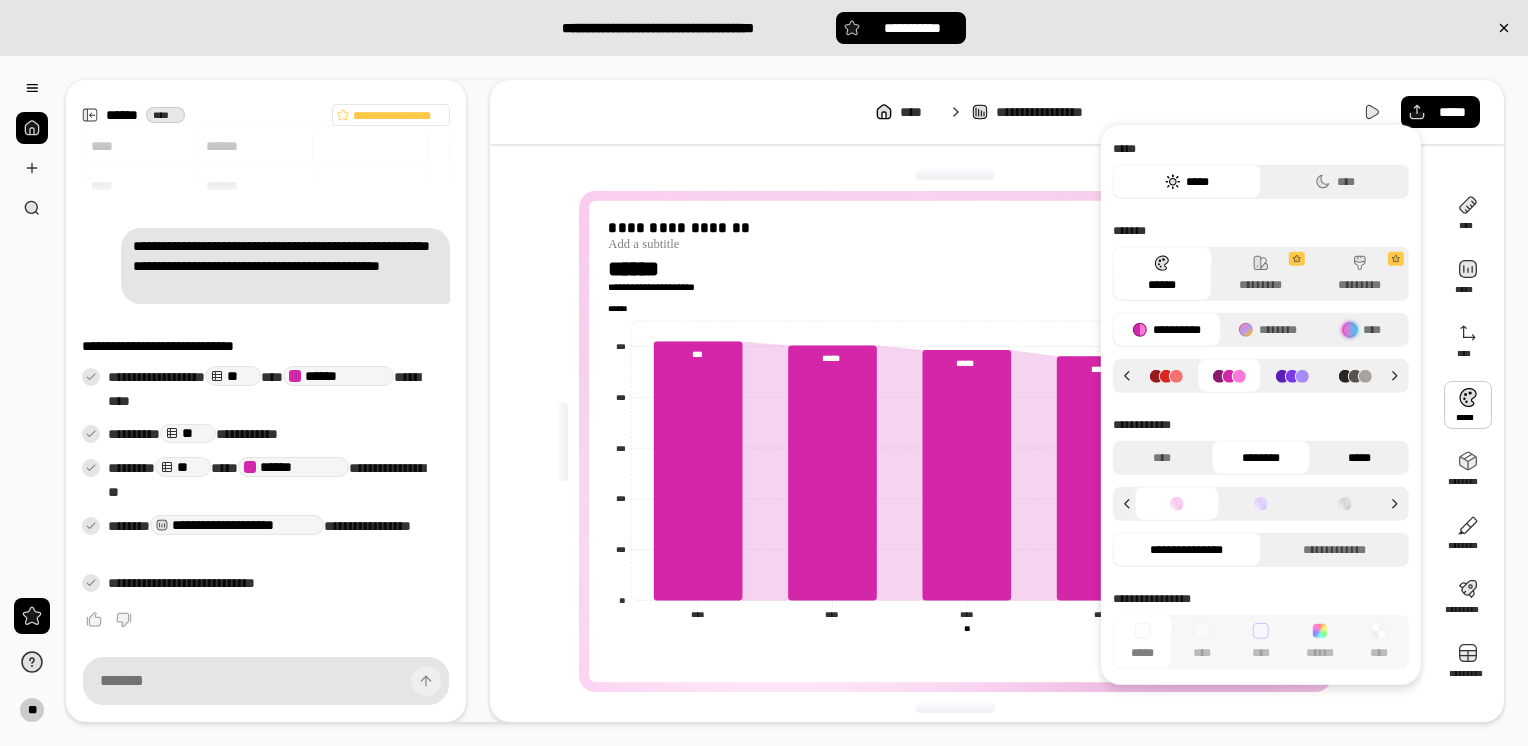 click on "*****" at bounding box center (1359, 458) 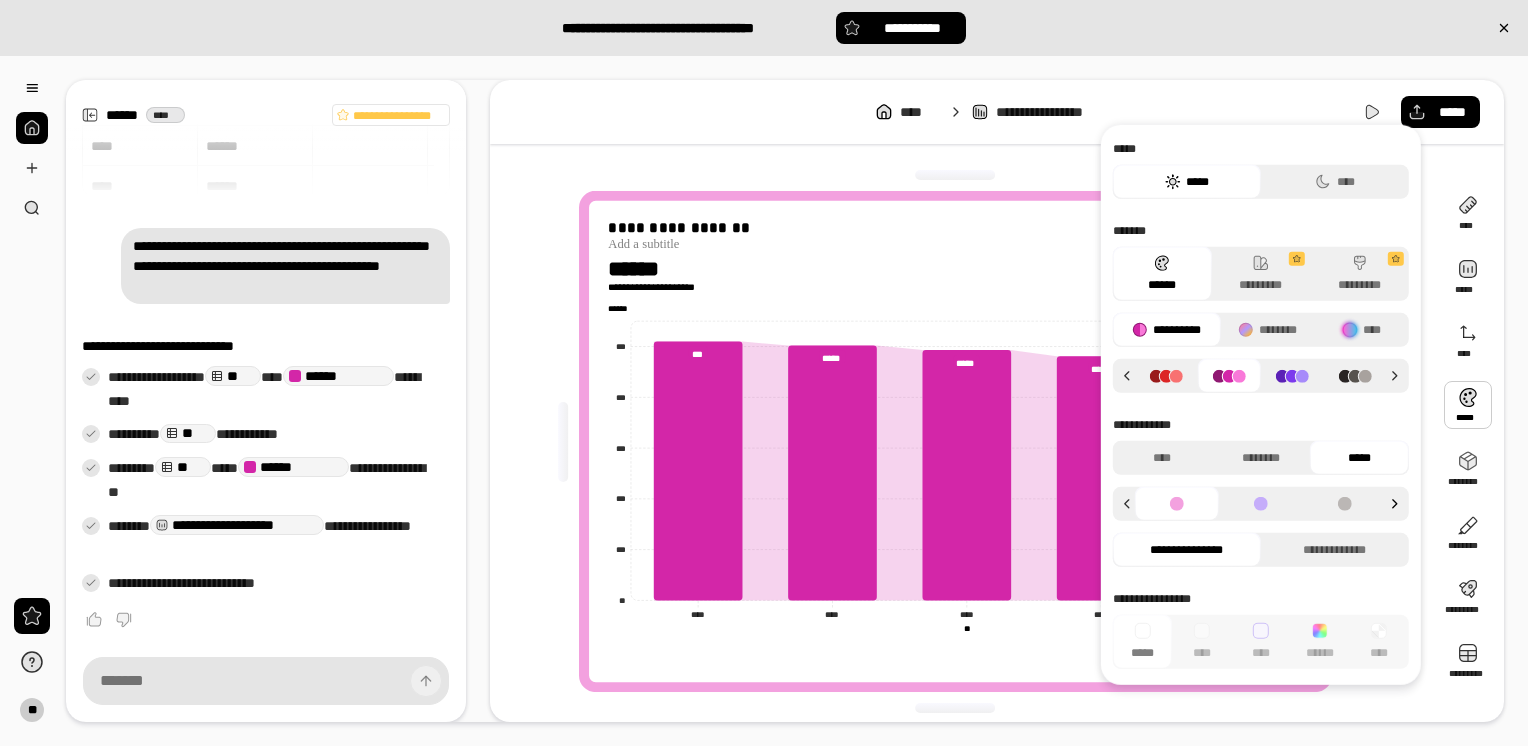 click 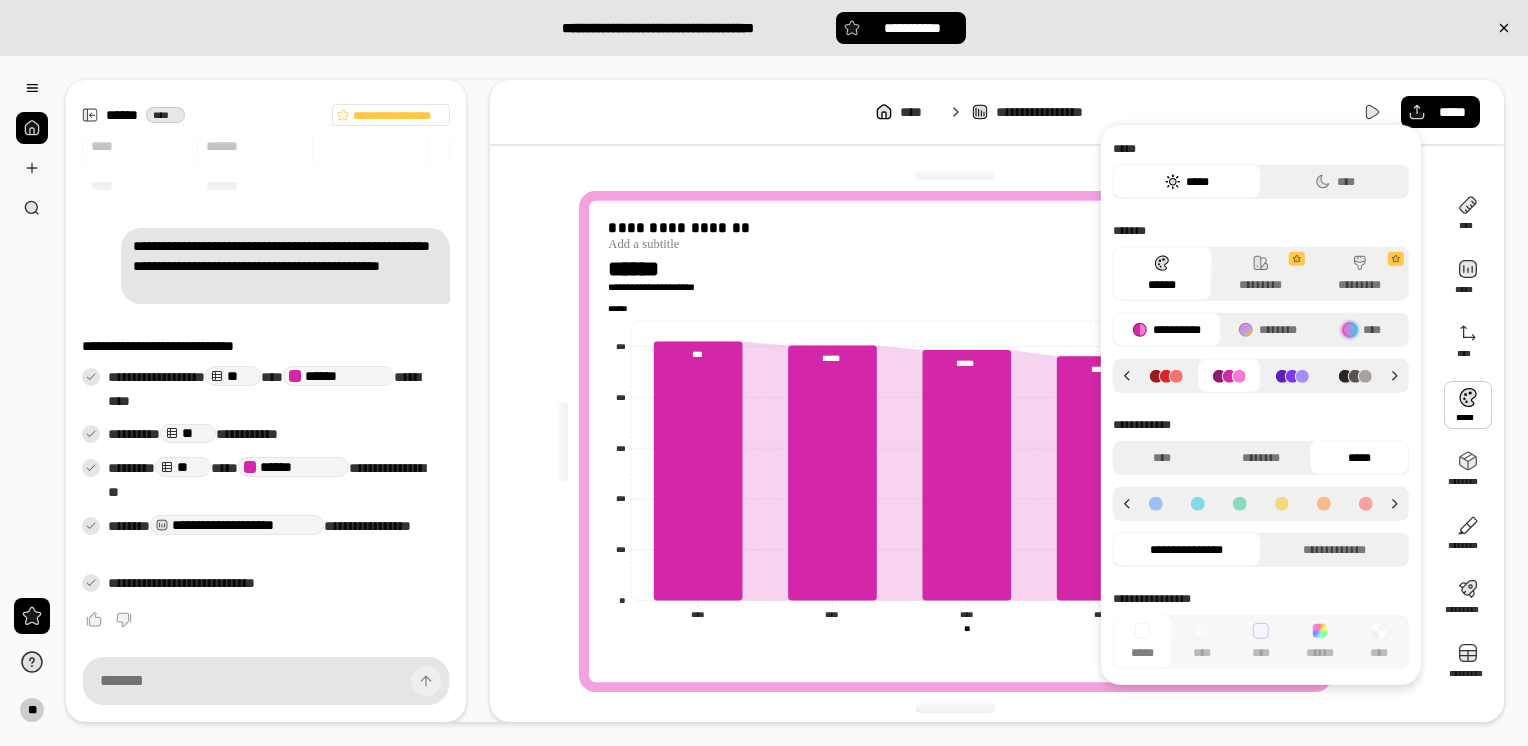 click at bounding box center (1366, 504) 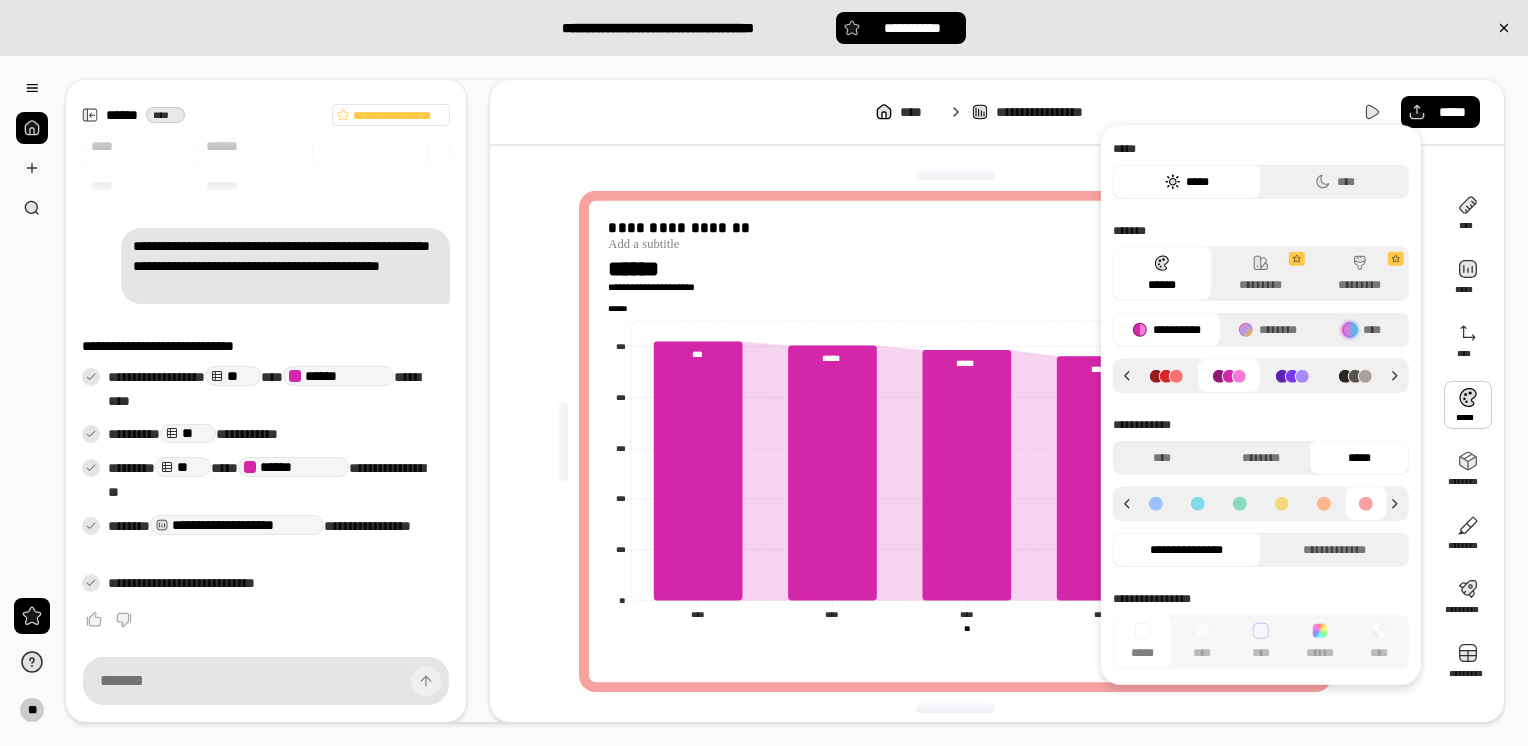 click at bounding box center (1324, 504) 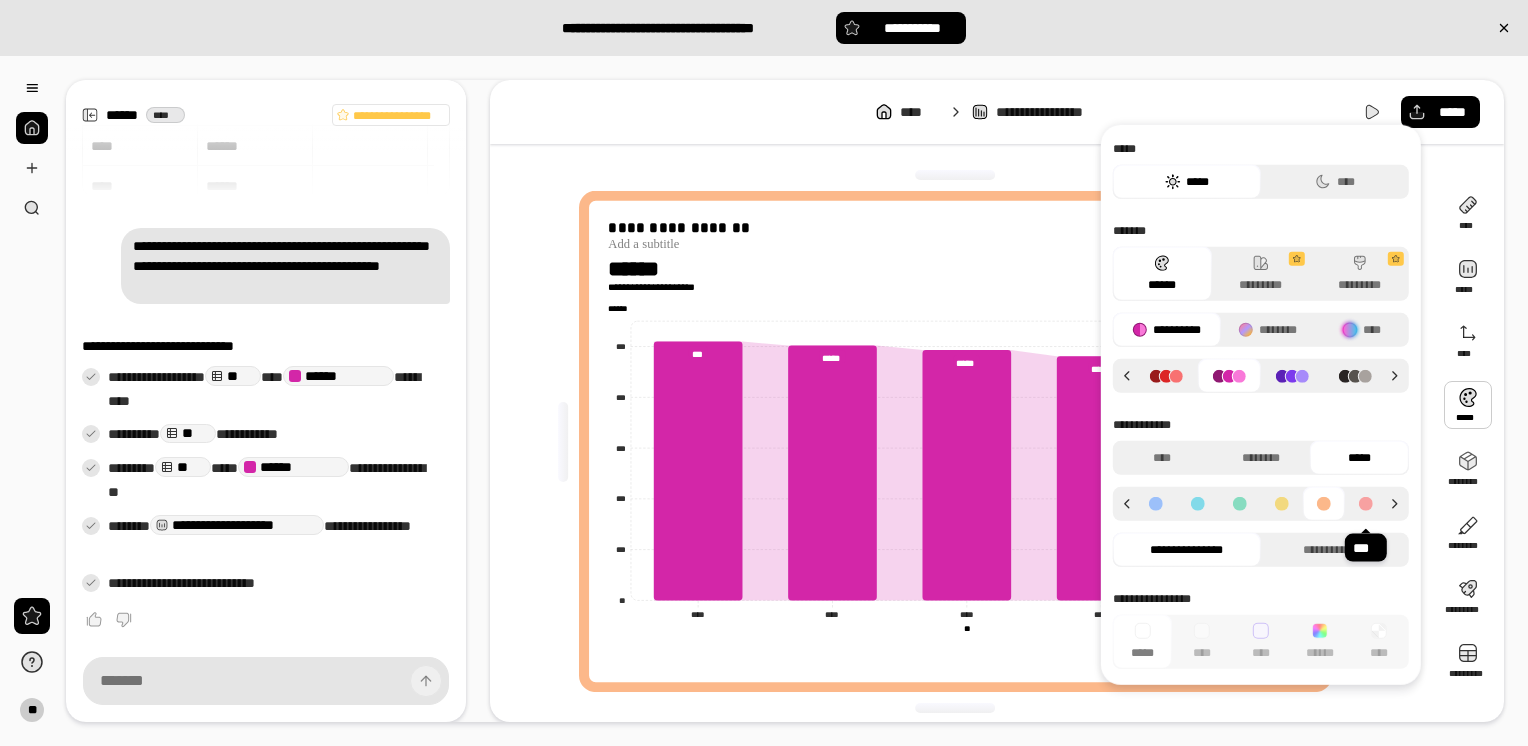 click at bounding box center (1366, 504) 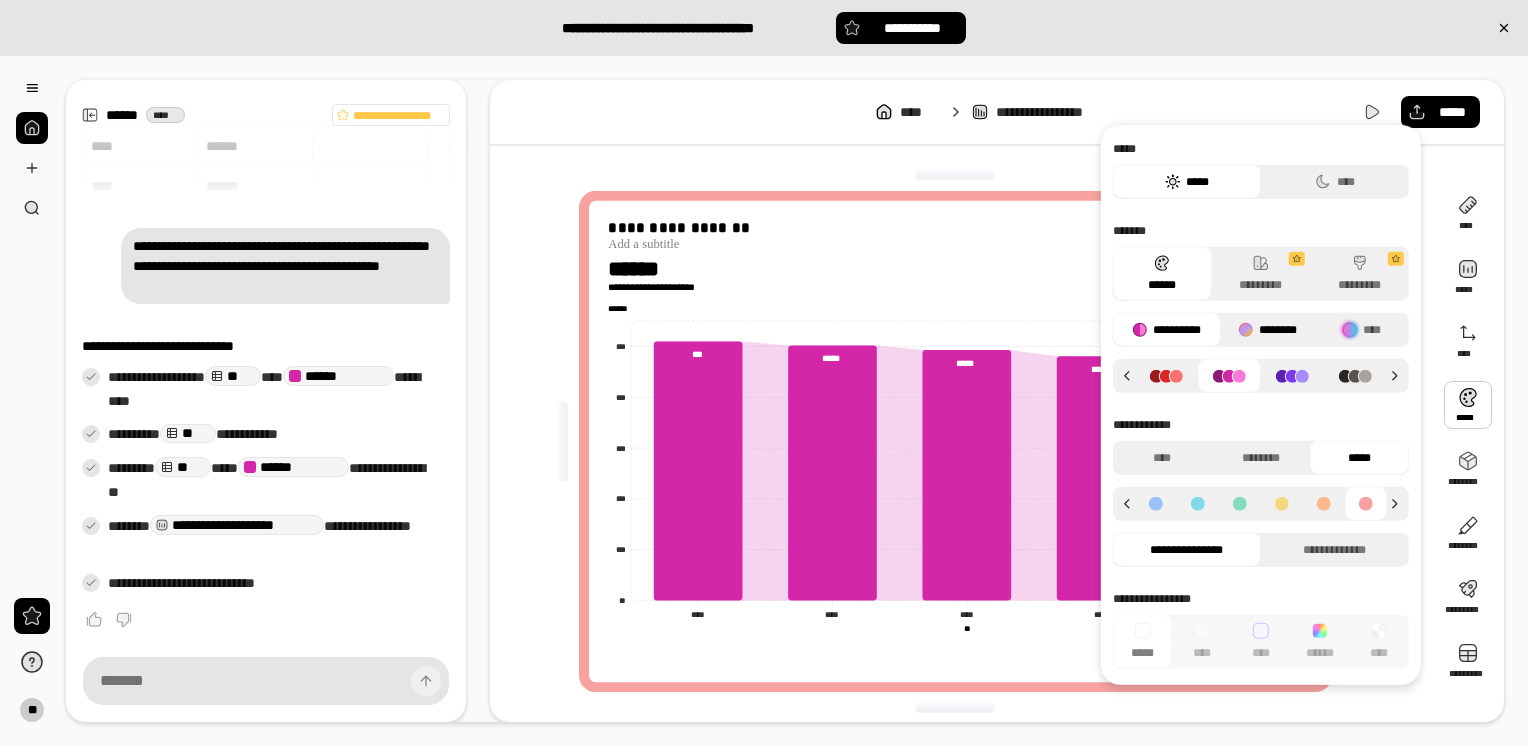 click on "********" at bounding box center [1267, 330] 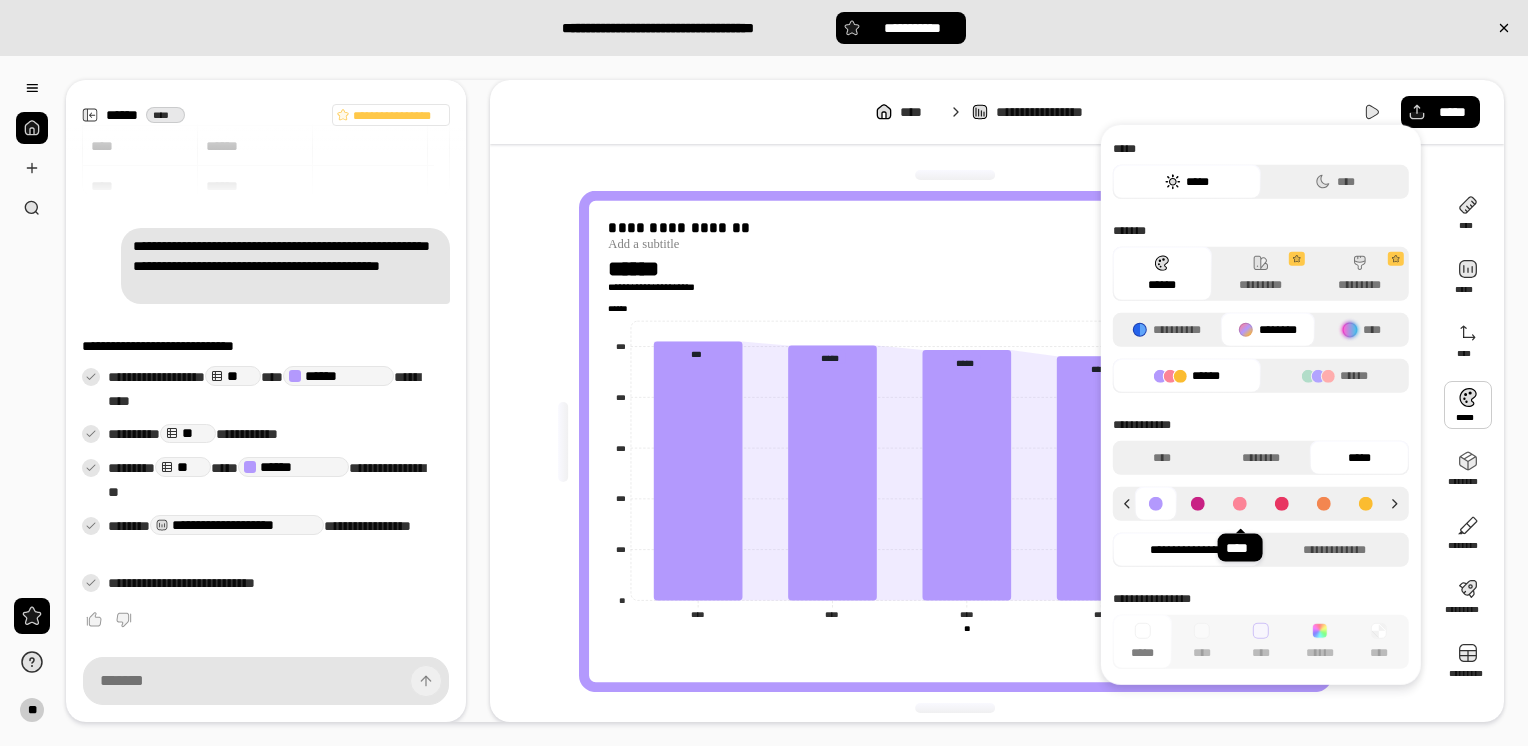 click at bounding box center [1240, 504] 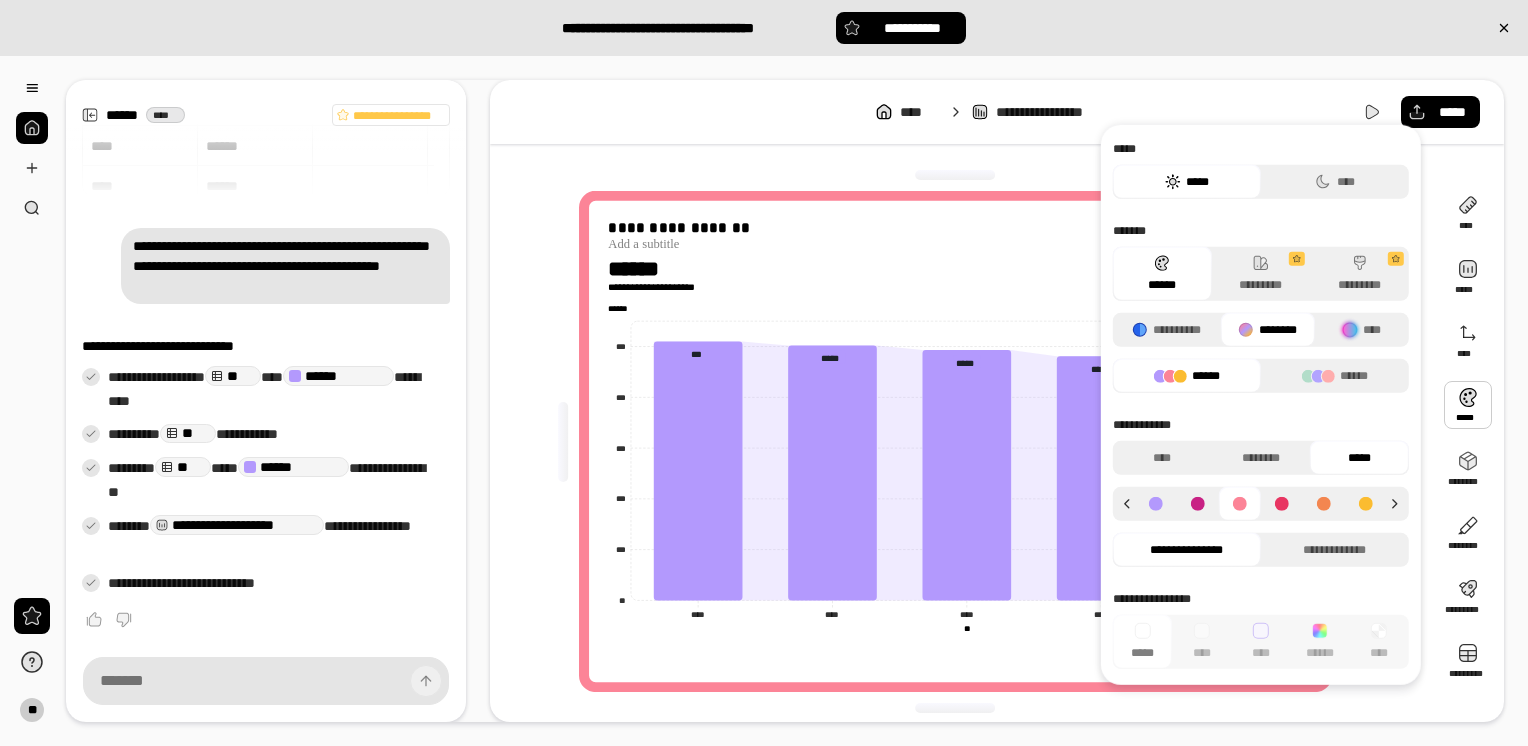 click at bounding box center (1240, 504) 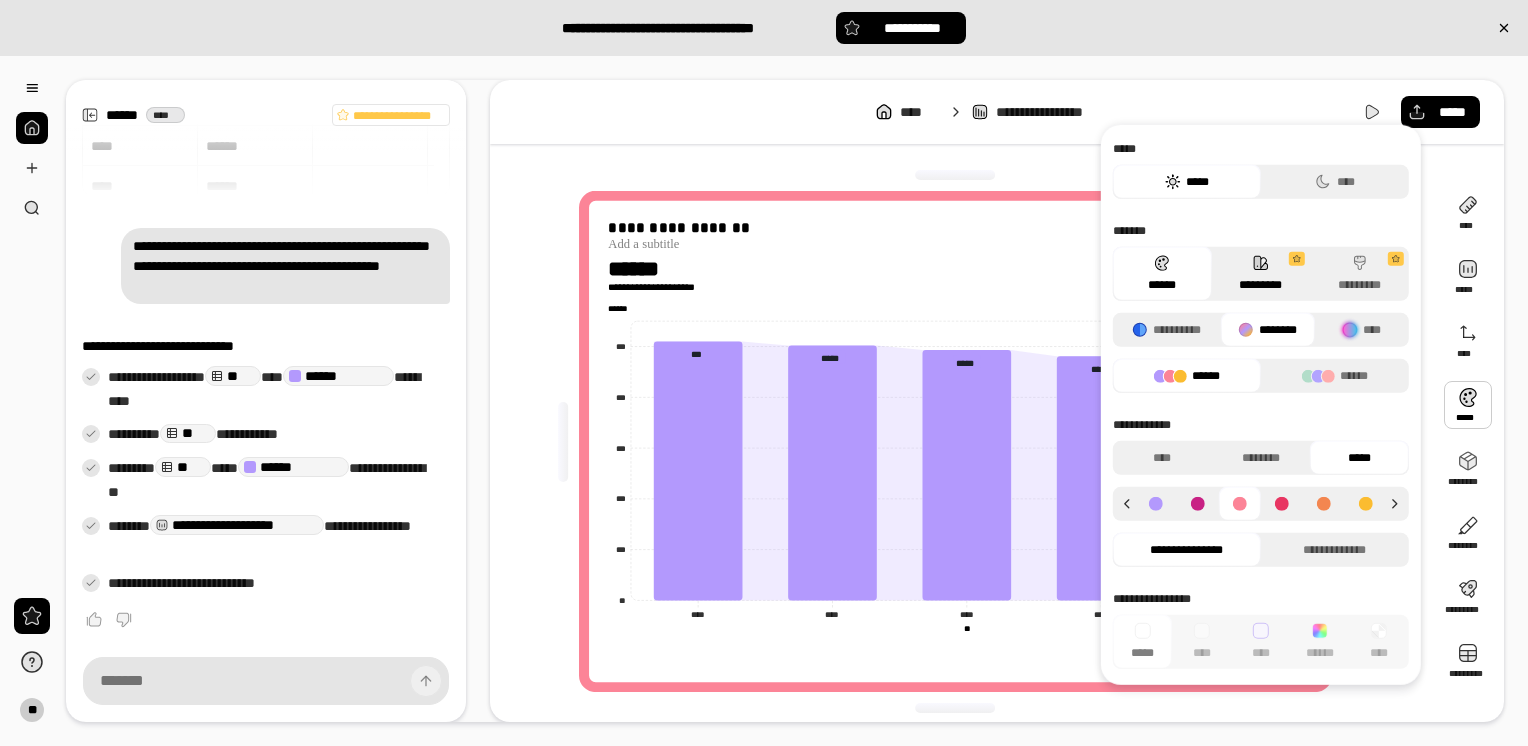 click on "*********" at bounding box center [1260, 274] 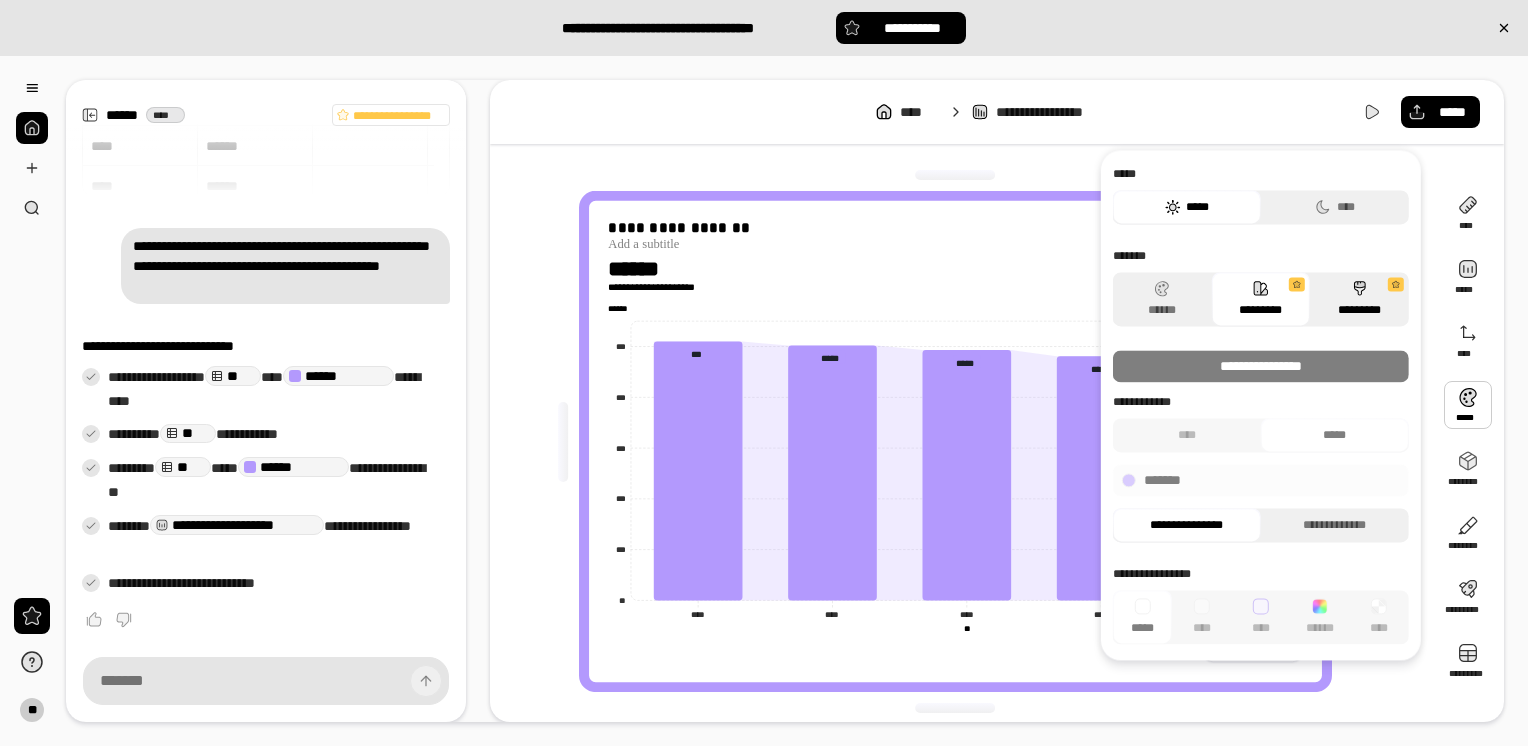 click on "*********" at bounding box center [1359, 299] 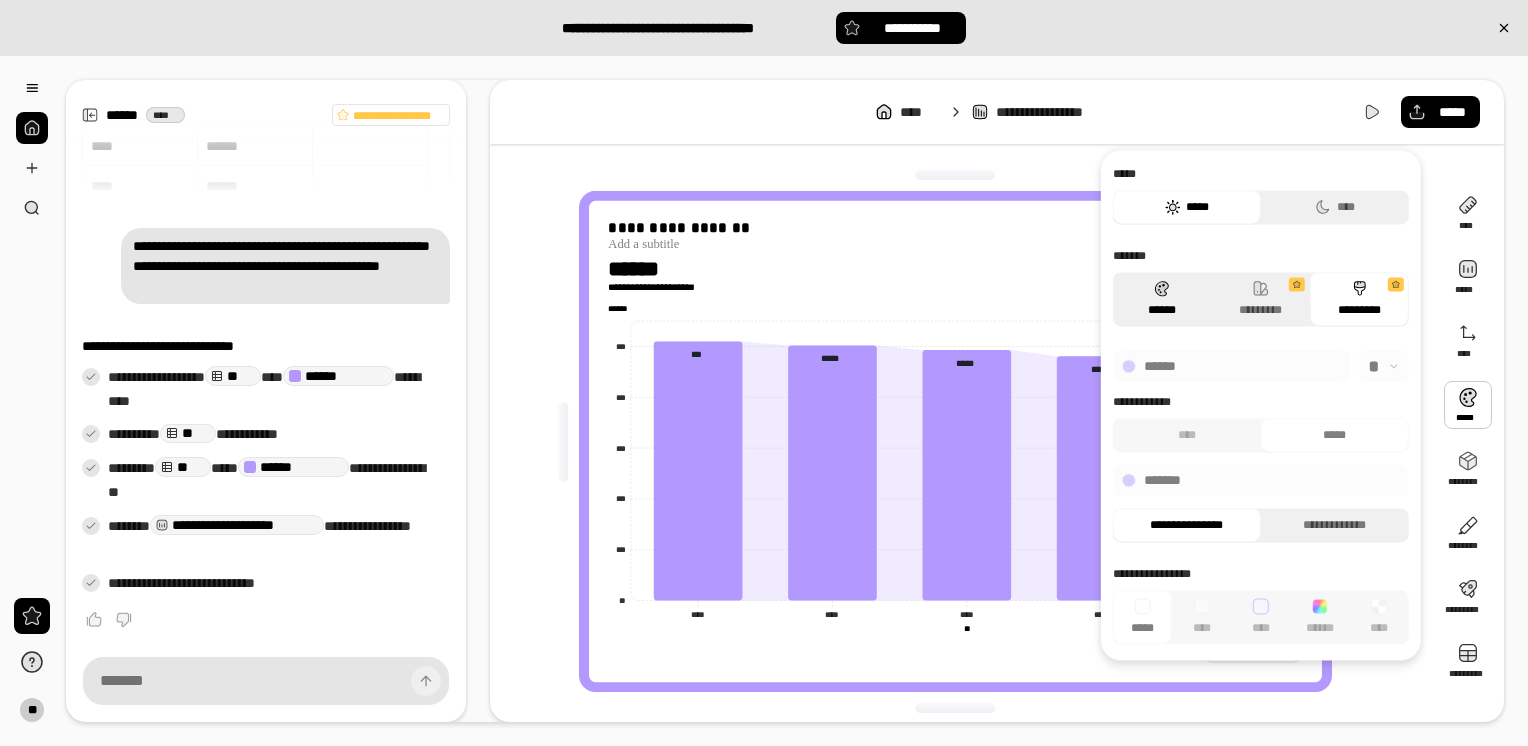 click on "******" at bounding box center [1162, 299] 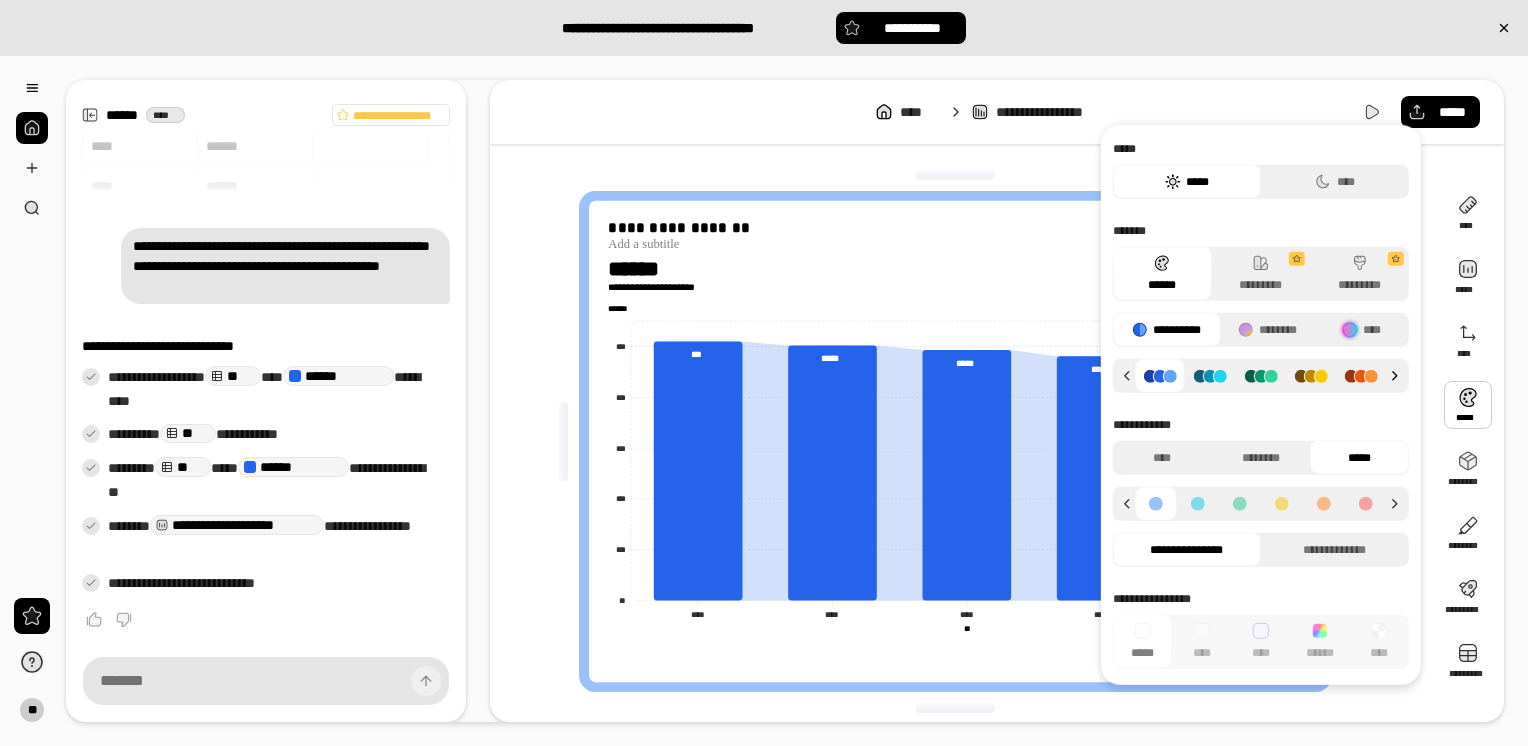 click 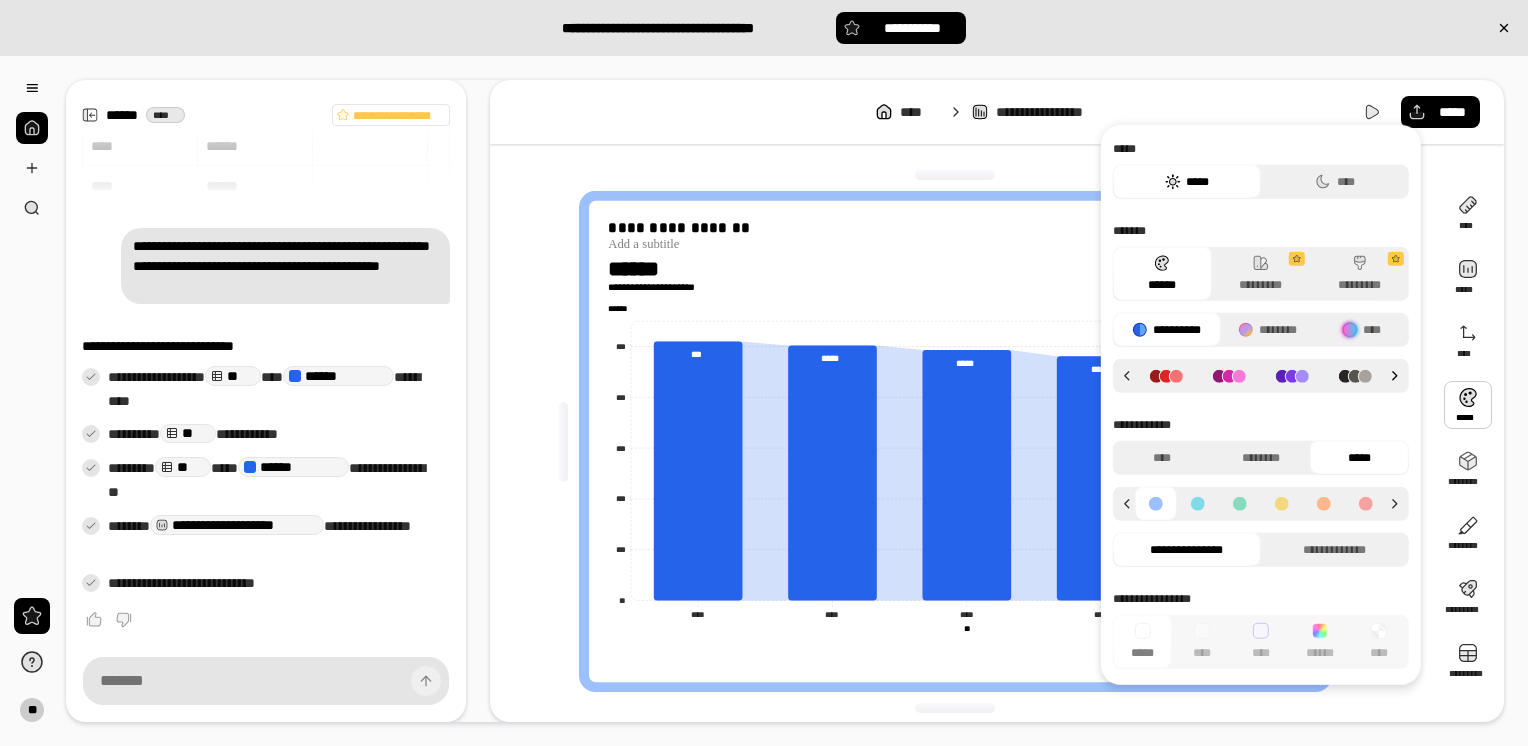 click 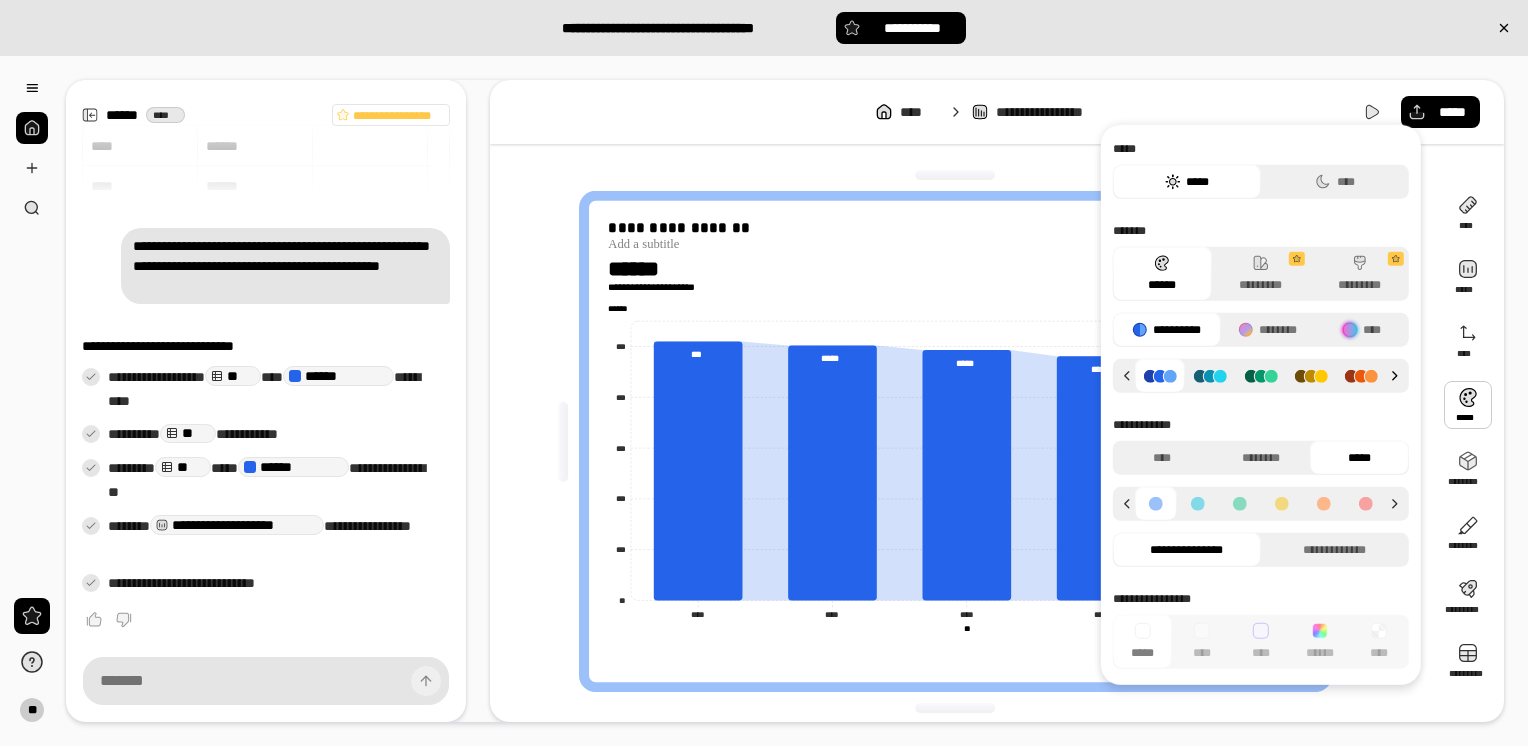 click 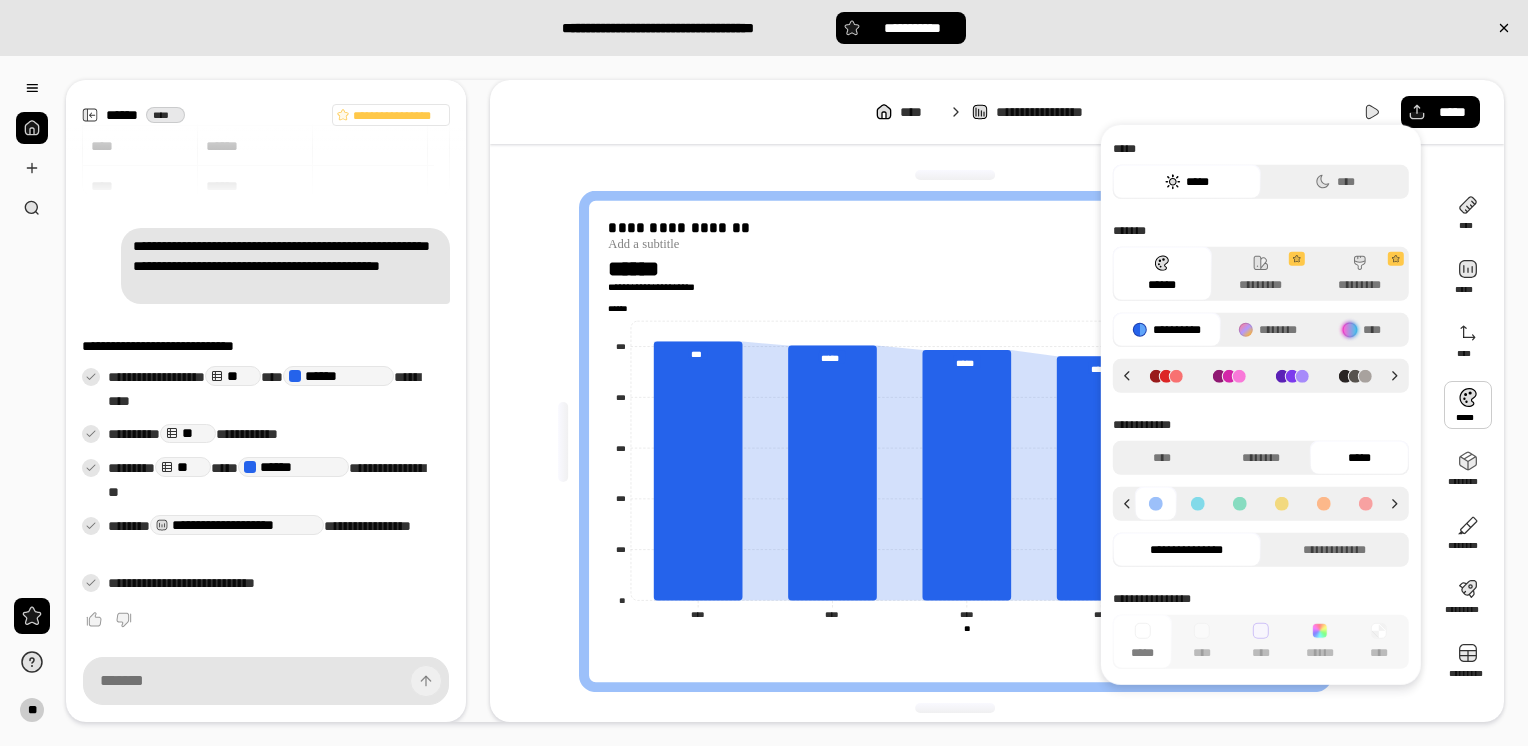 click 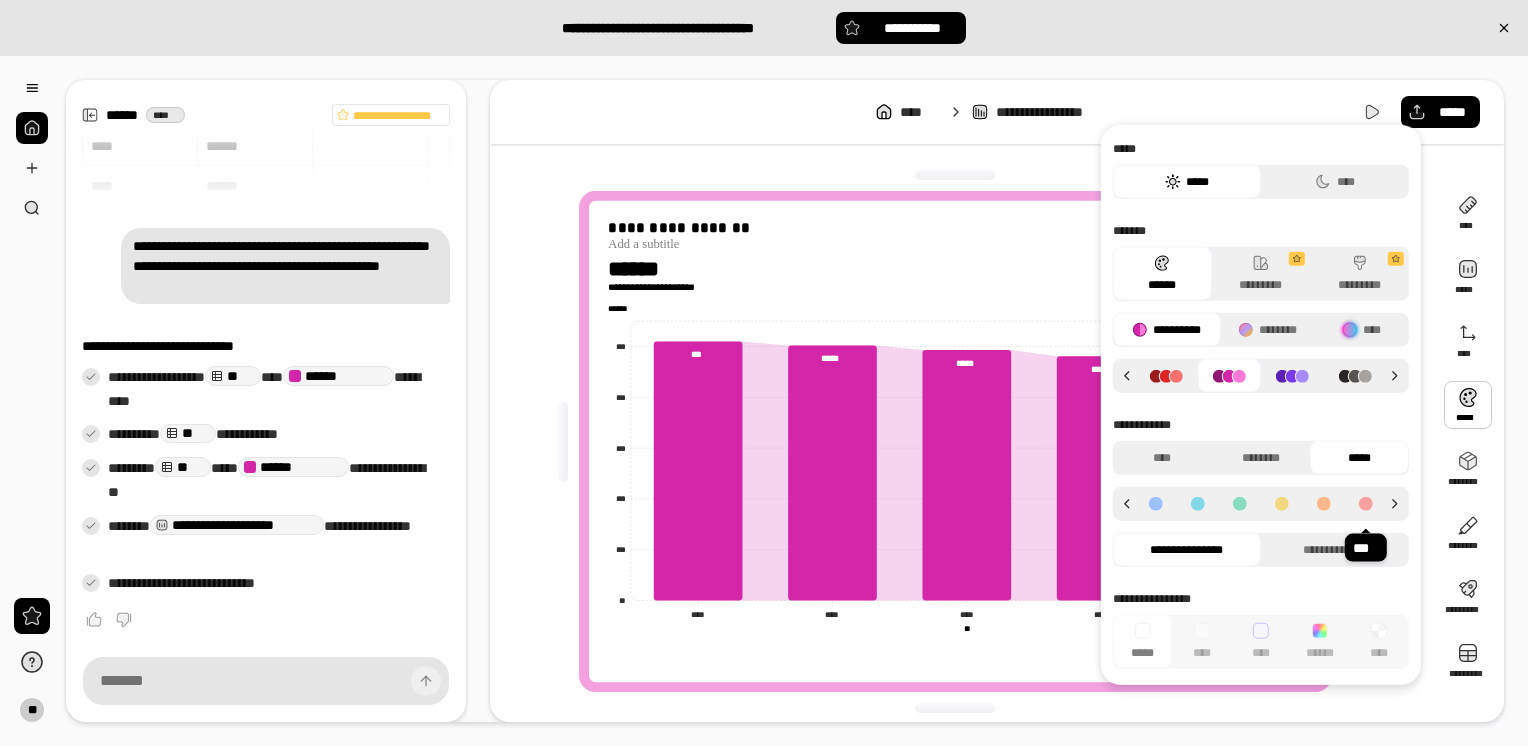 click at bounding box center (1366, 504) 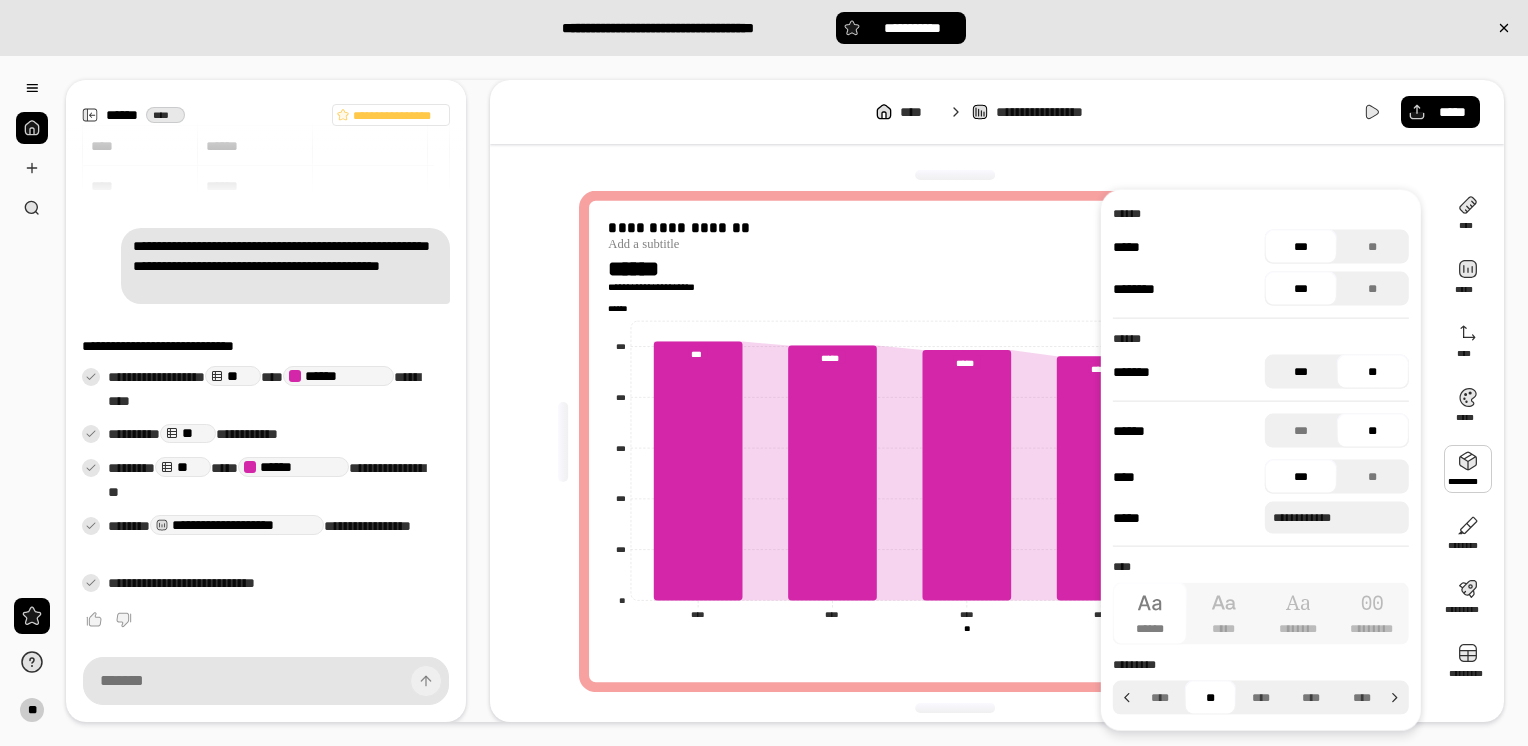 click on "***" at bounding box center [1301, 372] 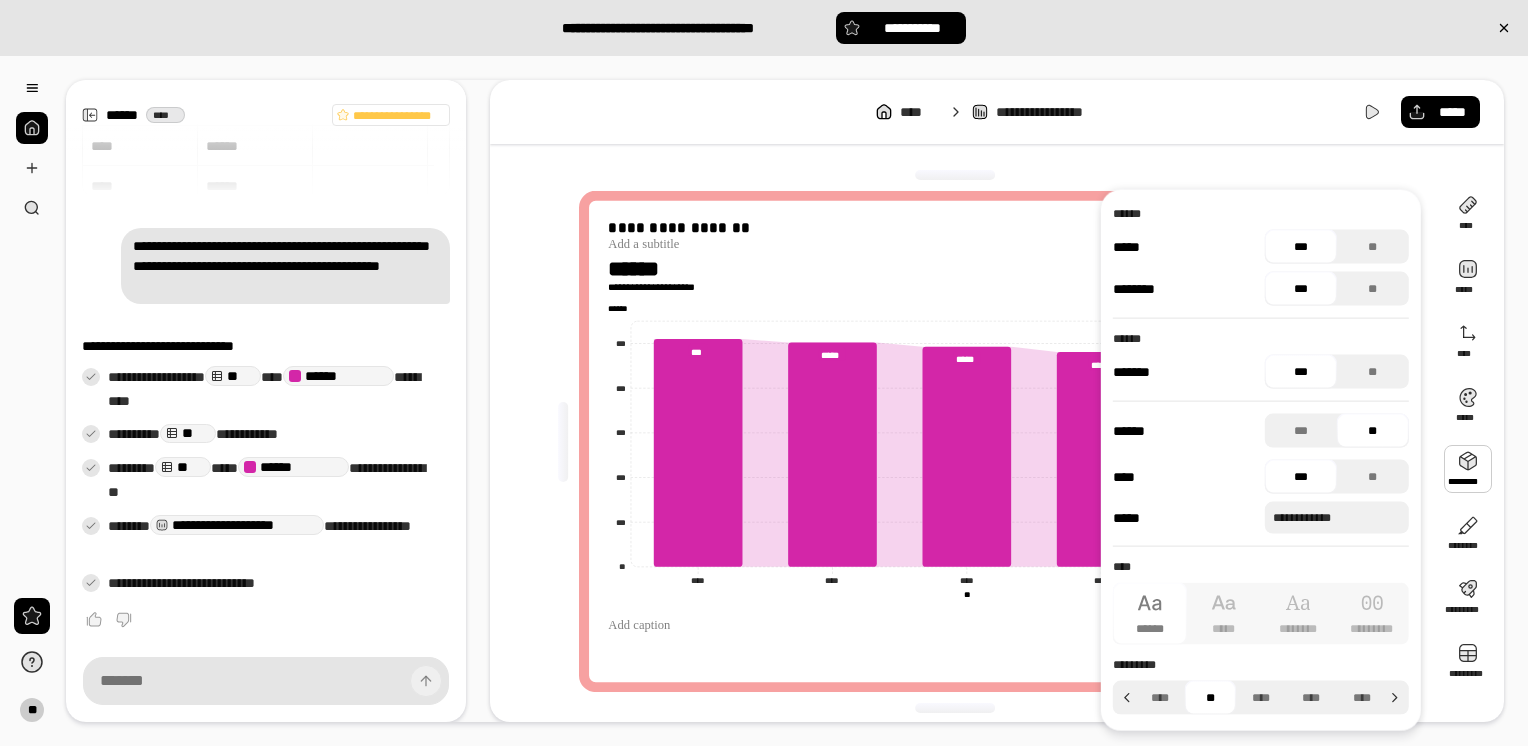 click on "***" at bounding box center [1301, 372] 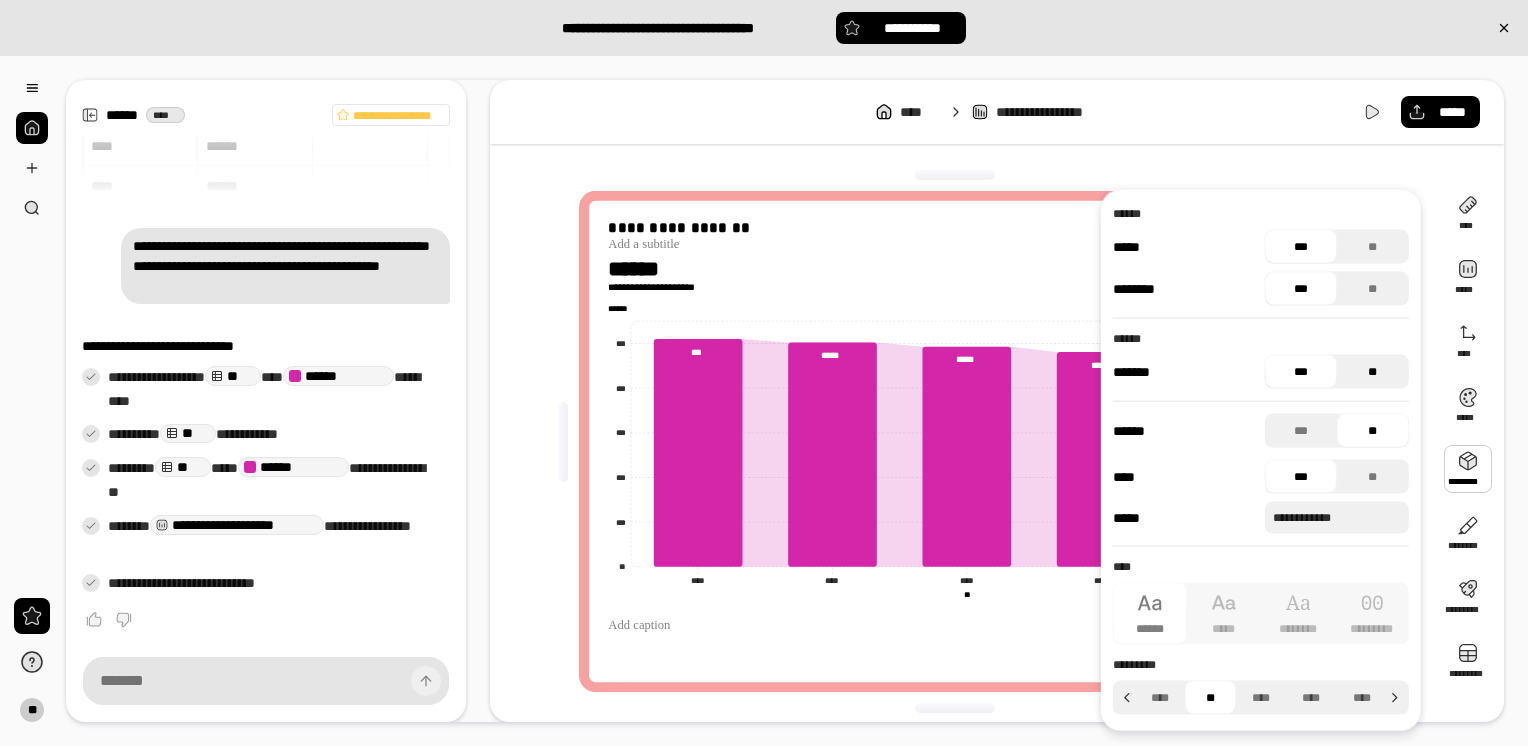 click on "**" at bounding box center (1373, 372) 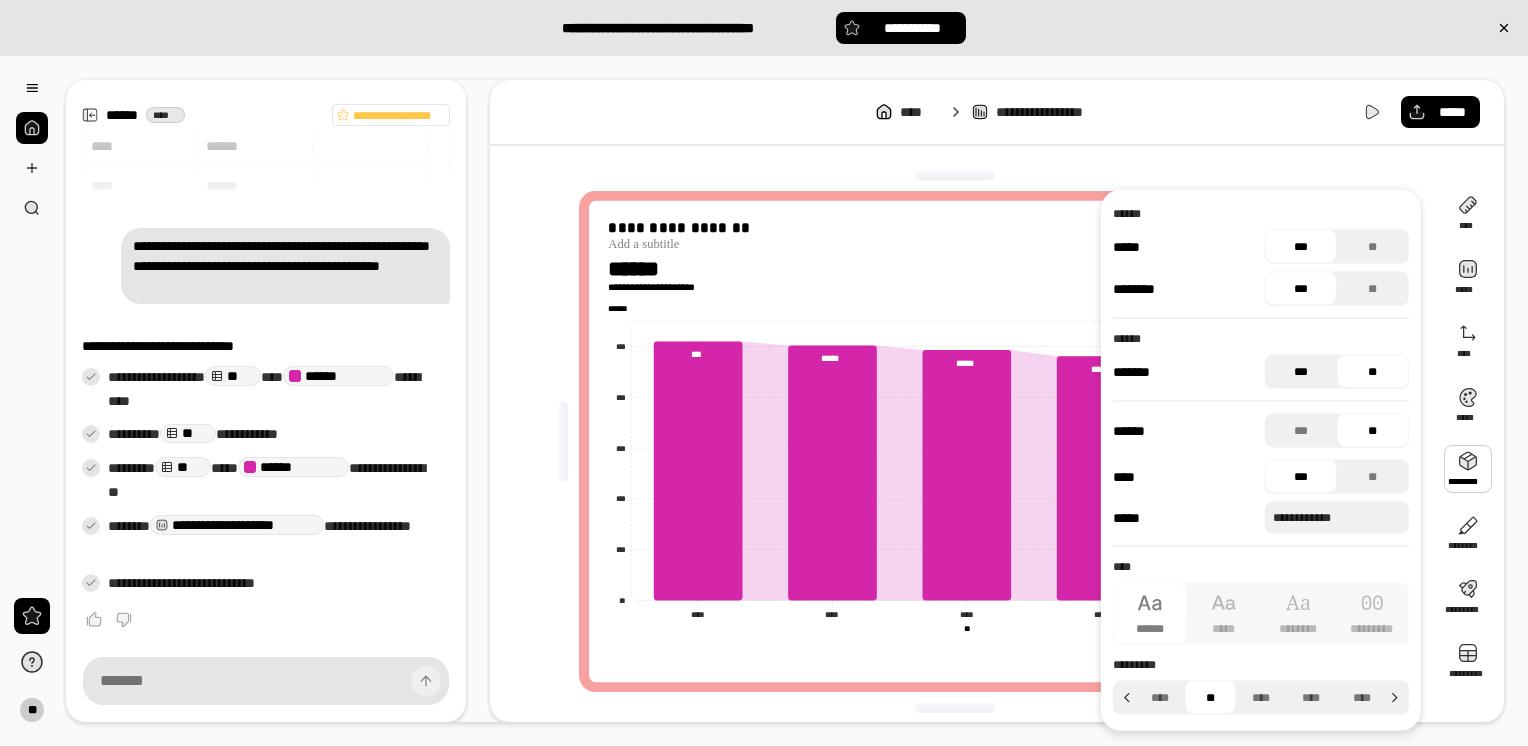 click on "***" at bounding box center [1301, 372] 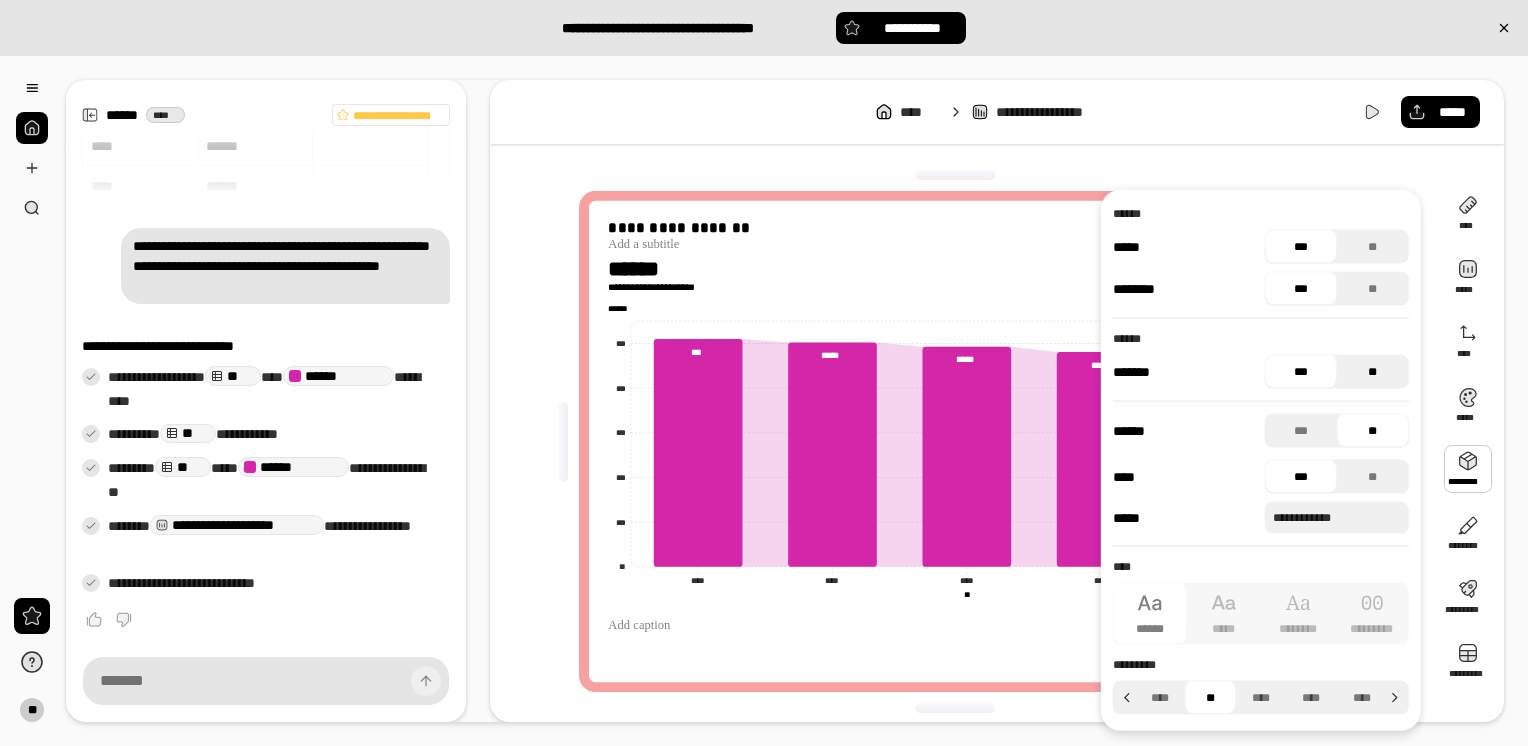 click on "**" at bounding box center (1373, 372) 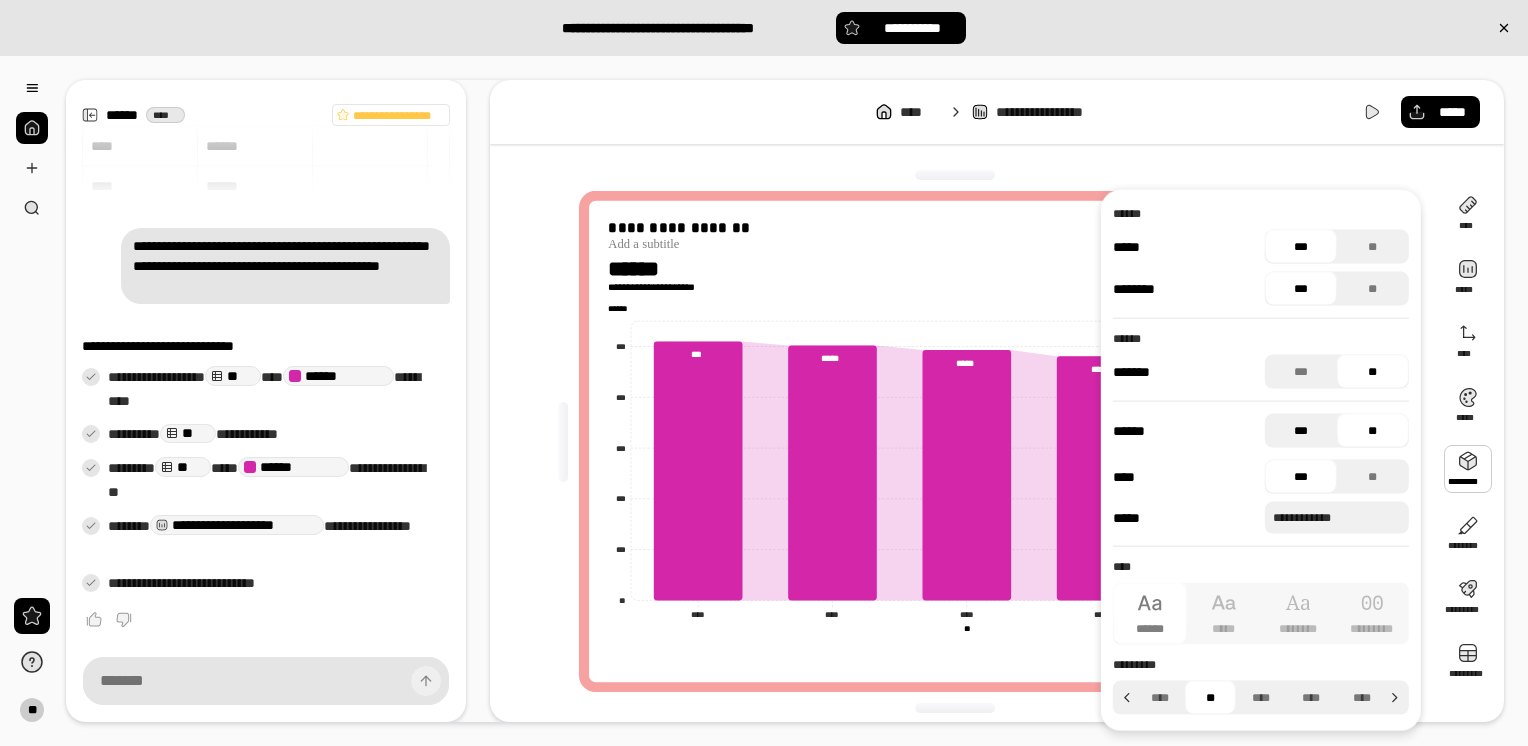 click on "***" at bounding box center [1301, 431] 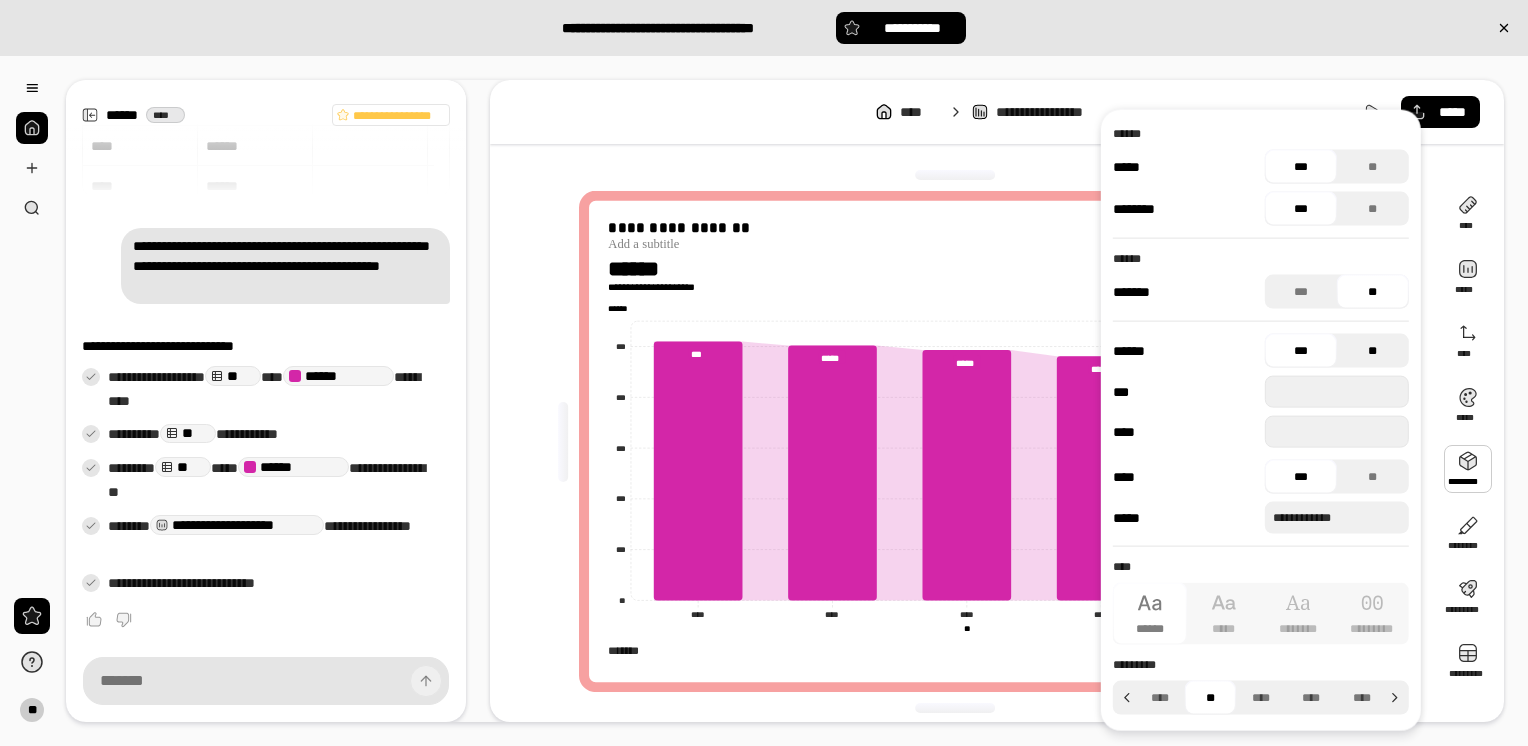 click on "**" at bounding box center [1373, 351] 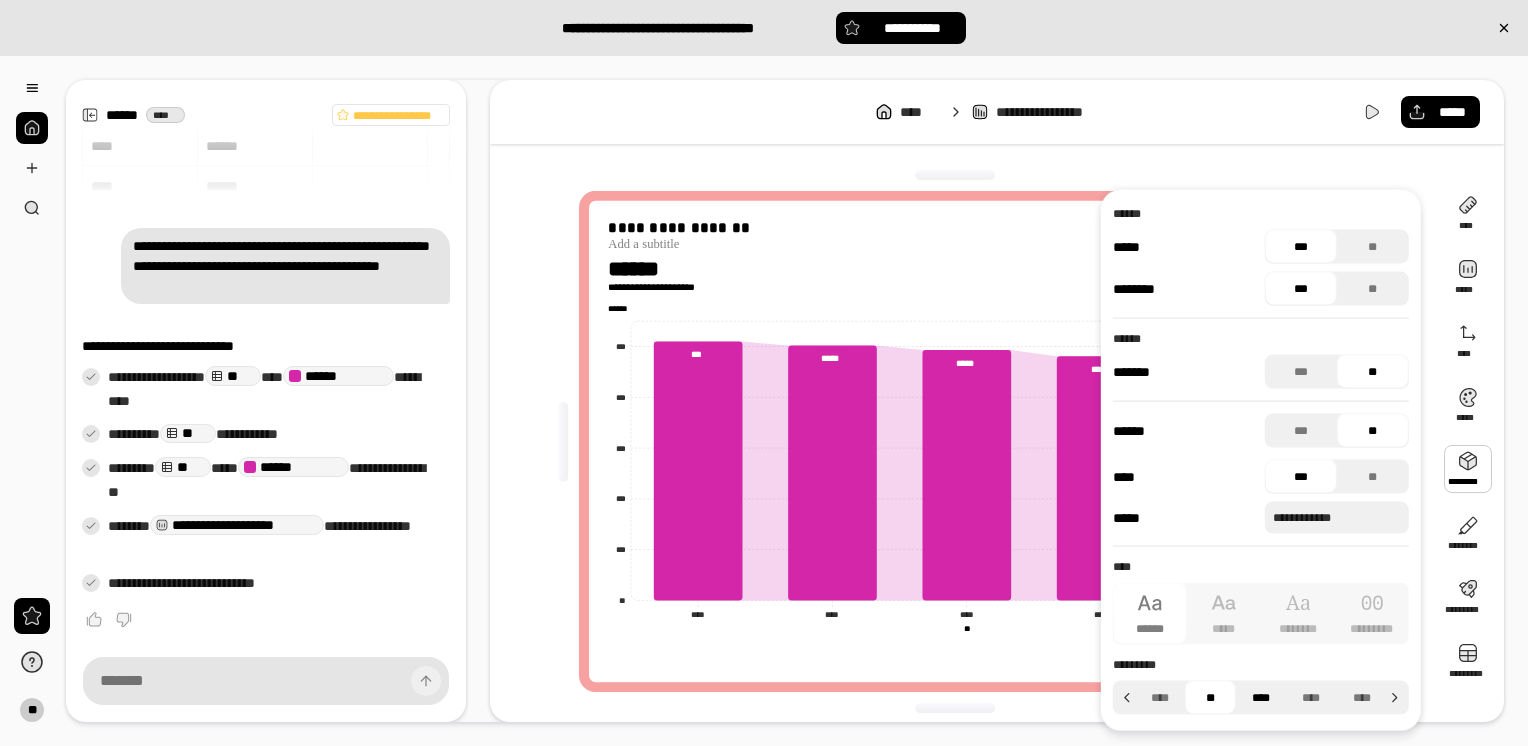click on "****" at bounding box center [1261, 698] 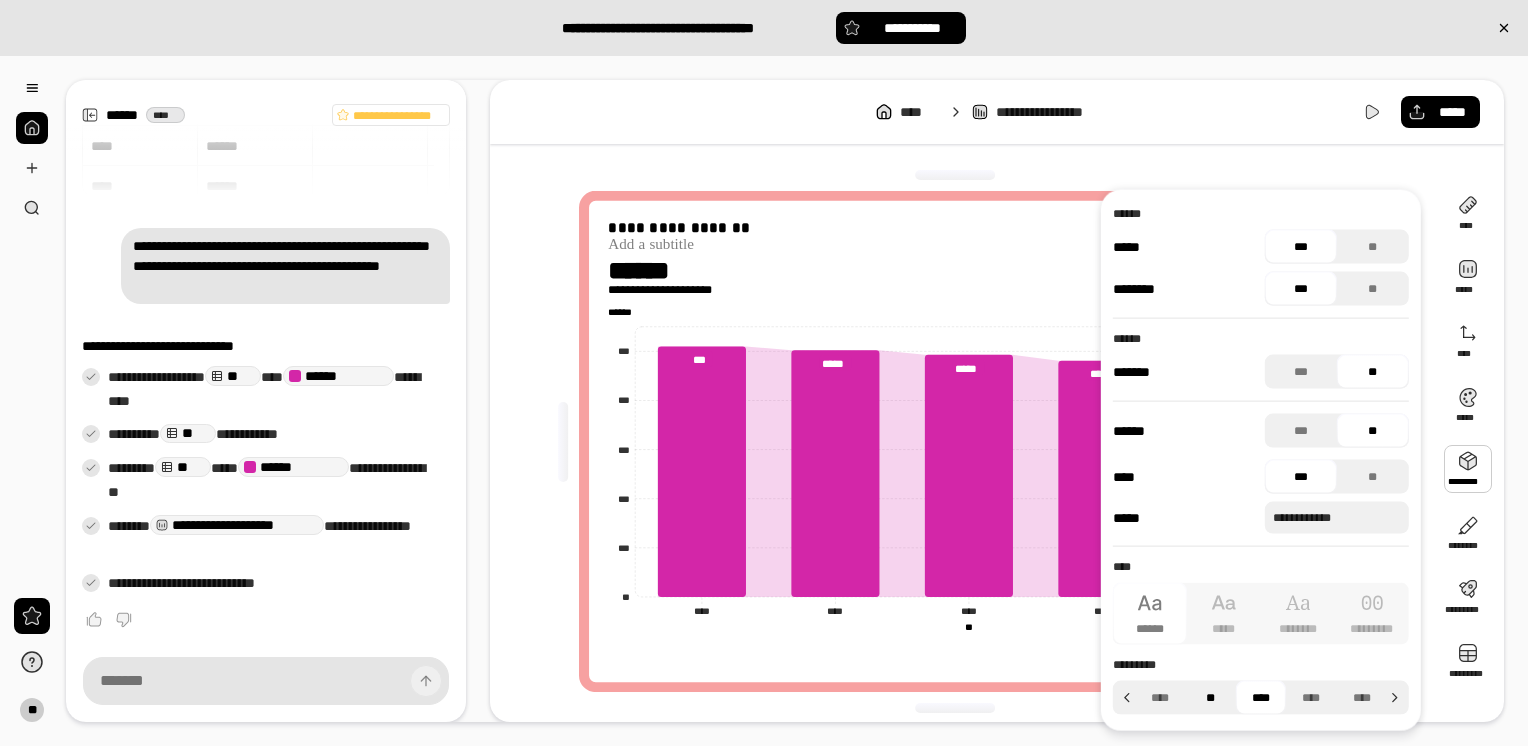 click on "**" at bounding box center (1210, 698) 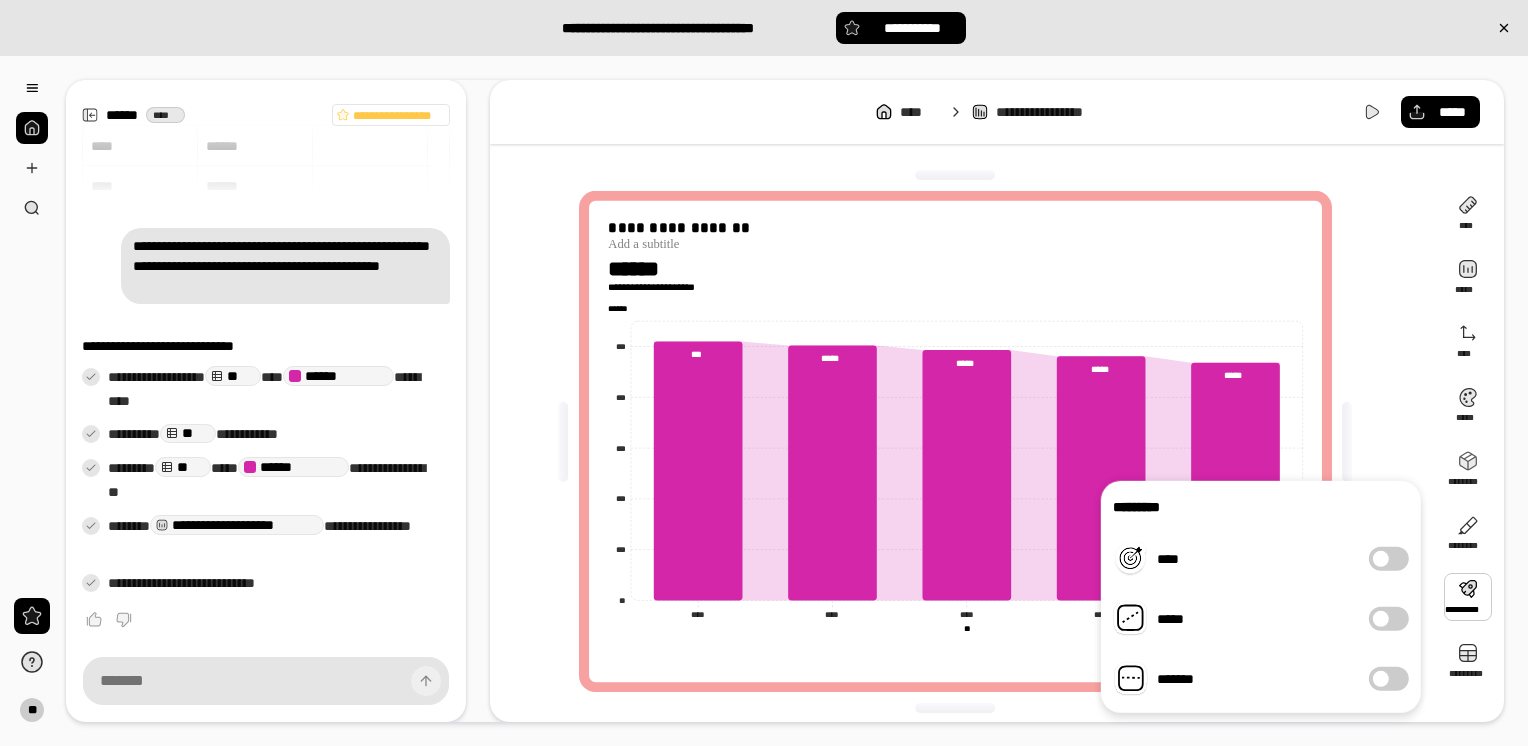 click on "*****" at bounding box center [1389, 619] 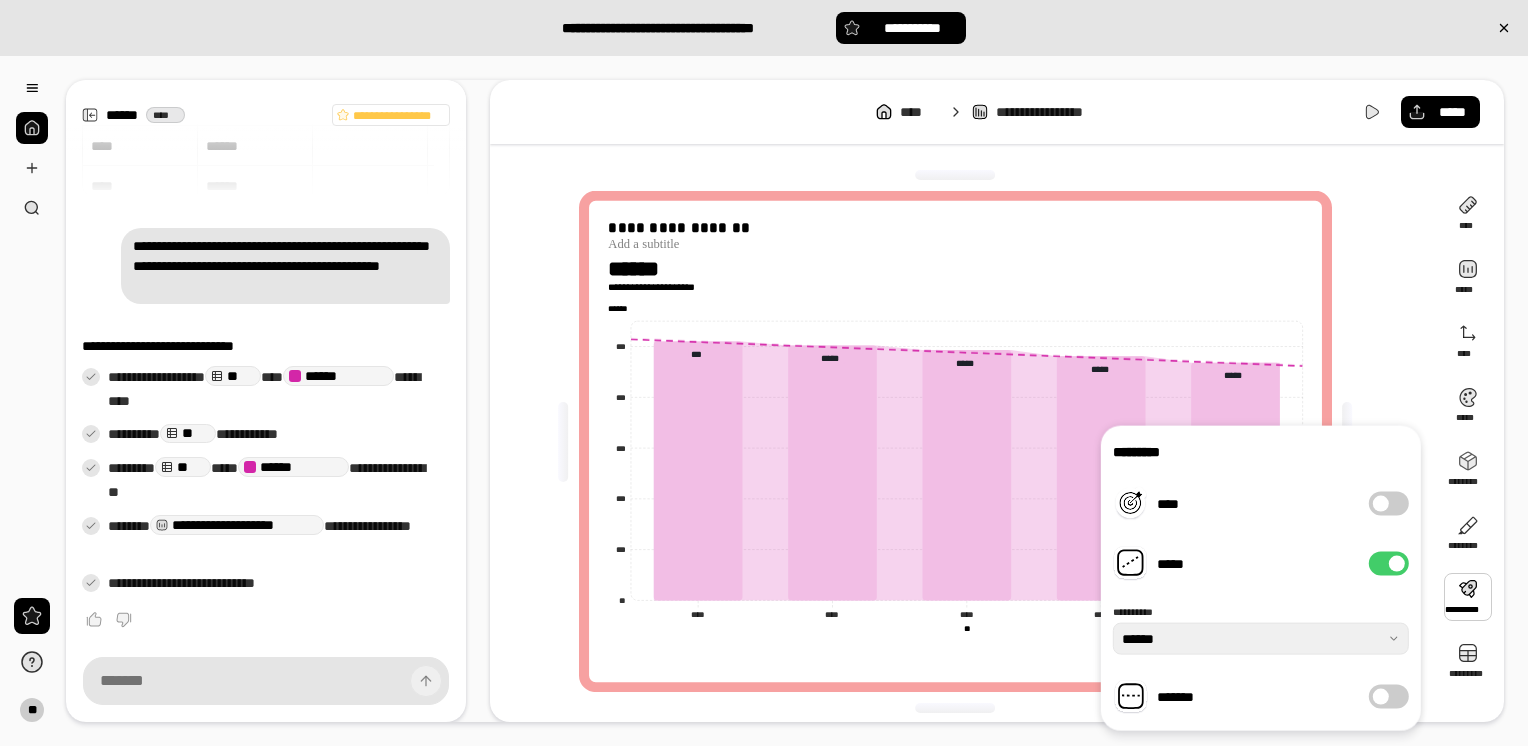 click at bounding box center (1397, 564) 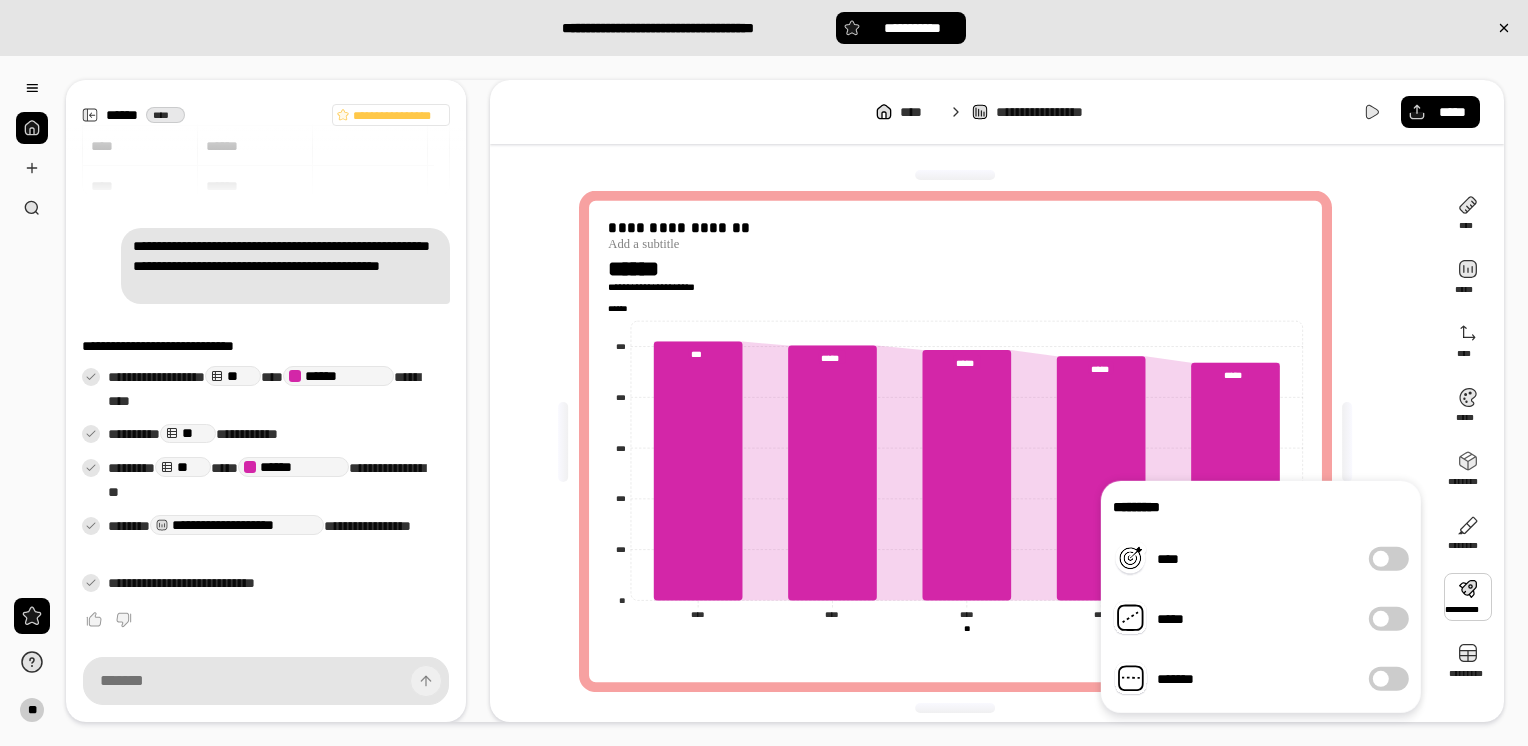 click on "*******" at bounding box center [1389, 679] 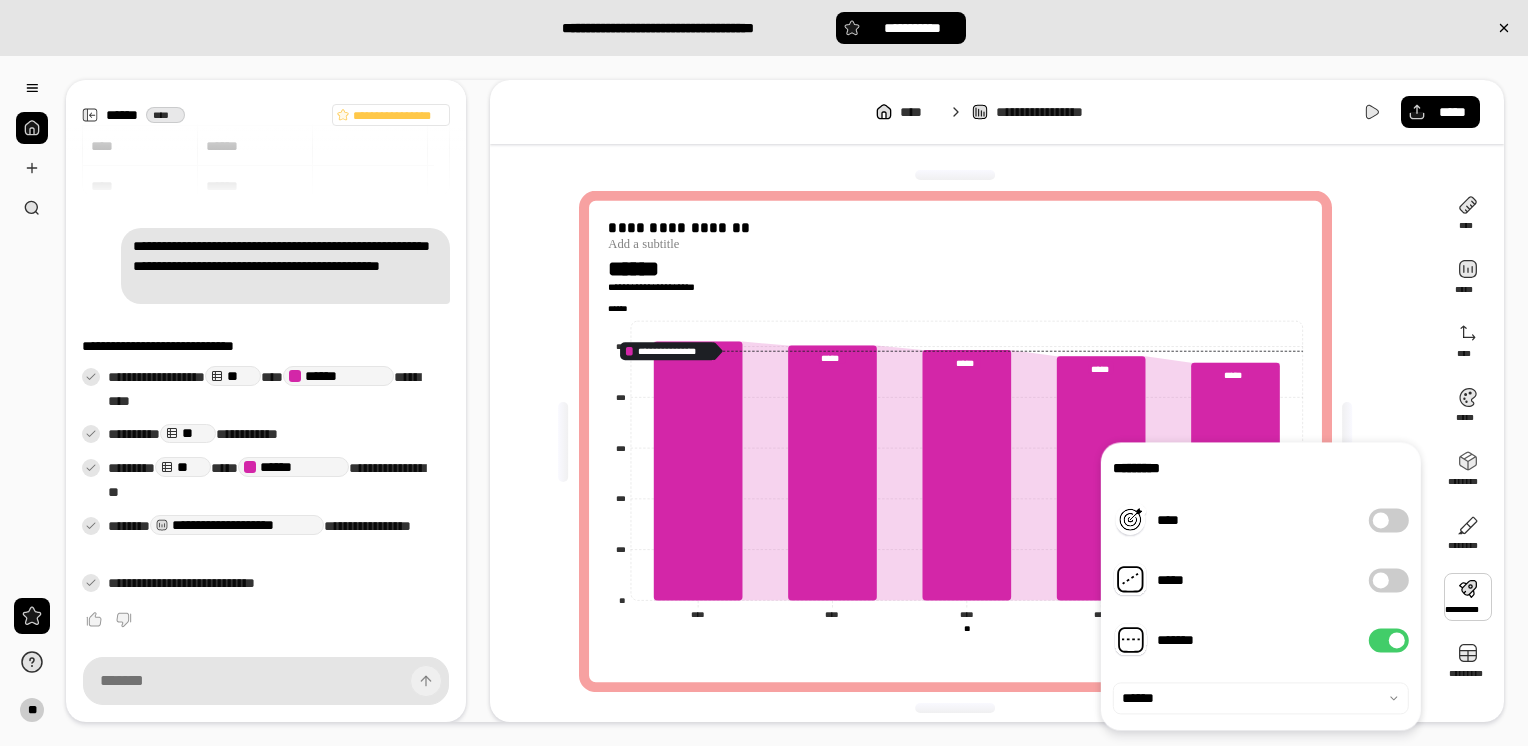 click on "********* **** ***** ******* ******" at bounding box center [1261, 586] 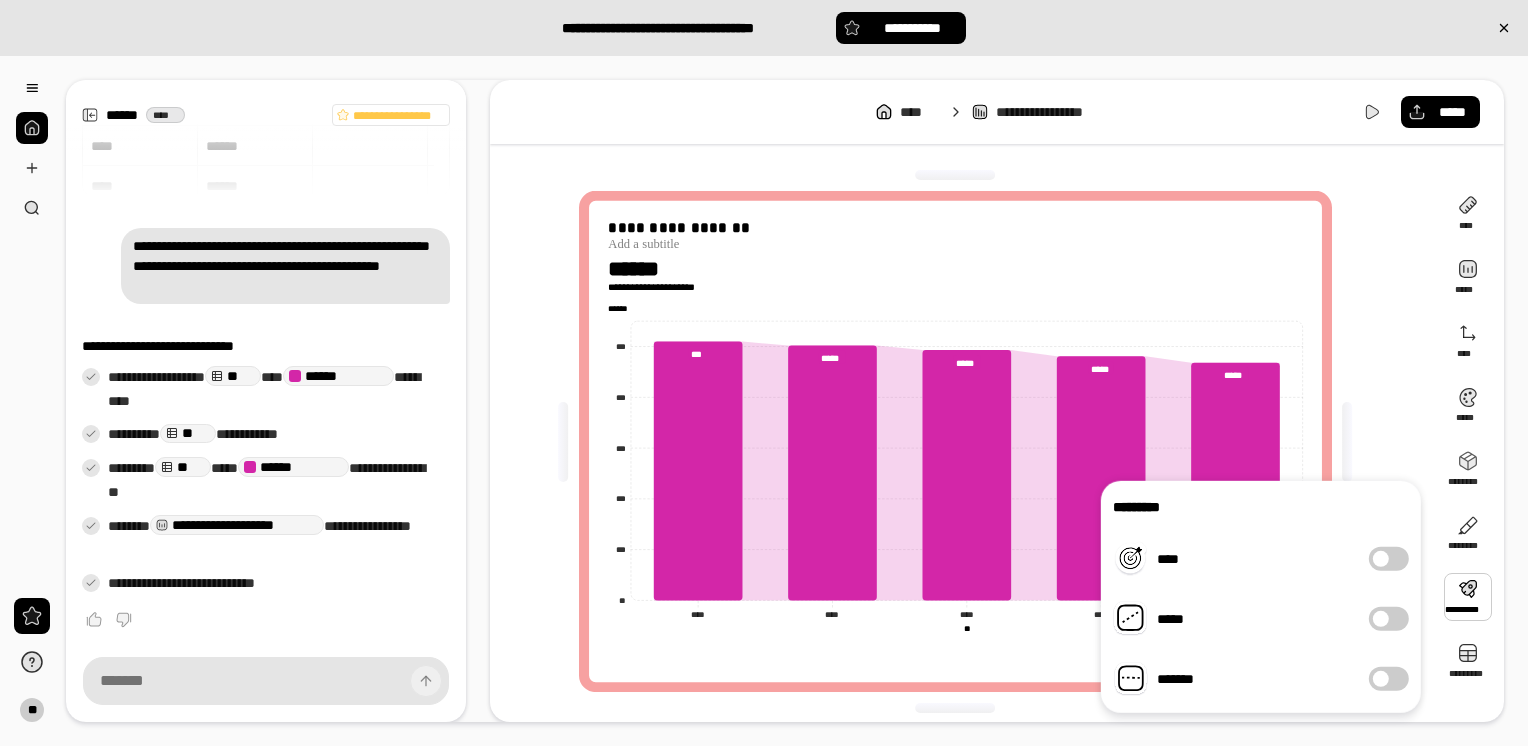 click at bounding box center [1381, 619] 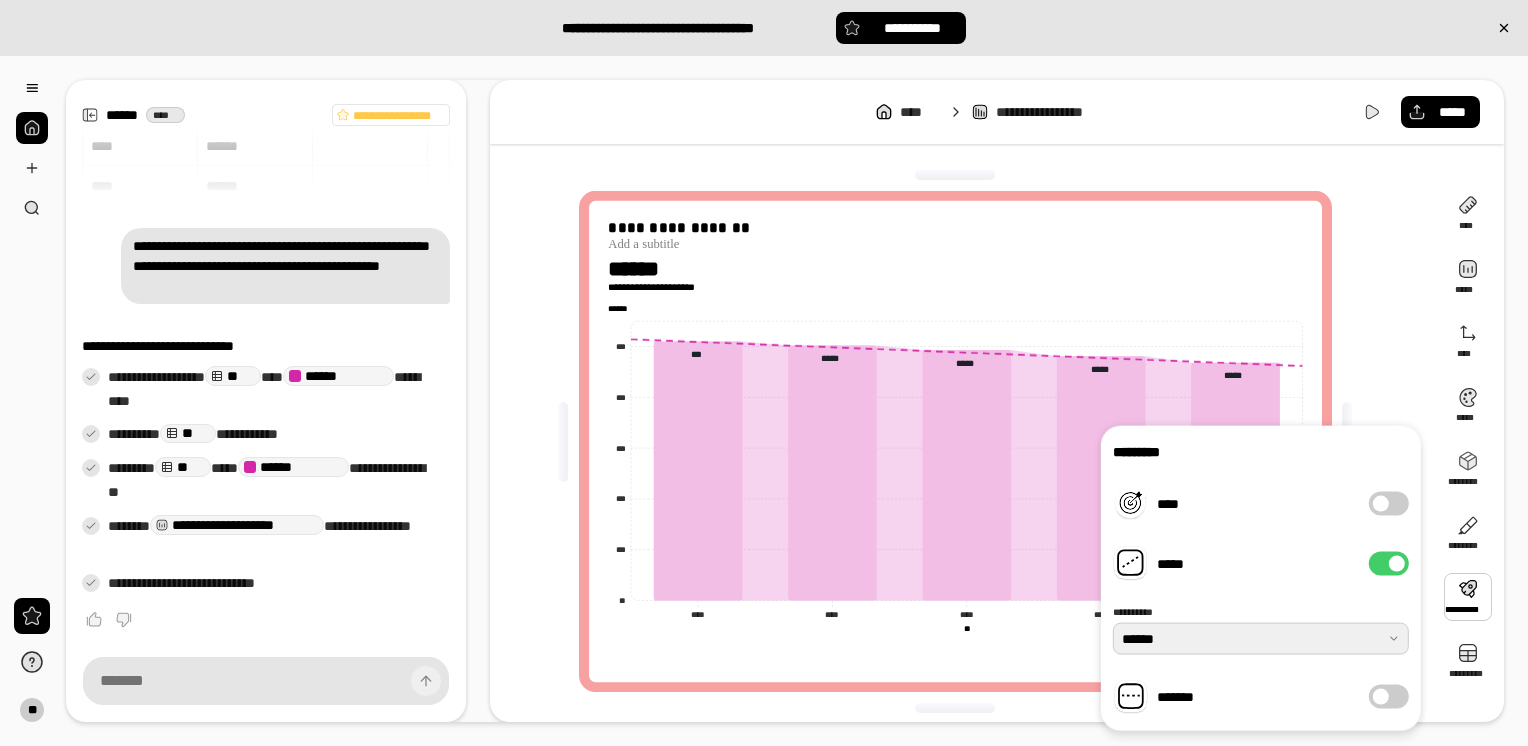 click at bounding box center (1261, 639) 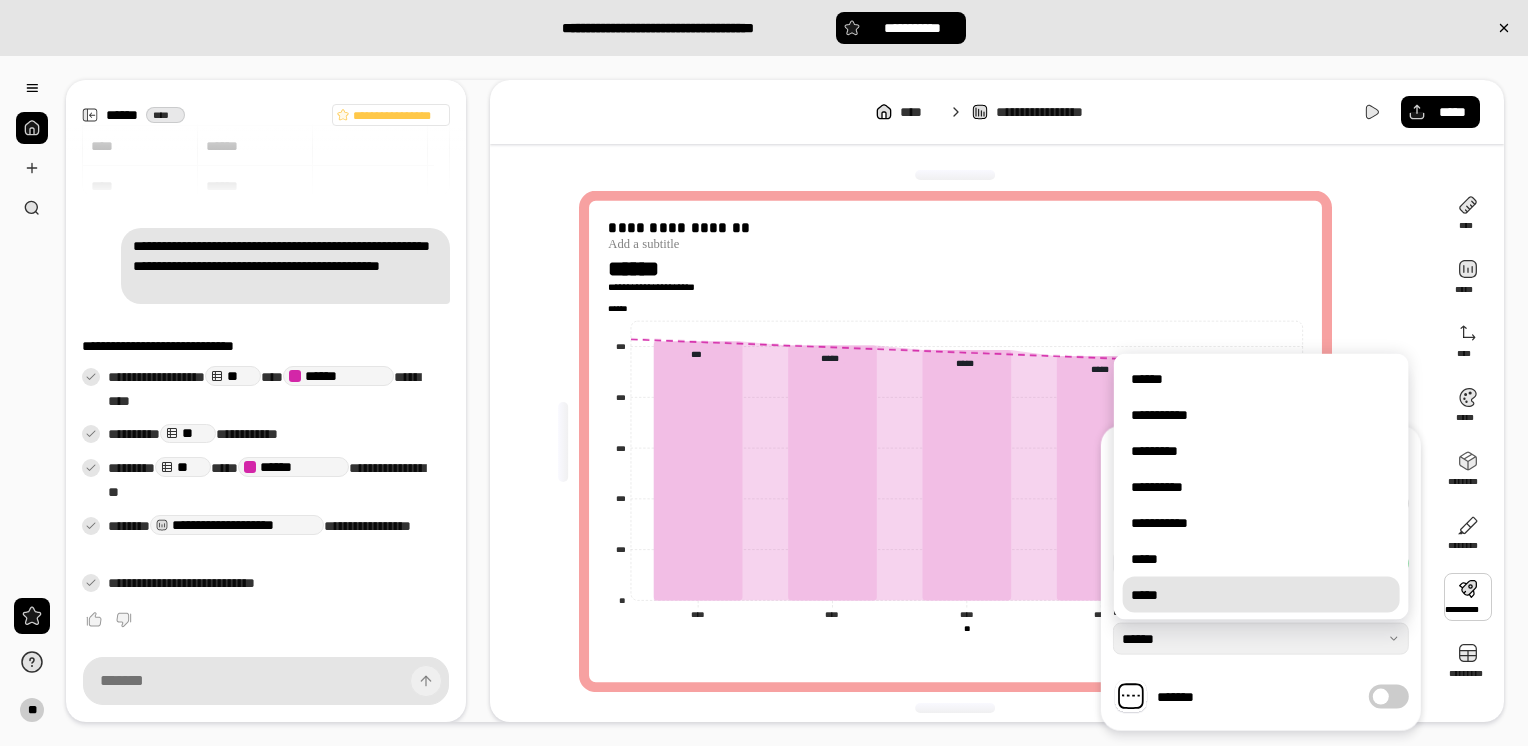 click on "*****" at bounding box center [1261, 595] 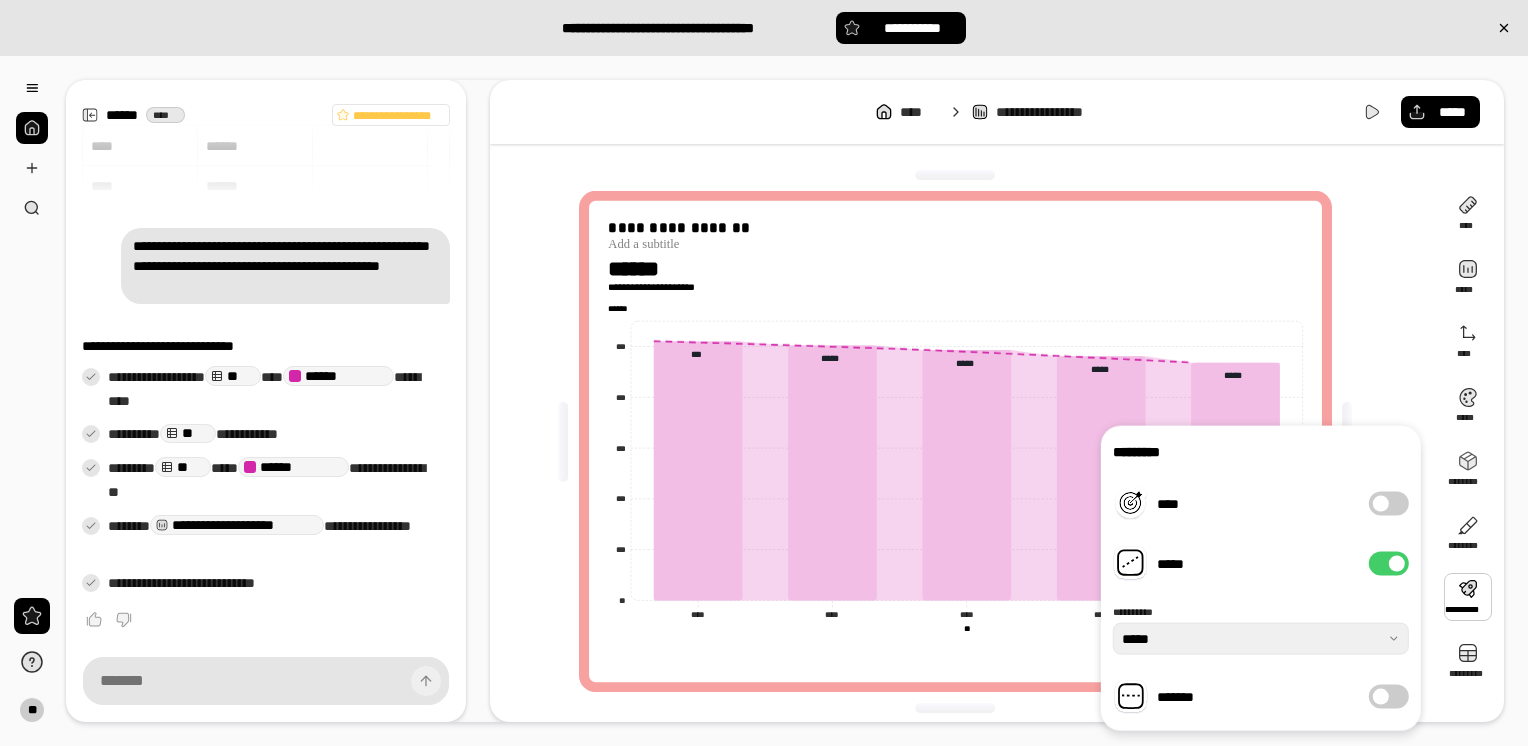 click on "*****" at bounding box center (1389, 564) 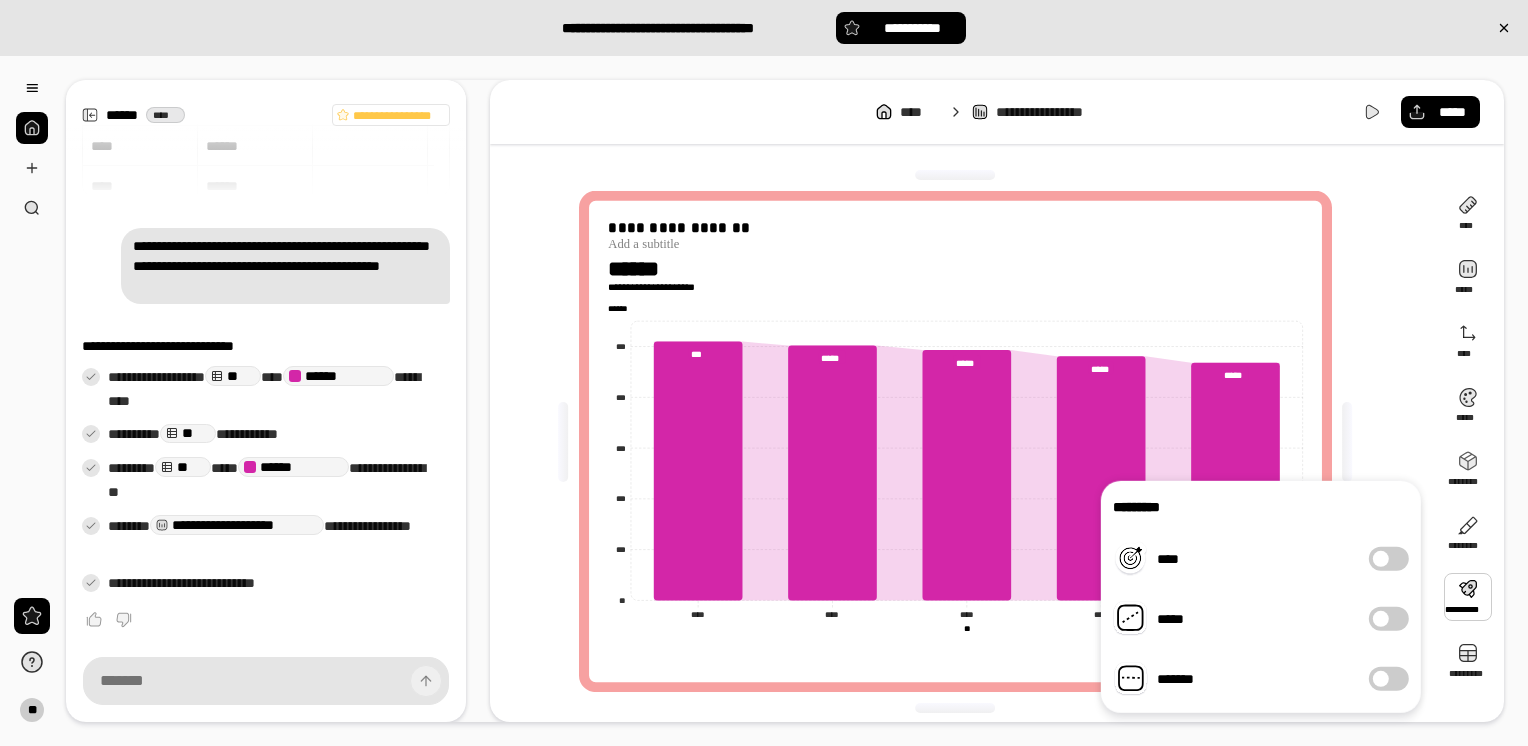 click on "**********" at bounding box center [963, 441] 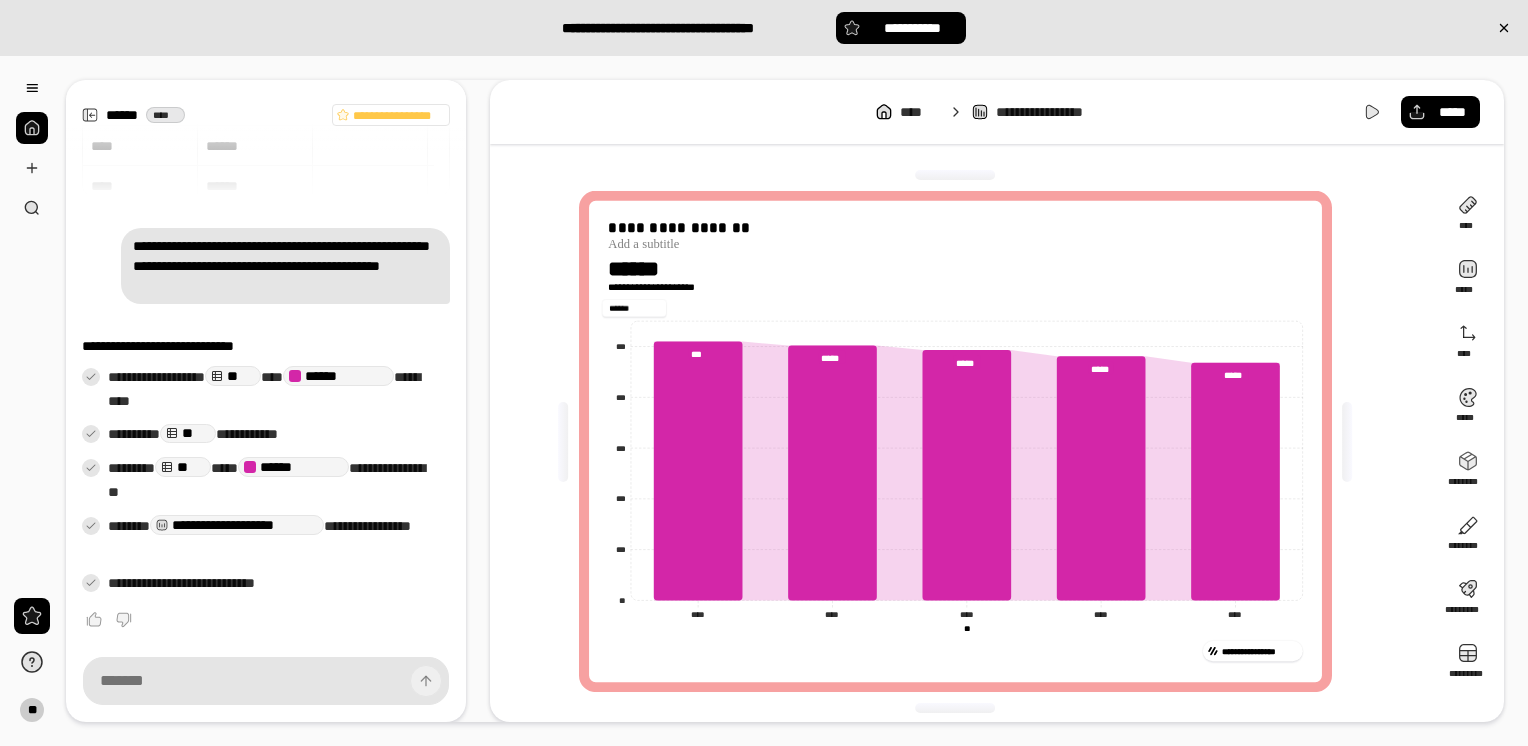 click on "******" at bounding box center (634, 308) 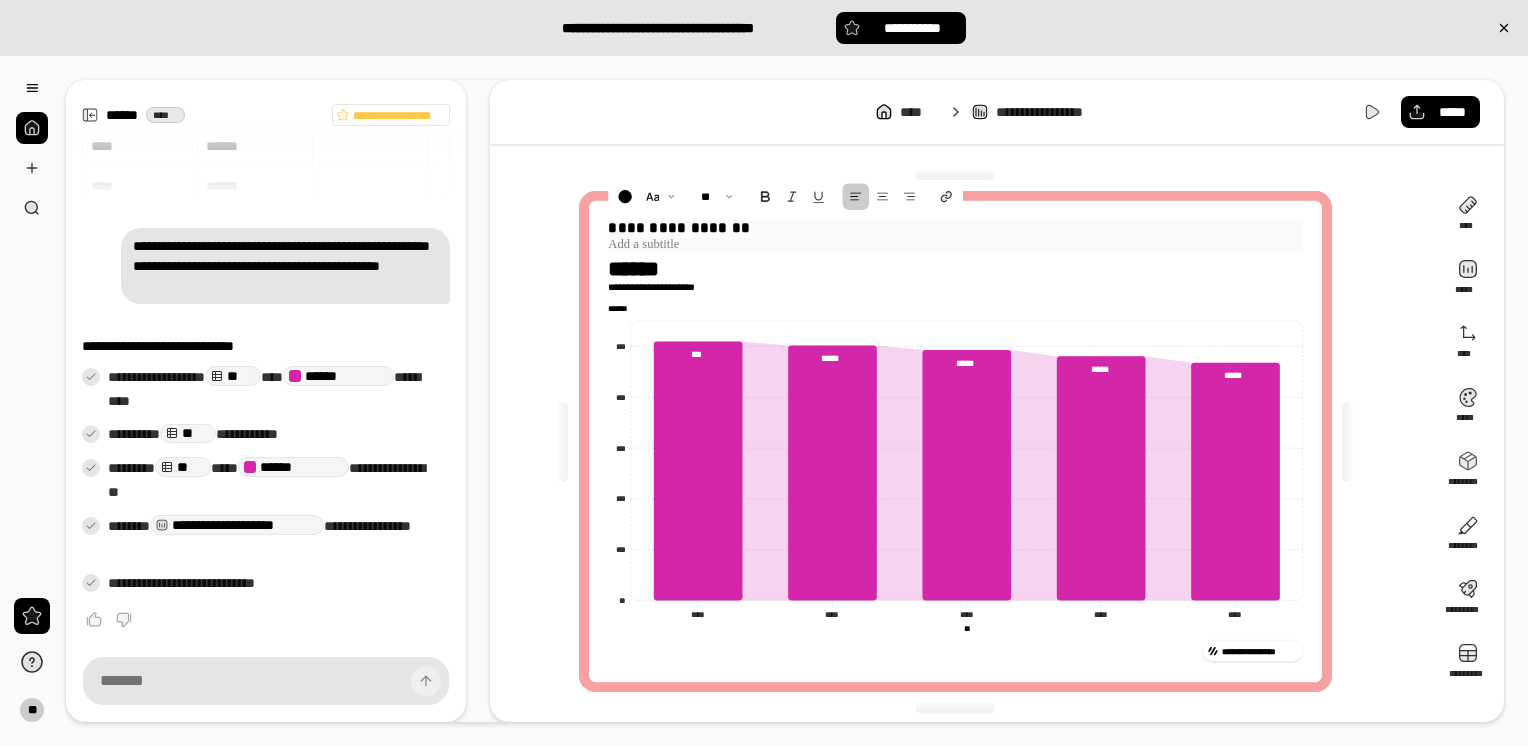 click on "**********" at bounding box center [955, 228] 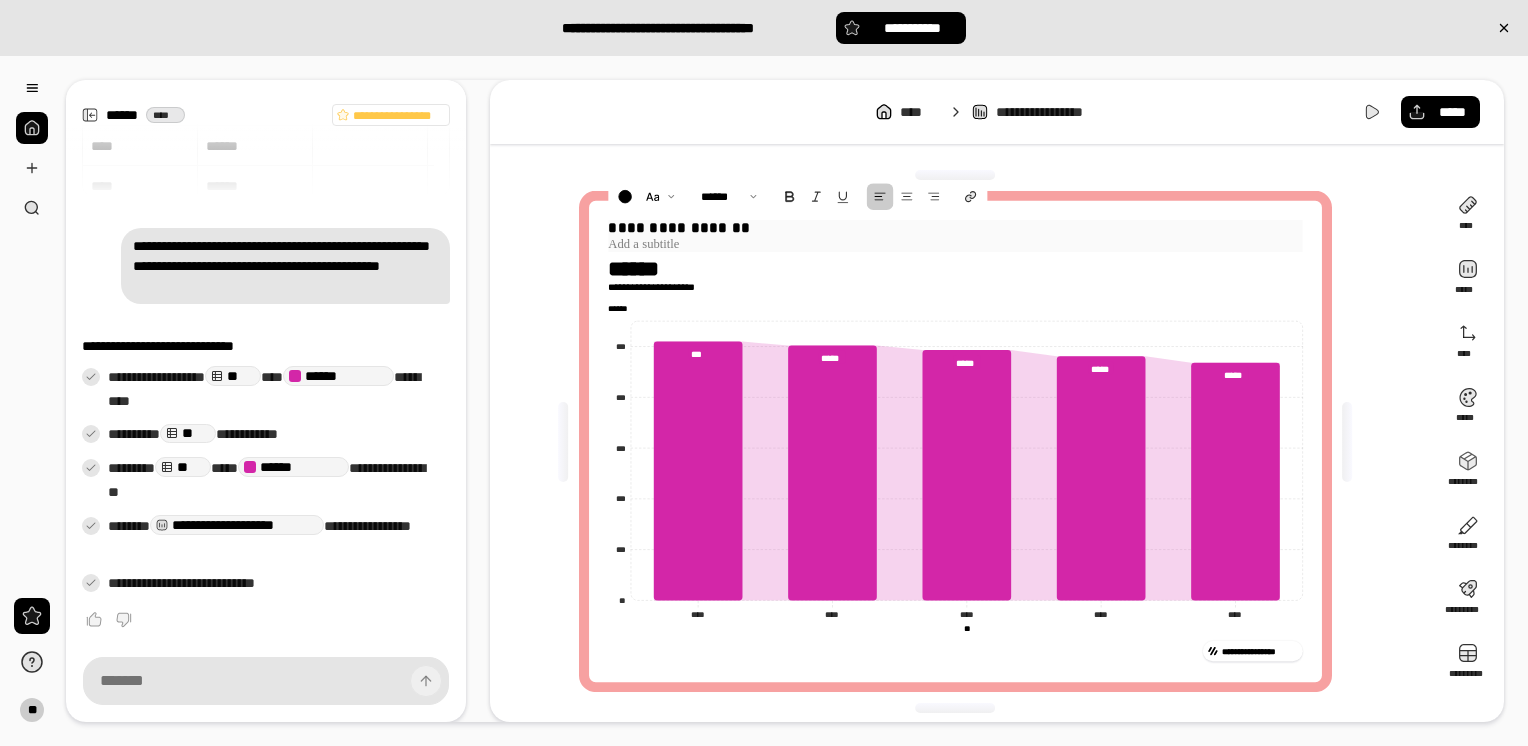 click at bounding box center [955, 244] 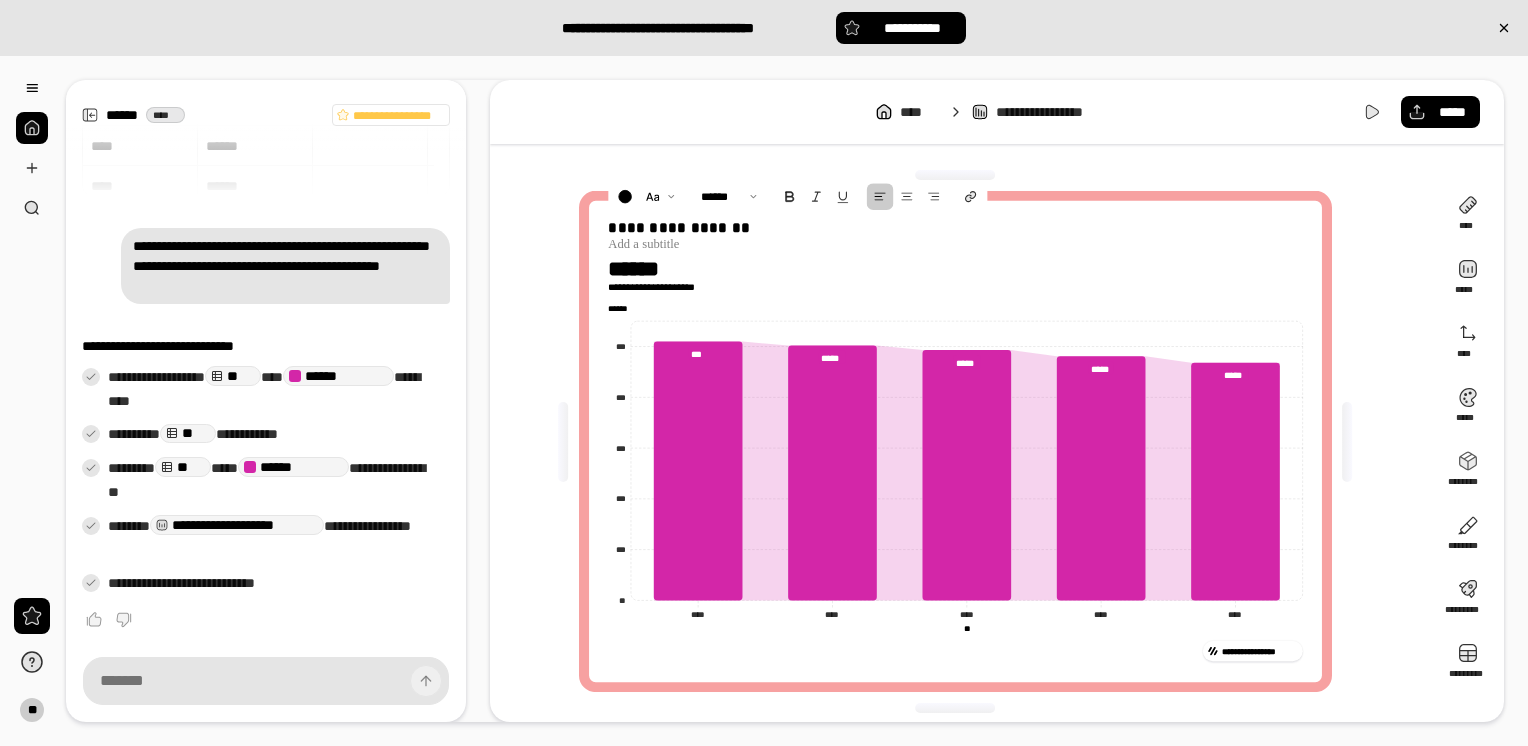 click on "**********" at bounding box center [955, 276] 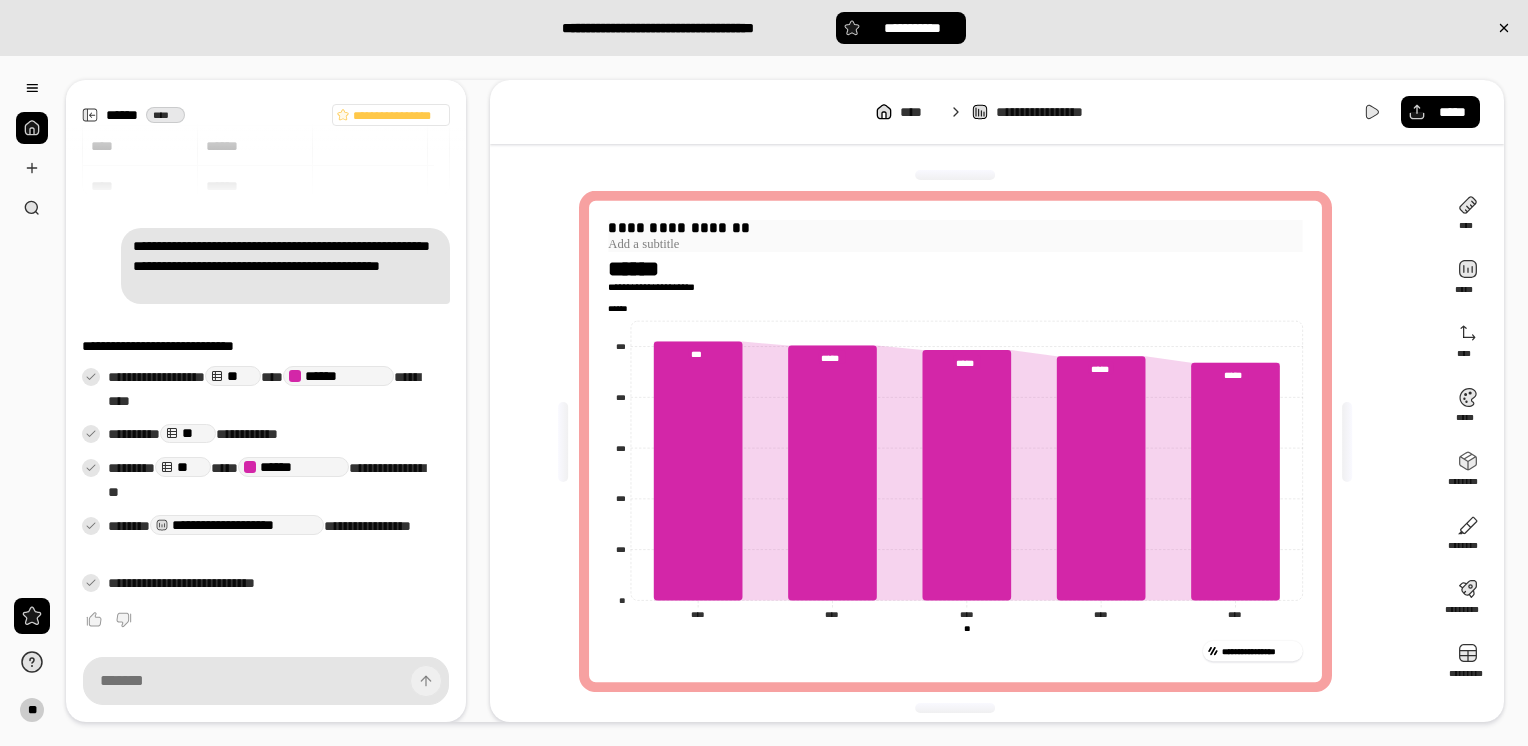 click on "**********" at bounding box center (955, 228) 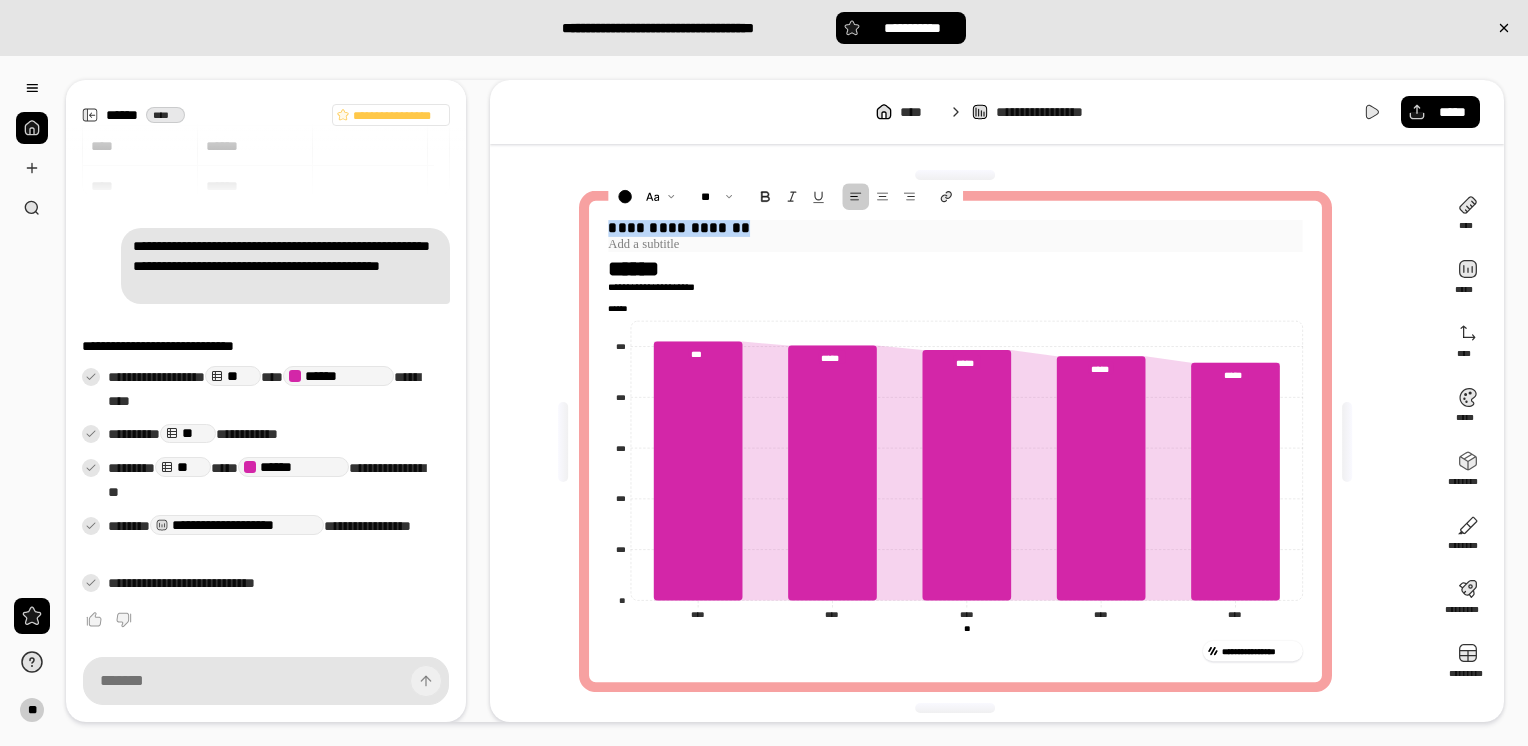 drag, startPoint x: 612, startPoint y: 232, endPoint x: 740, endPoint y: 226, distance: 128.14055 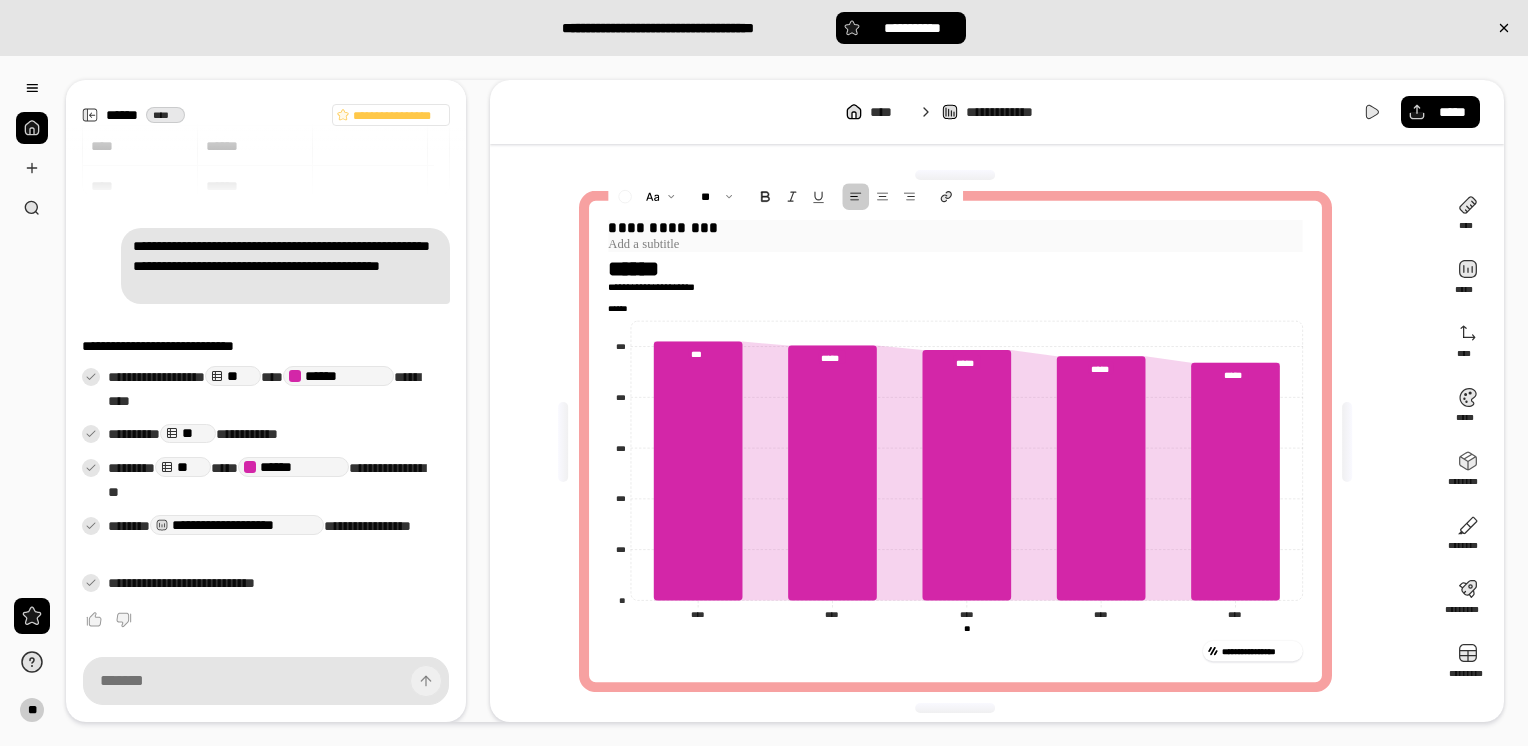 click on "**********" at bounding box center [663, 227] 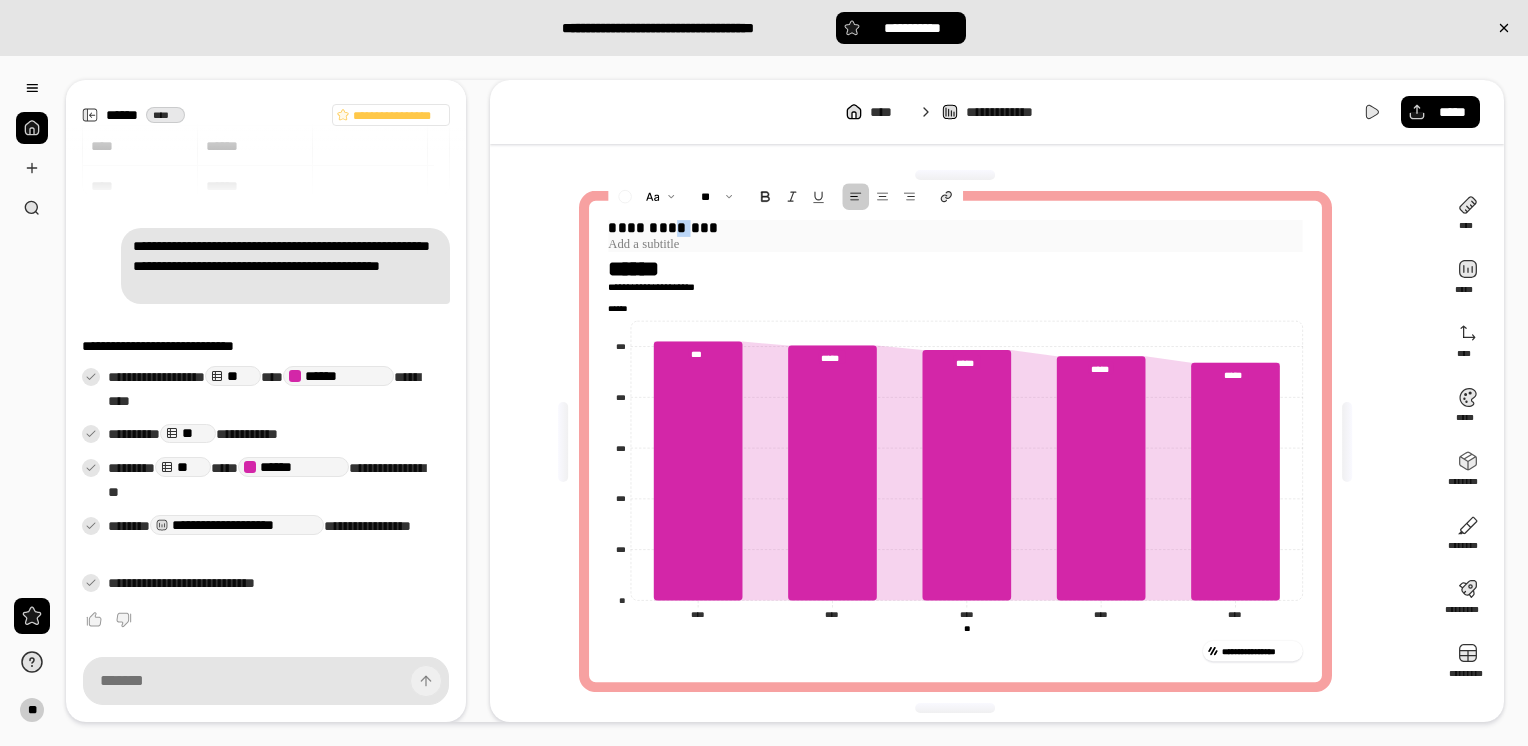 drag, startPoint x: 727, startPoint y: 228, endPoint x: 752, endPoint y: 227, distance: 25.019993 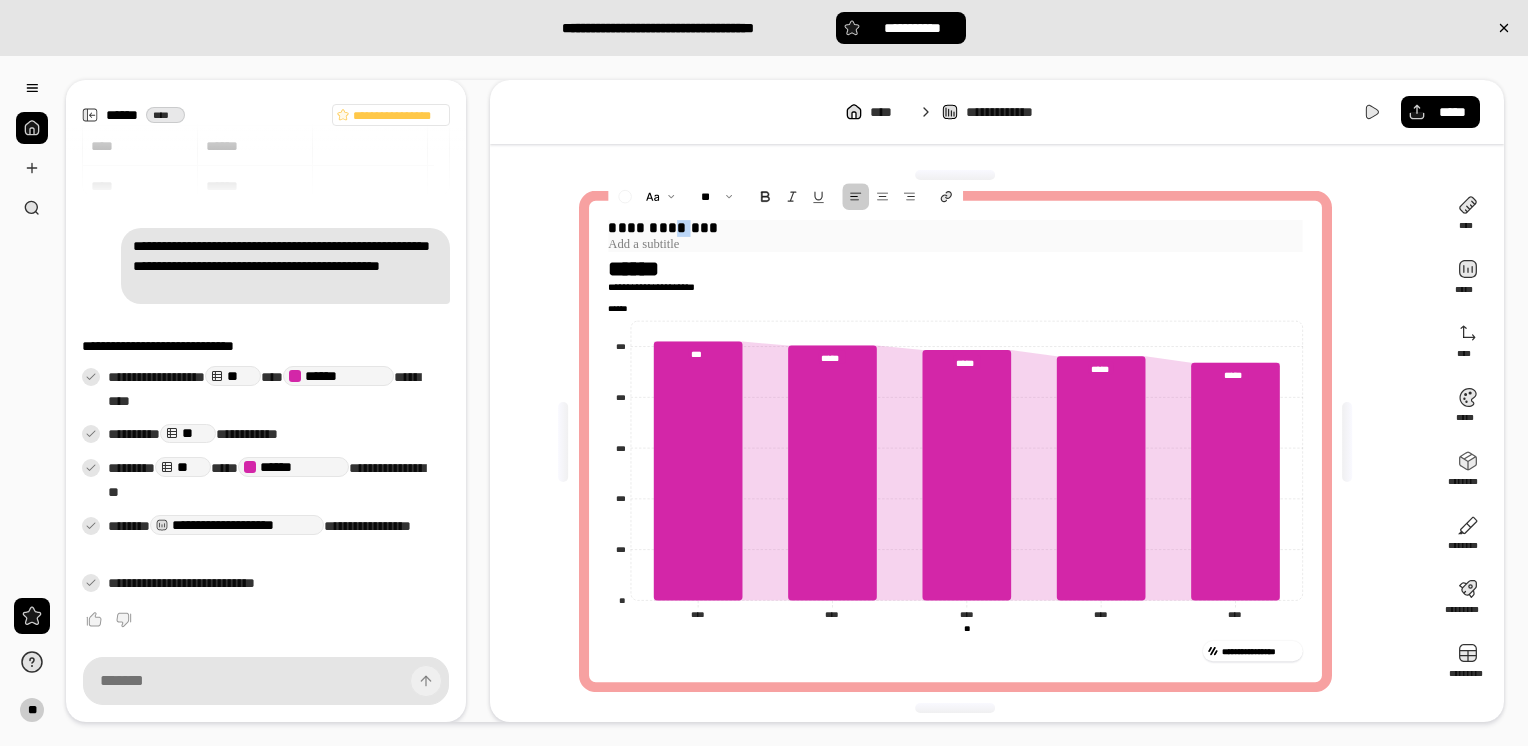 type 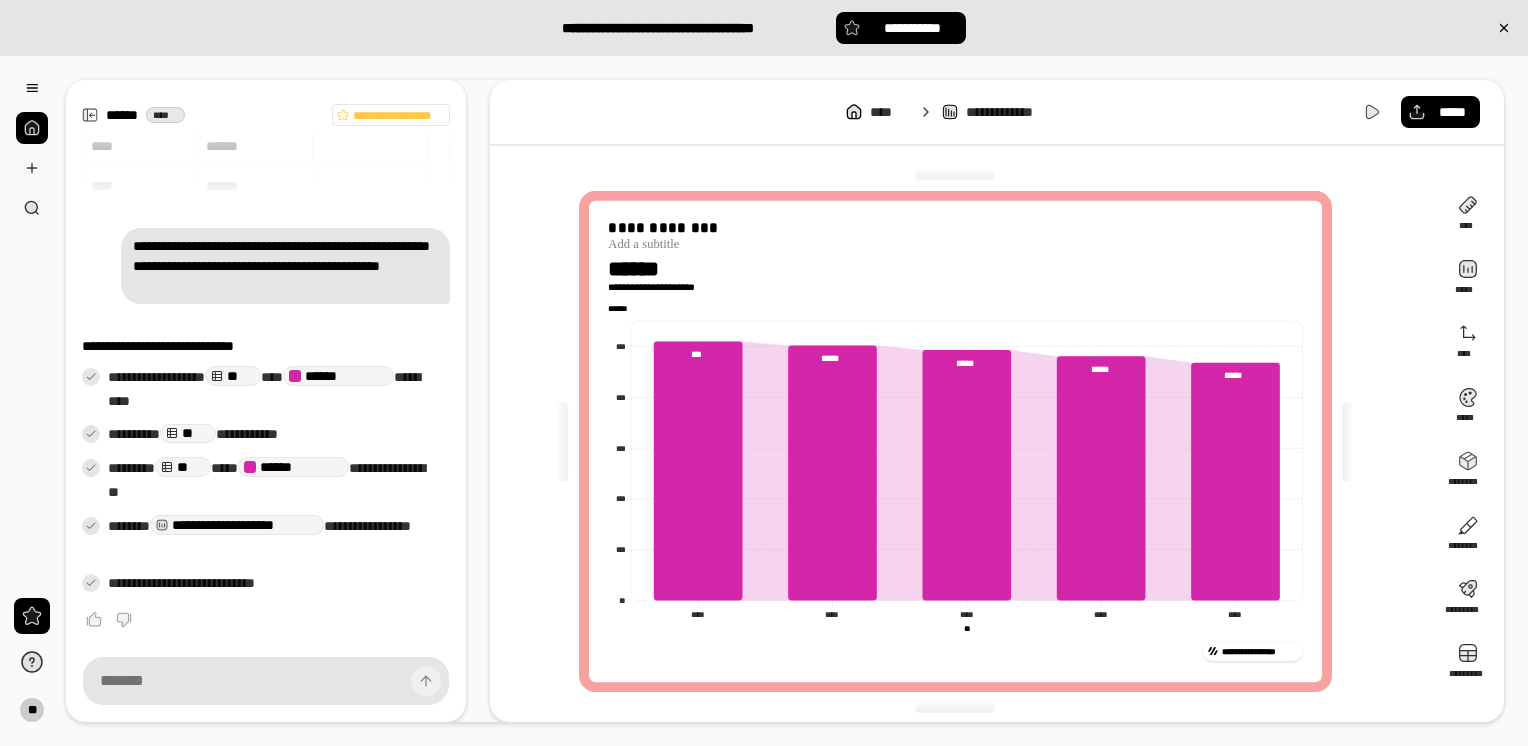 click on "**********" at bounding box center (955, 256) 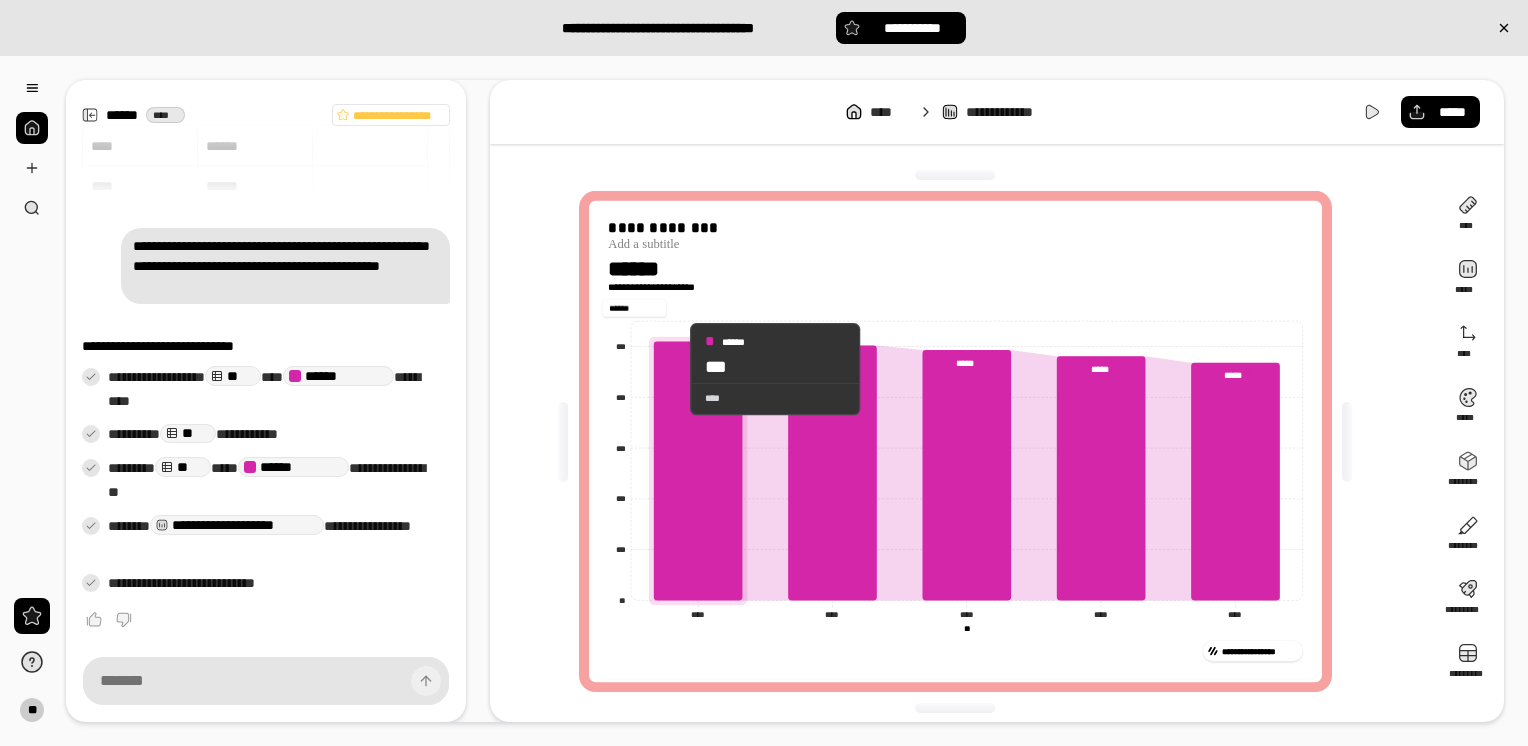 click 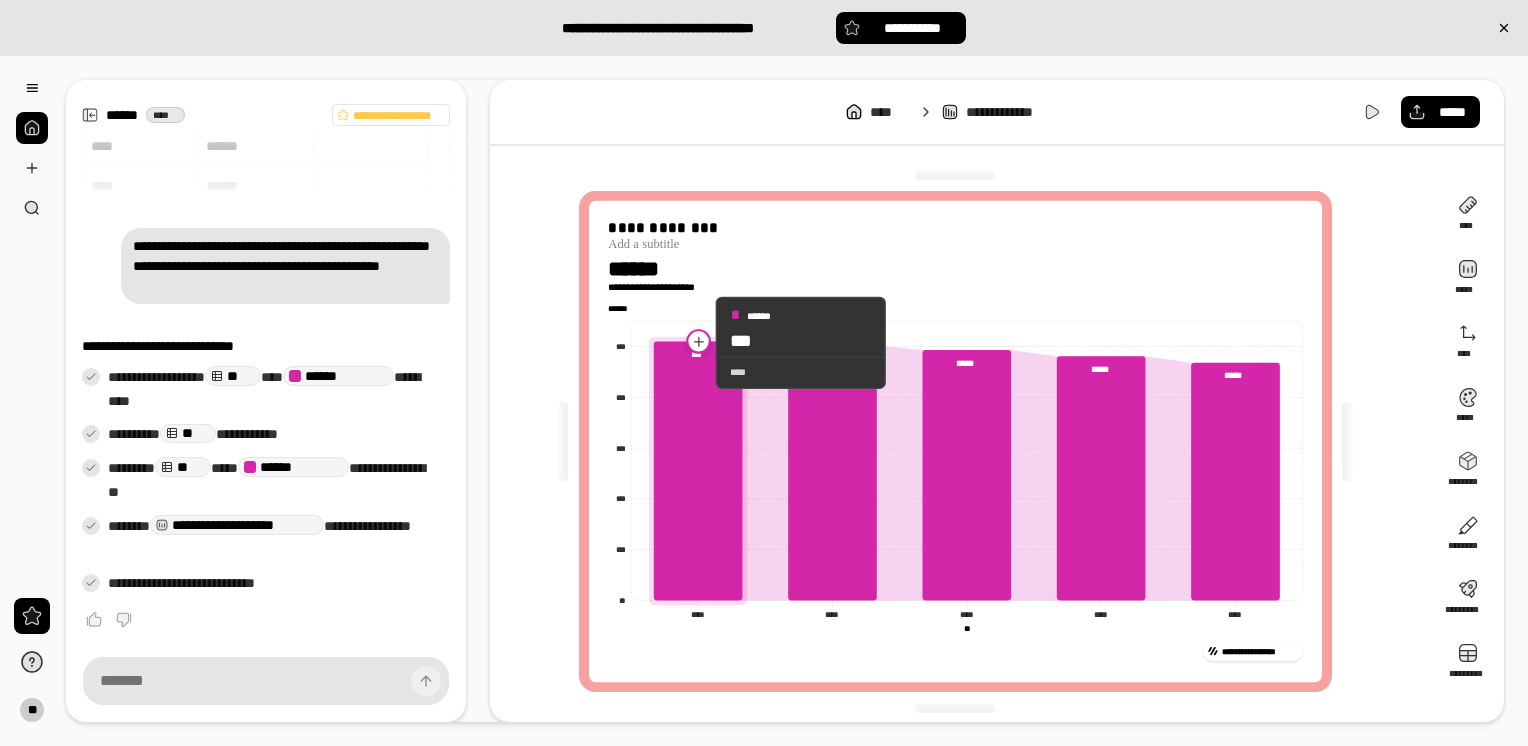 click 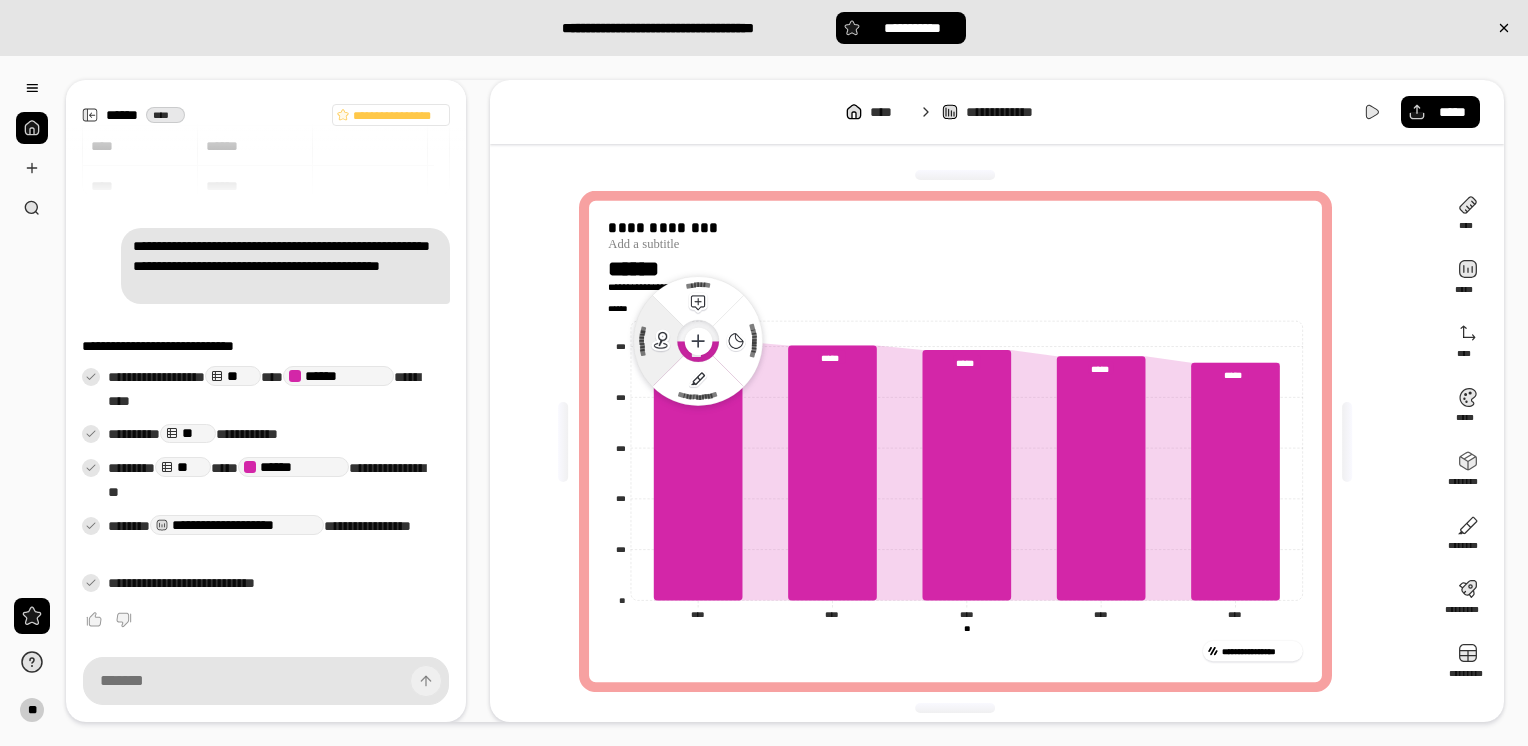 click 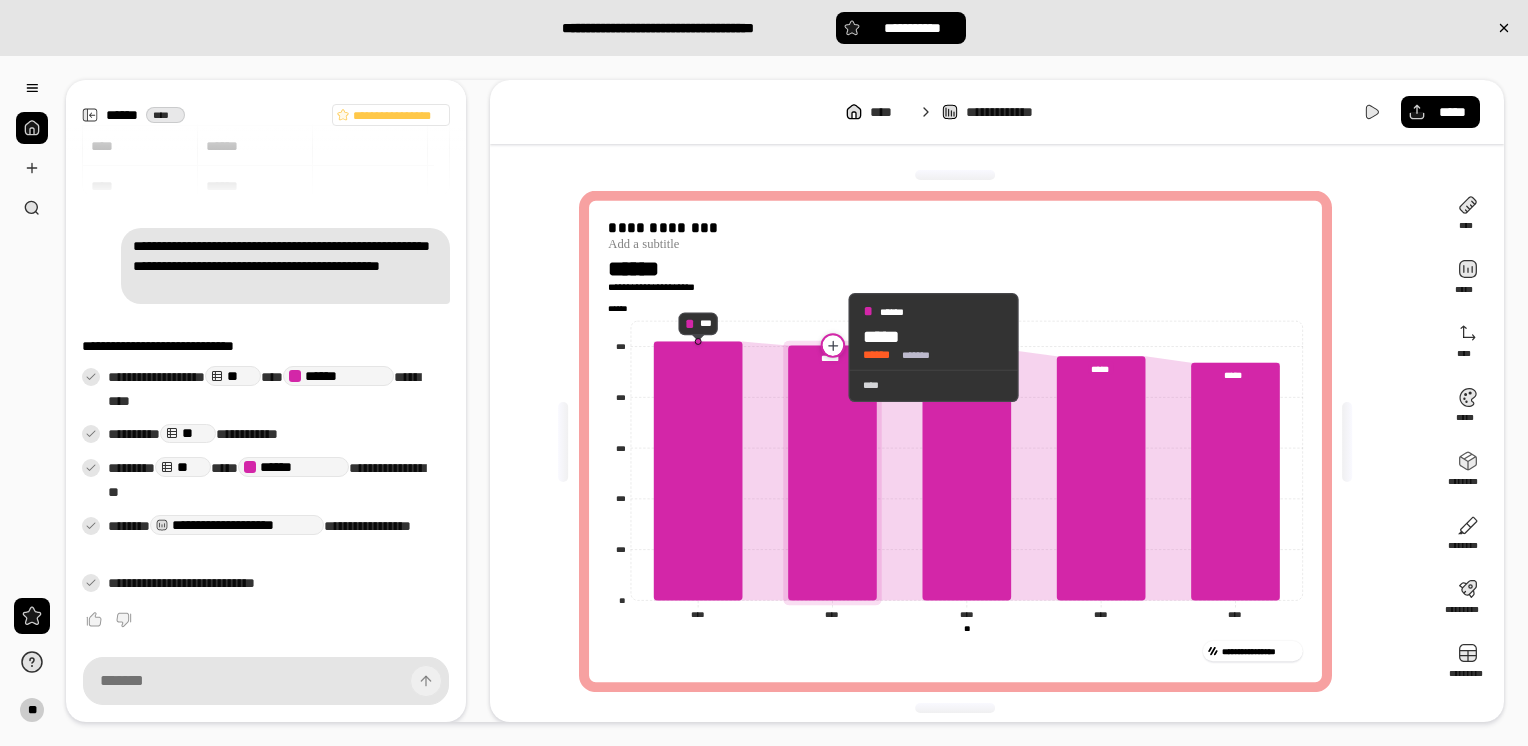 click 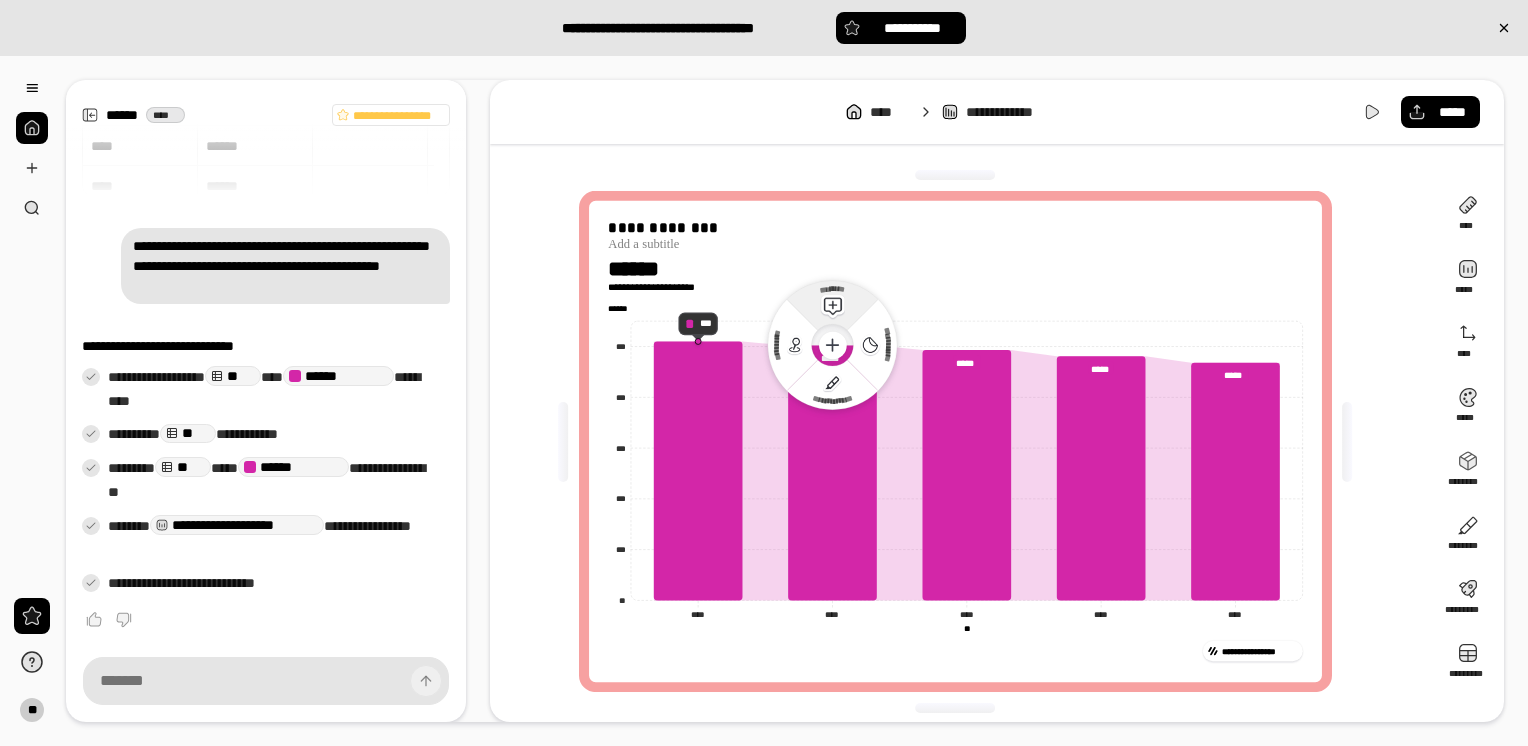 click 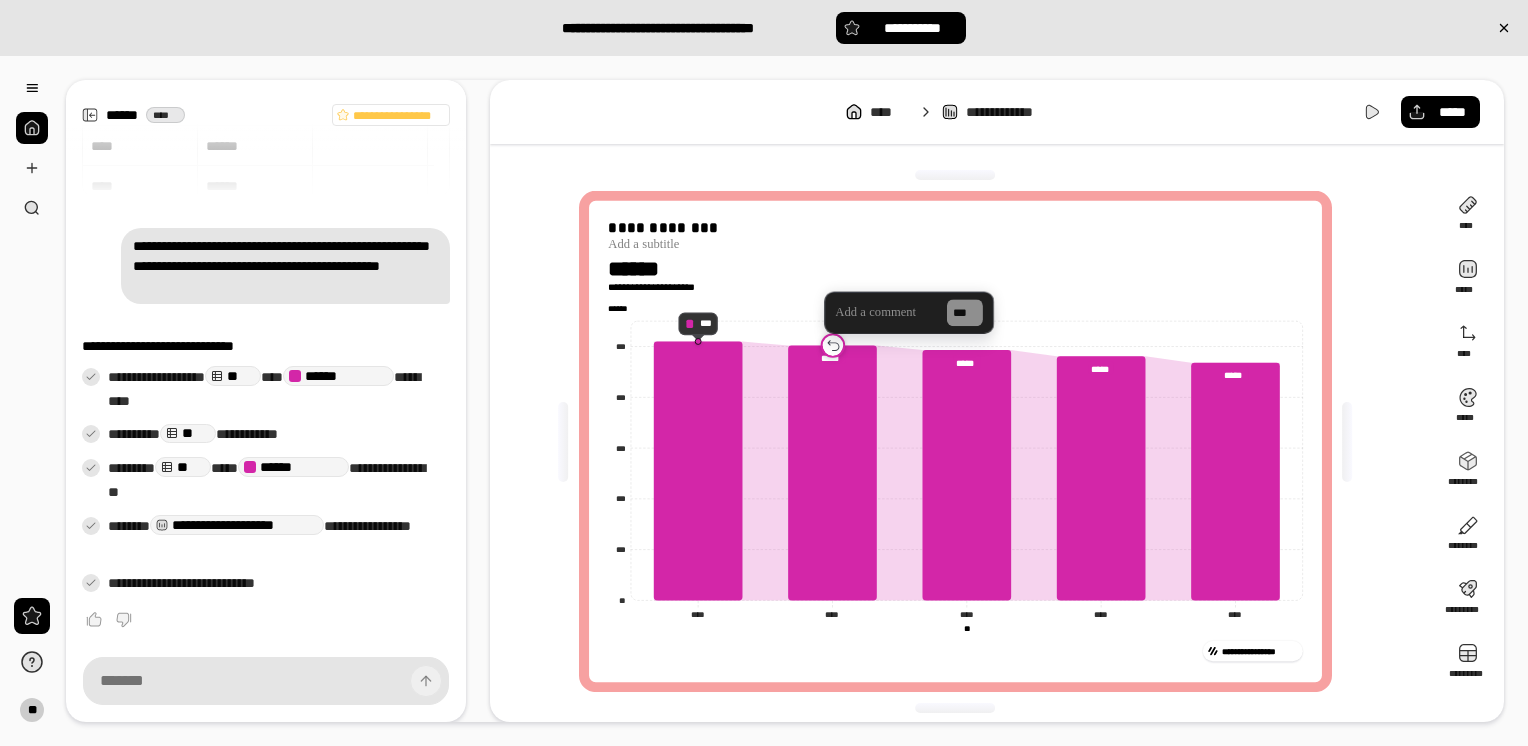 click 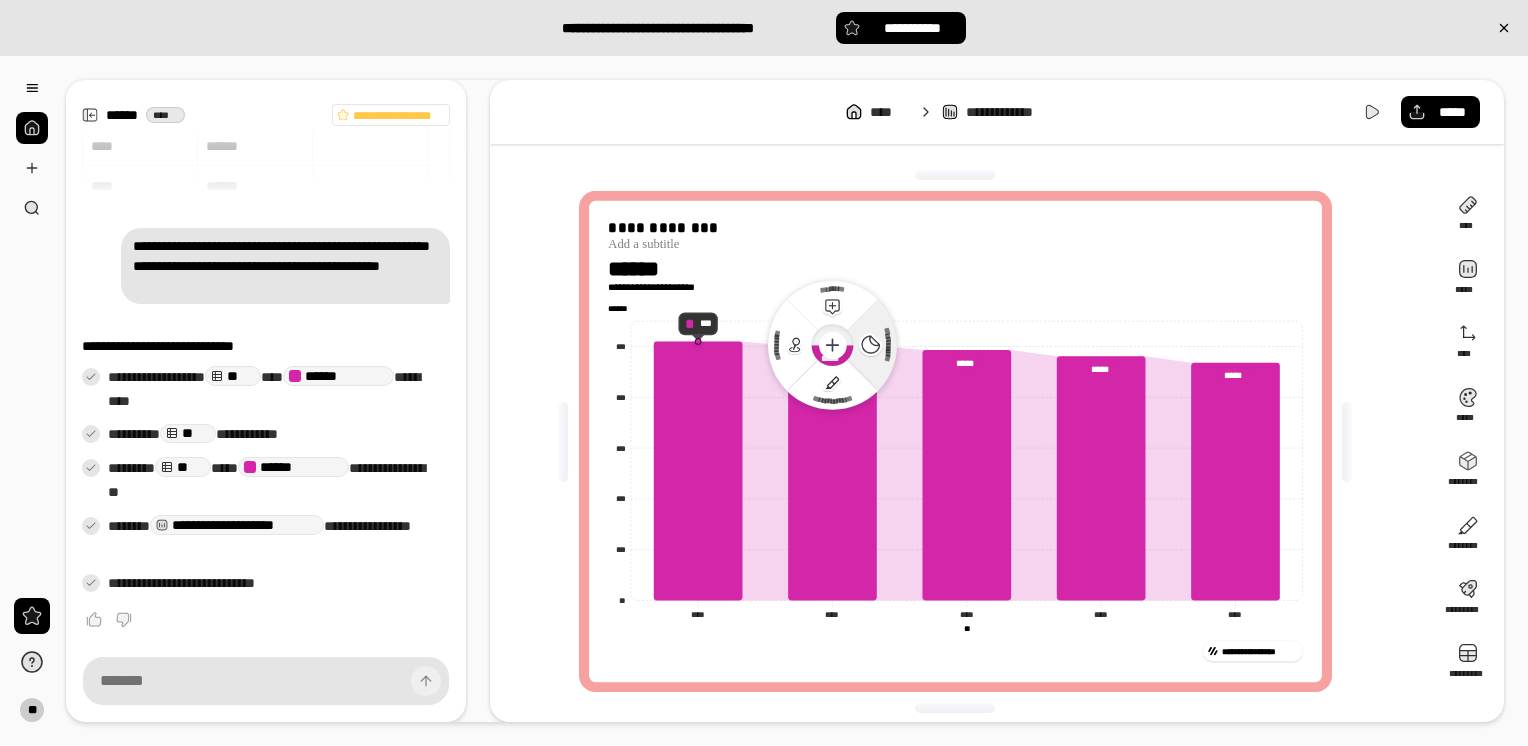 click 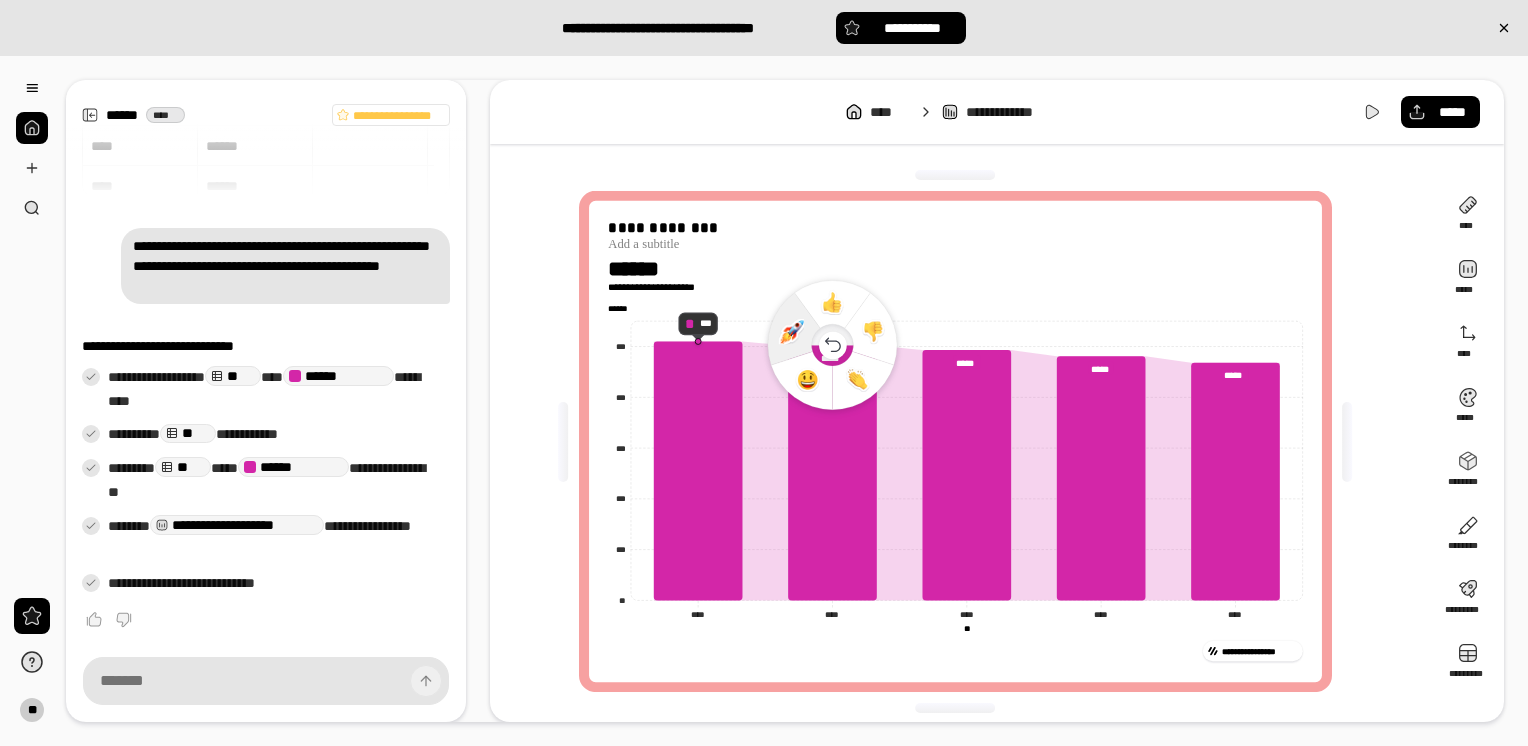 click 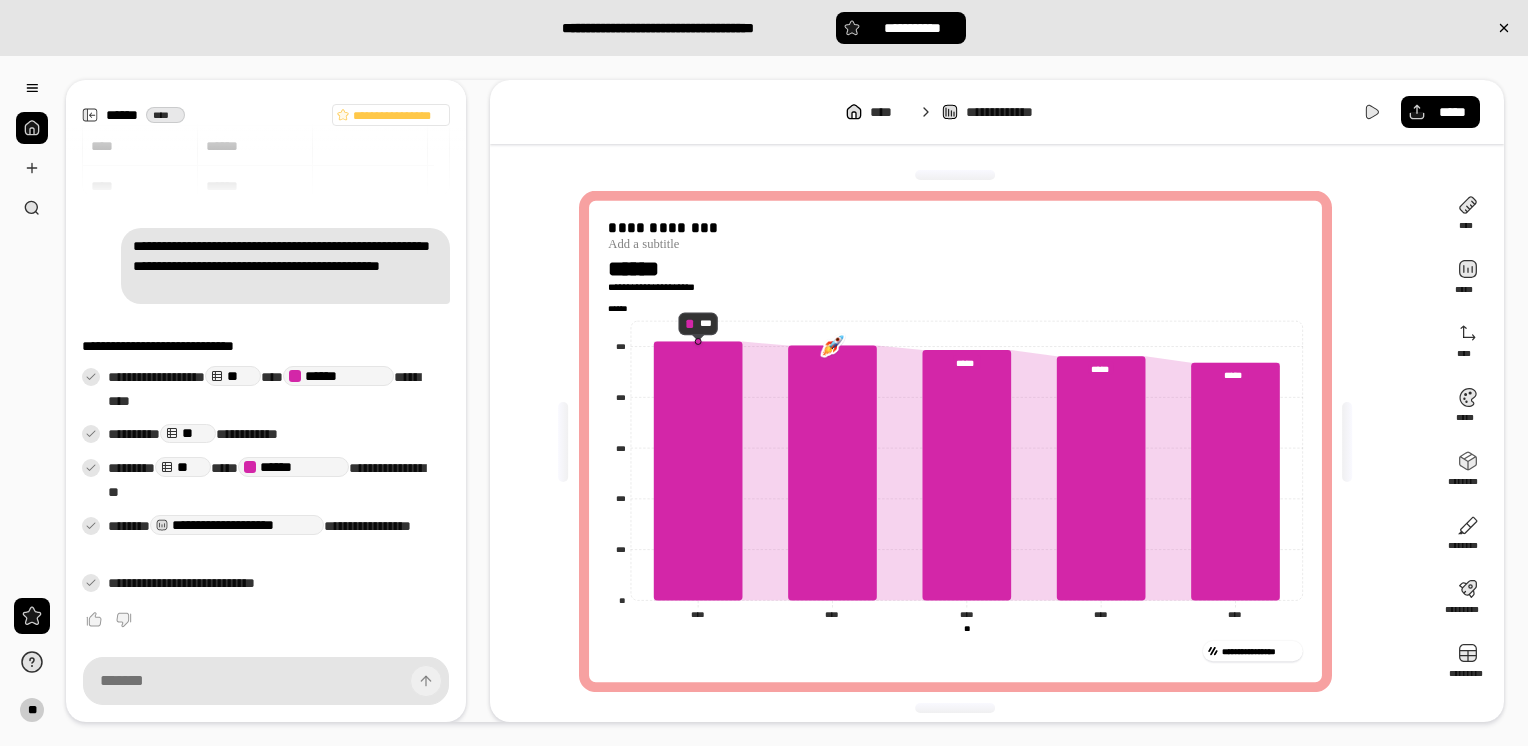 click at bounding box center [832, 345] 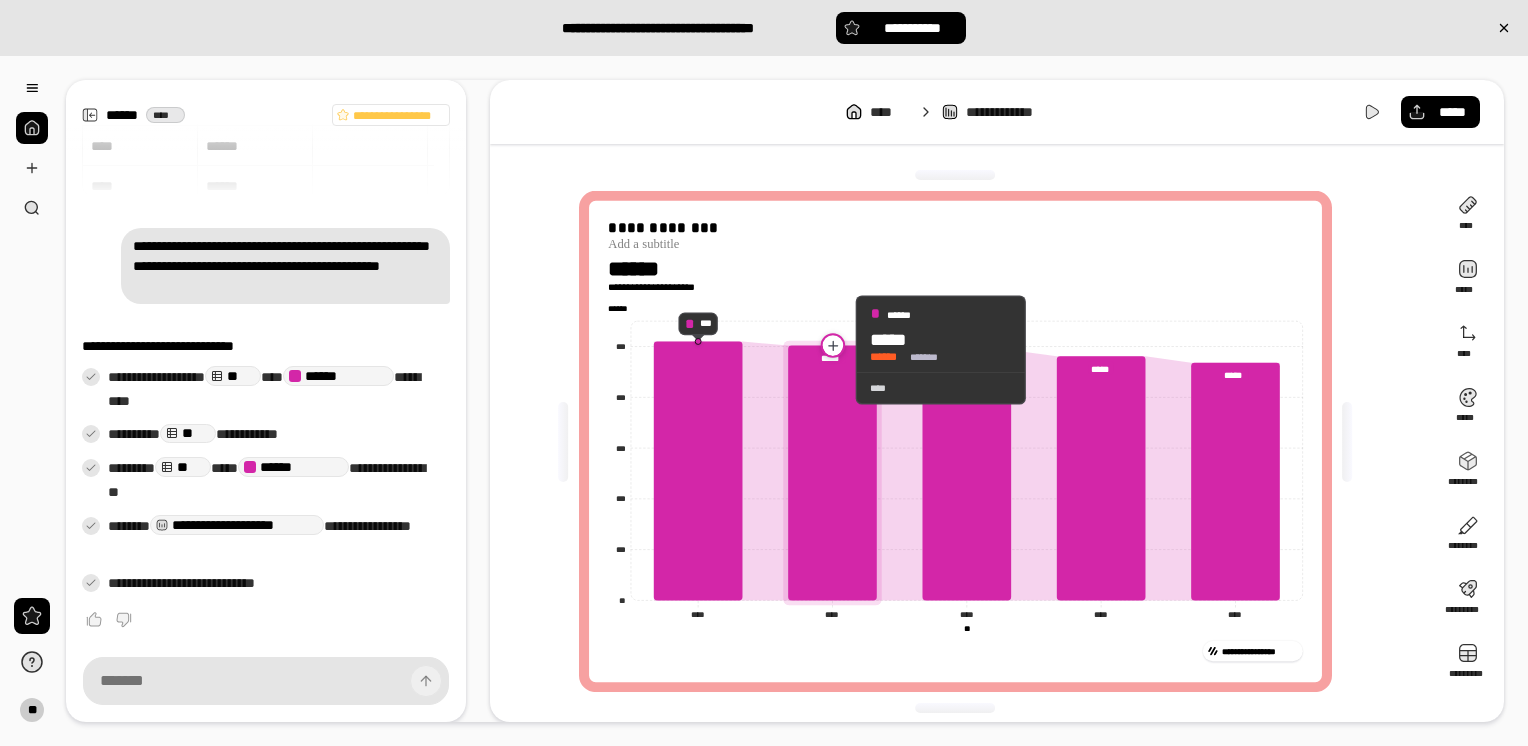 click 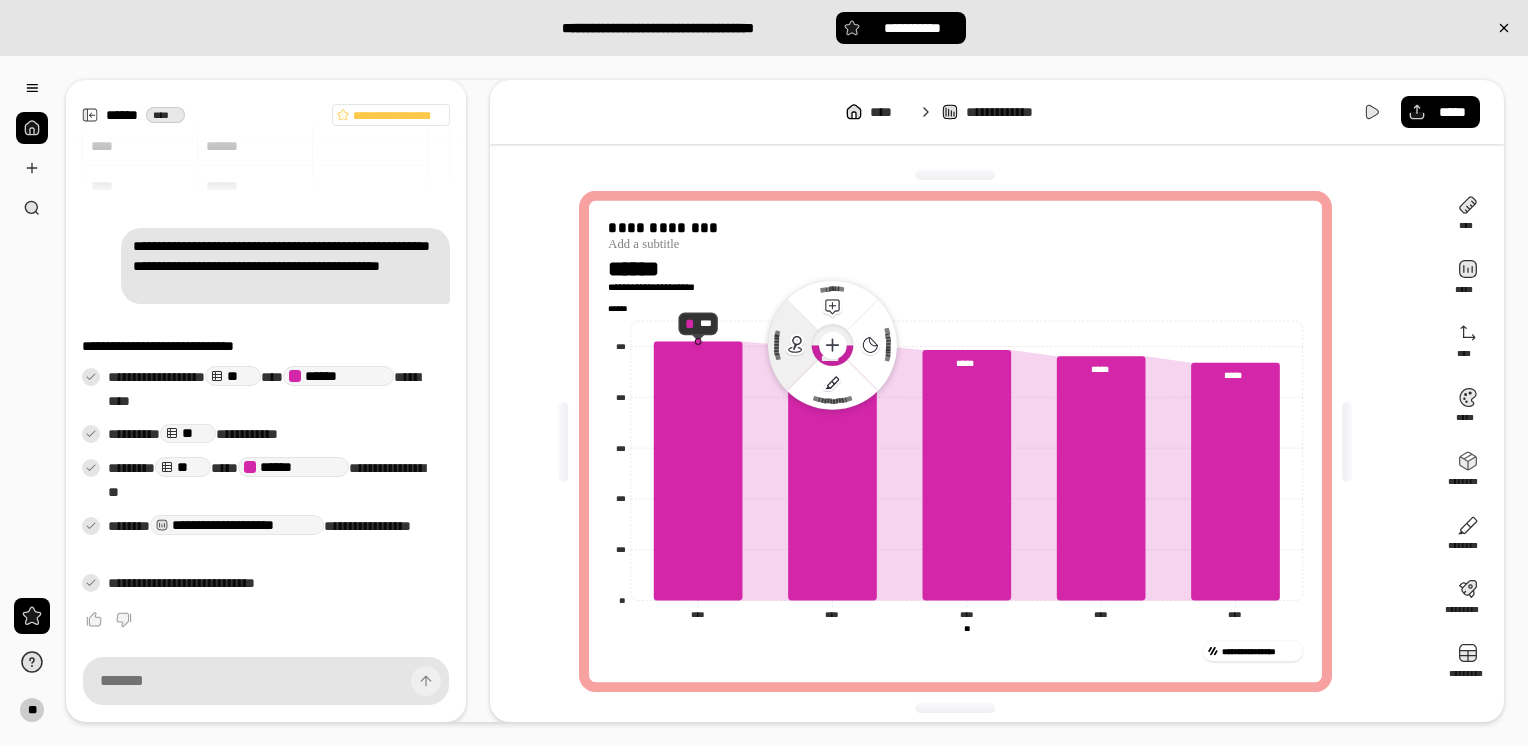 click 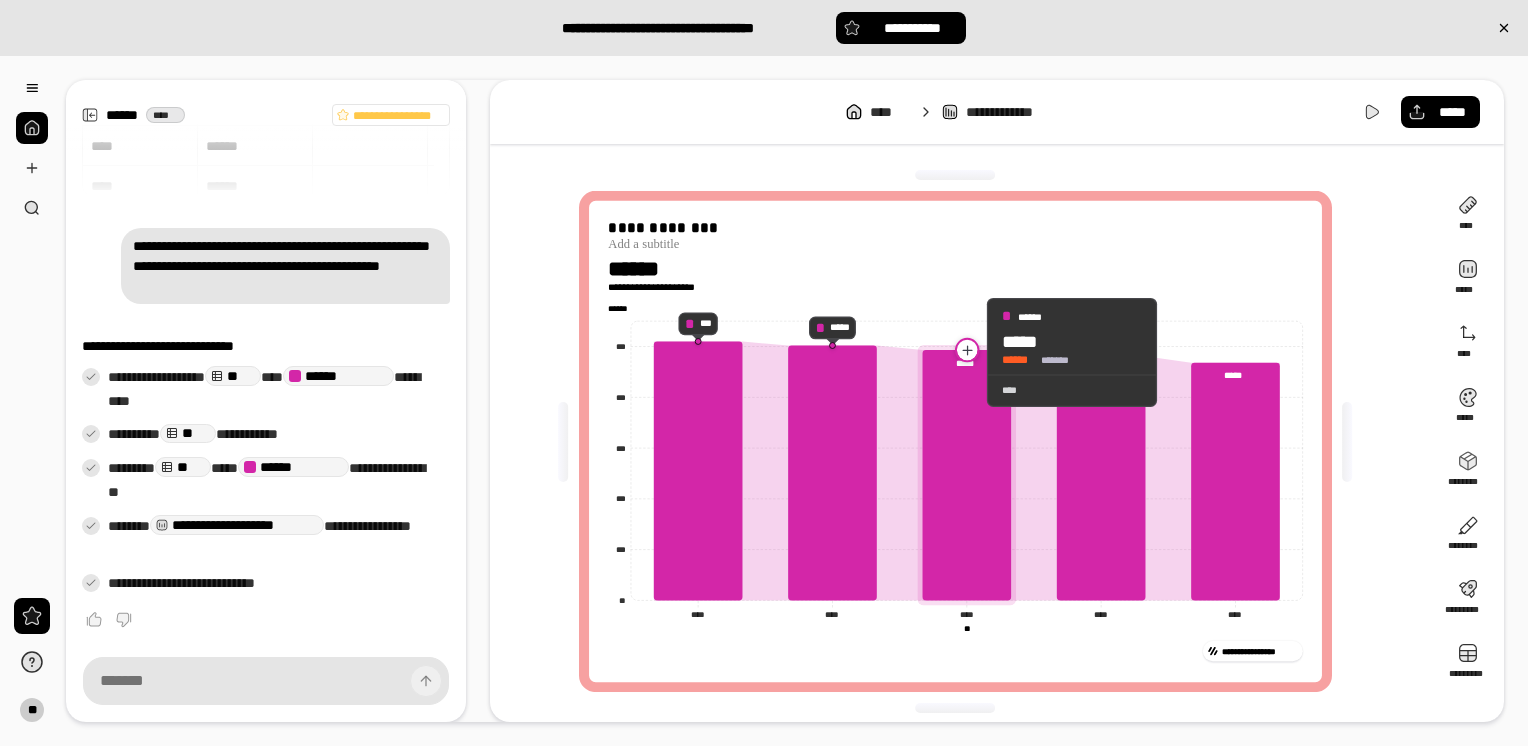 click 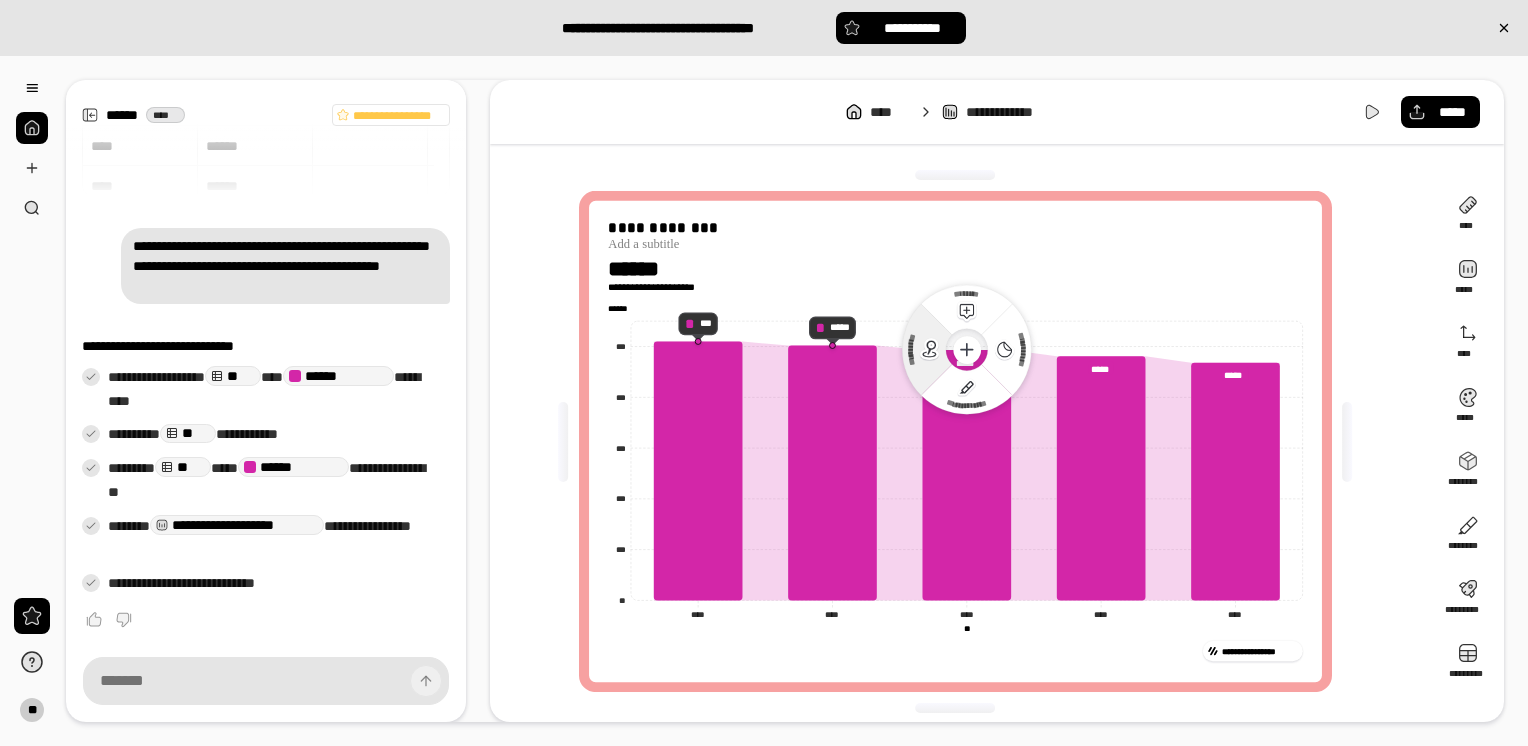click 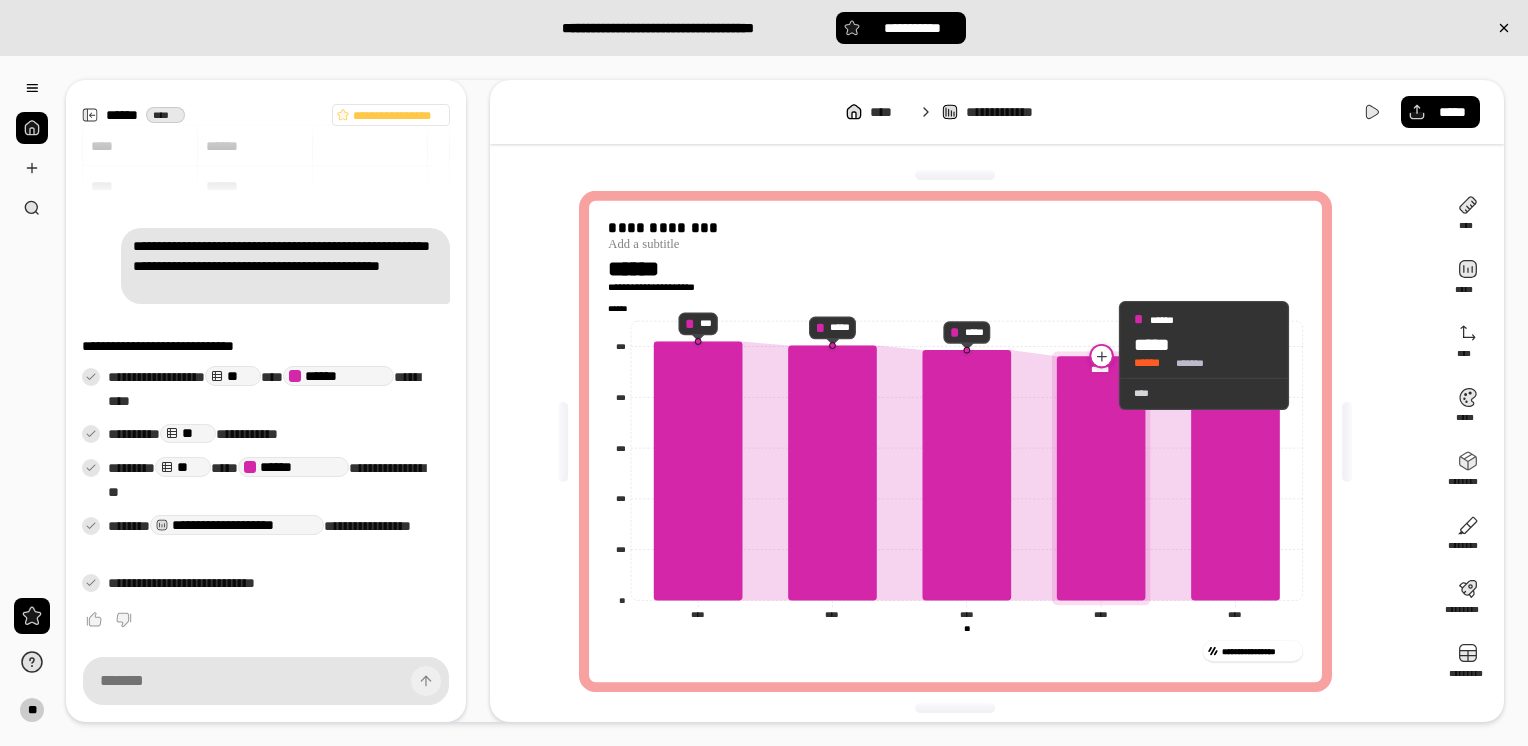 click 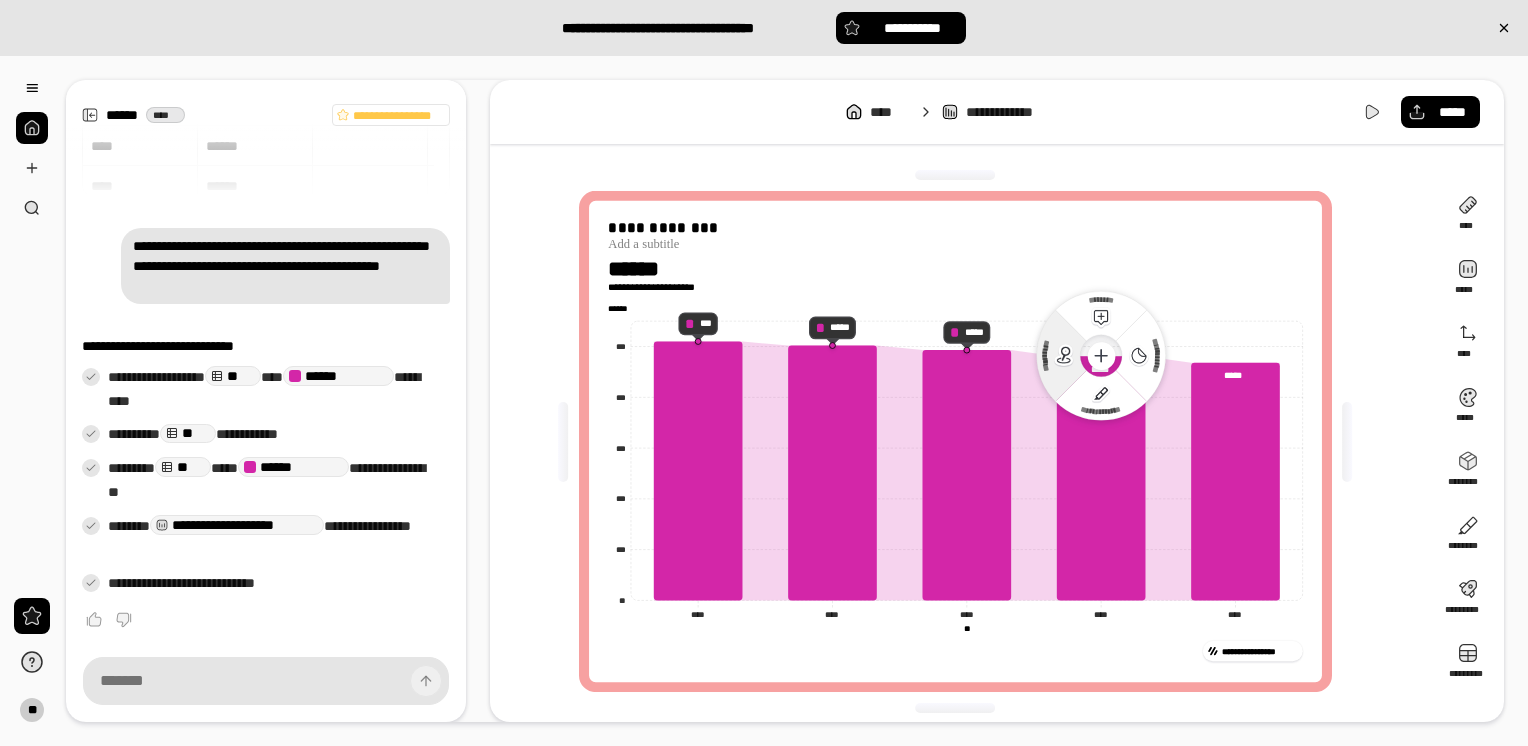 click 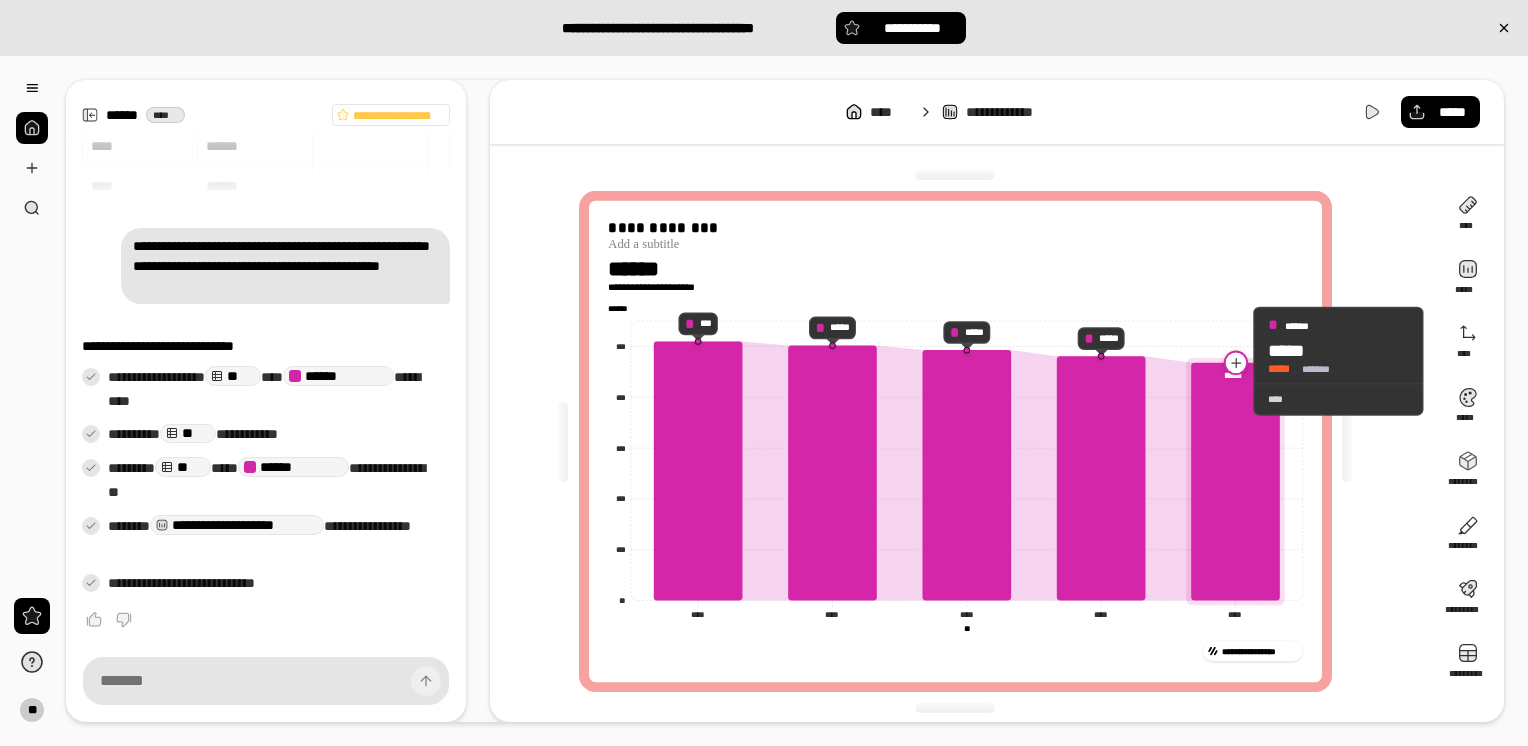 click 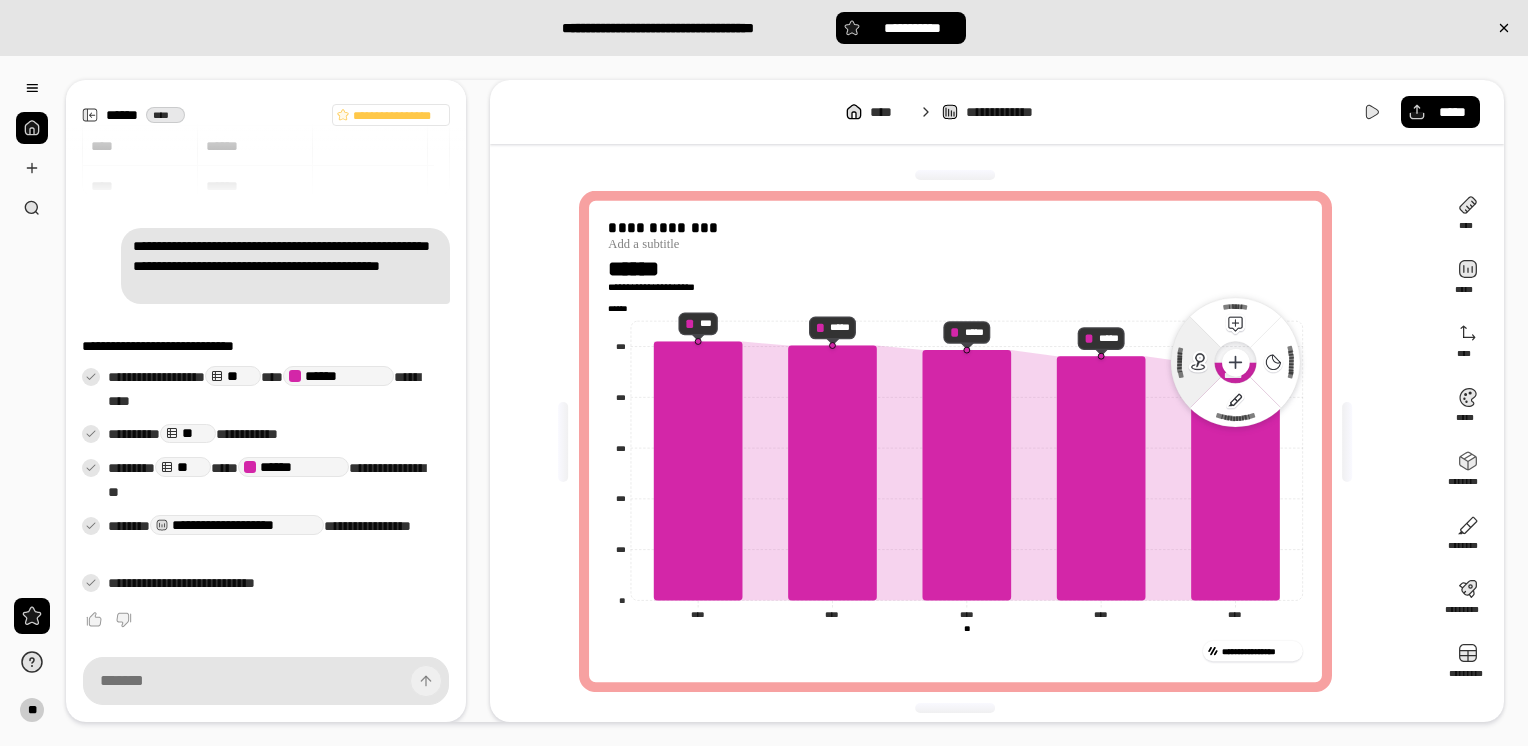 click 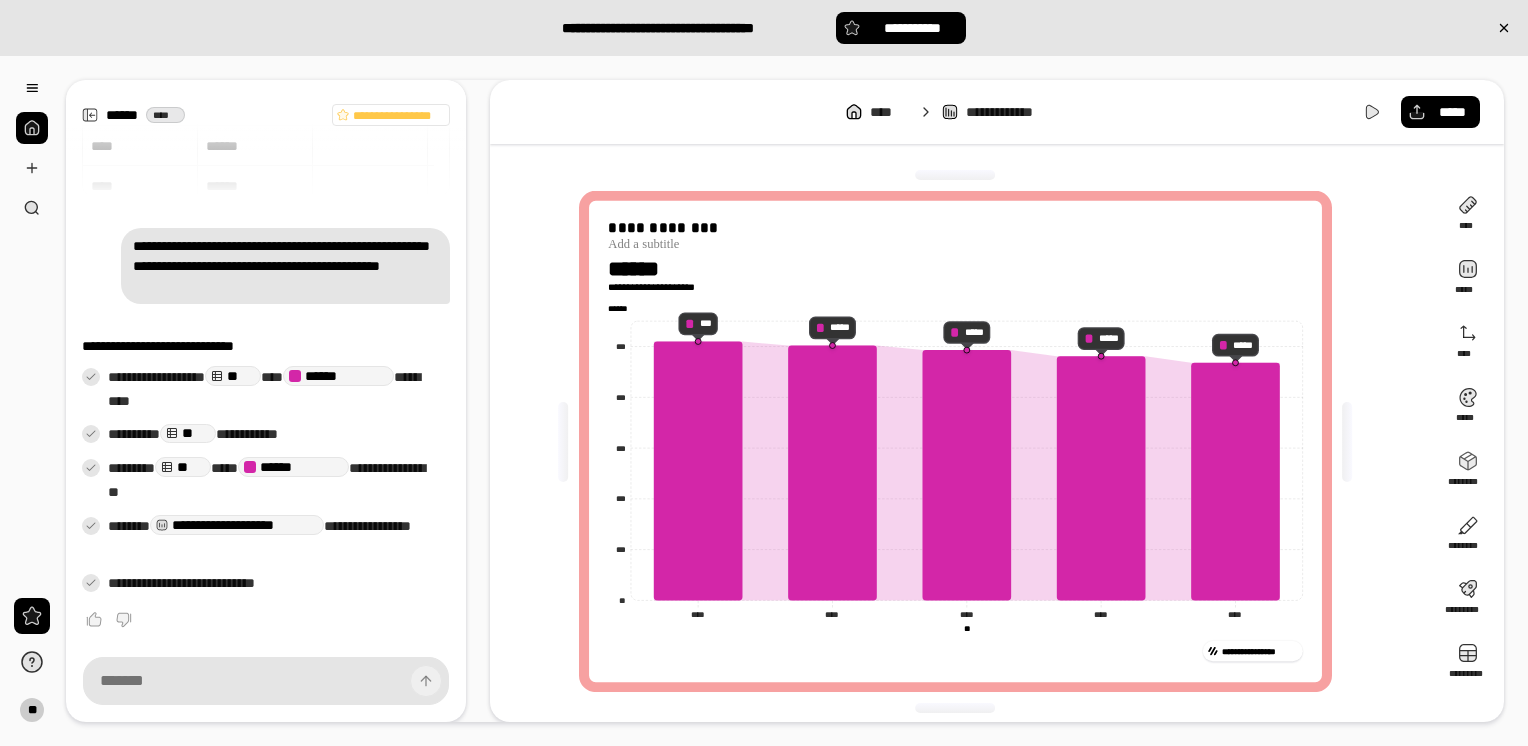 click on "**********" at bounding box center [963, 441] 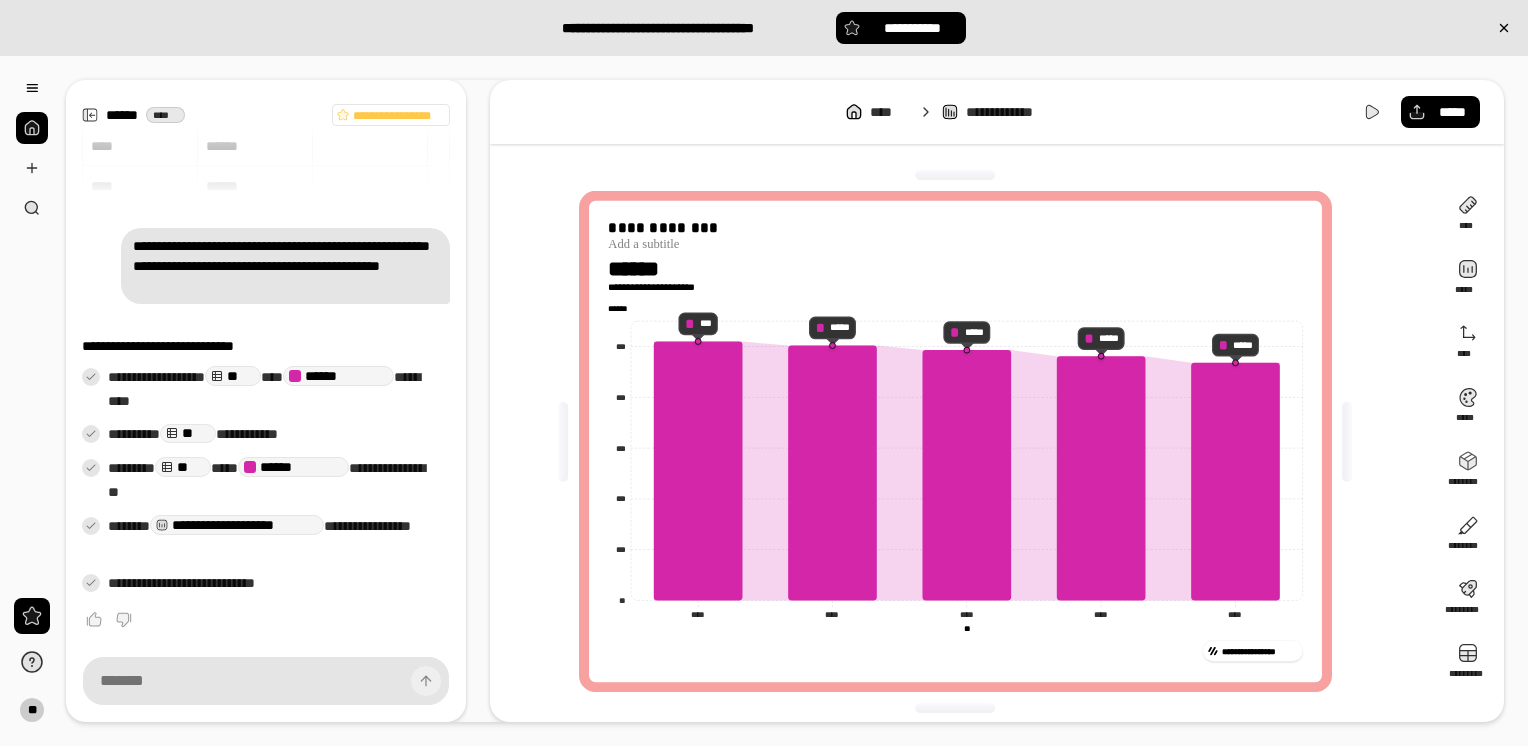 click on "**********" at bounding box center [955, 441] 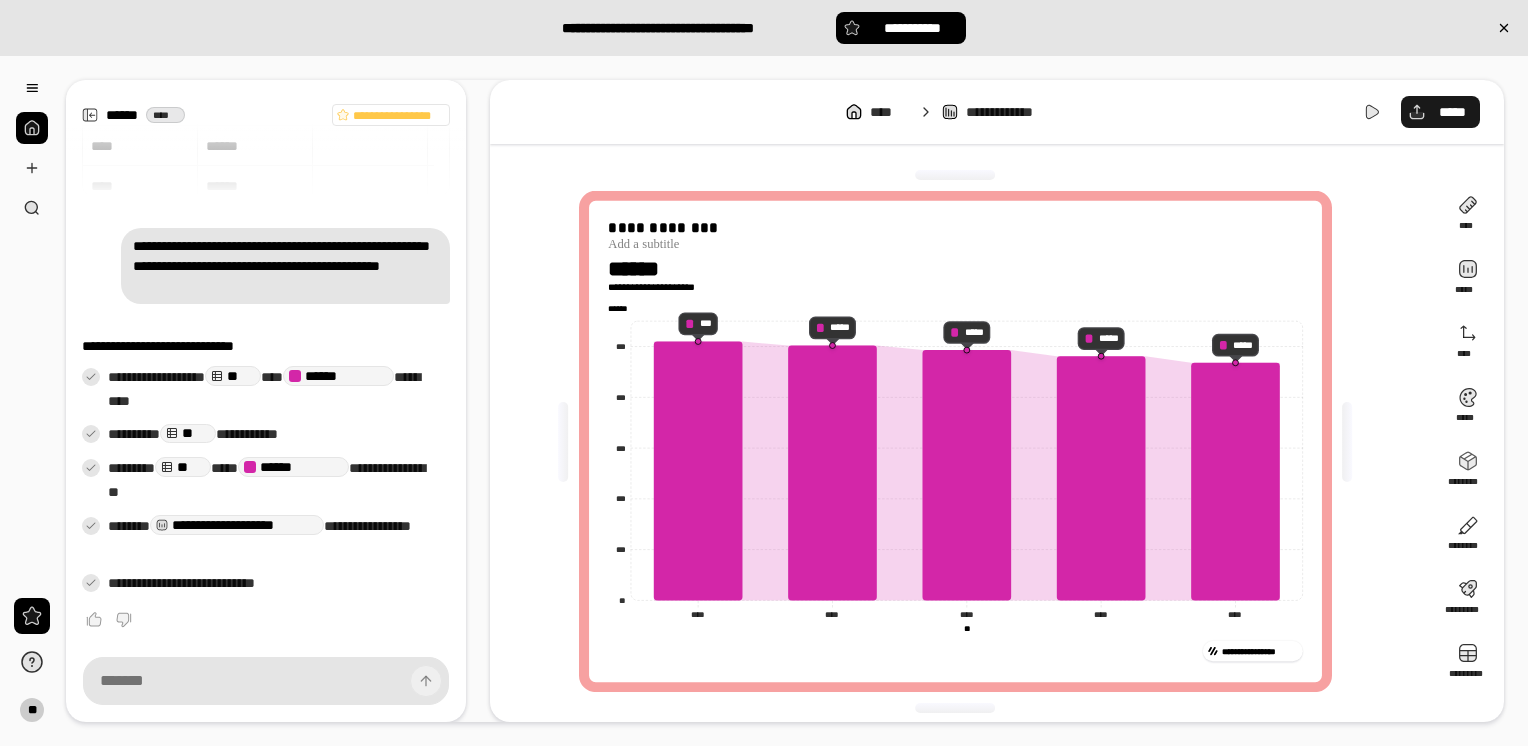 click on "*****" at bounding box center (1440, 112) 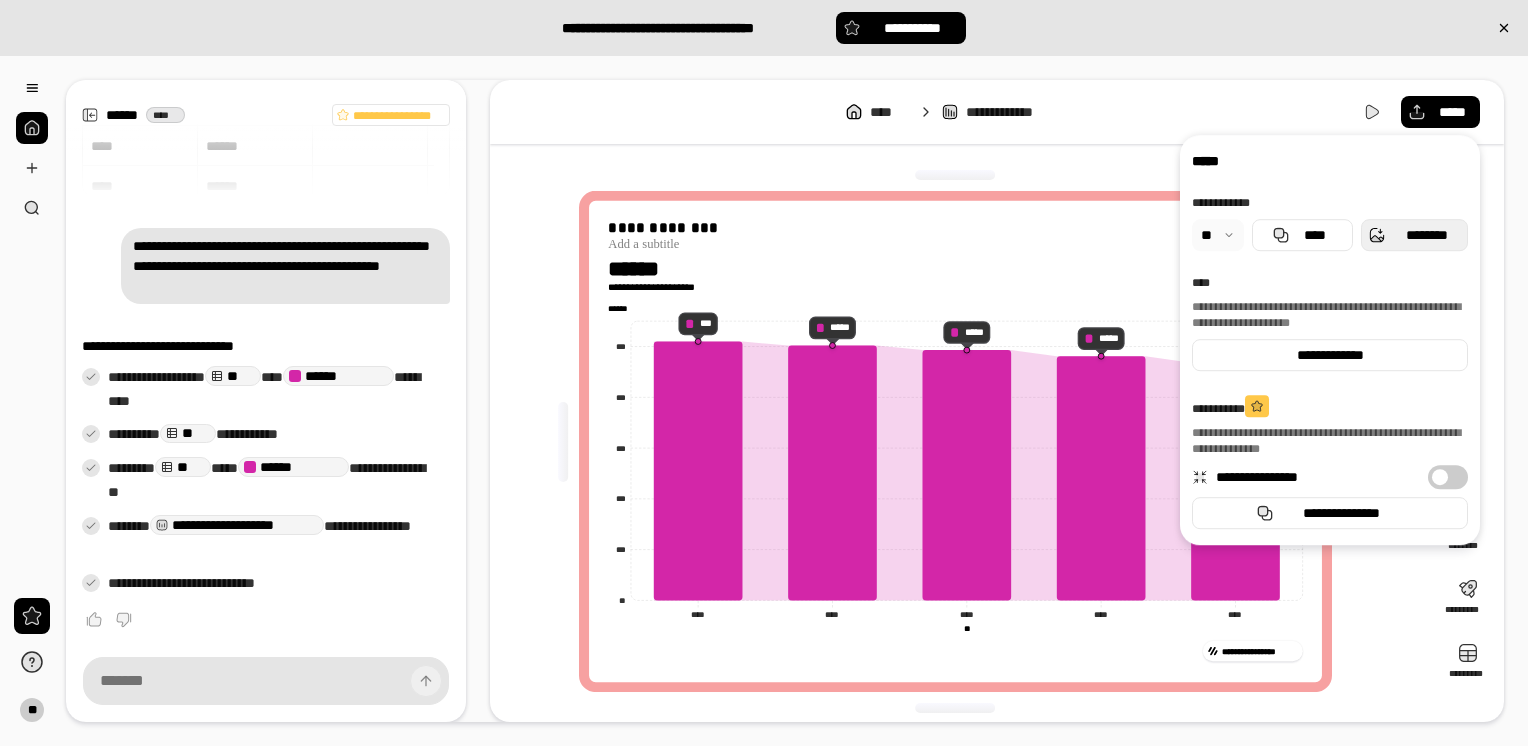 click on "********" at bounding box center [1414, 235] 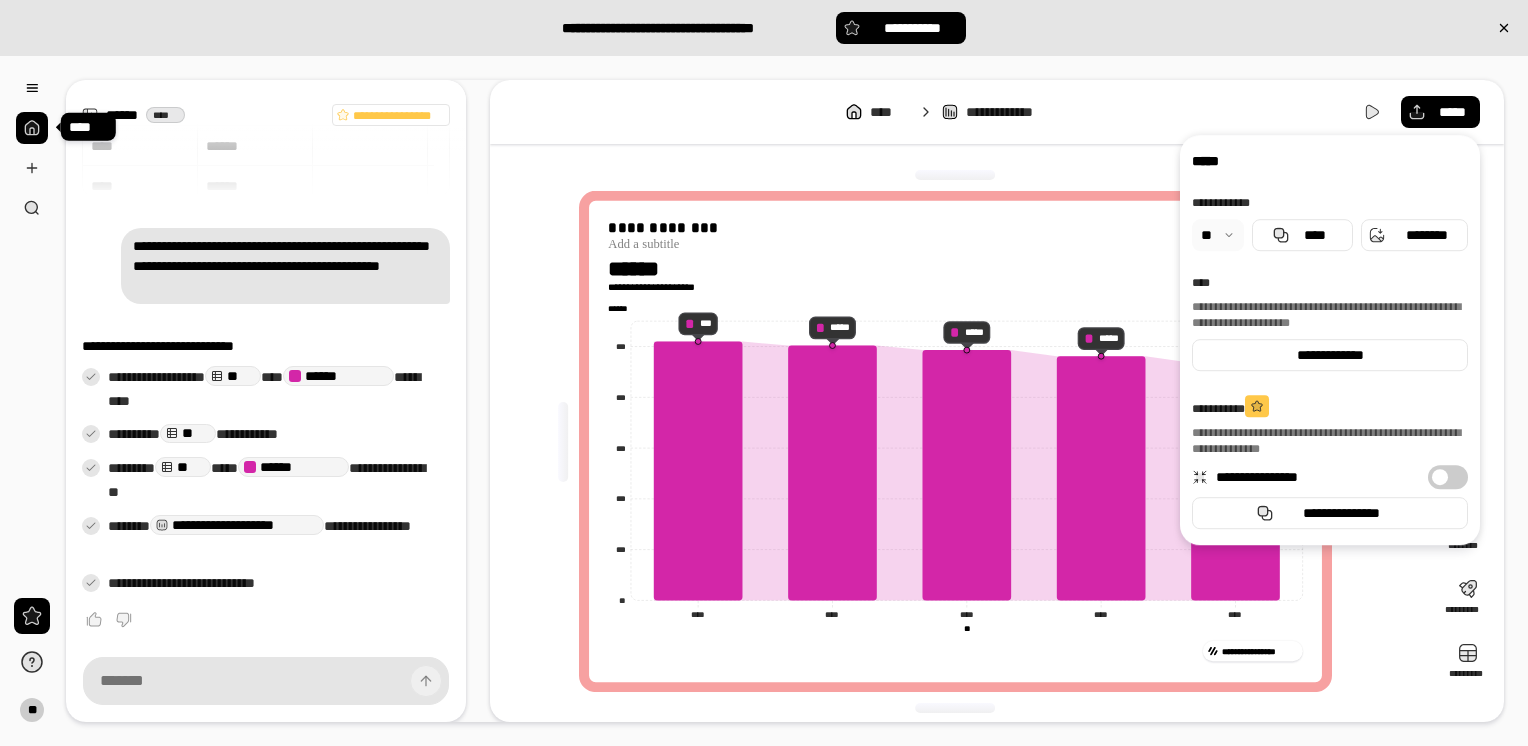 click at bounding box center [32, 128] 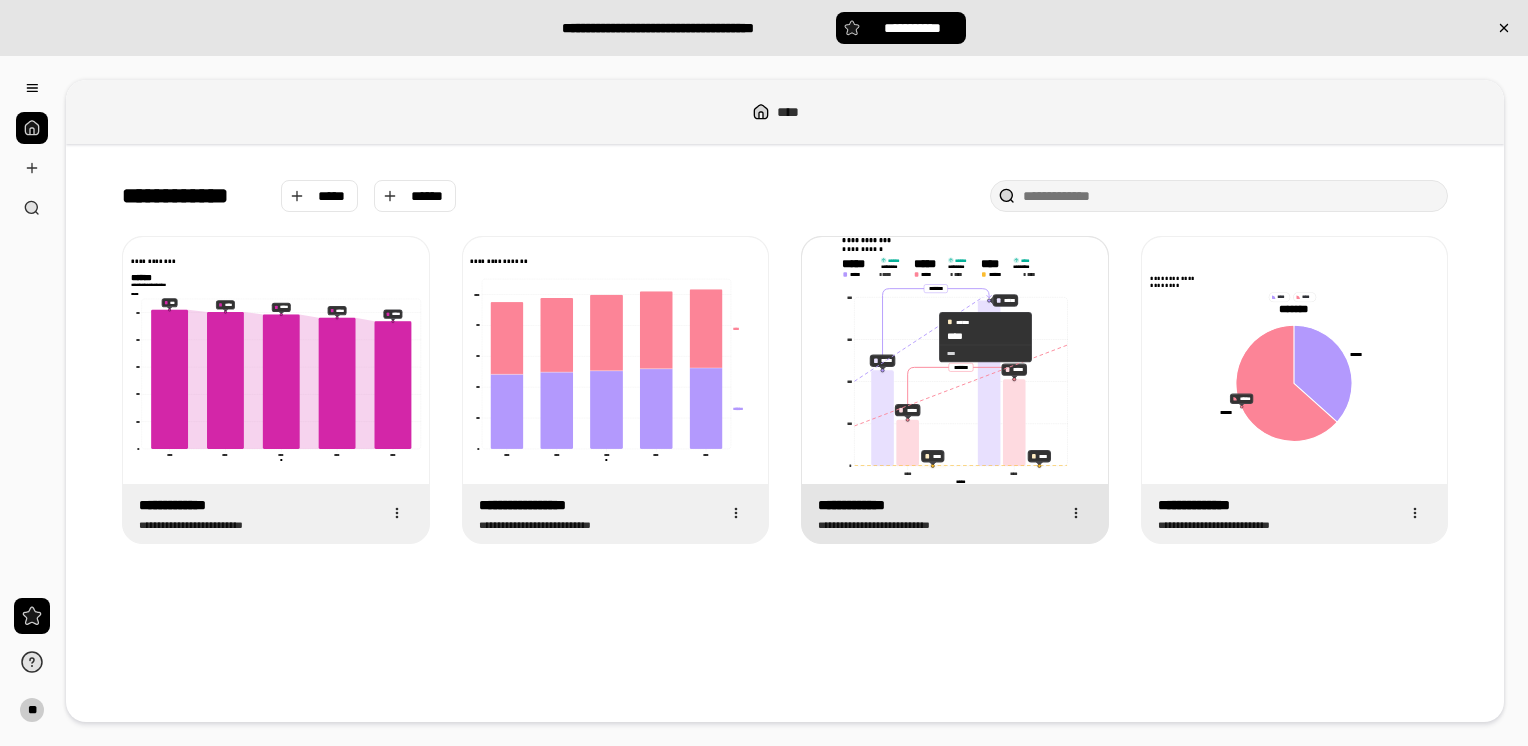 click 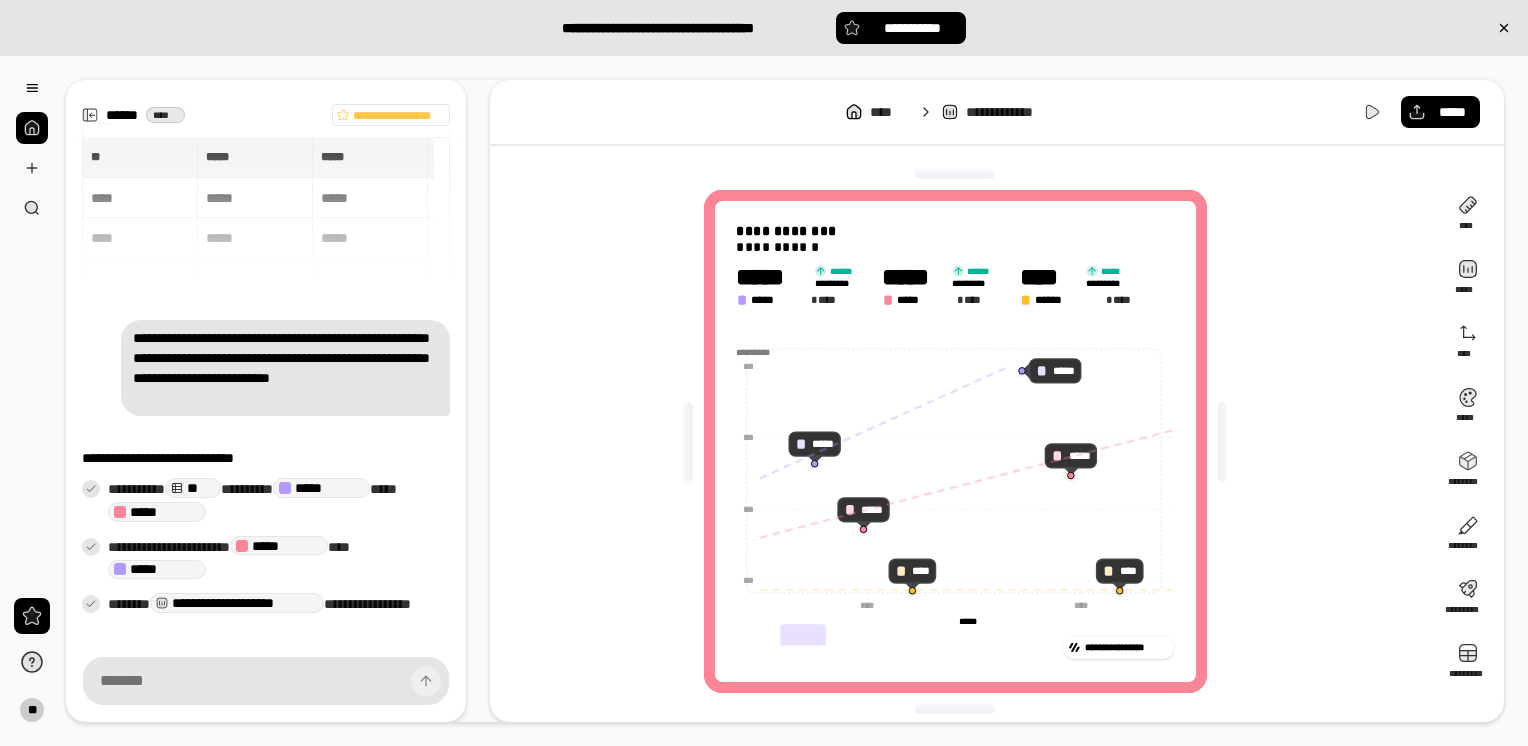 scroll, scrollTop: 77, scrollLeft: 0, axis: vertical 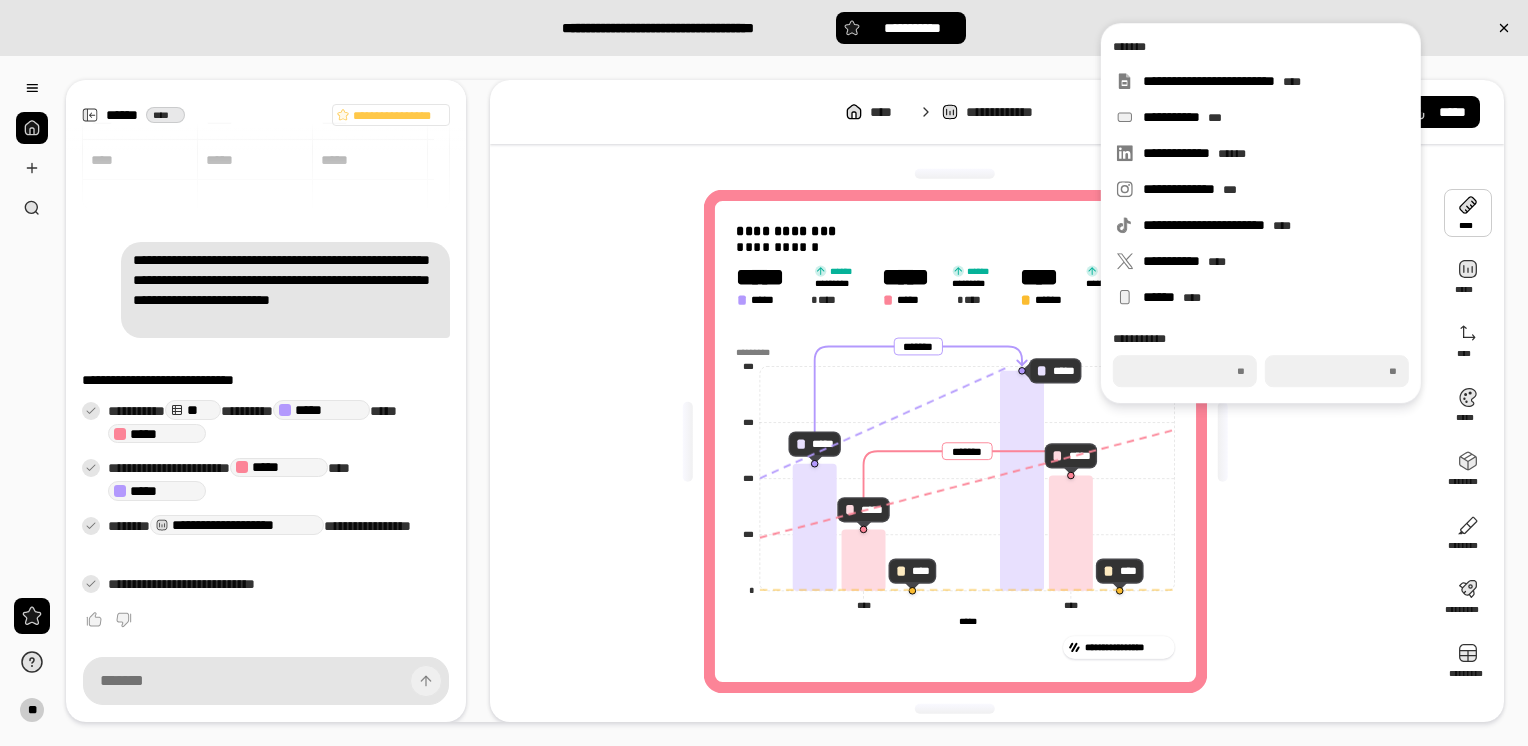 click at bounding box center [1468, 213] 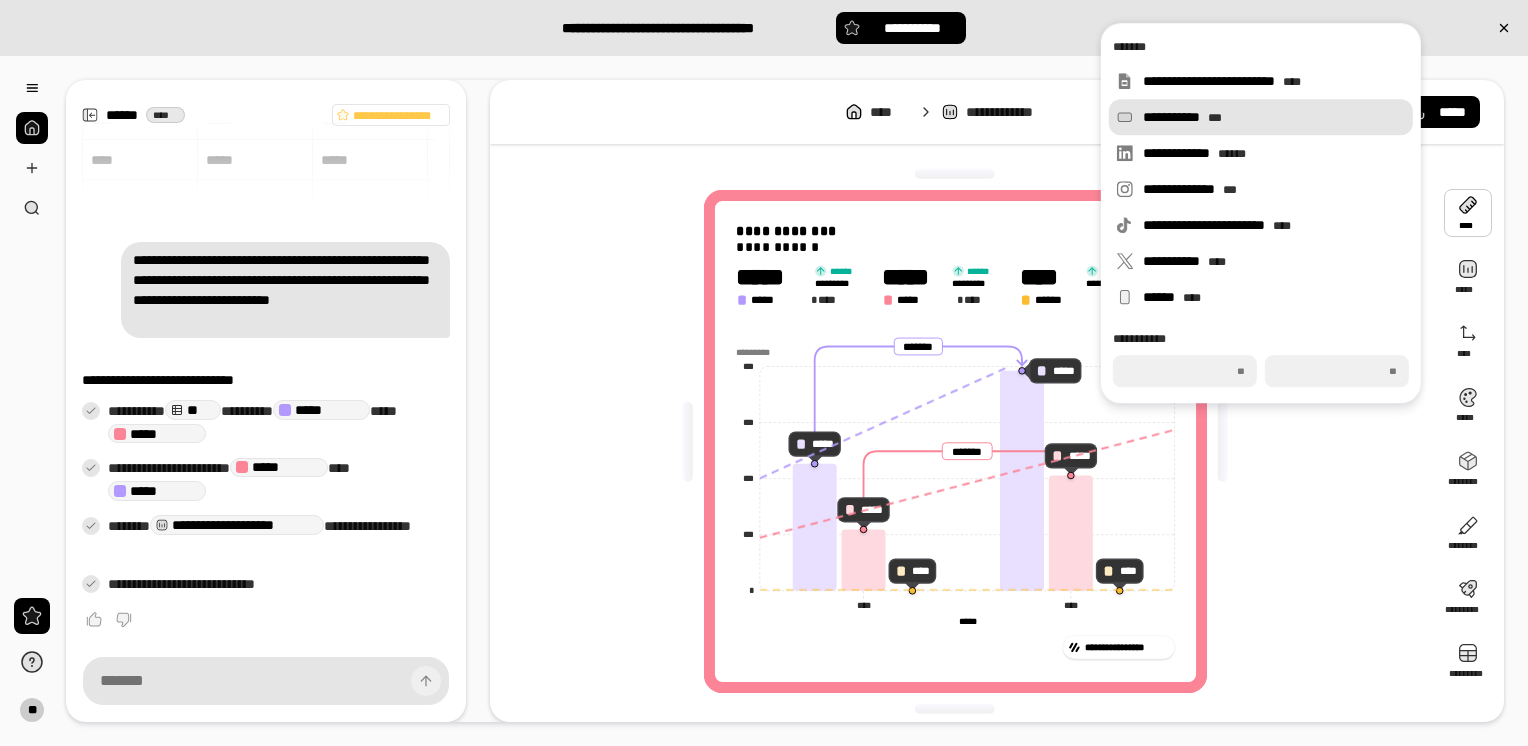 click on "**********" at bounding box center (1274, 117) 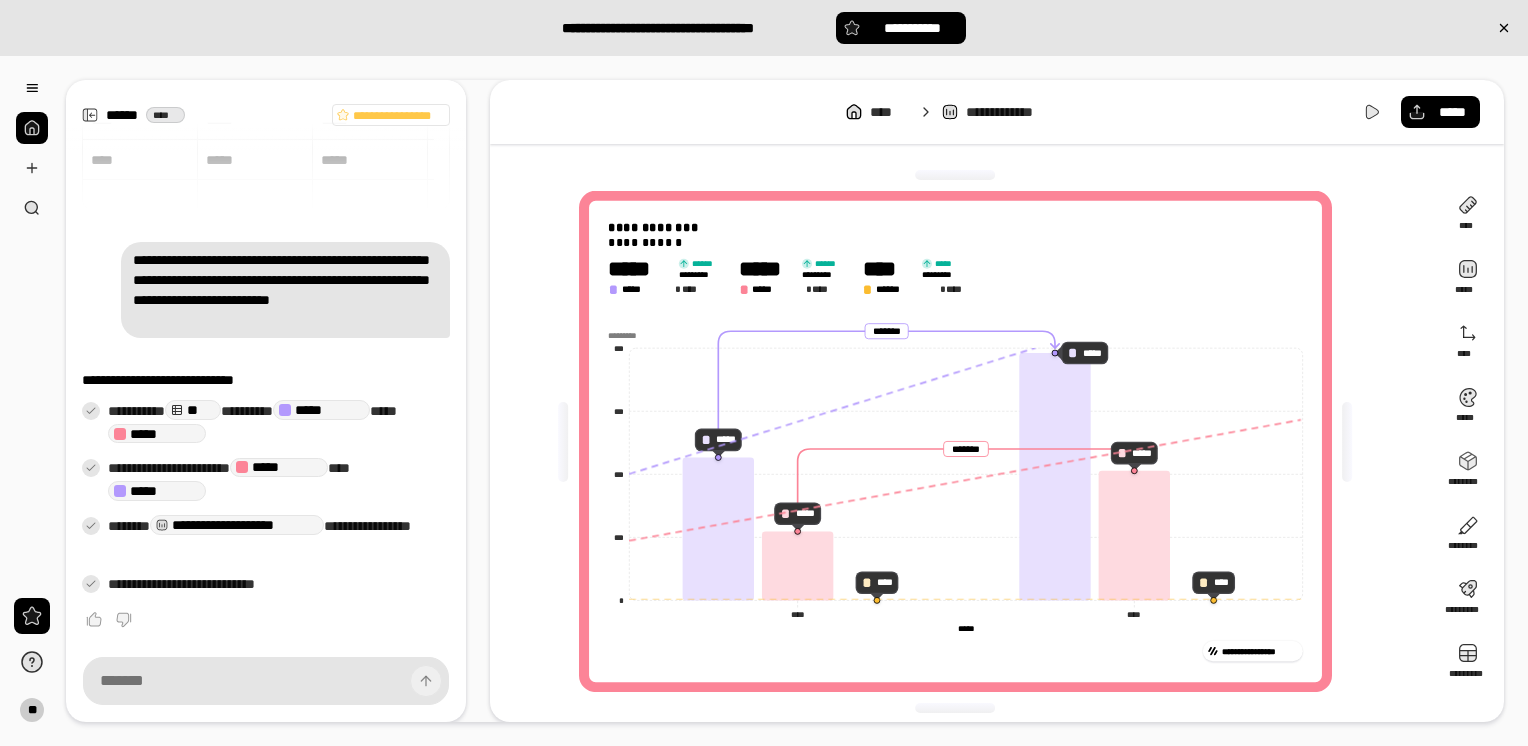 click on "**********" at bounding box center [963, 441] 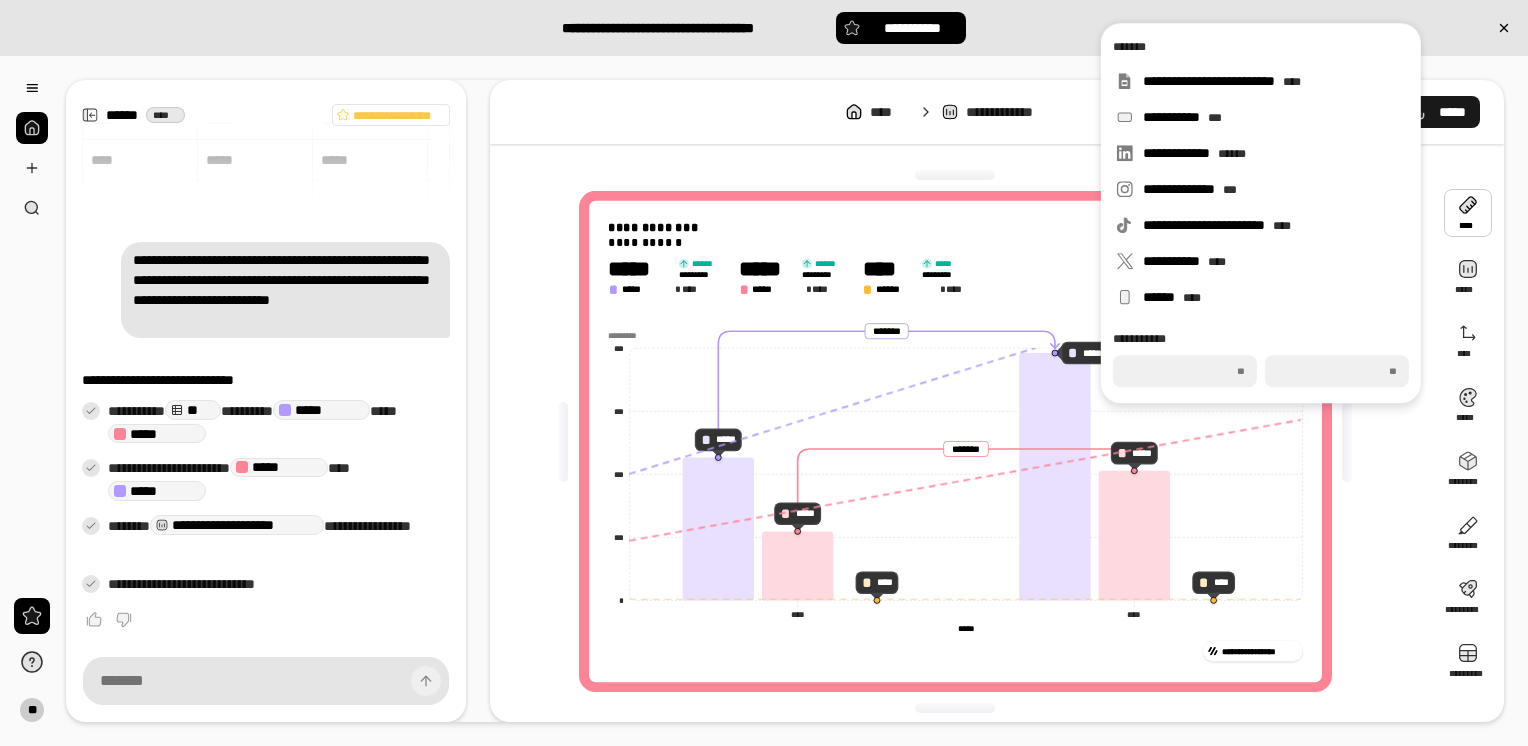 click on "*****" at bounding box center (1440, 112) 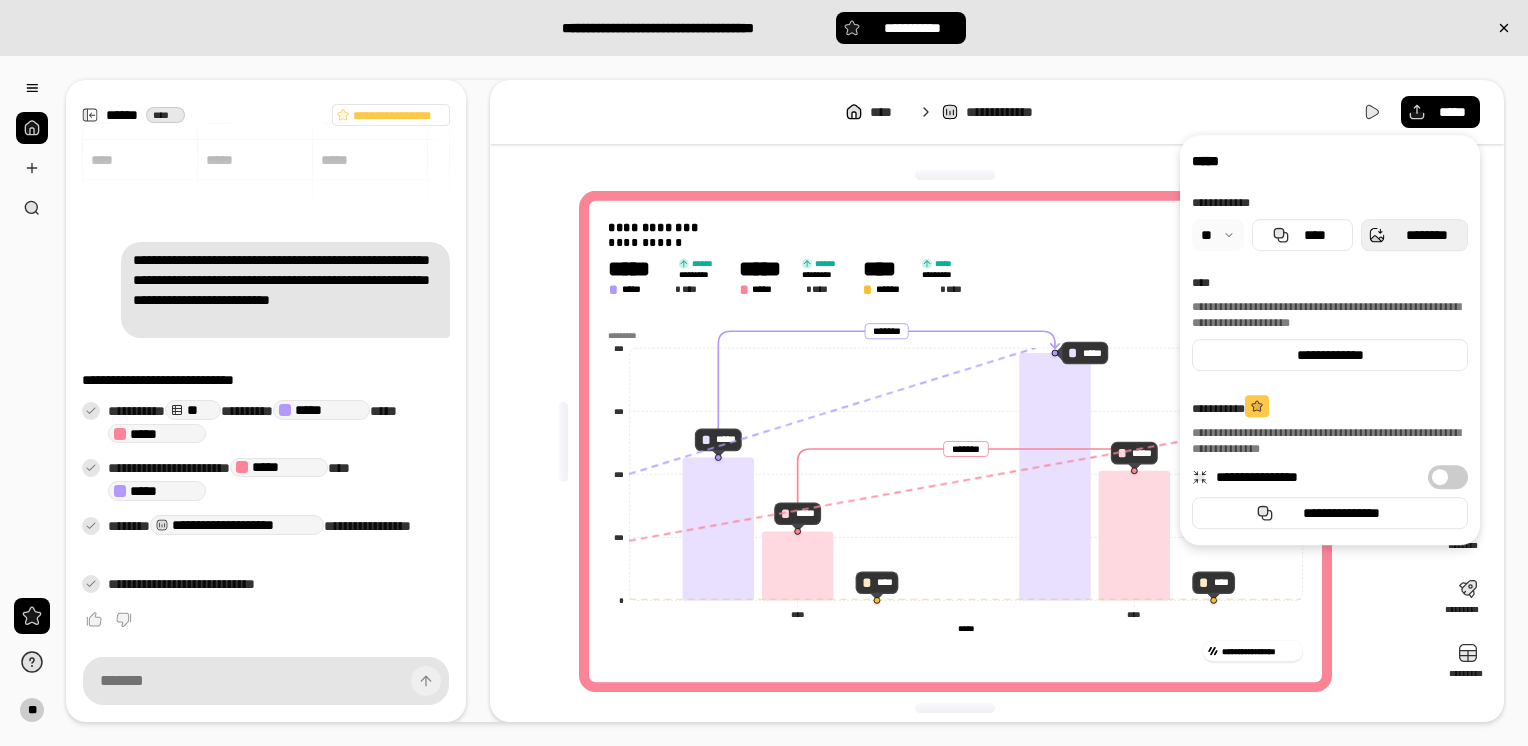 click on "********" at bounding box center (1426, 235) 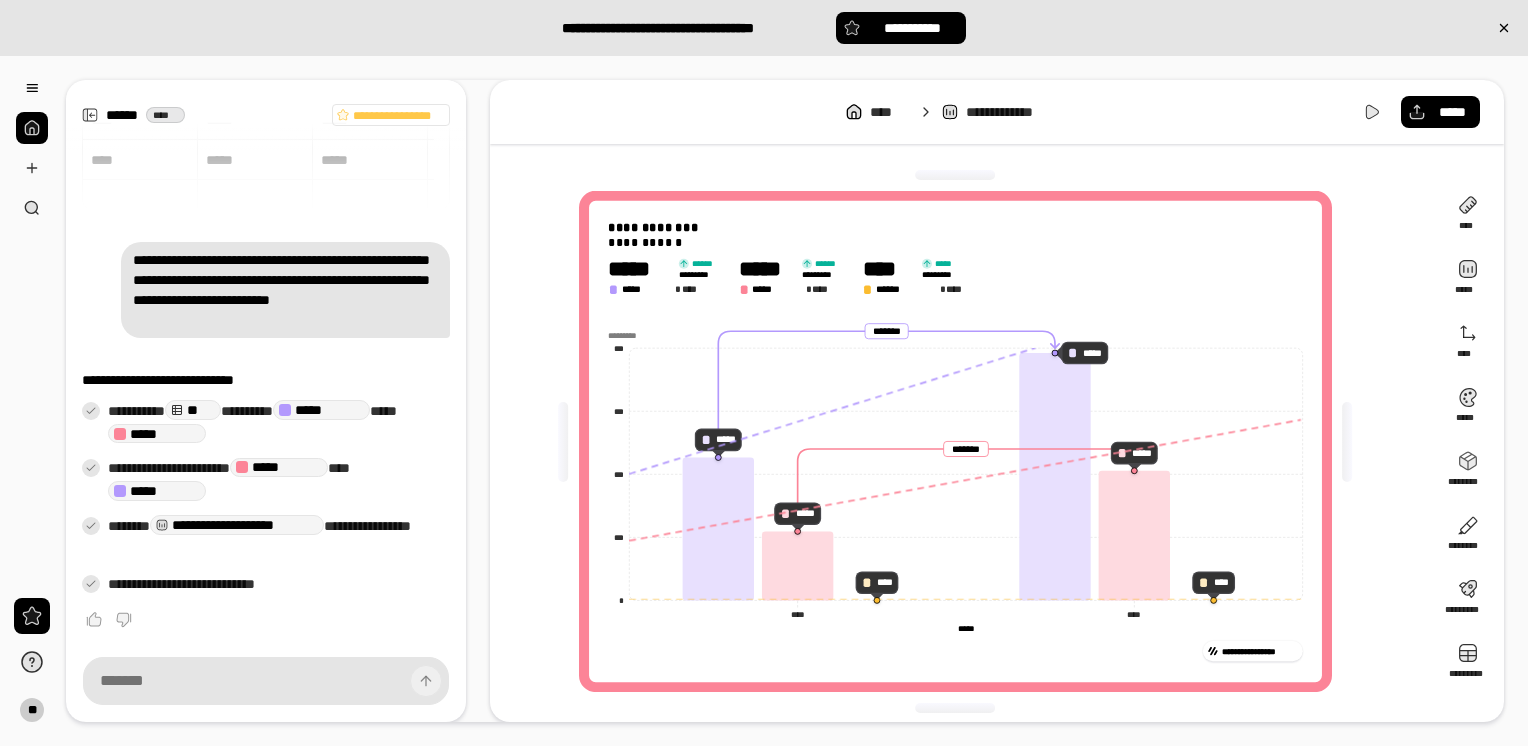 click on "**********" at bounding box center (997, 401) 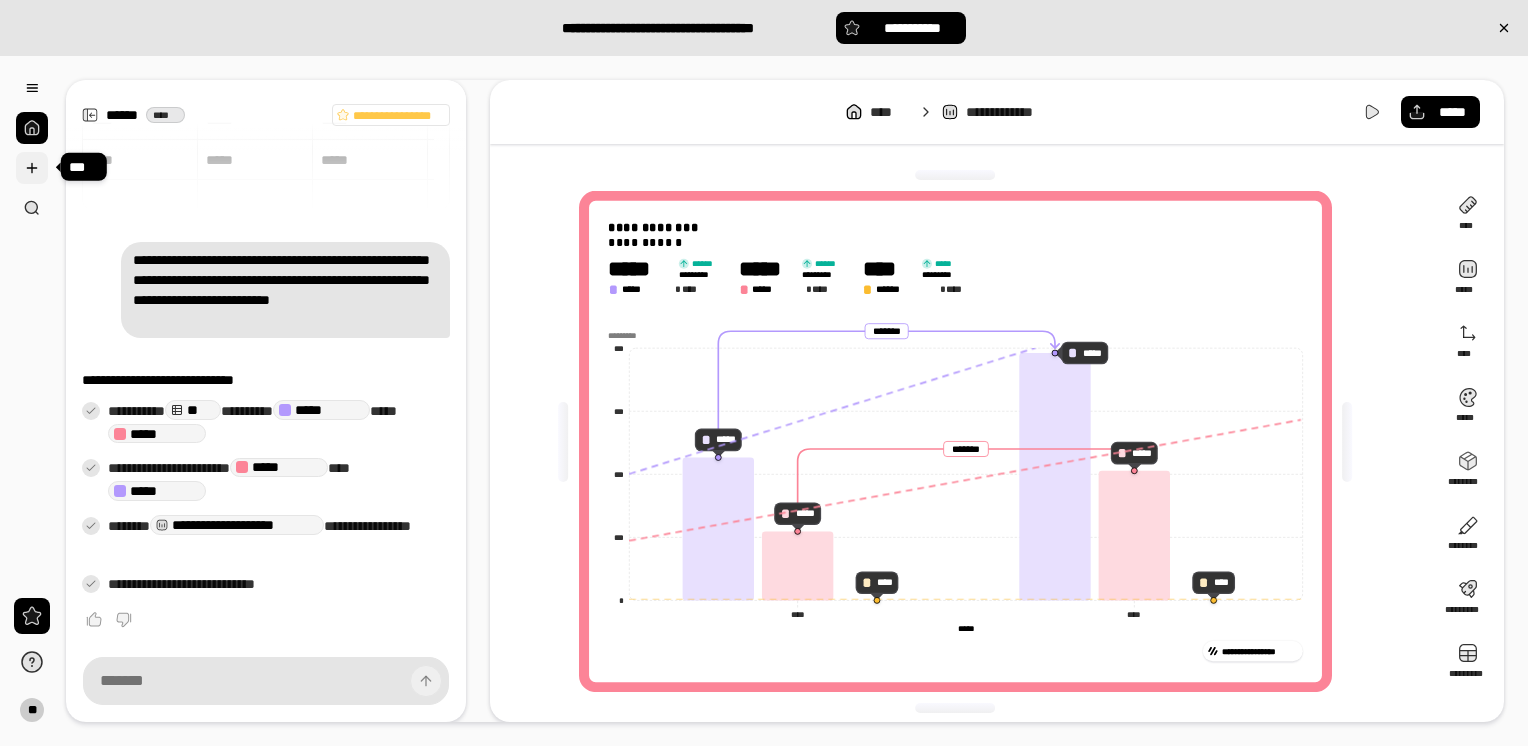click at bounding box center [32, 168] 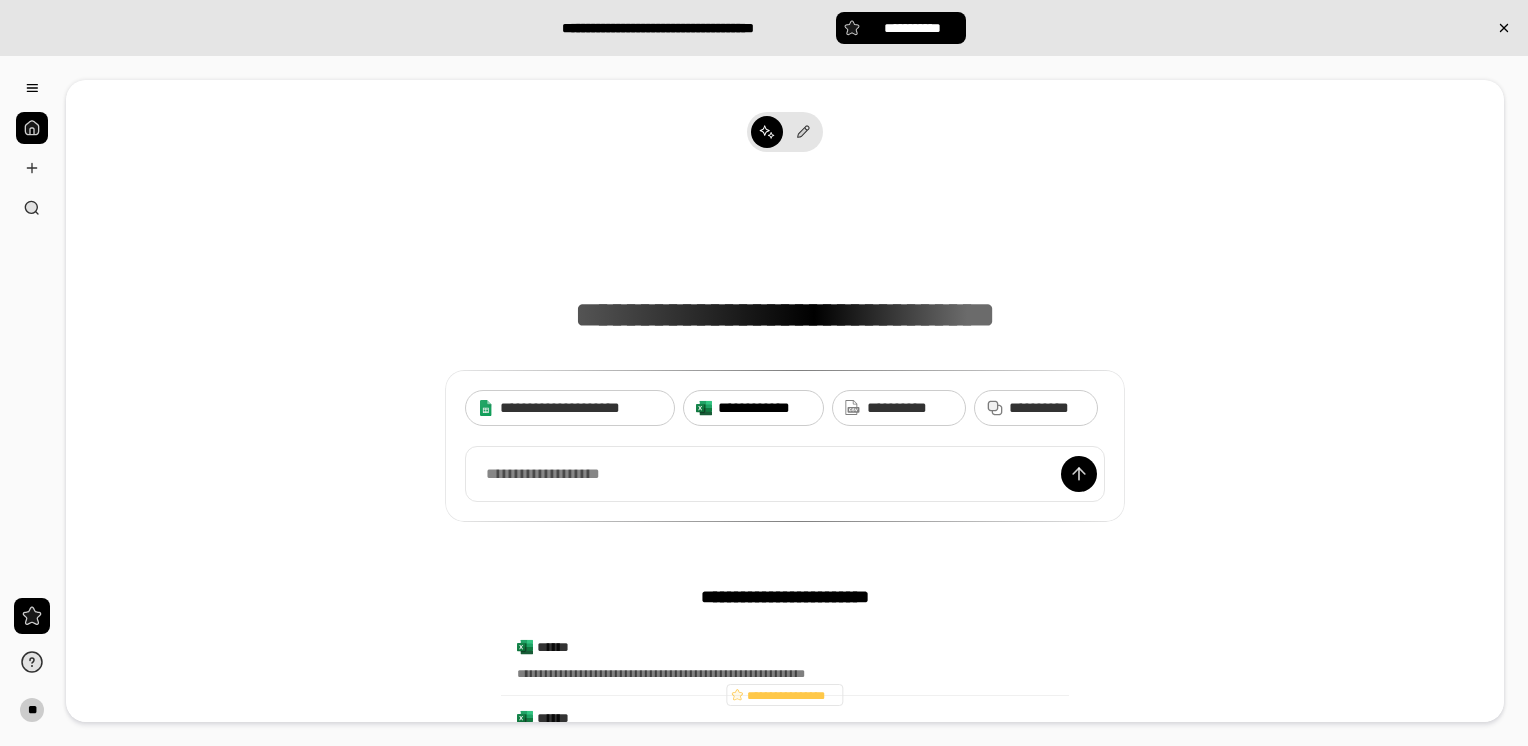 click on "**********" at bounding box center [753, 408] 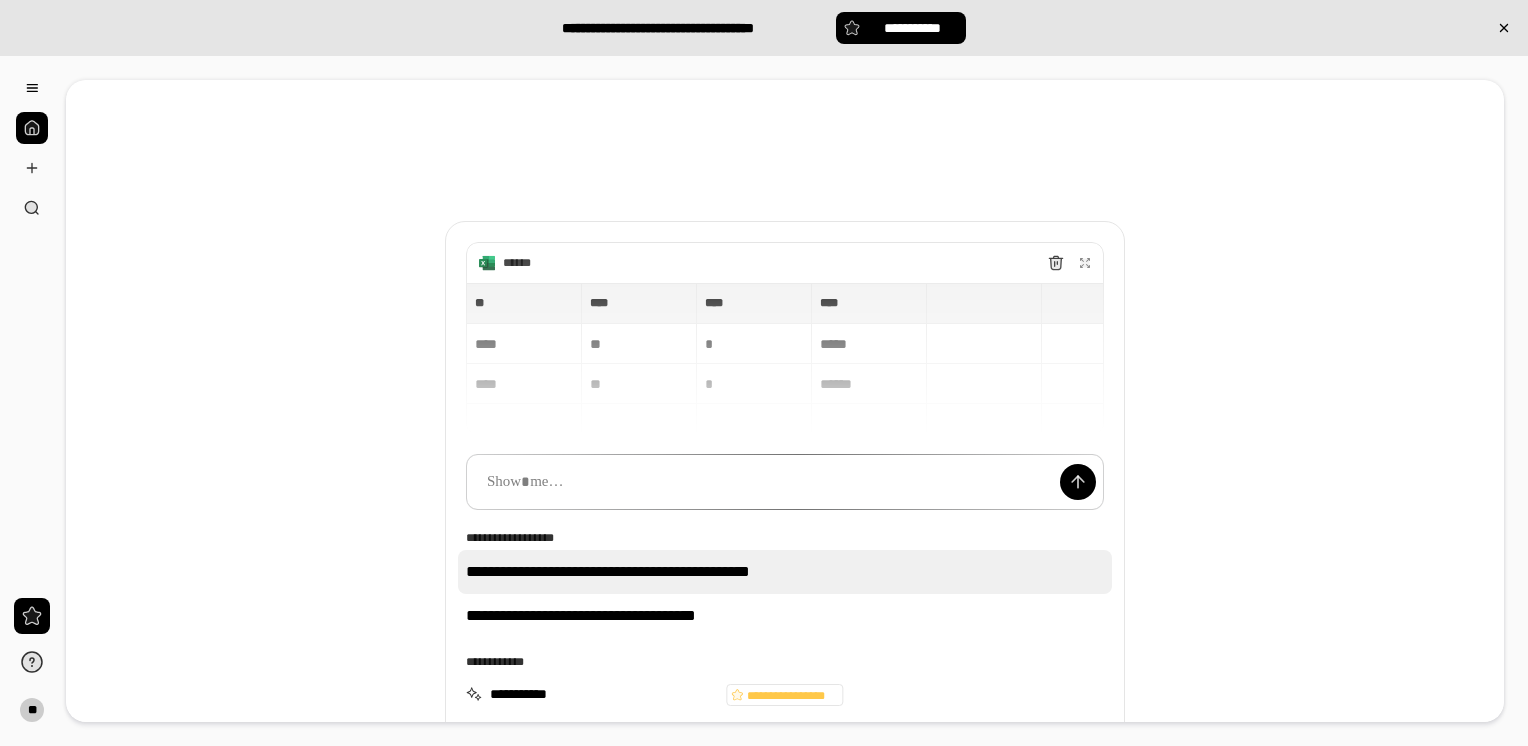 click on "**********" at bounding box center [785, 572] 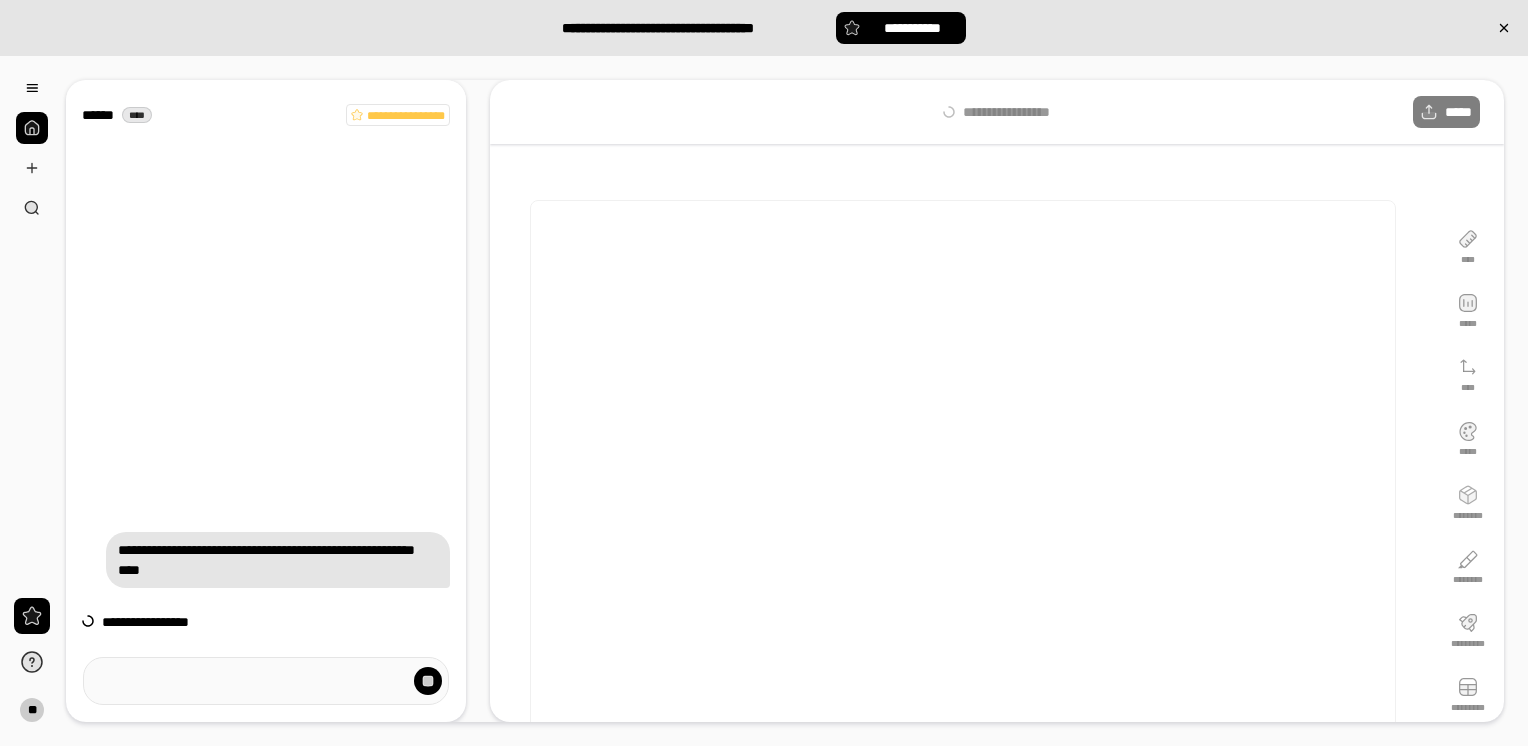 click at bounding box center (963, 475) 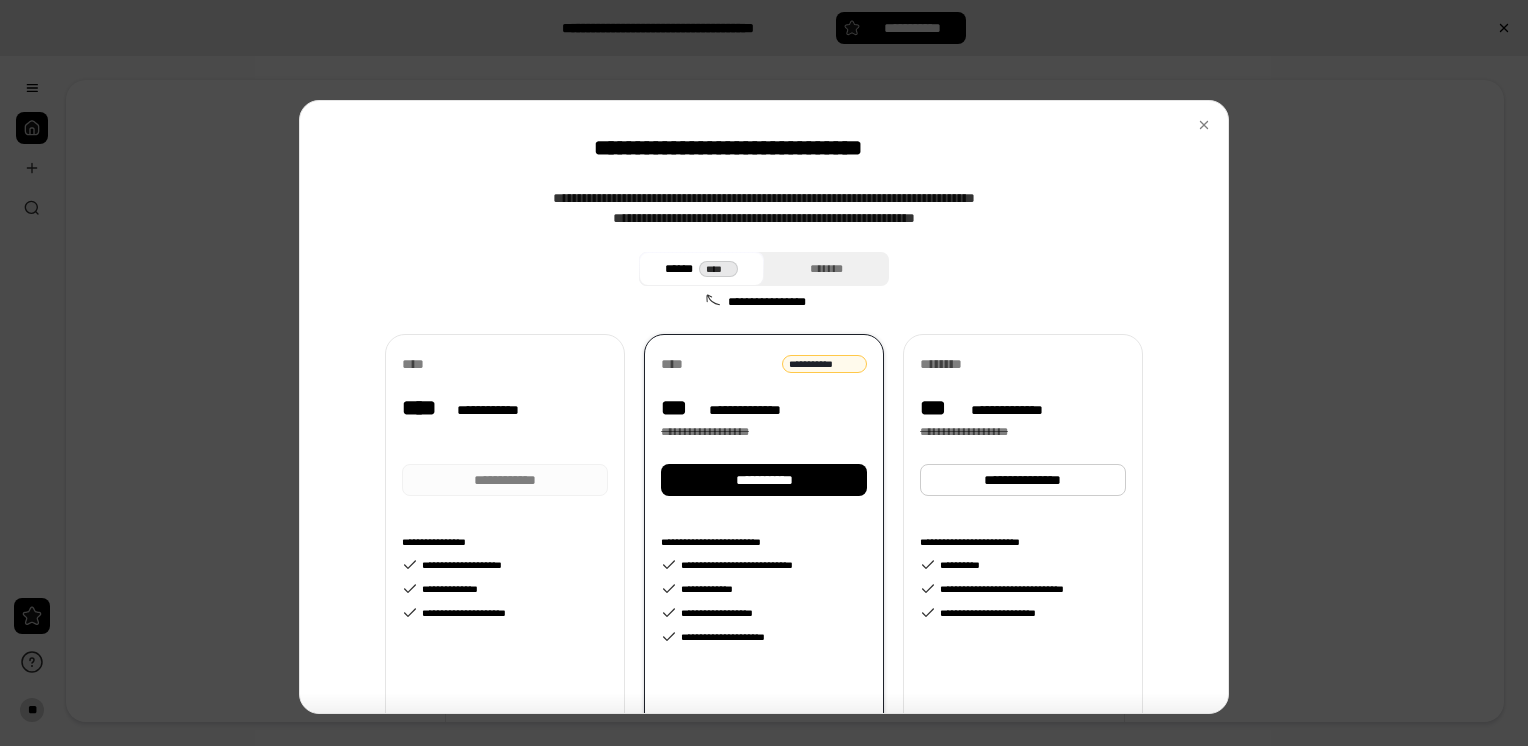 click on "**********" at bounding box center (505, 480) 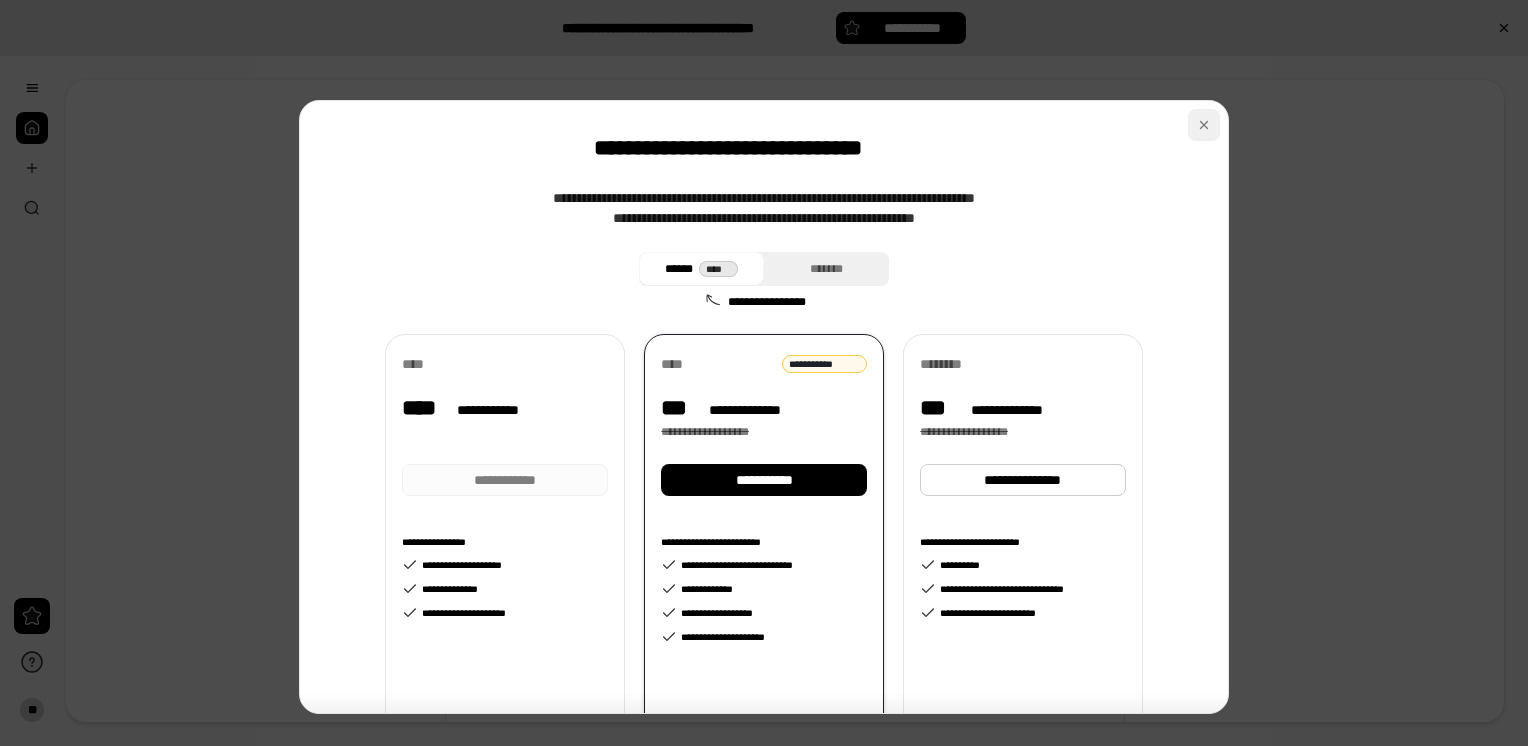 click at bounding box center [1204, 125] 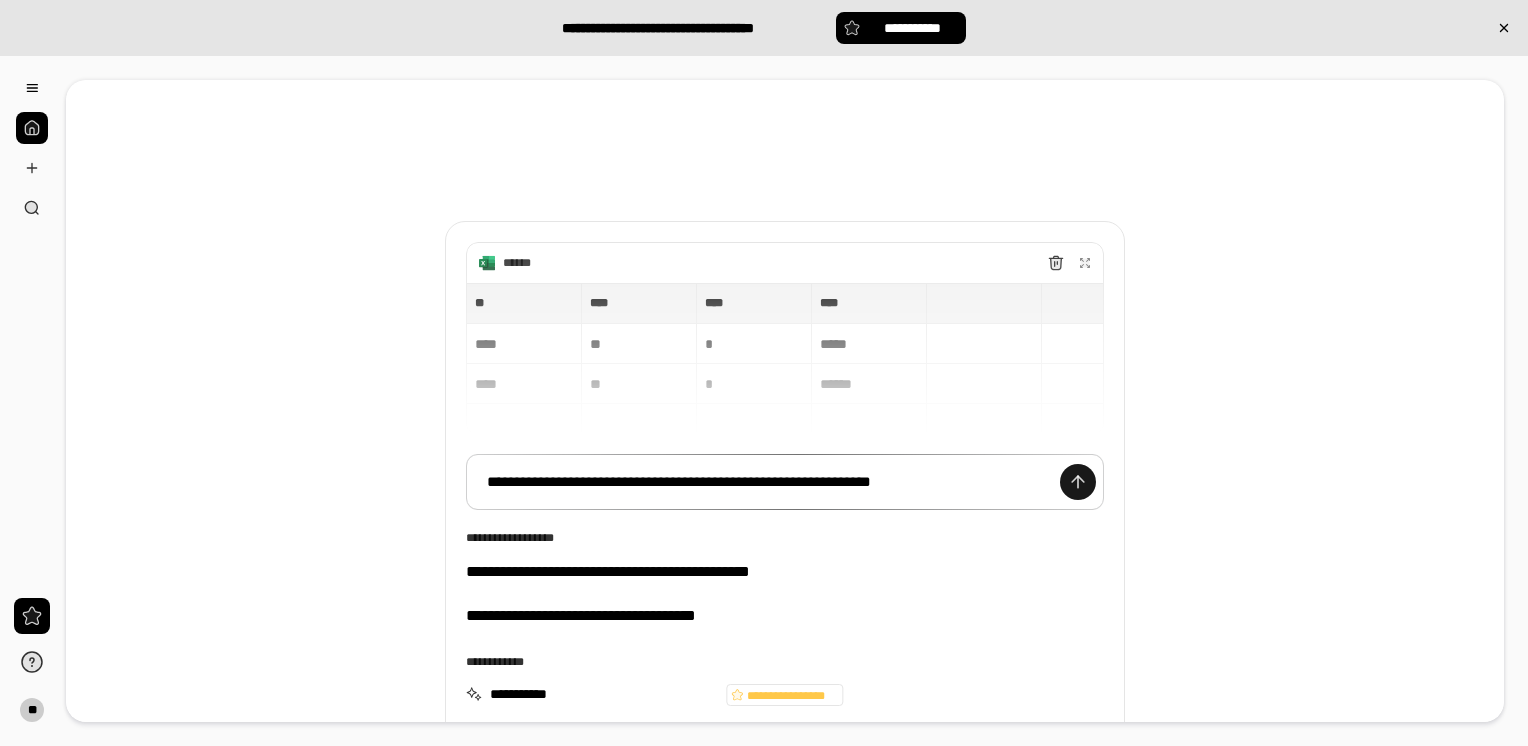 click at bounding box center (1078, 482) 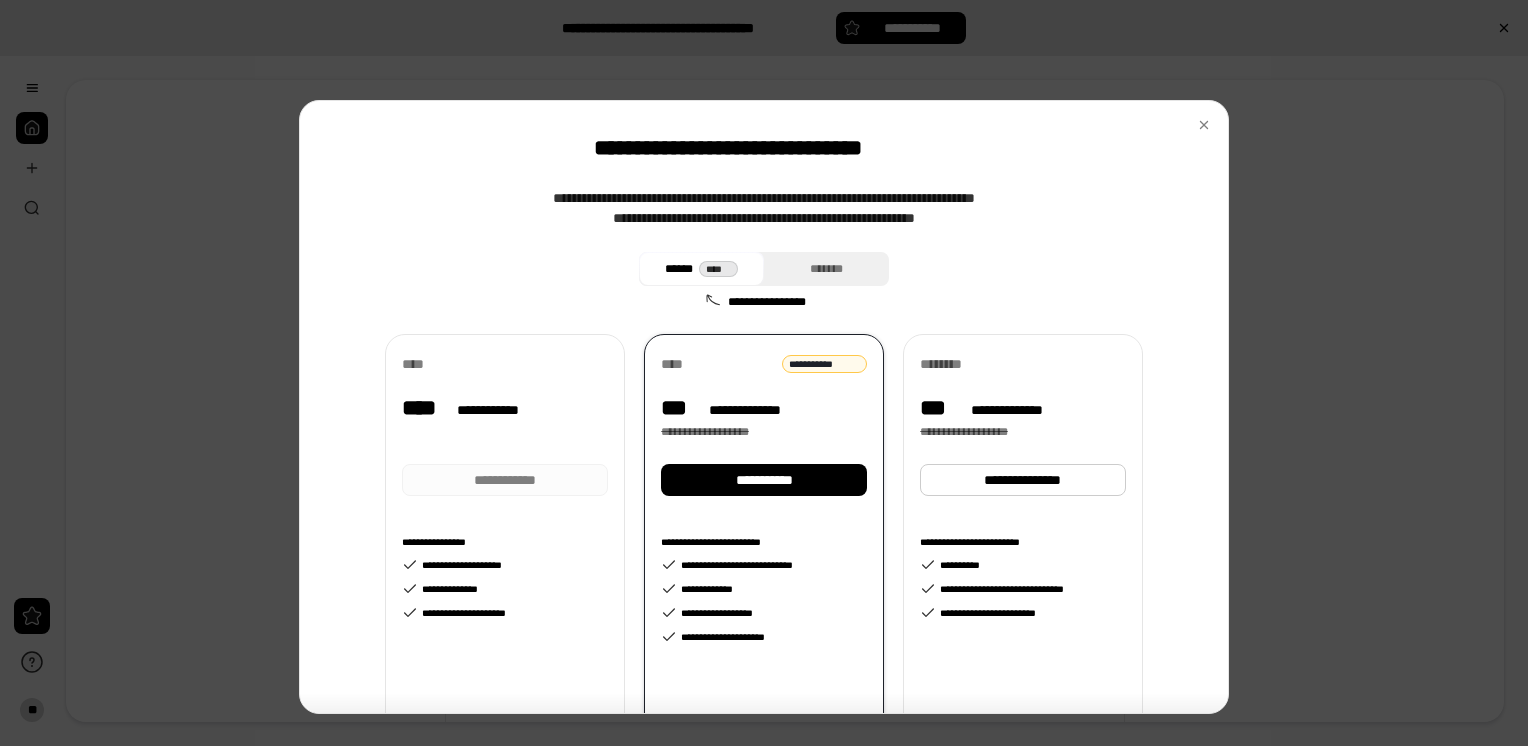 click on "**********" at bounding box center [764, 407] 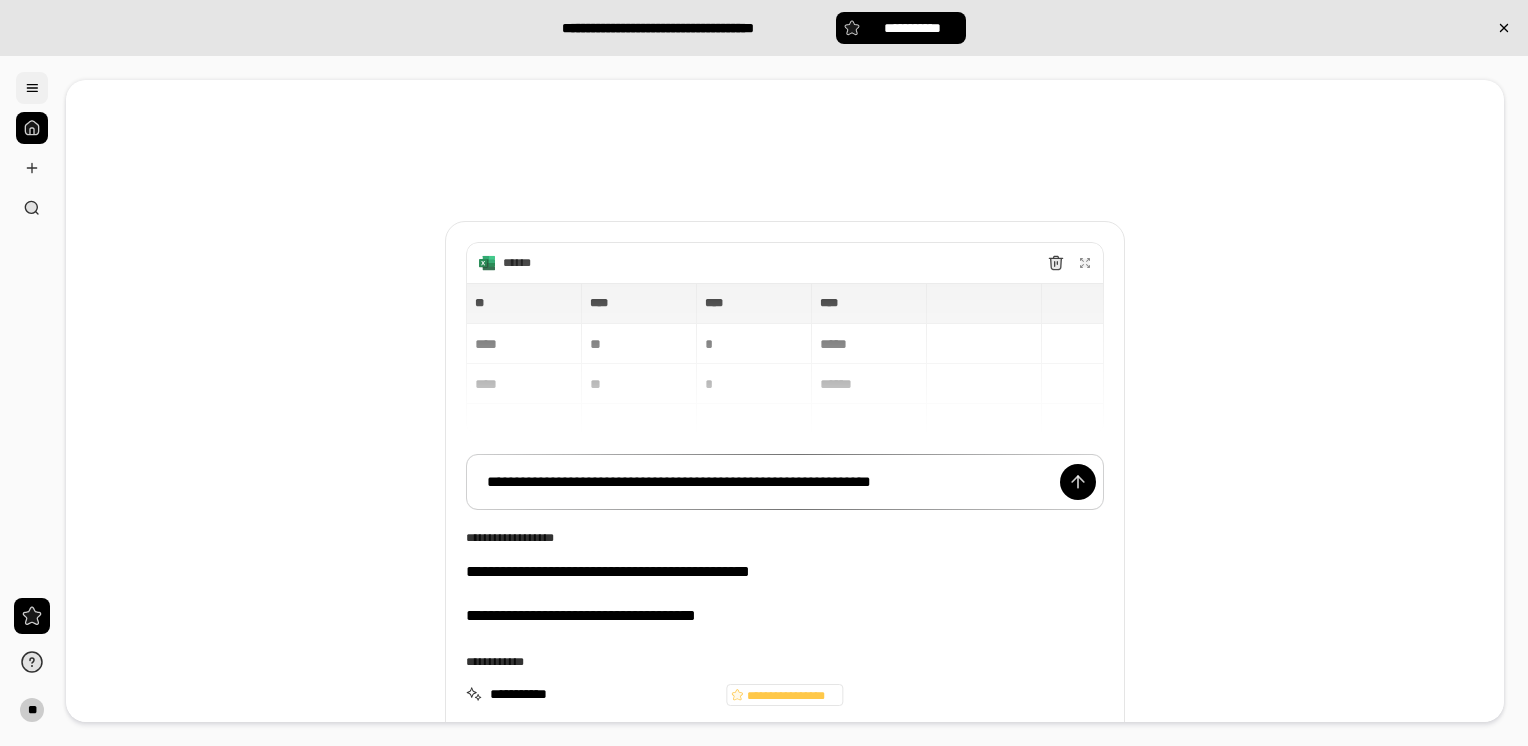 click at bounding box center (32, 88) 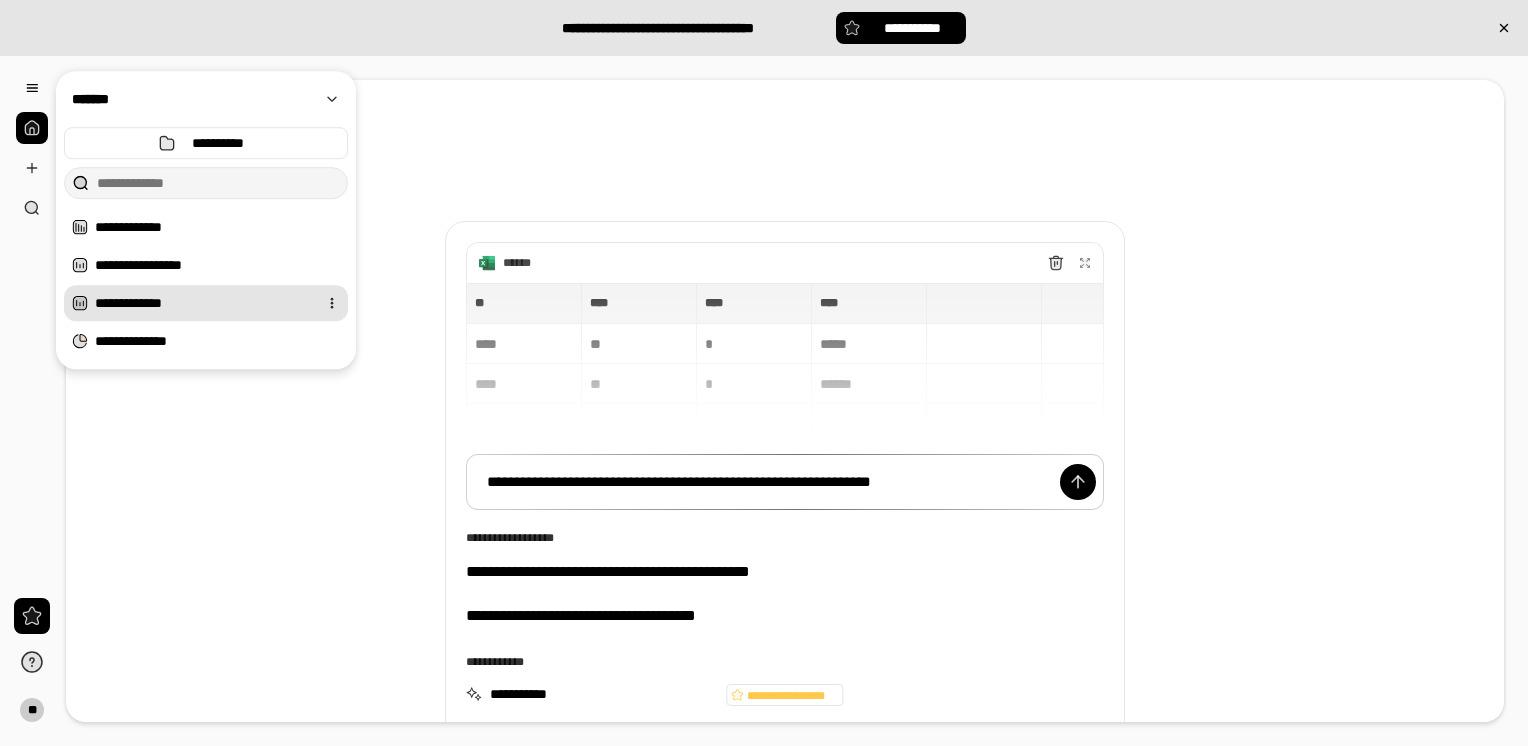 click on "**********" at bounding box center (202, 303) 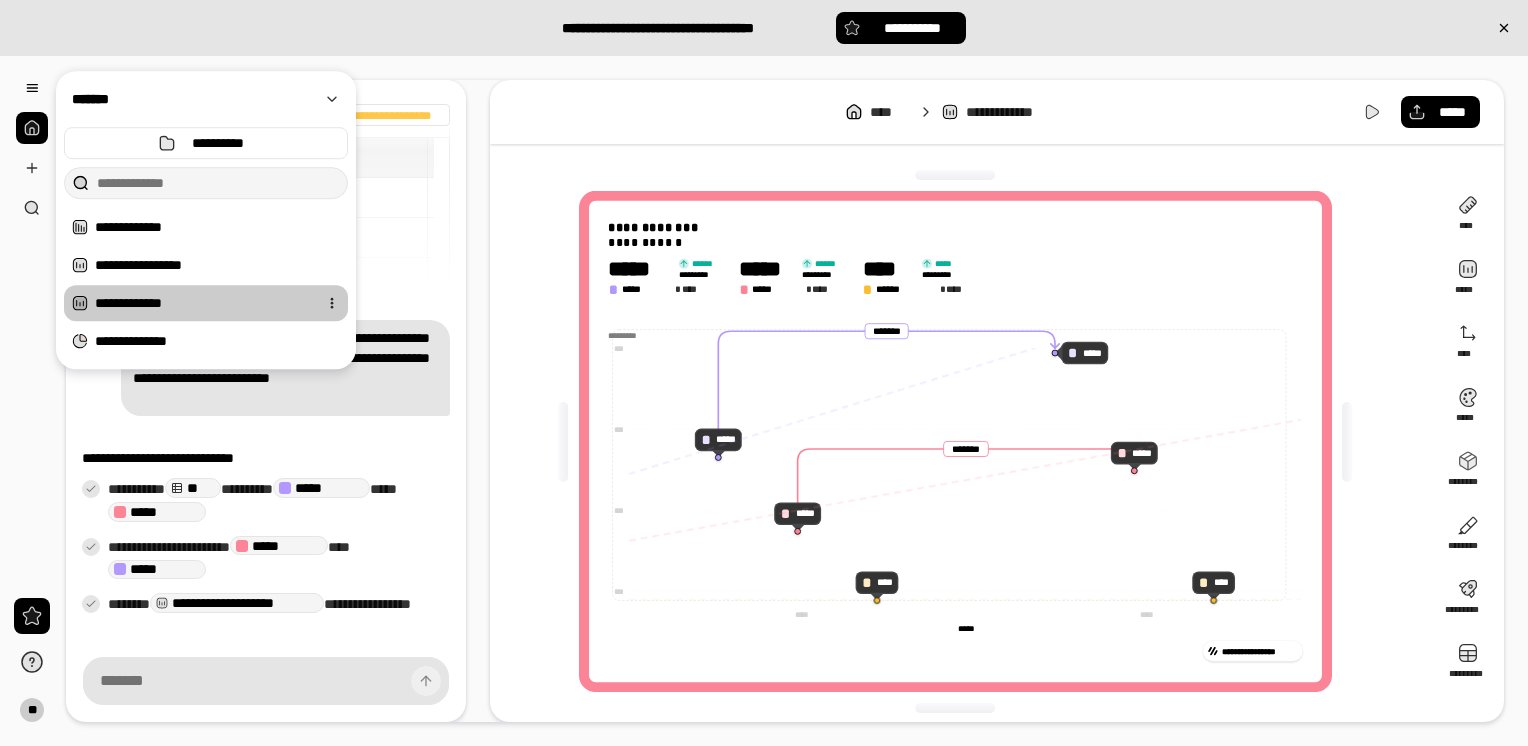 scroll, scrollTop: 77, scrollLeft: 0, axis: vertical 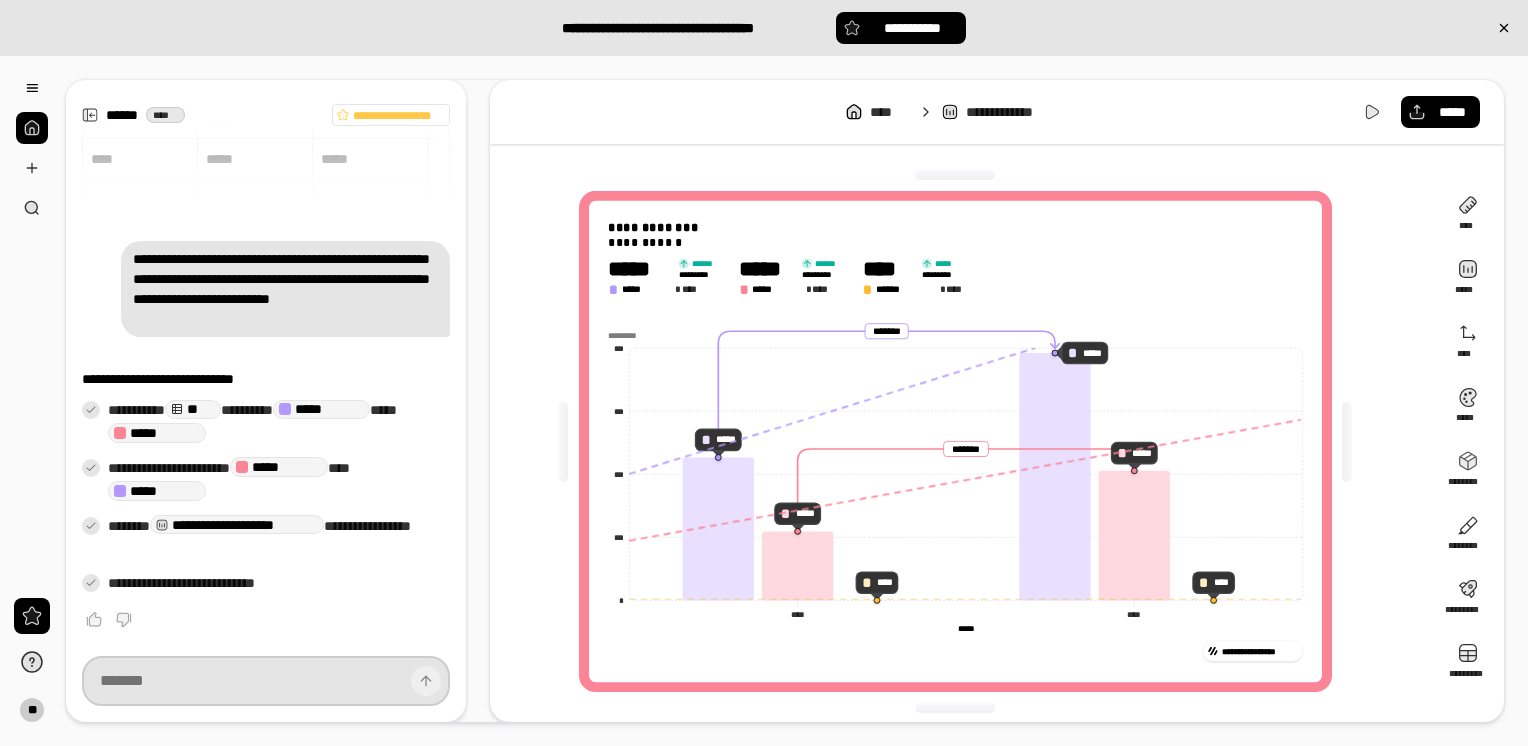 click at bounding box center [266, 681] 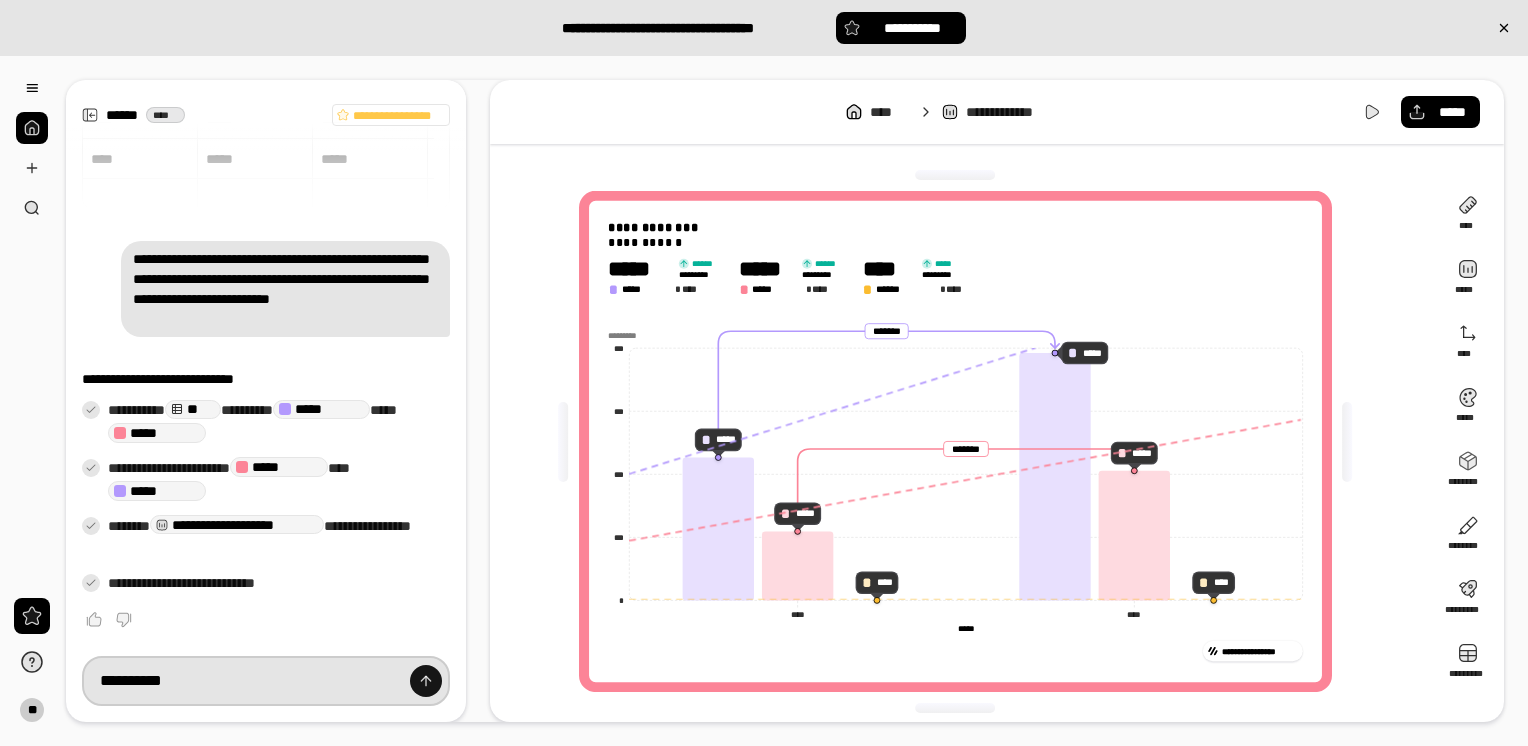 type on "**********" 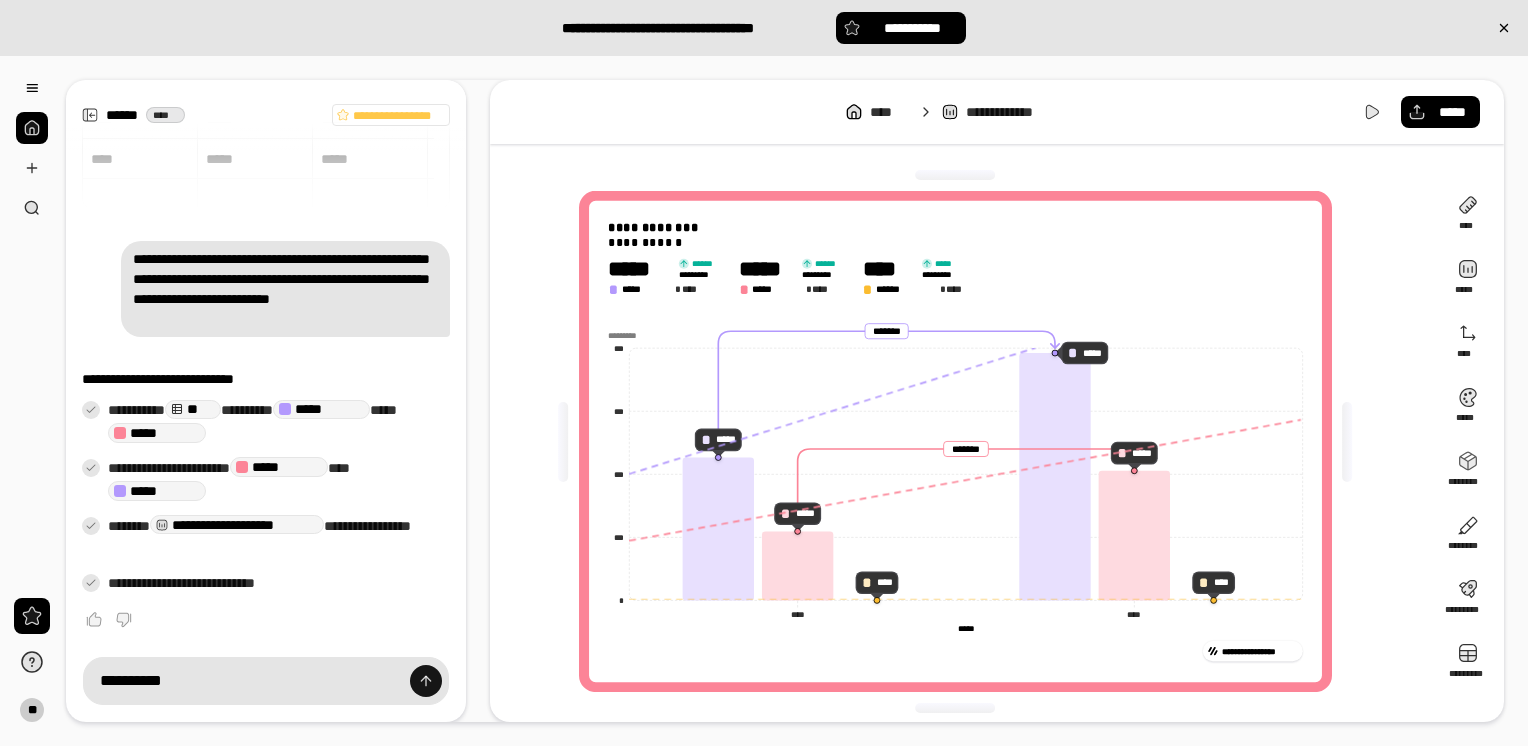 click at bounding box center (426, 681) 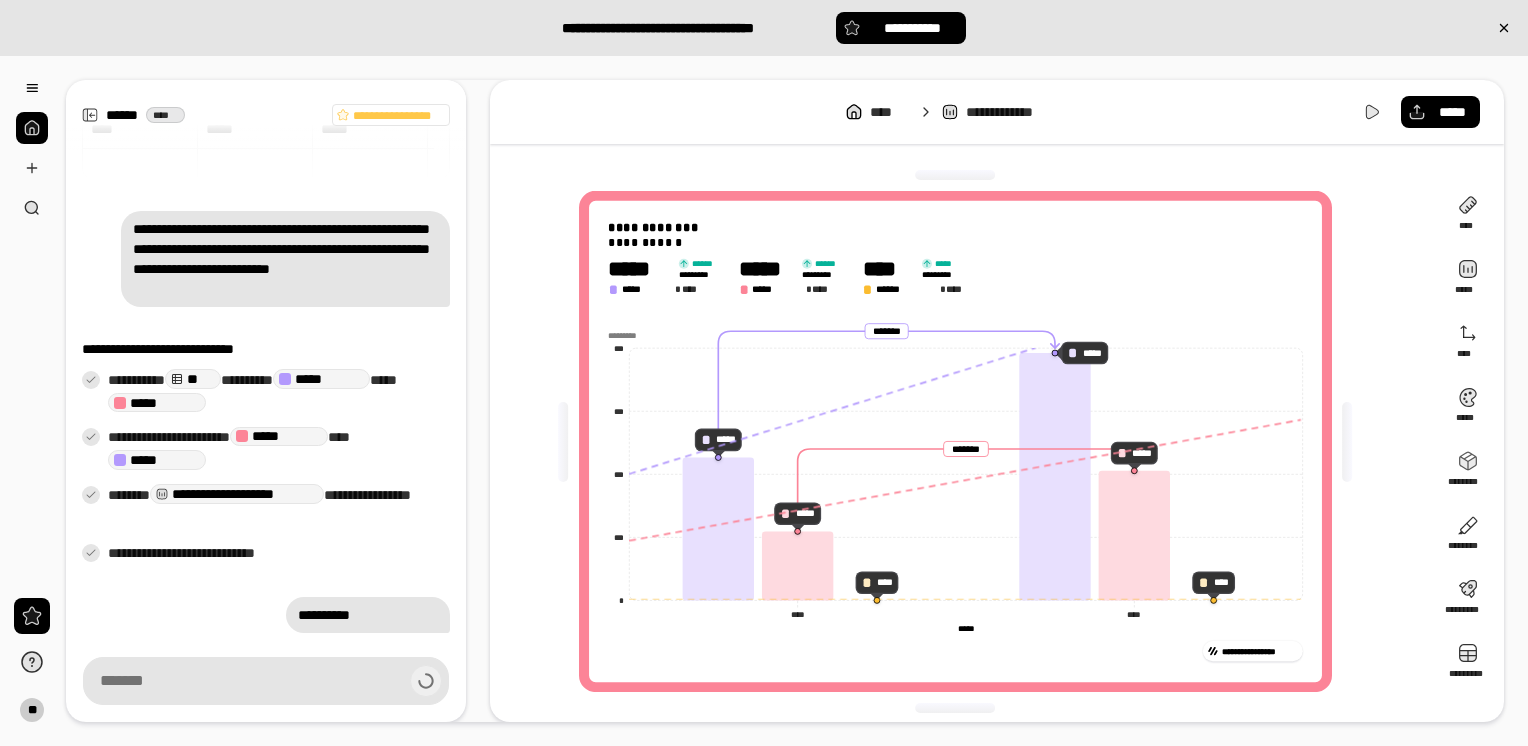 type on "**********" 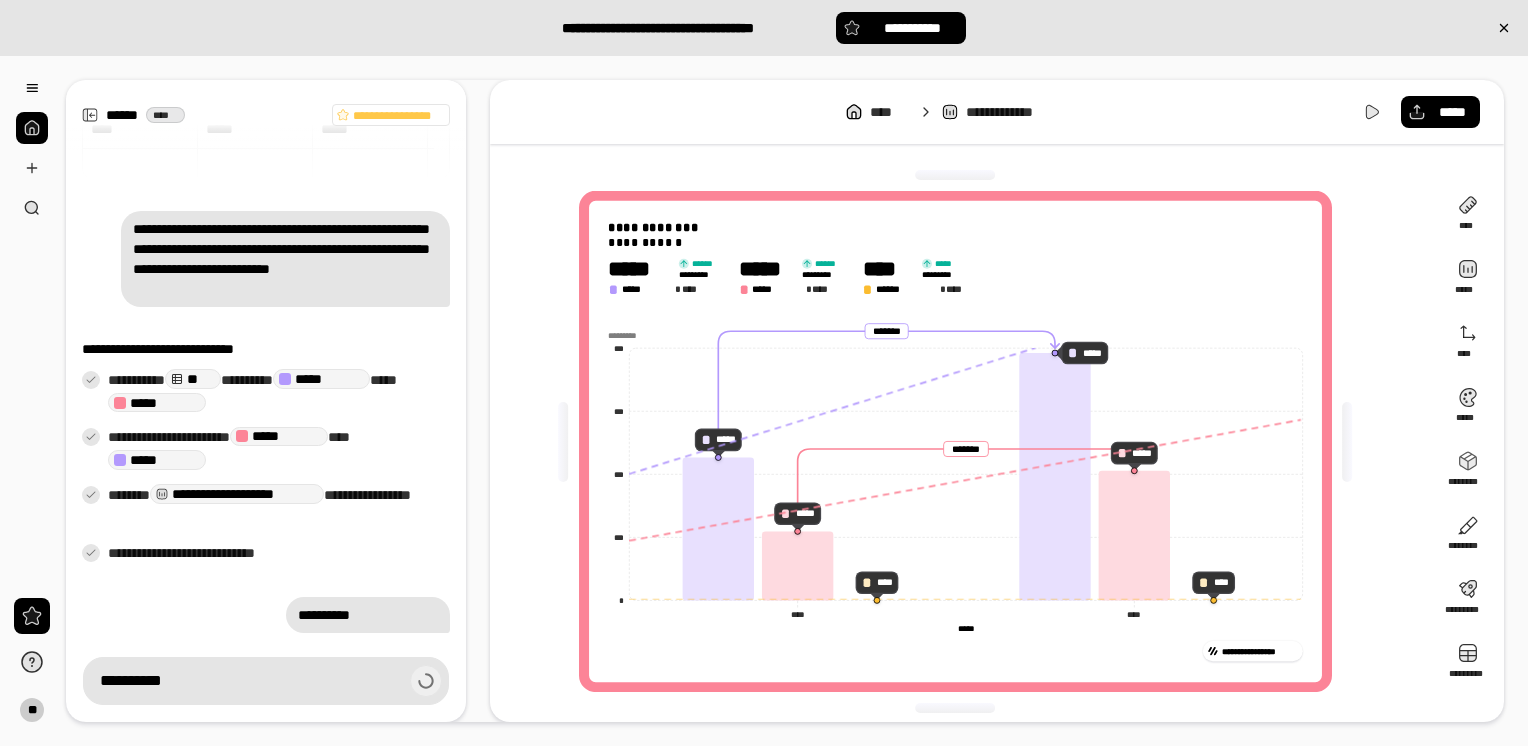 scroll, scrollTop: 77, scrollLeft: 0, axis: vertical 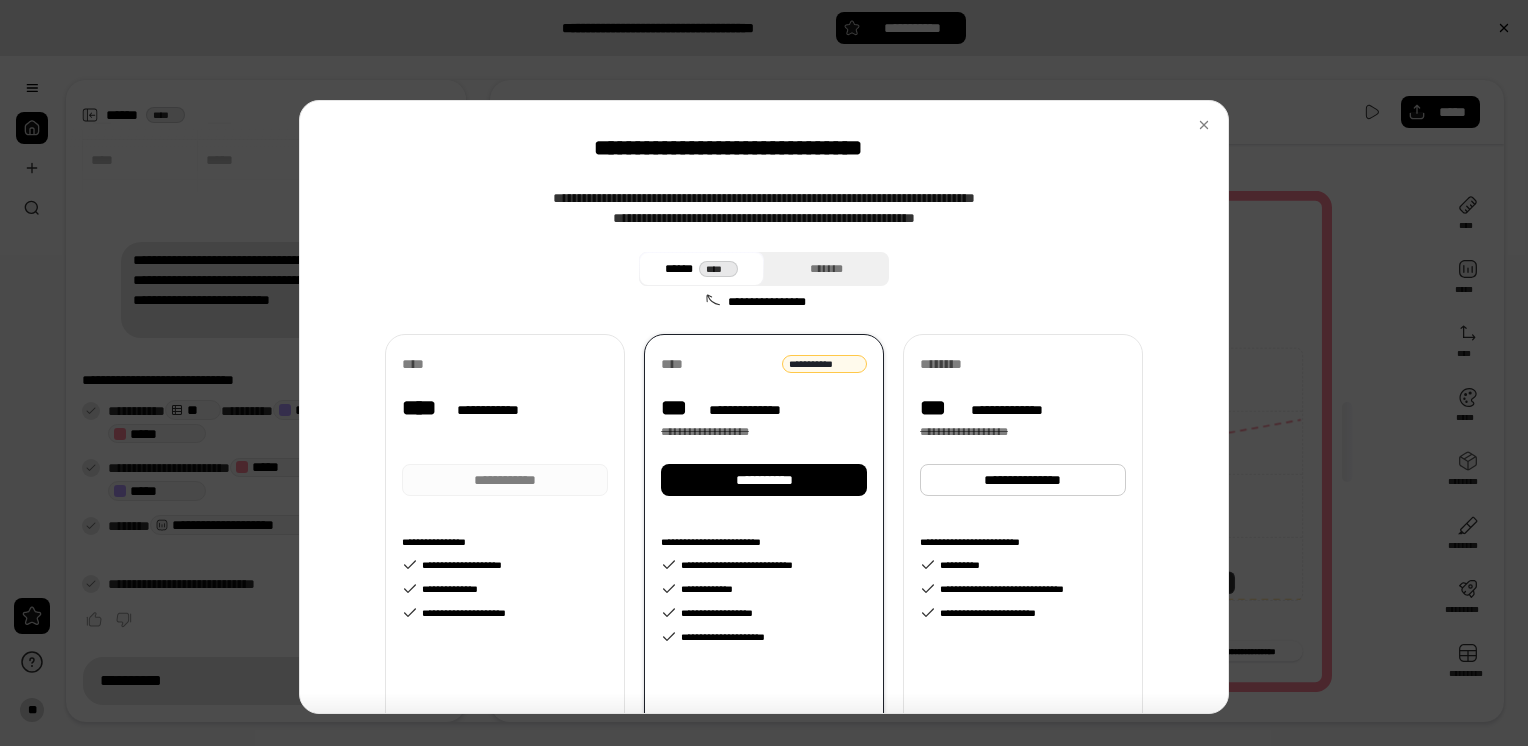 click on "**********" at bounding box center (764, 407) 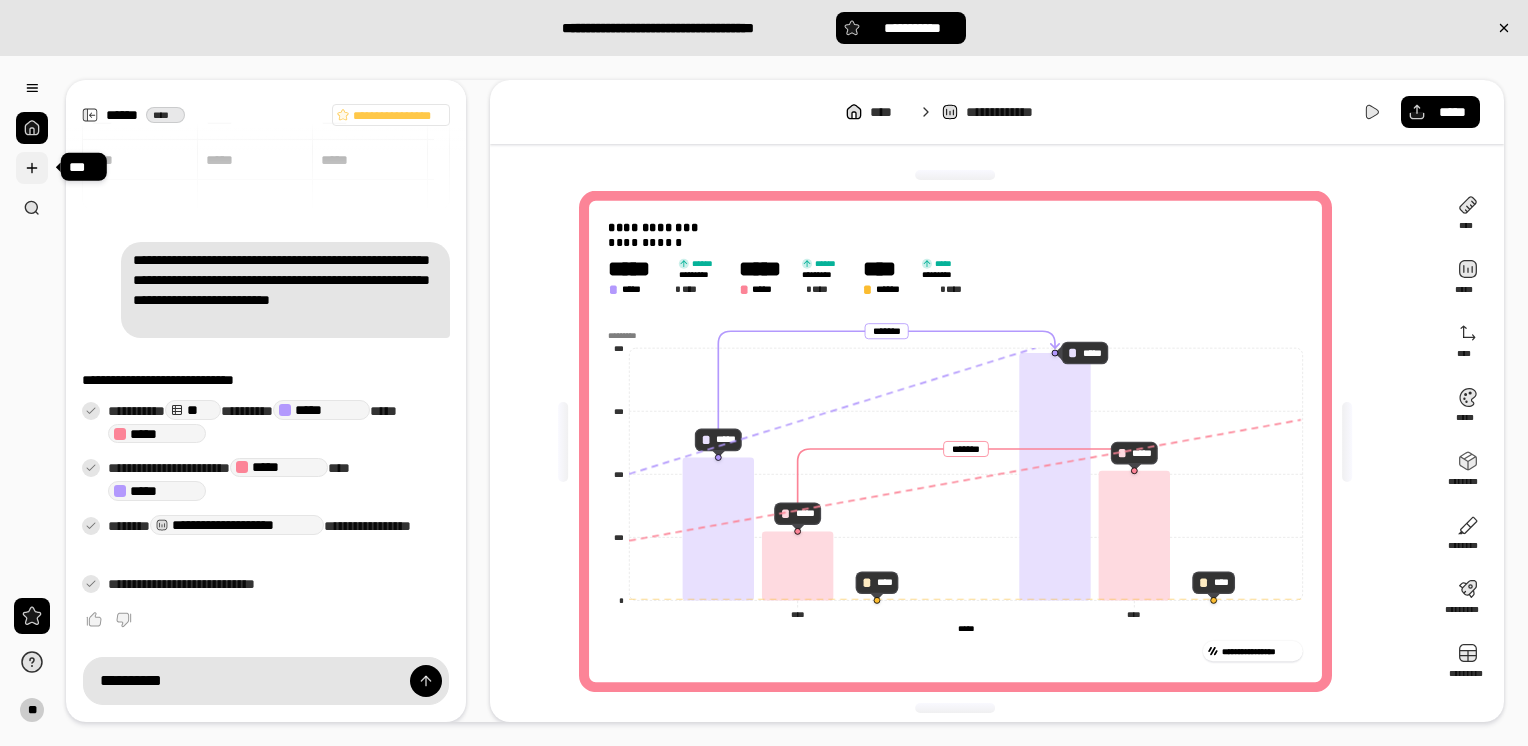 click at bounding box center (32, 168) 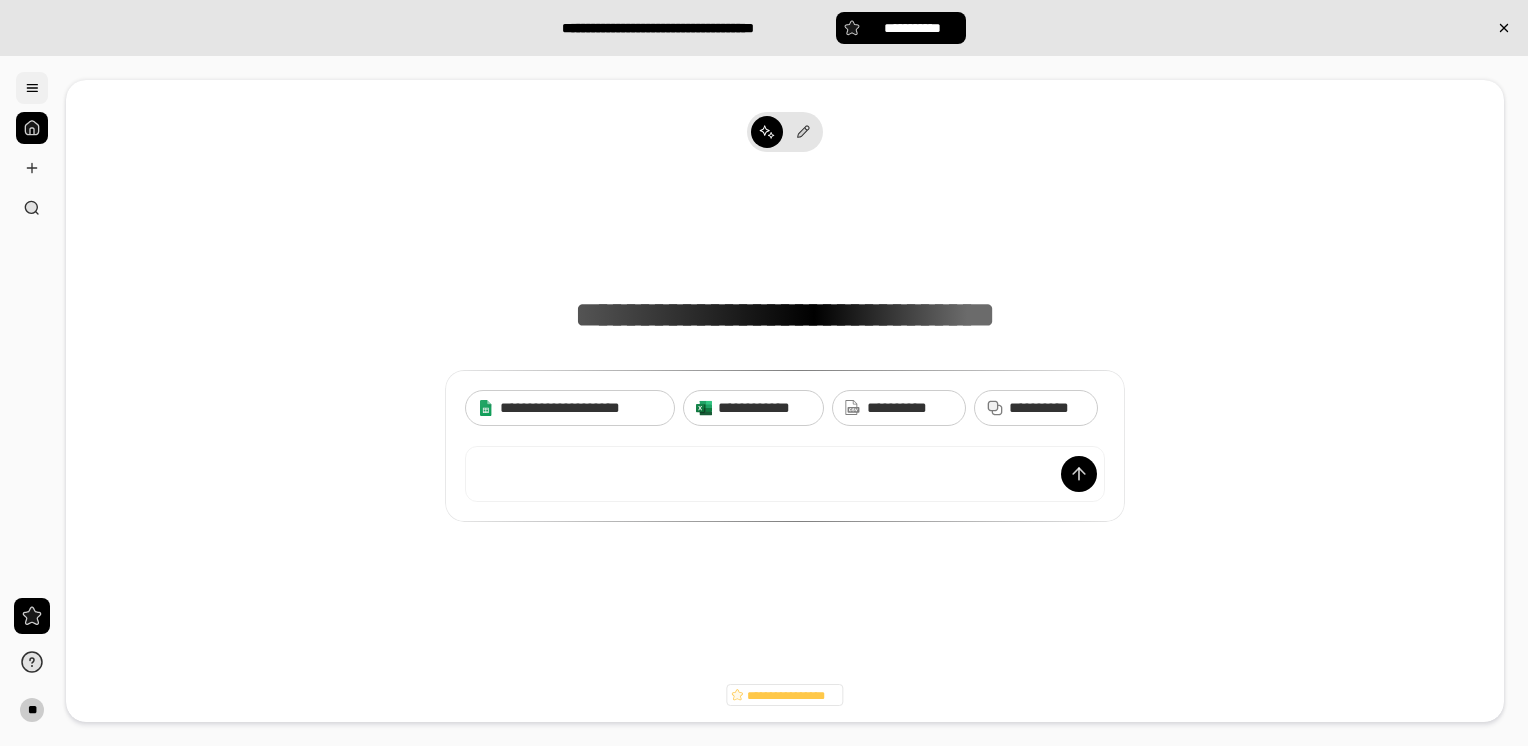 click at bounding box center [32, 88] 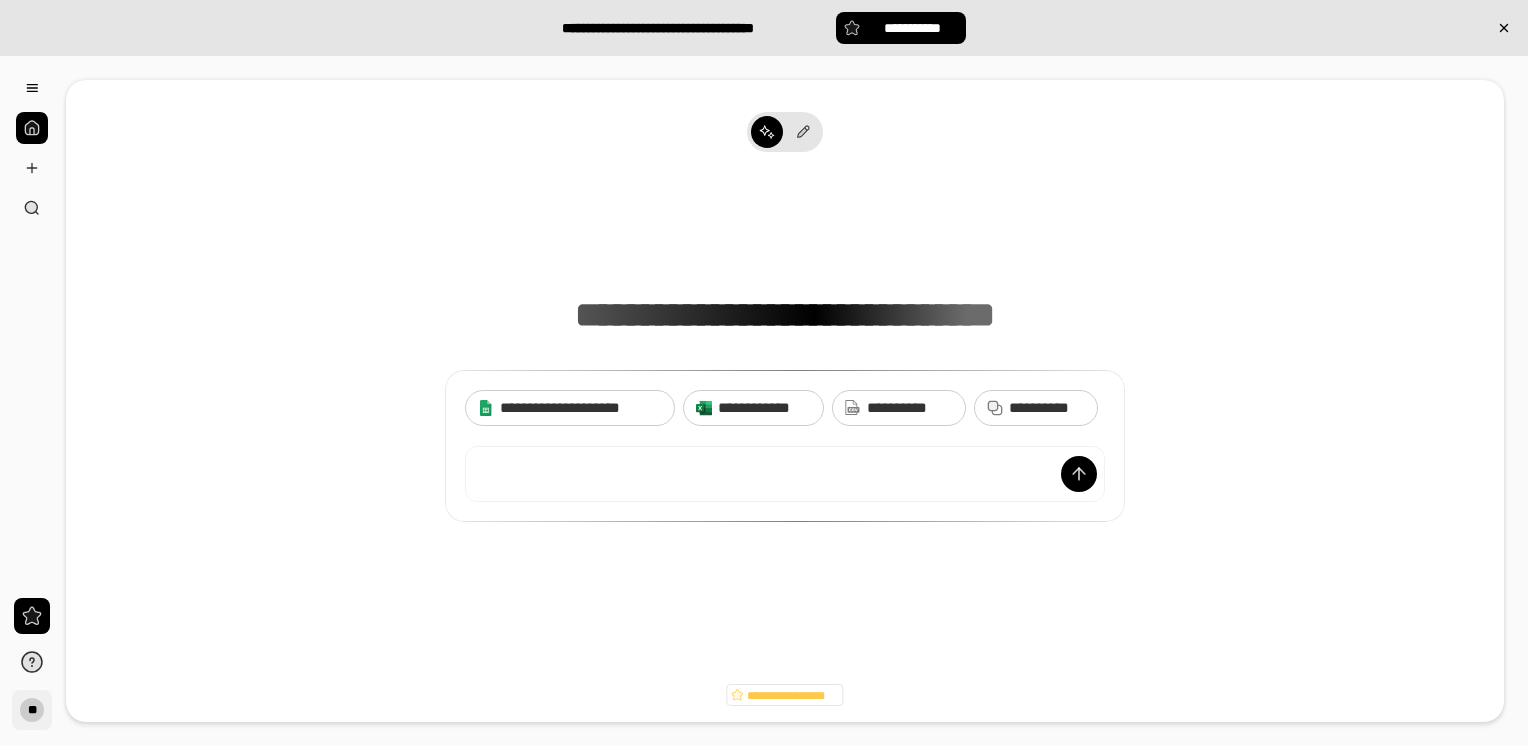 click on "**" at bounding box center (32, 710) 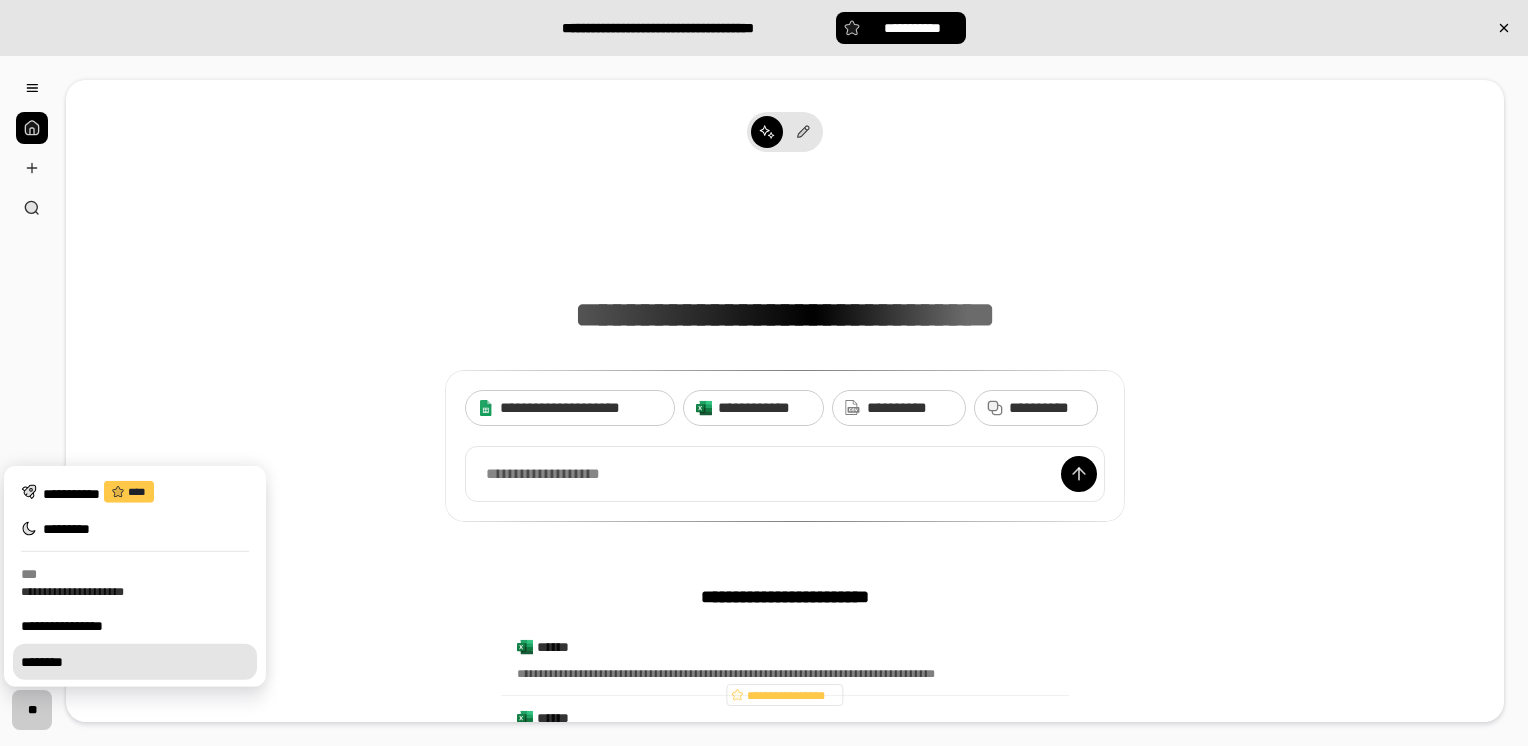click on "********" at bounding box center (135, 662) 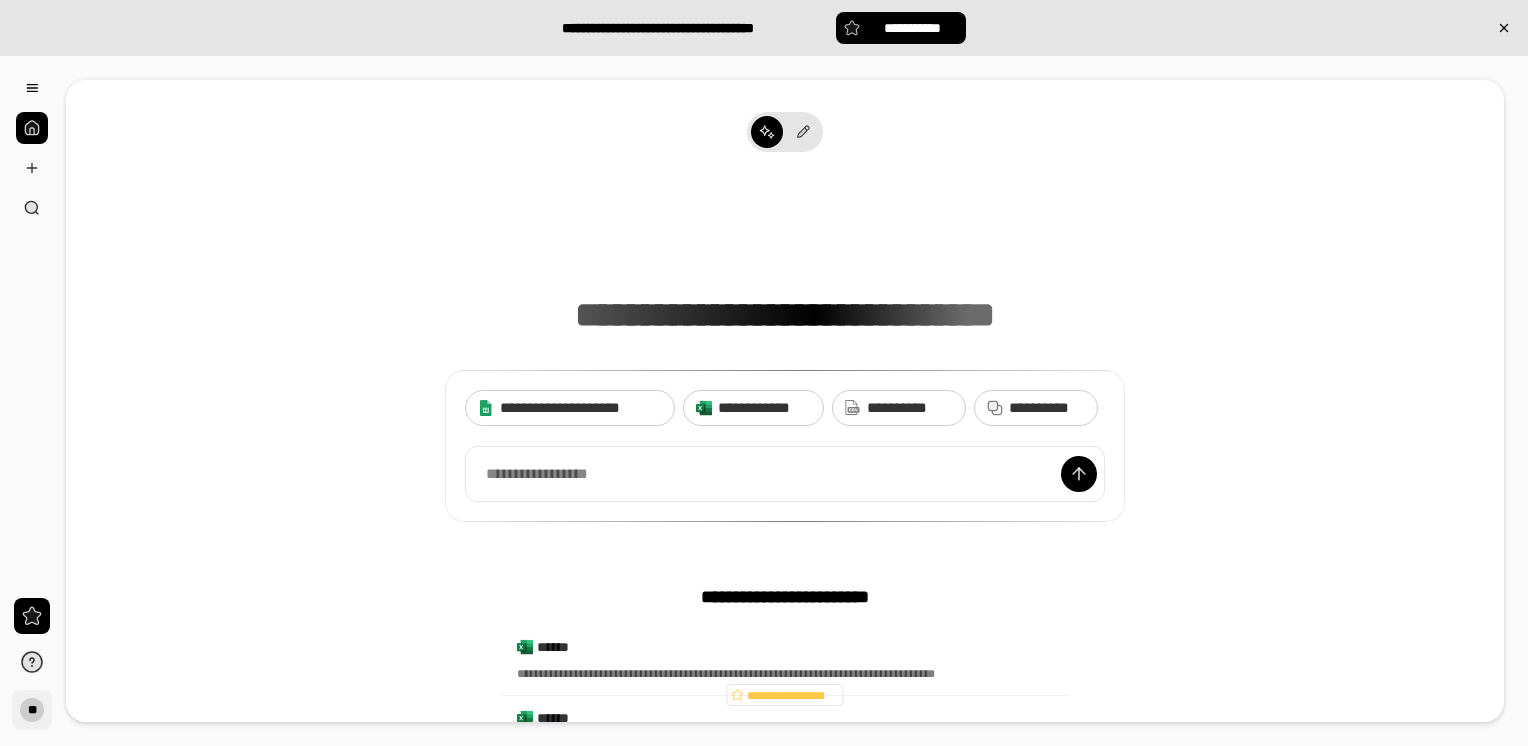 click on "**" at bounding box center (32, 710) 